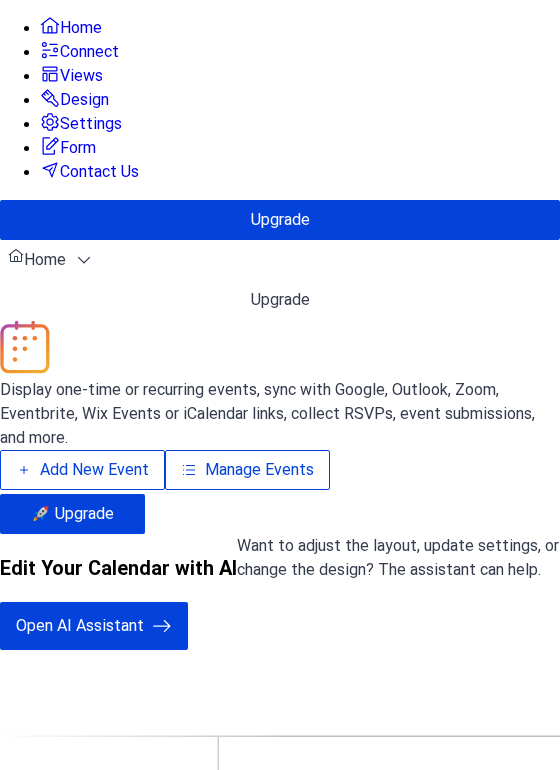 scroll, scrollTop: 0, scrollLeft: 0, axis: both 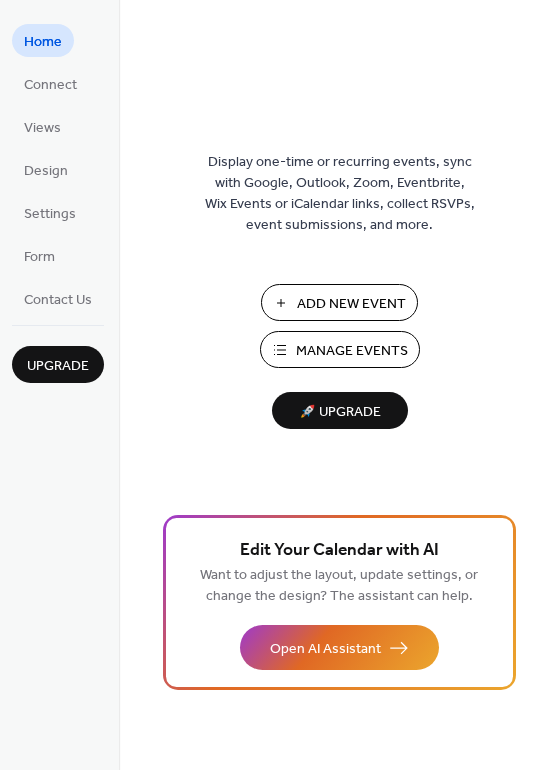 click on "Manage Events" at bounding box center [352, 351] 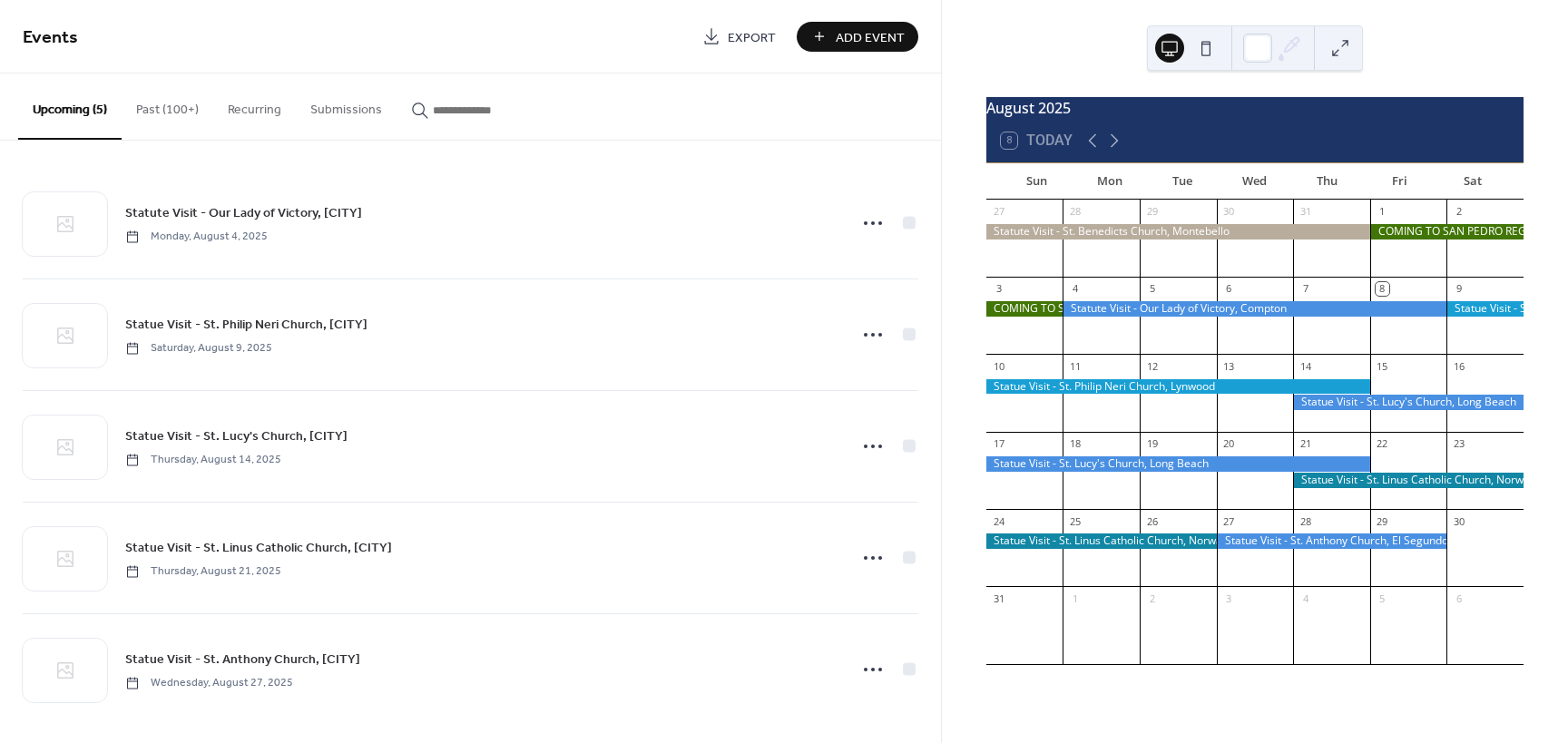 scroll, scrollTop: 0, scrollLeft: 0, axis: both 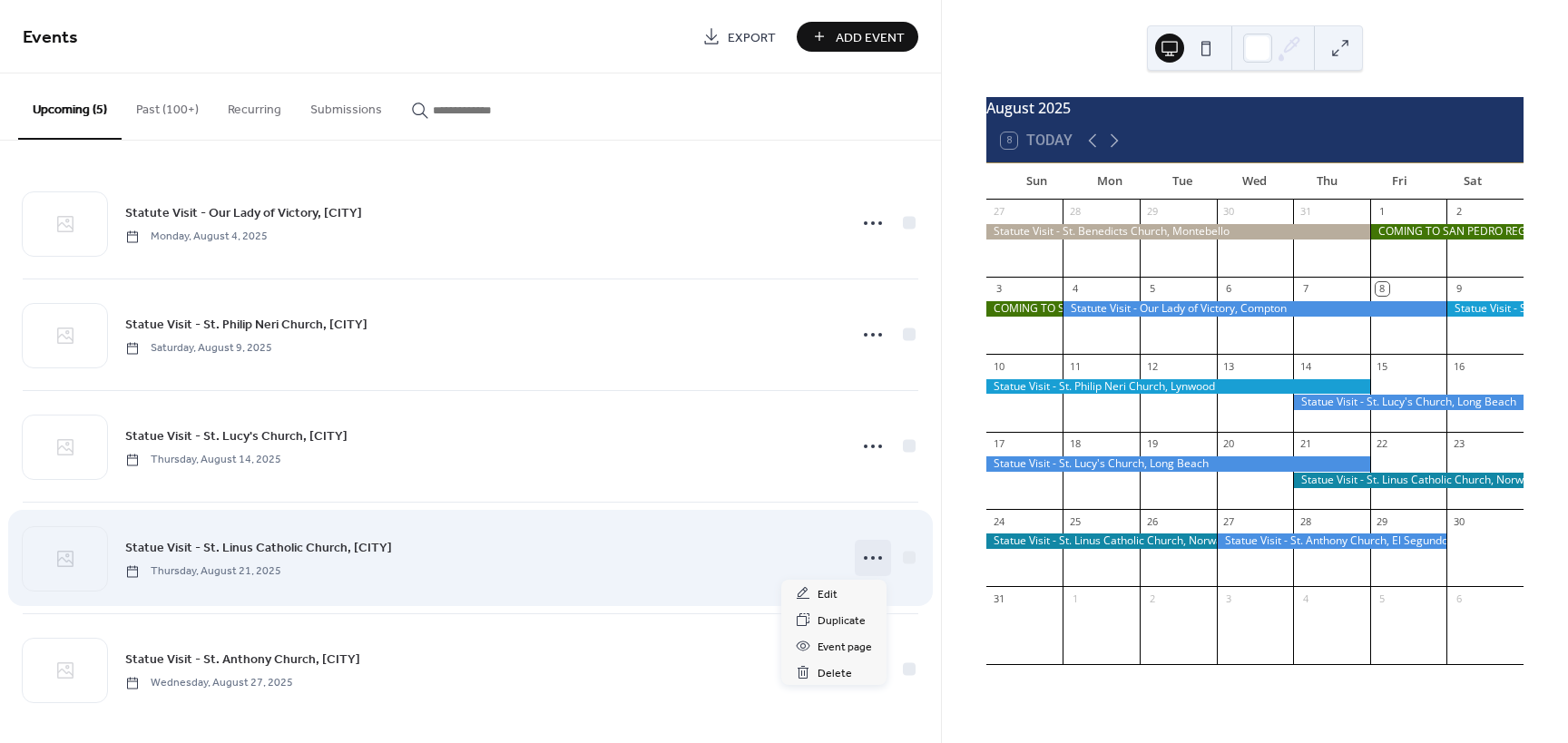 click 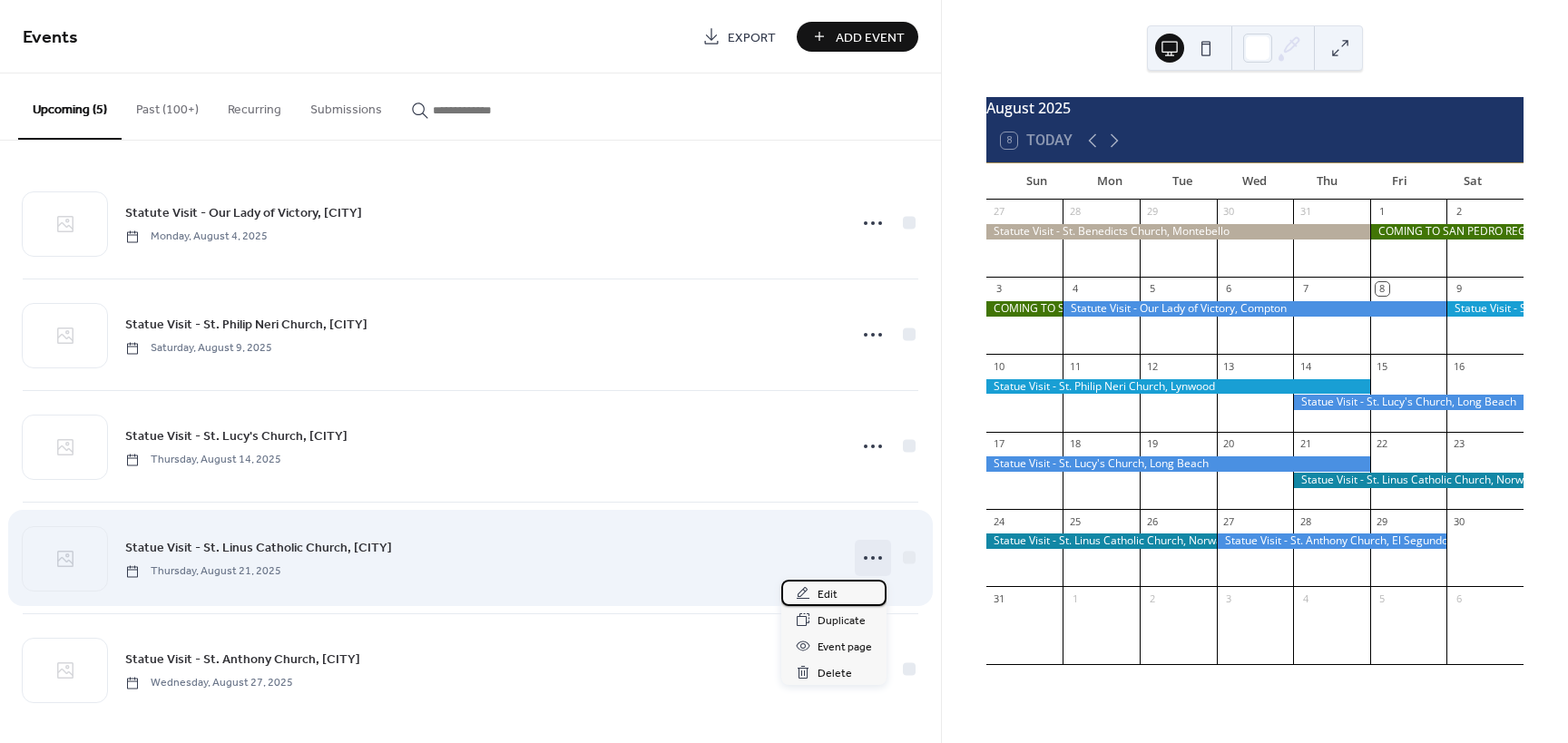 click on "Edit" at bounding box center [828, 594] 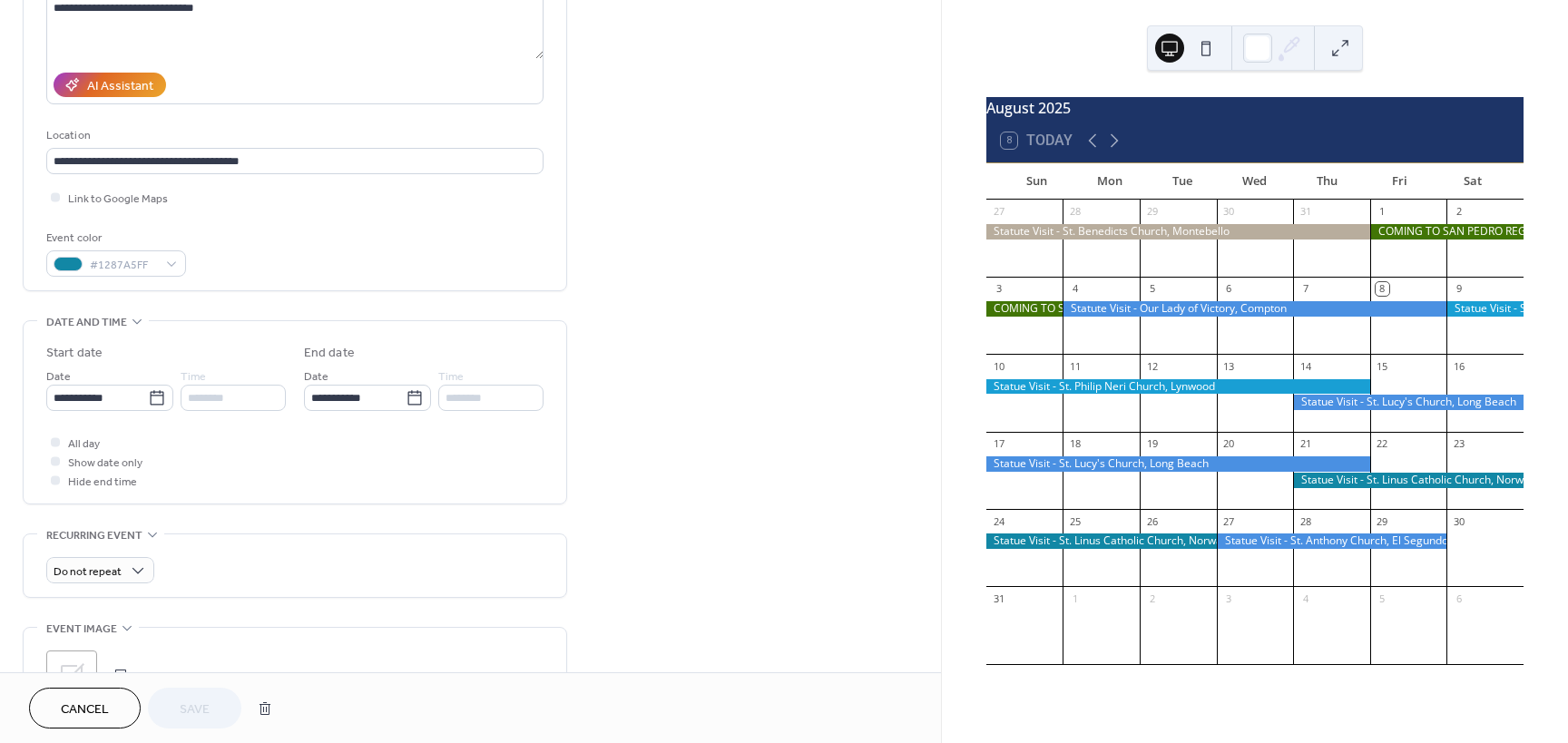 scroll, scrollTop: 272, scrollLeft: 0, axis: vertical 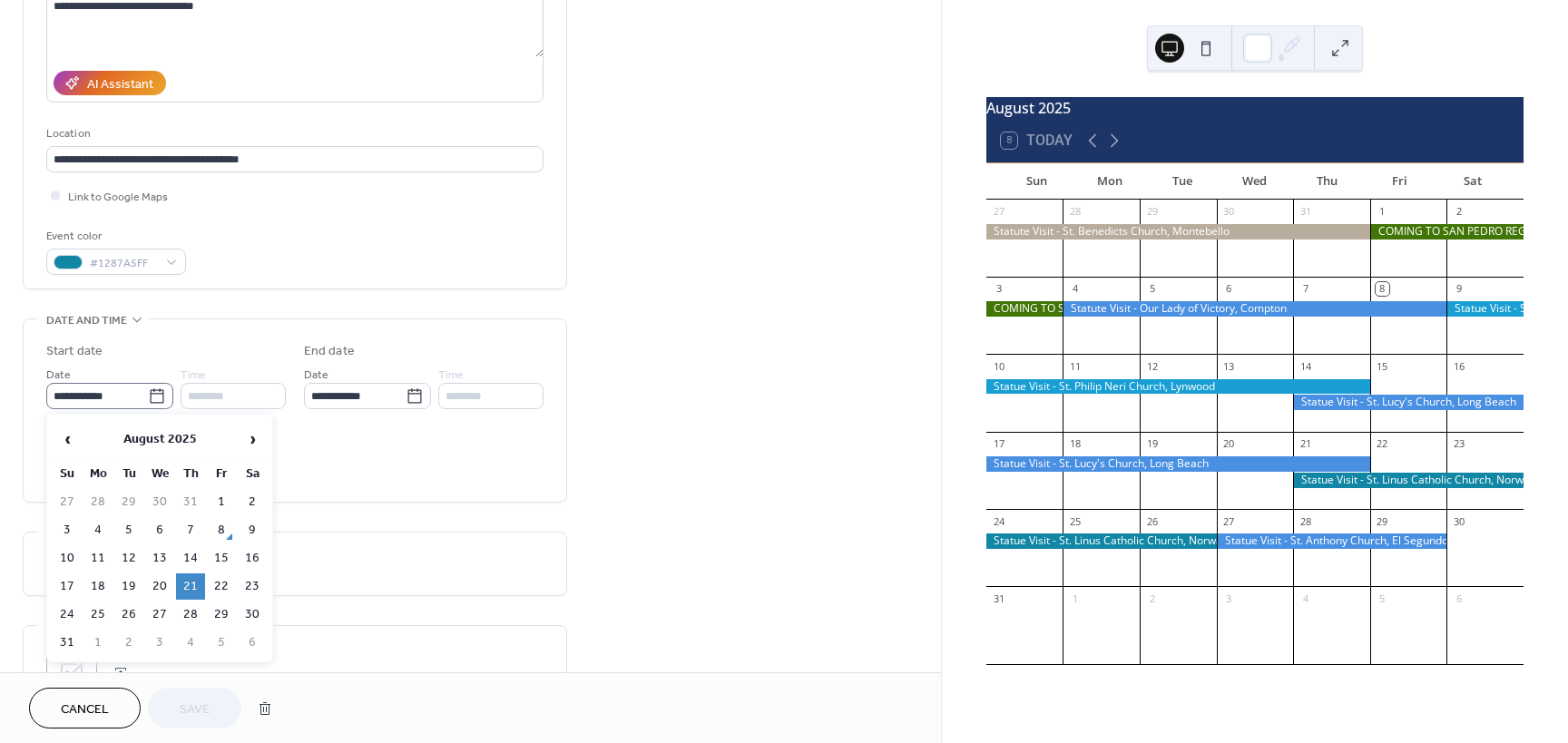 click 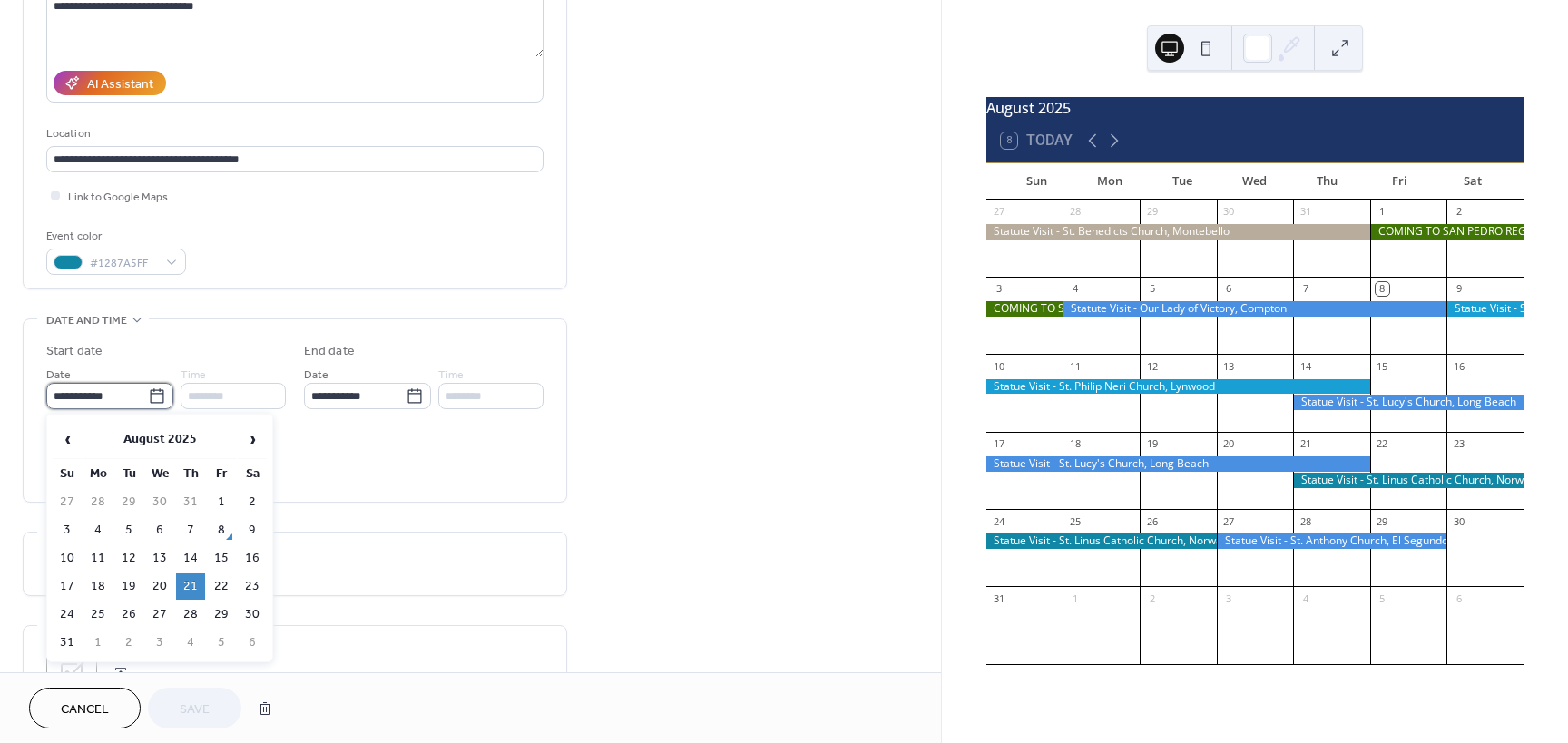 click on "**********" at bounding box center [97, 396] 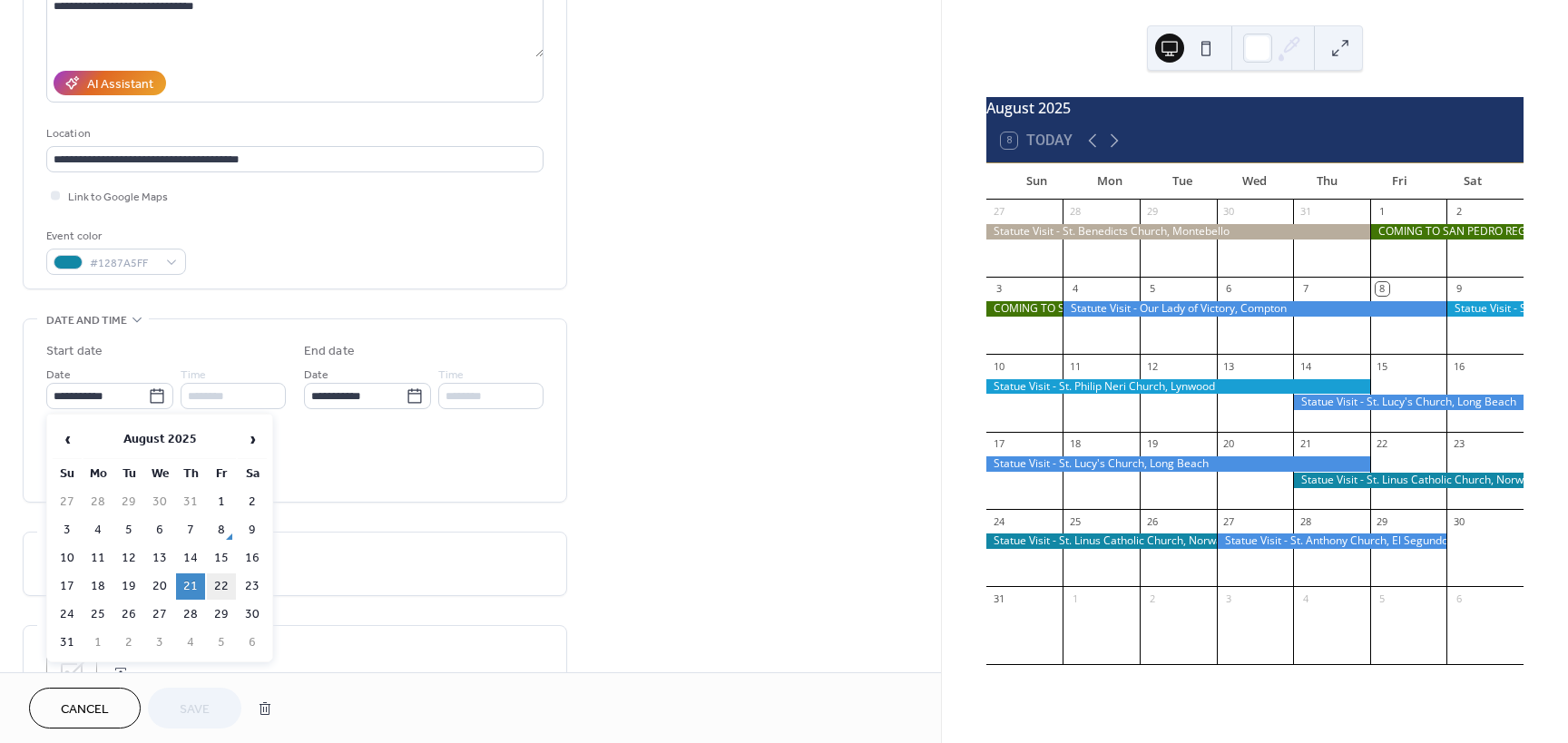 click on "22" at bounding box center (221, 586) 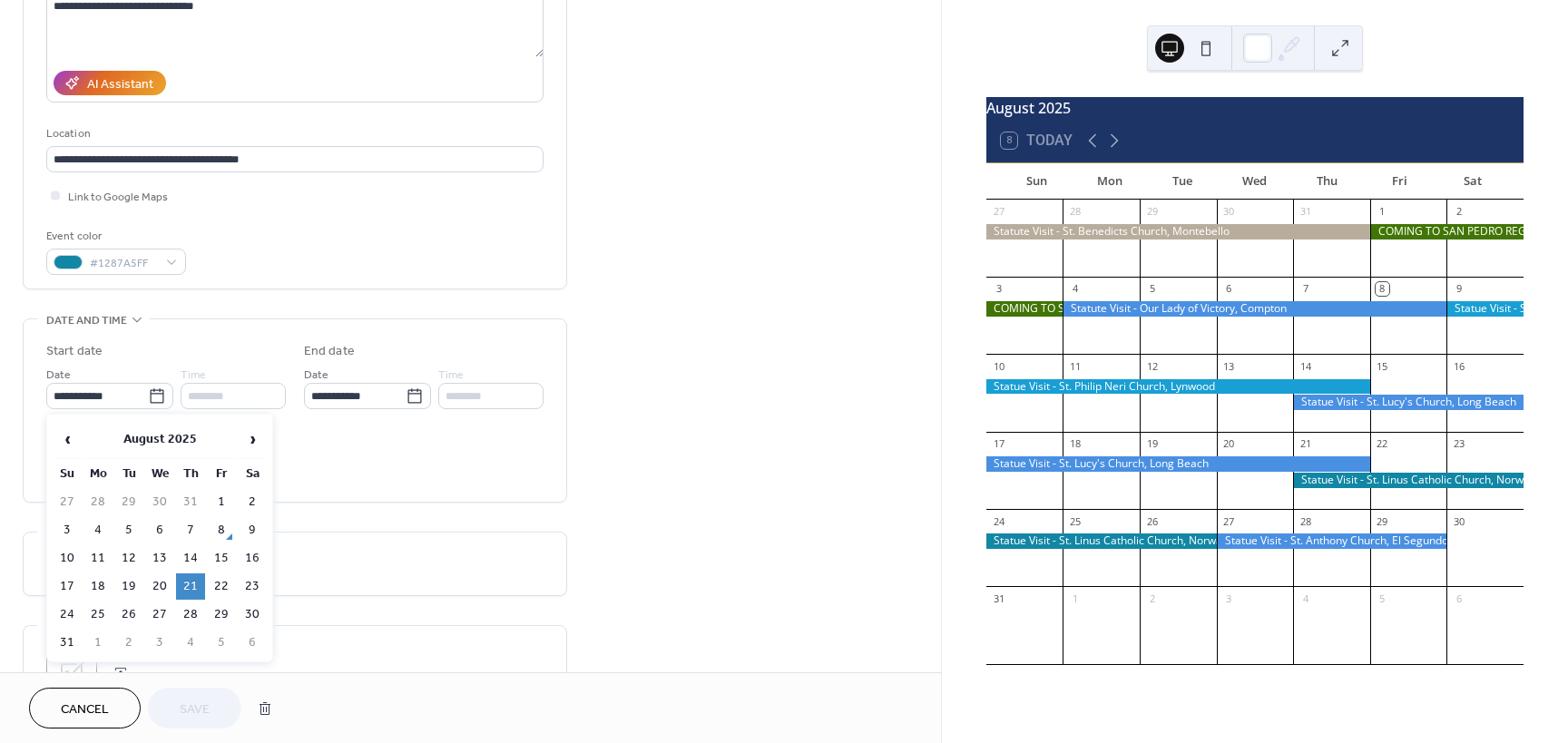 type on "**********" 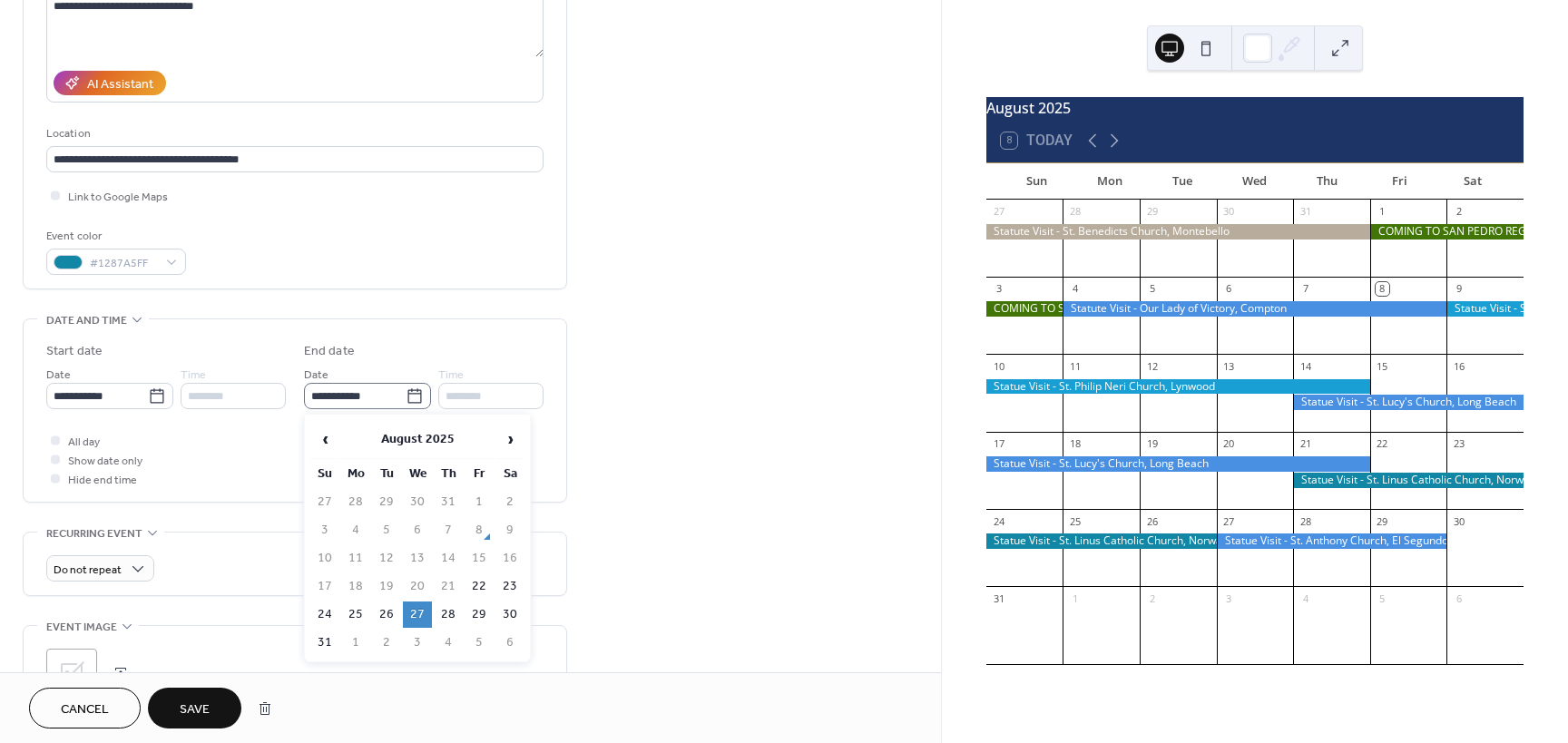 click 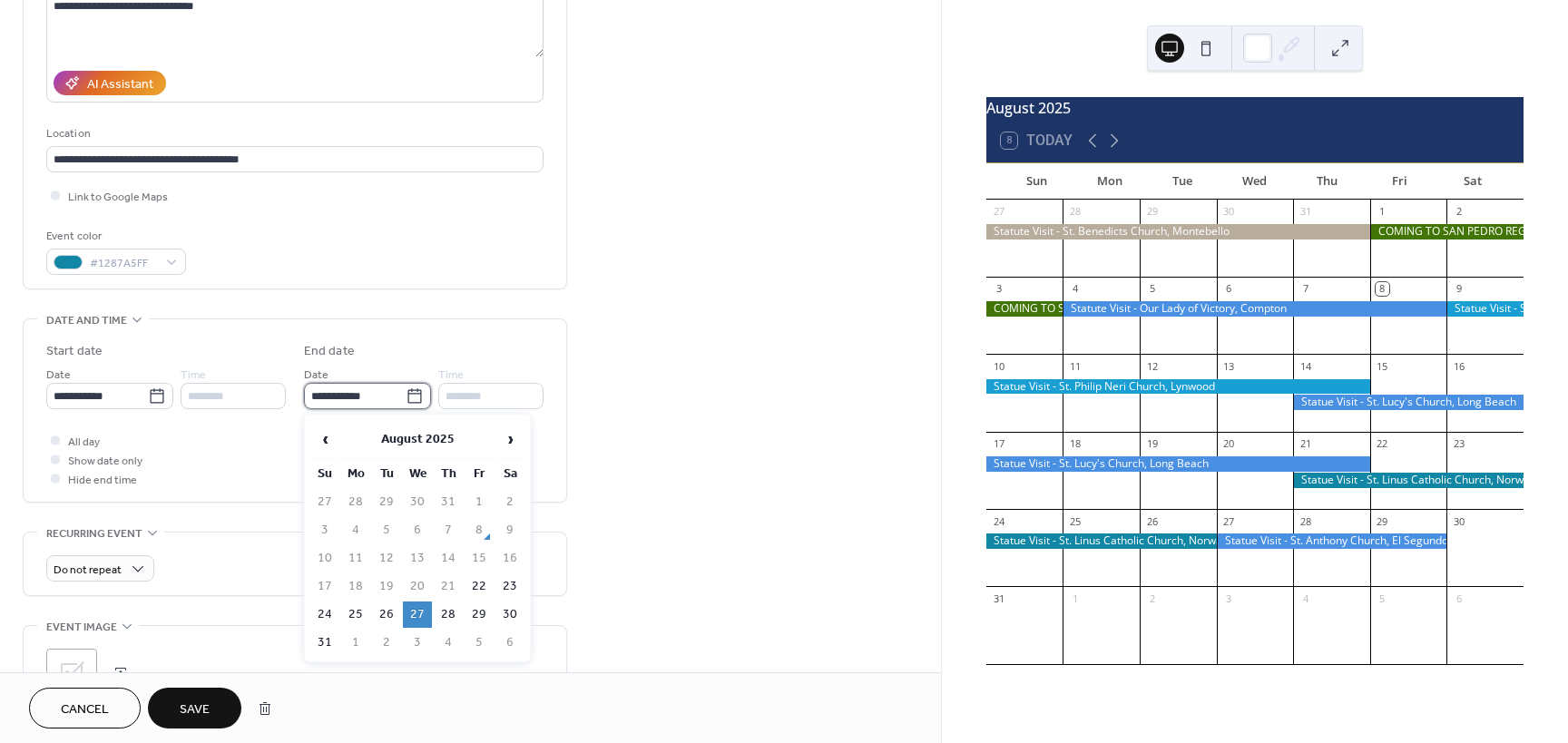 click on "**********" at bounding box center [355, 396] 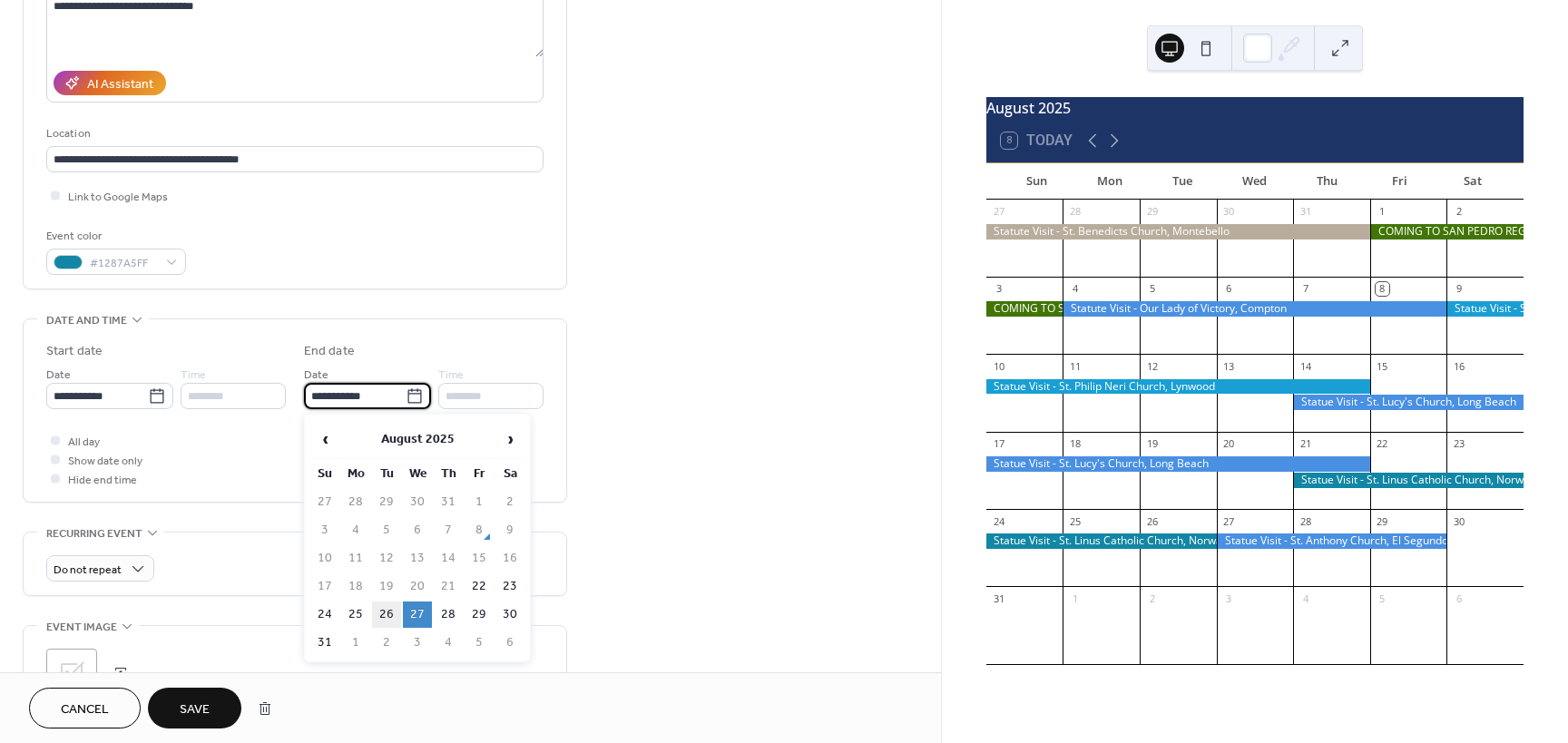 click on "26" at bounding box center [387, 614] 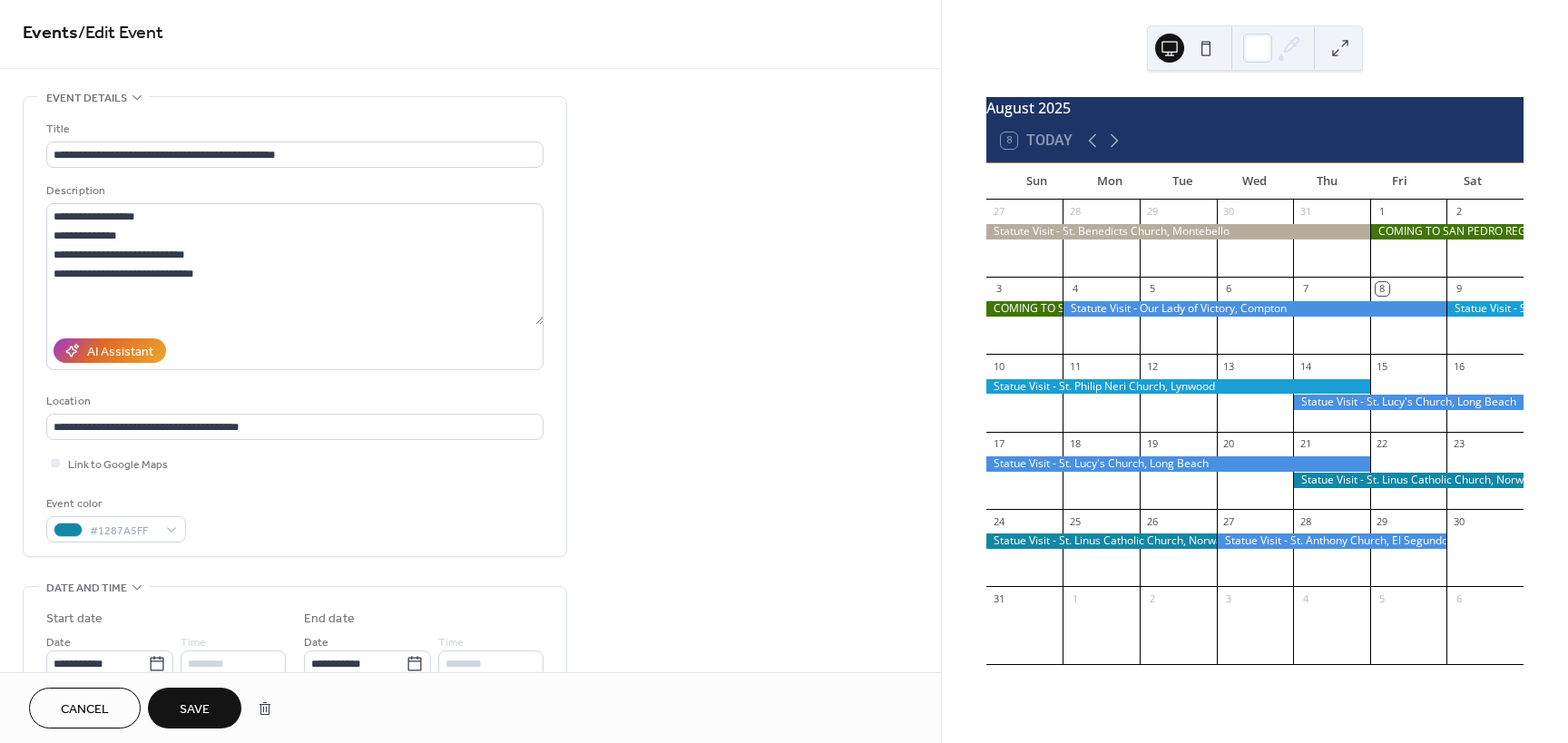 scroll, scrollTop: 0, scrollLeft: 0, axis: both 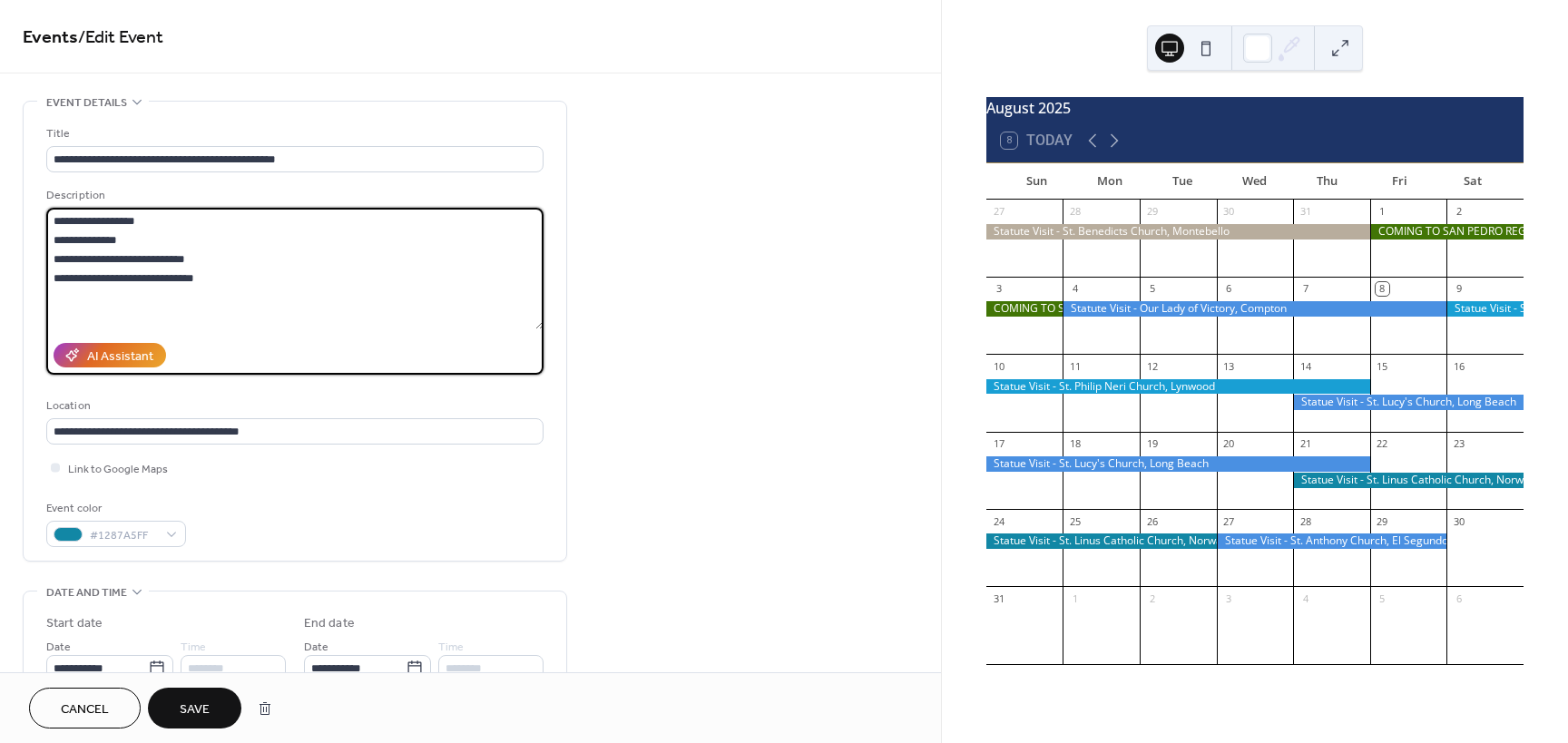 click on "**********" at bounding box center [295, 269] 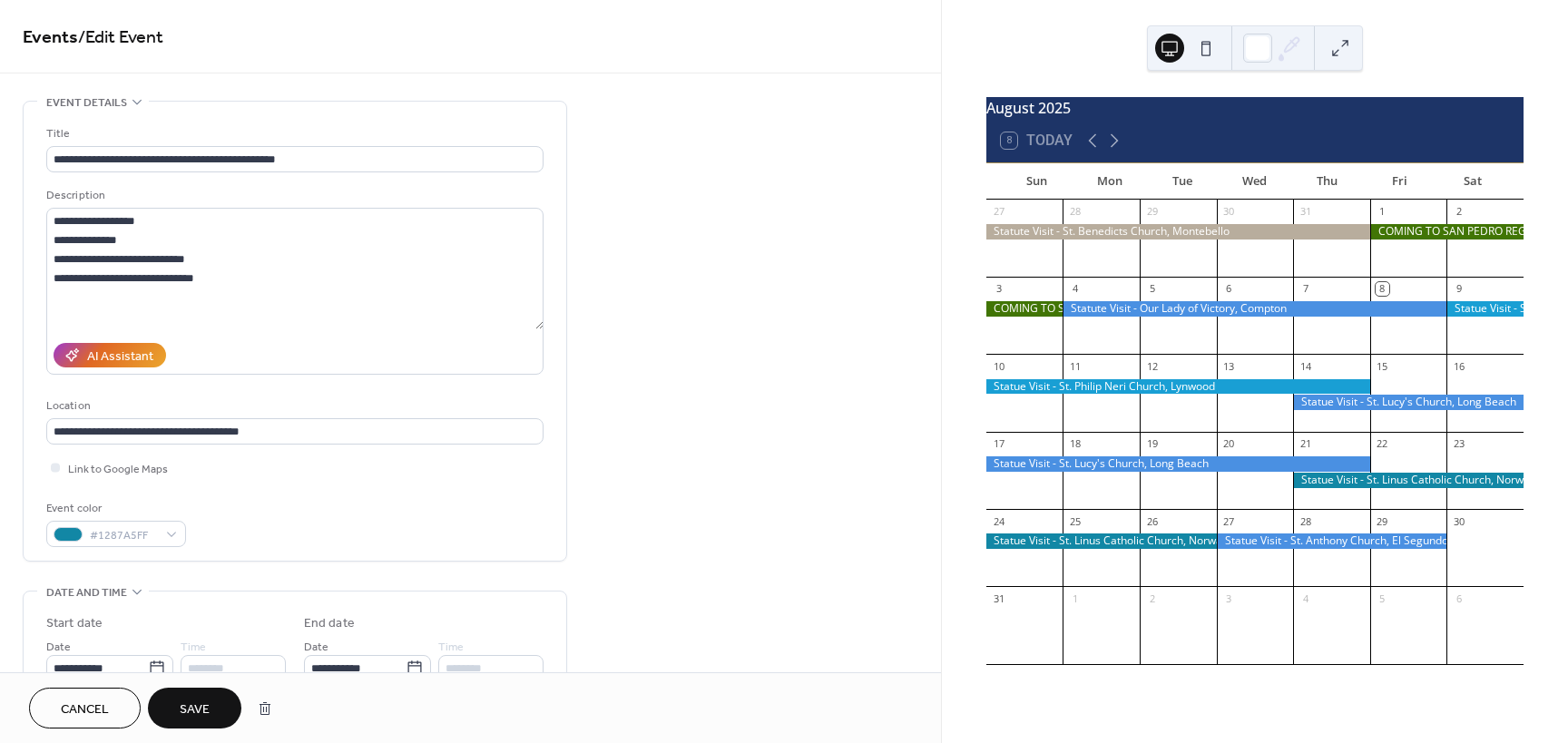 click on "Save" at bounding box center [194, 709] 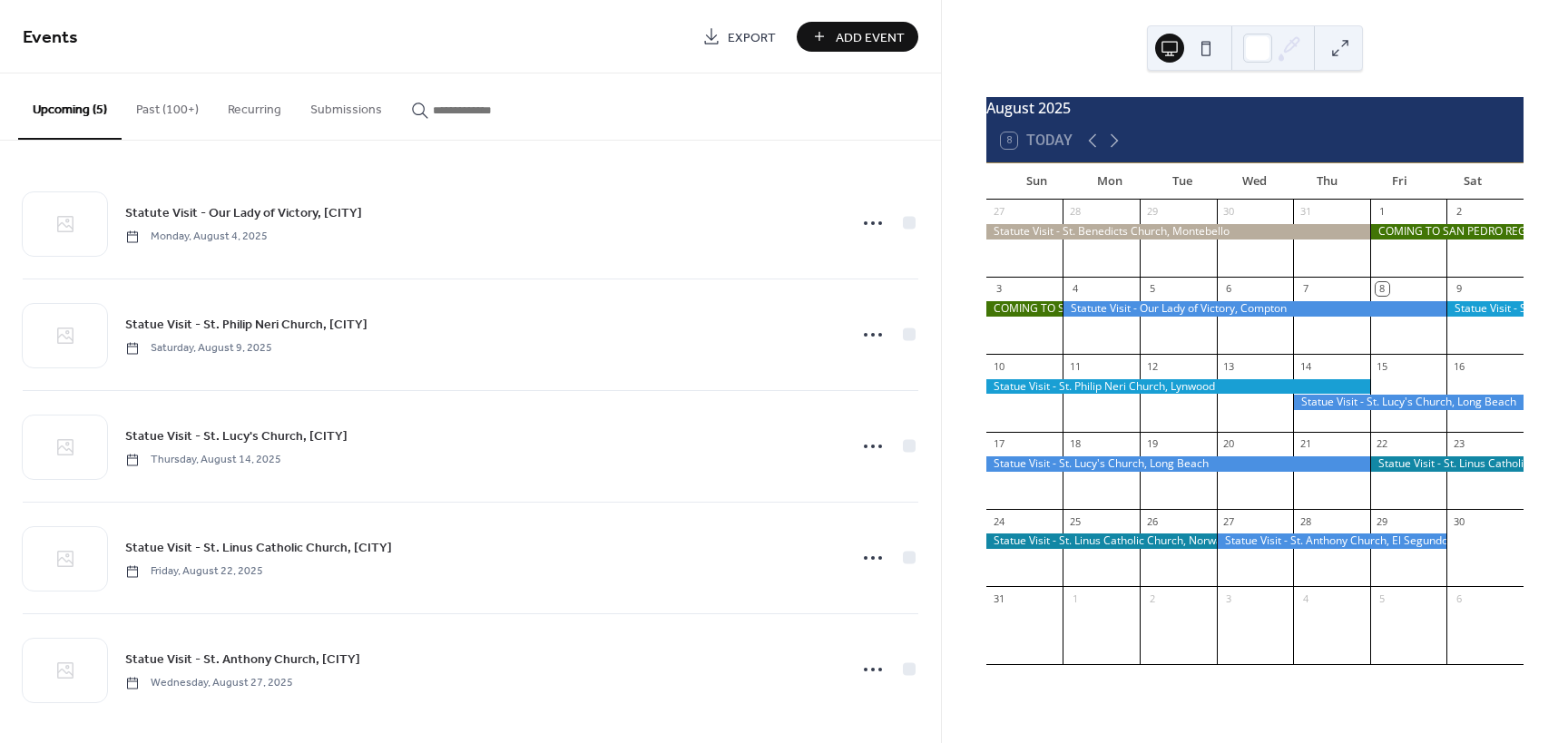 click on "Add Event" at bounding box center [870, 37] 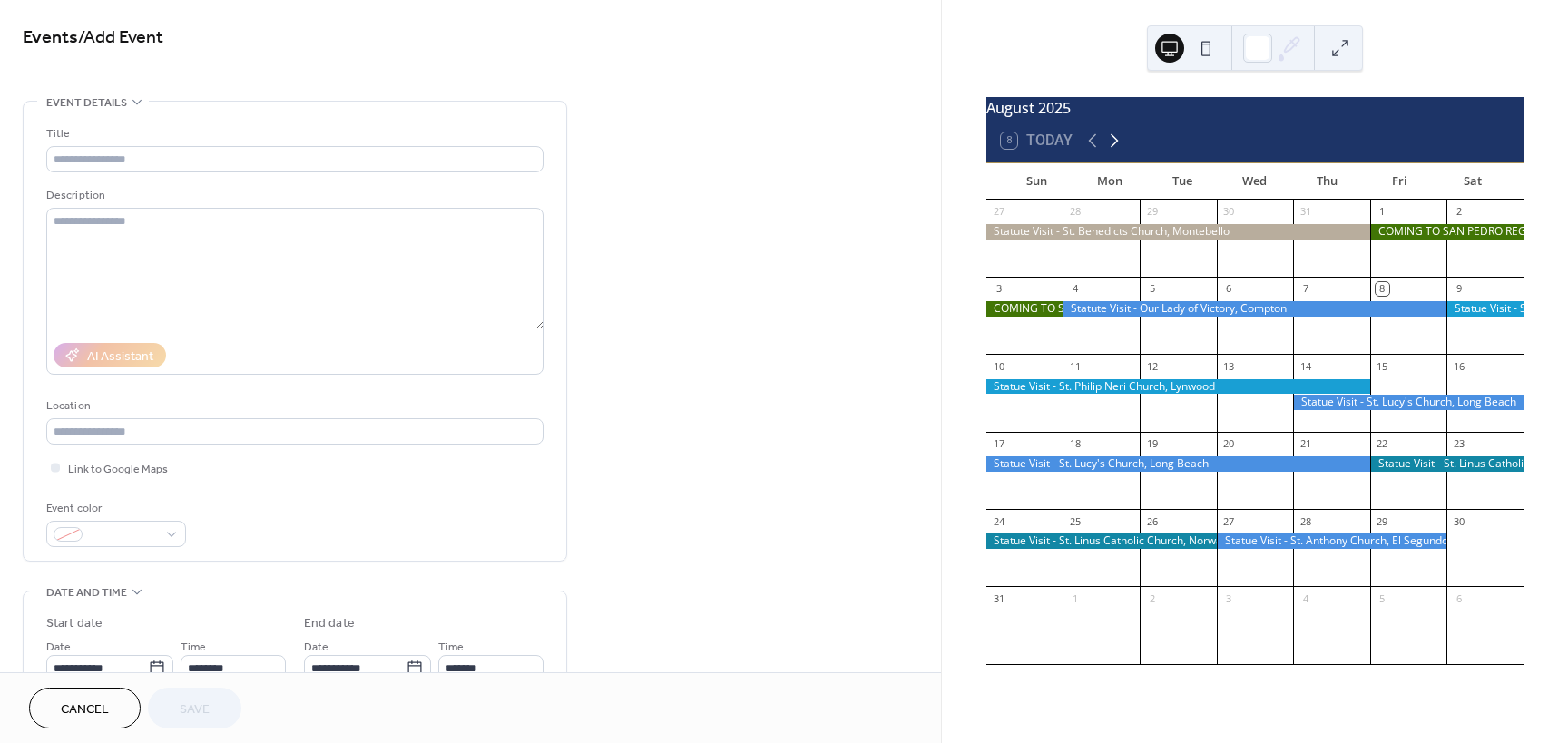 click 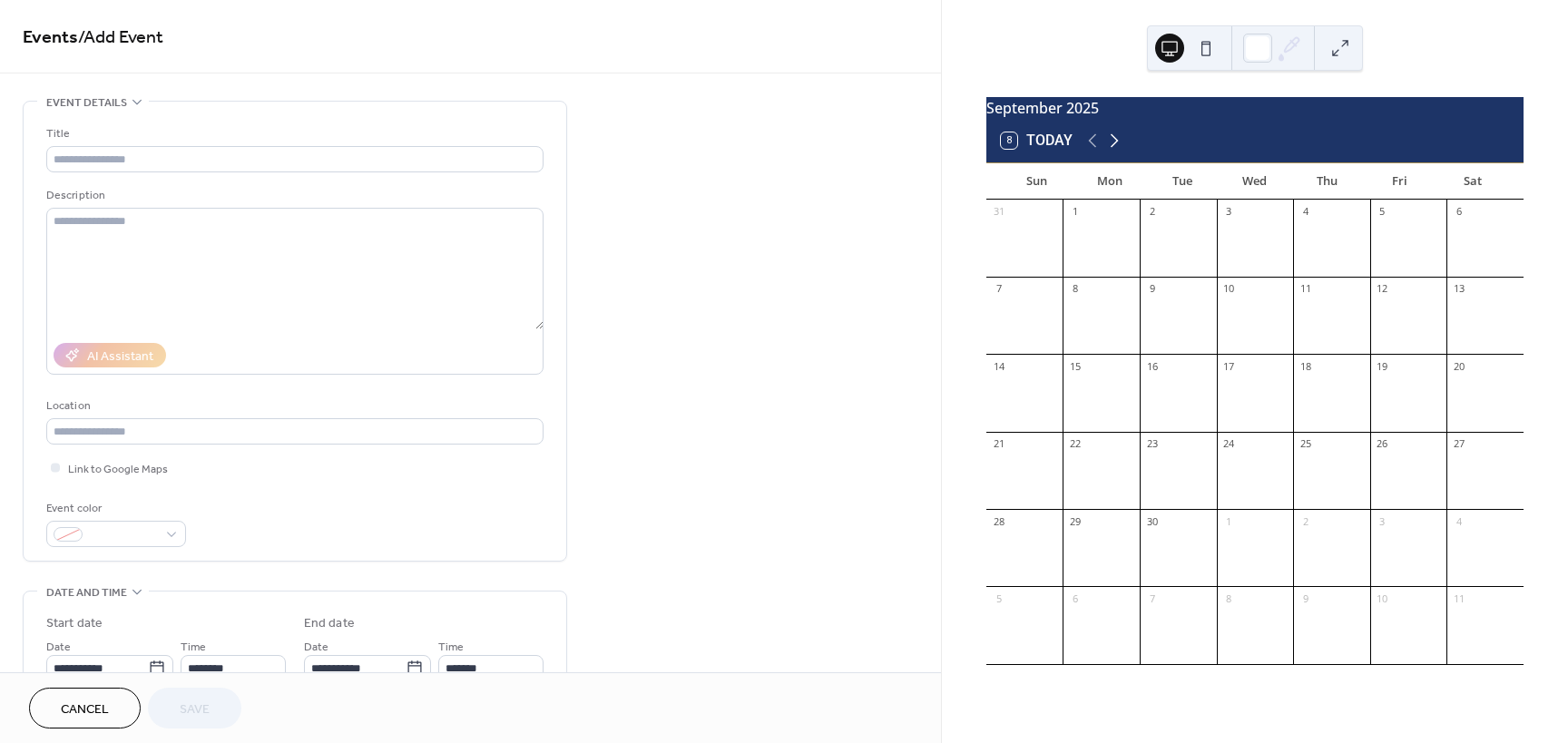 click 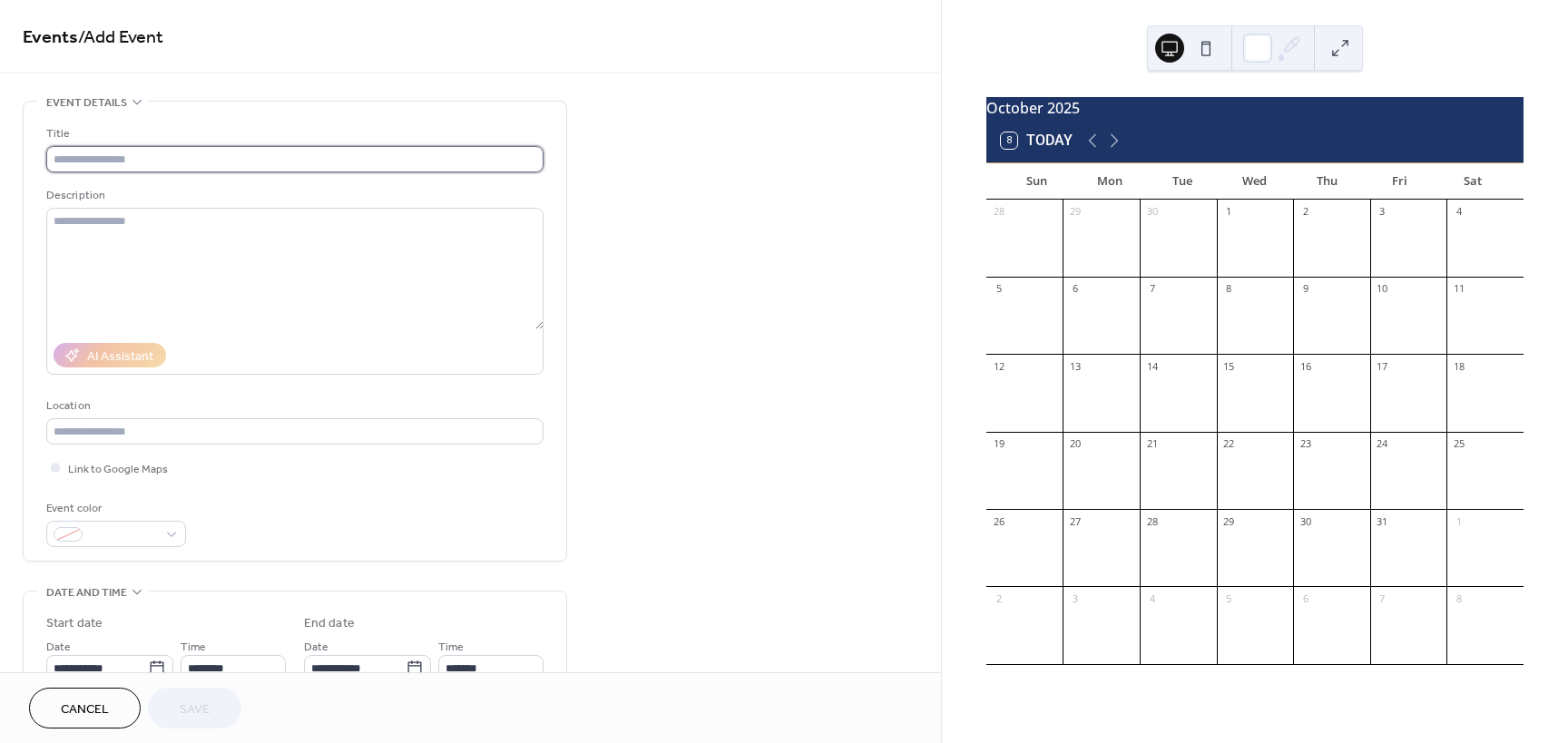 click at bounding box center (295, 159) 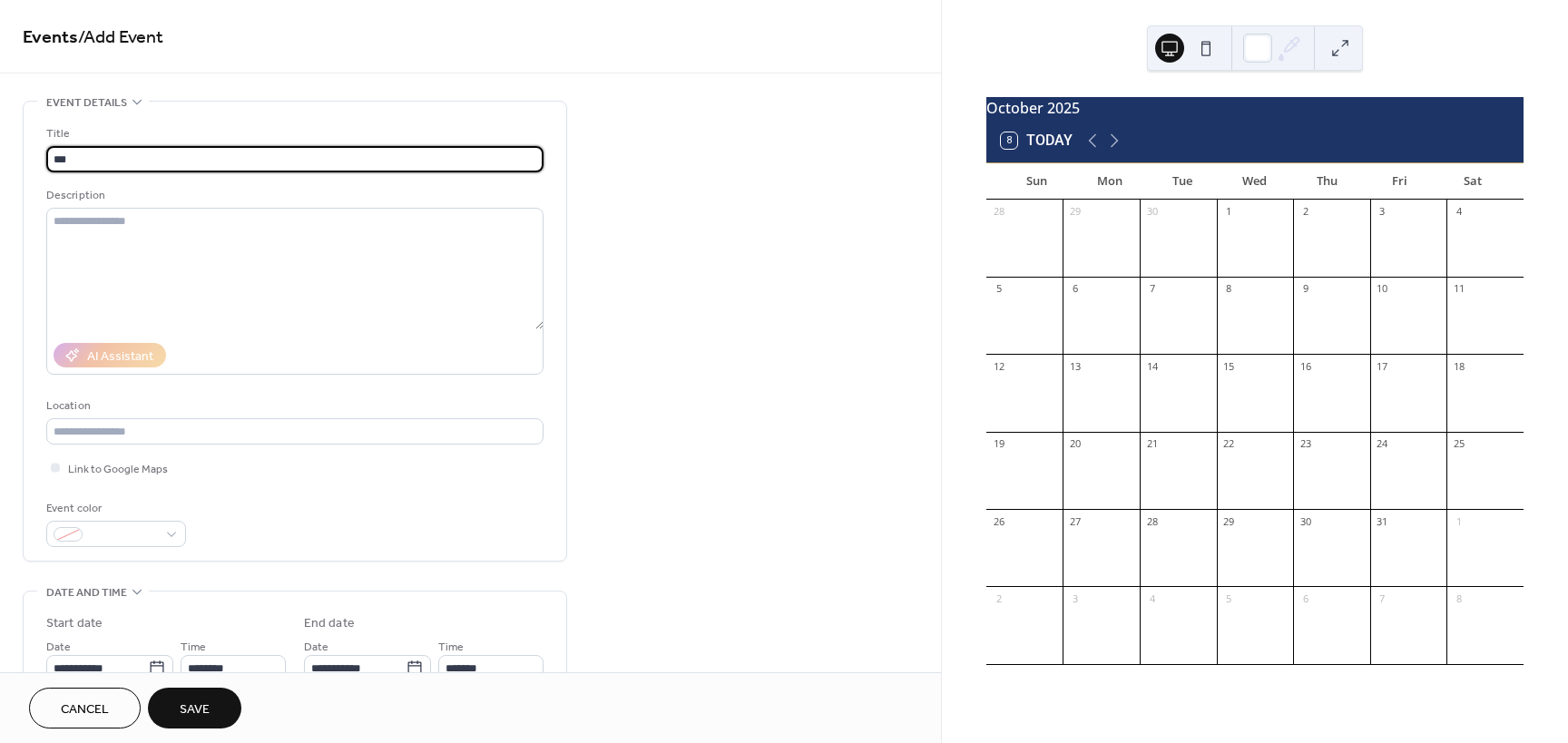type on "***" 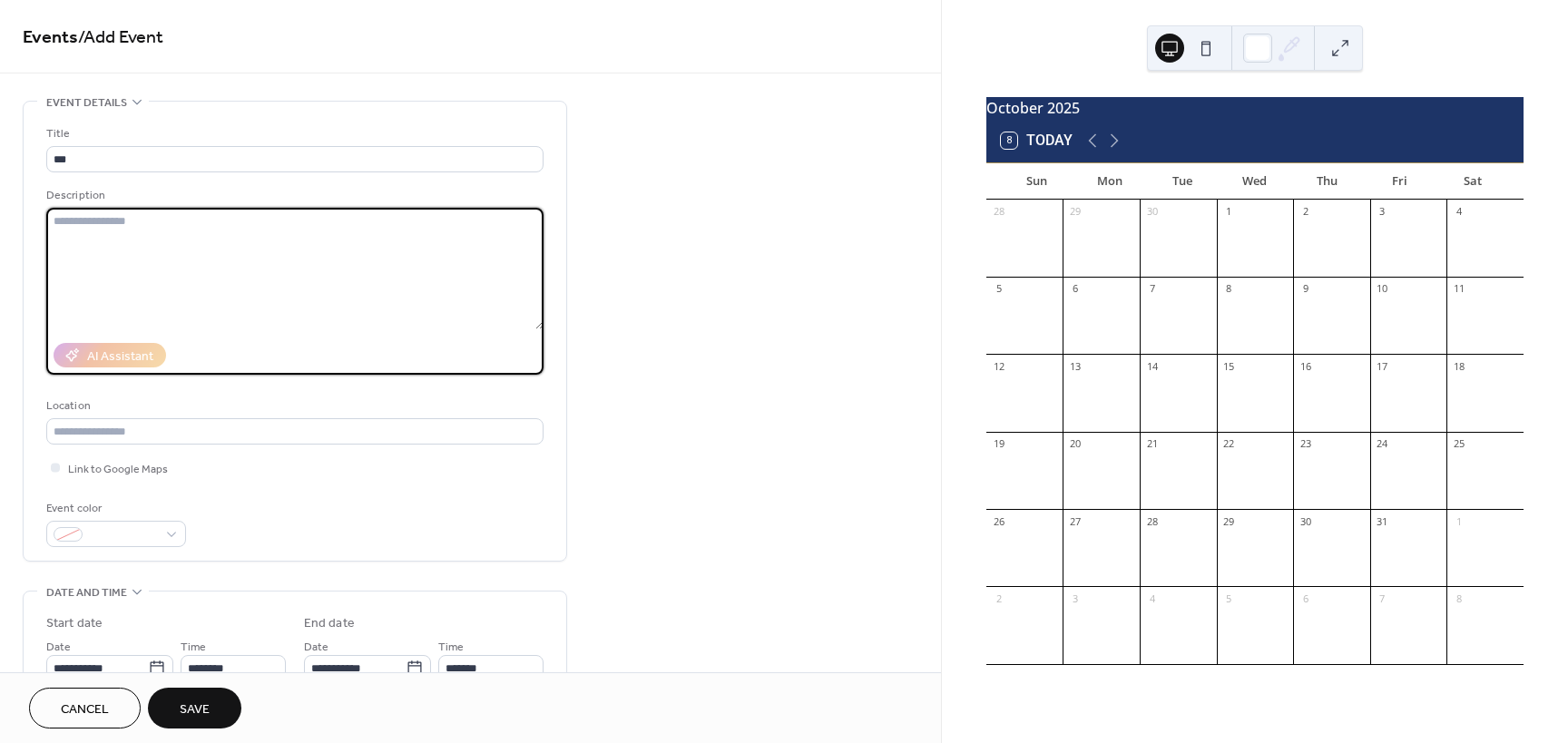 click at bounding box center [295, 269] 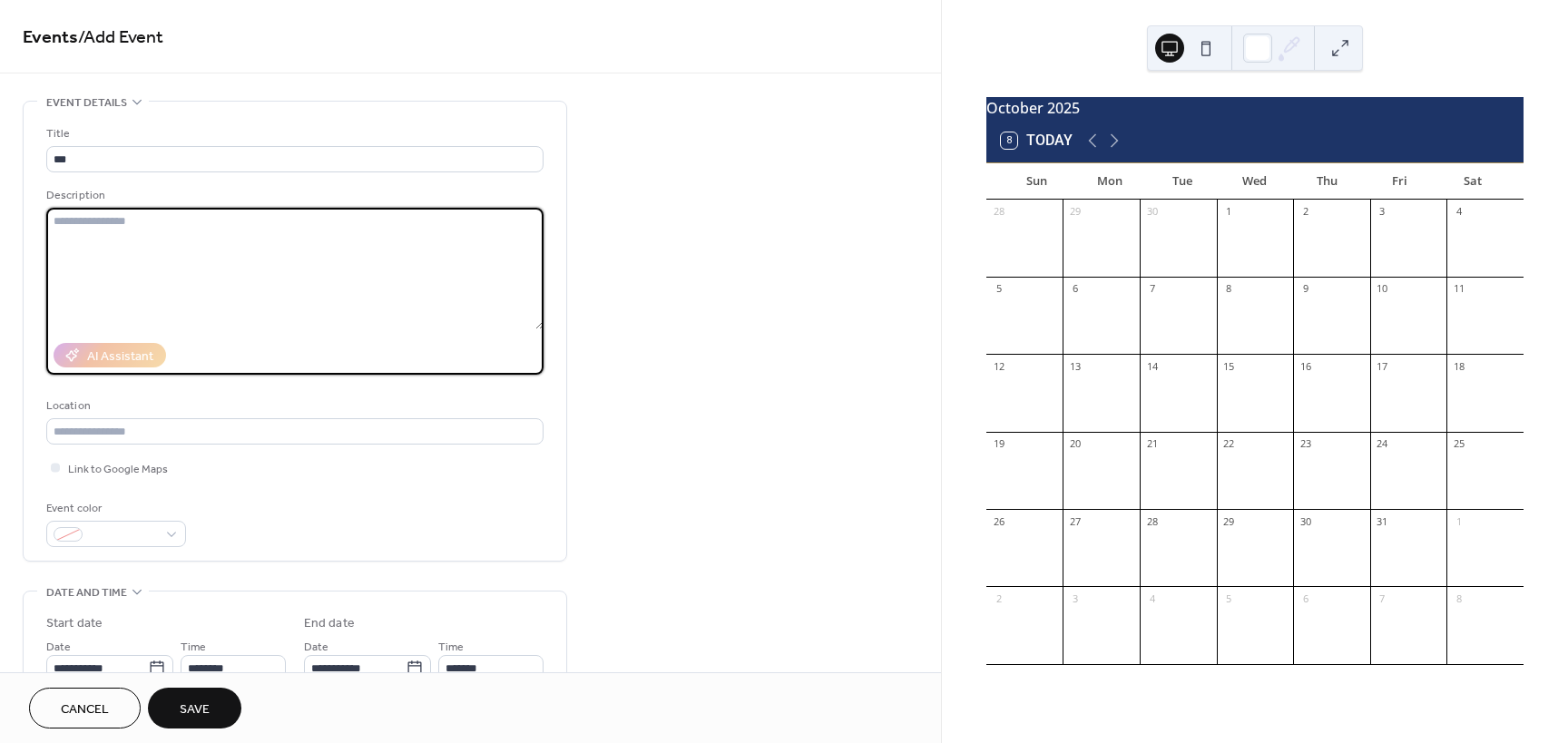 paste on "**********" 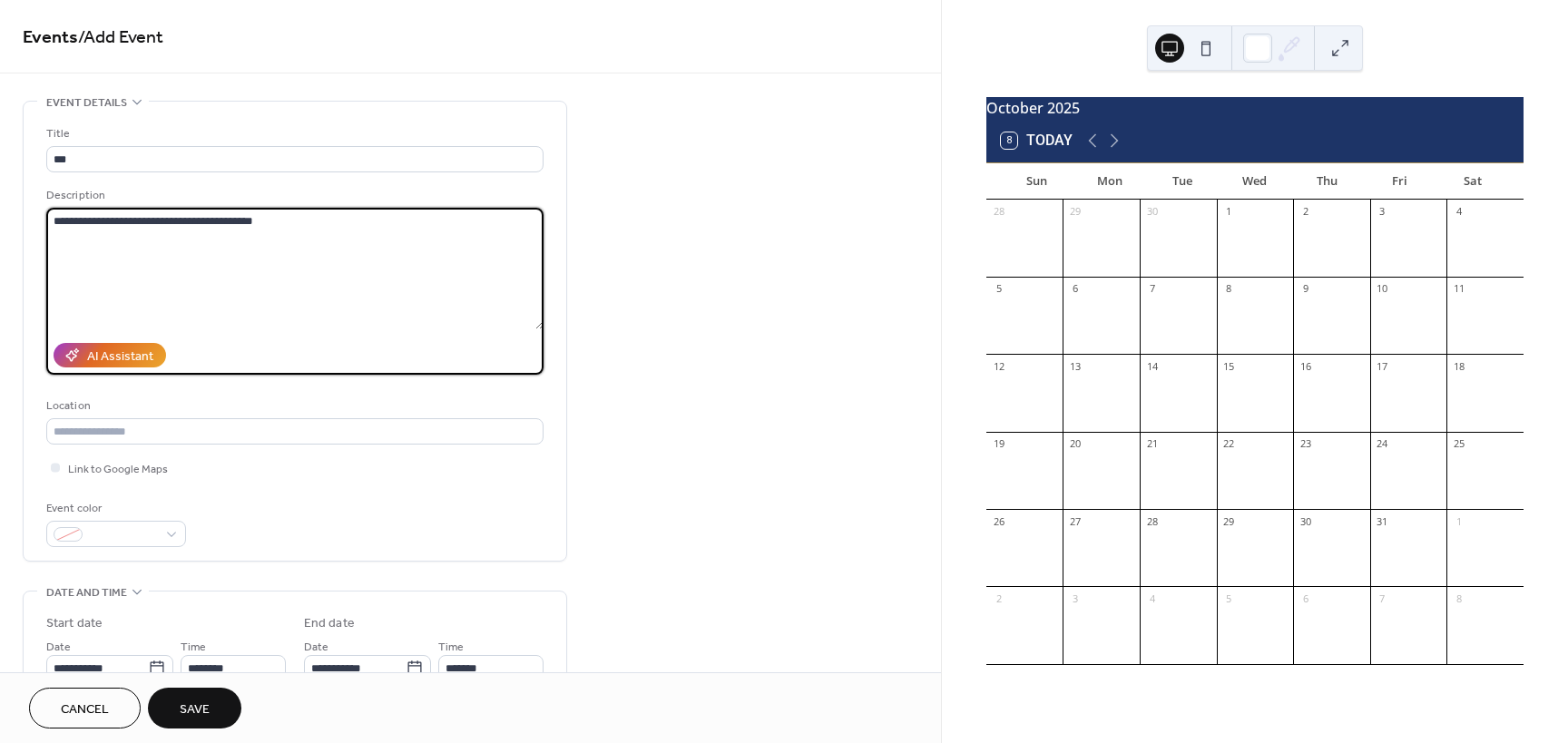 type on "**********" 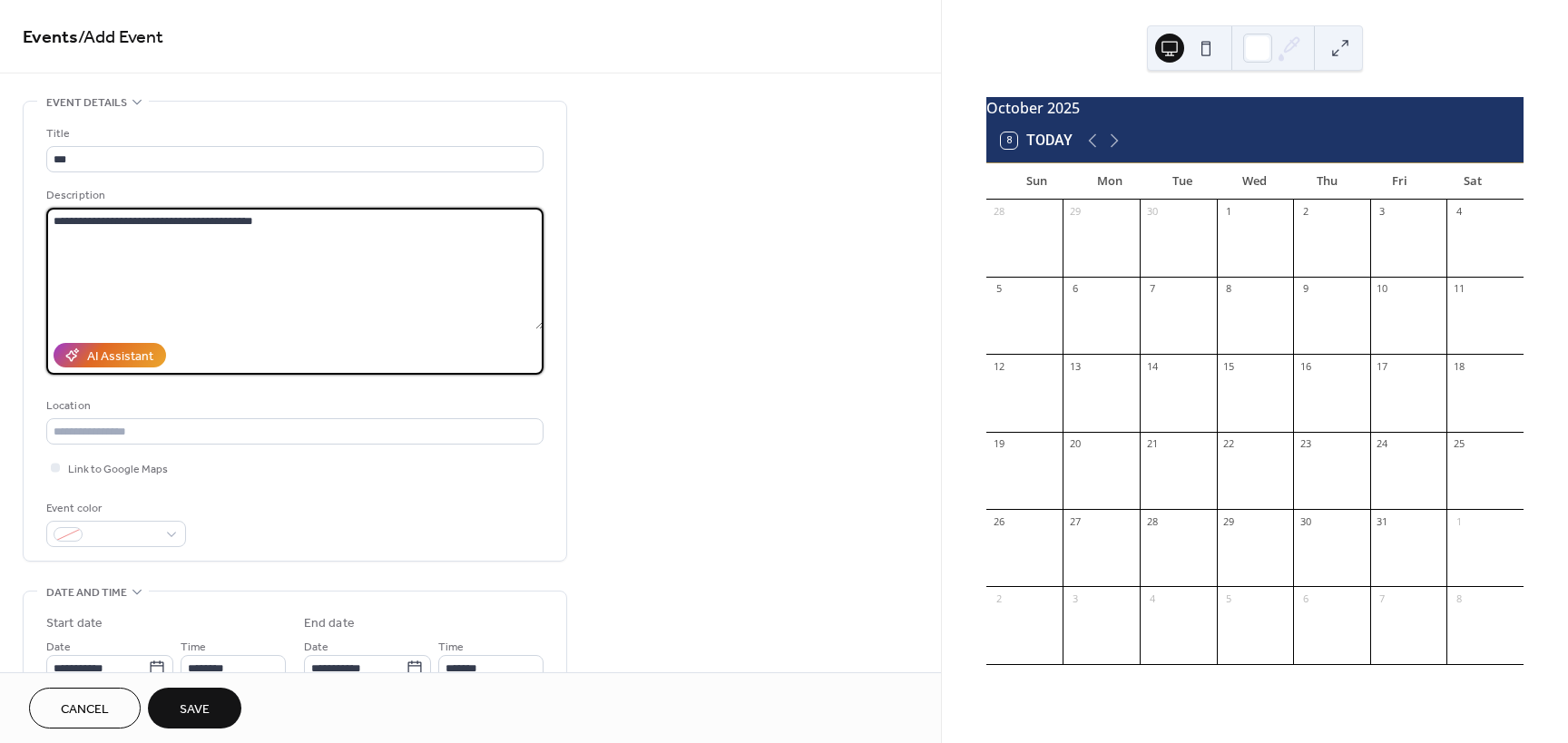 click on "**********" at bounding box center [295, 269] 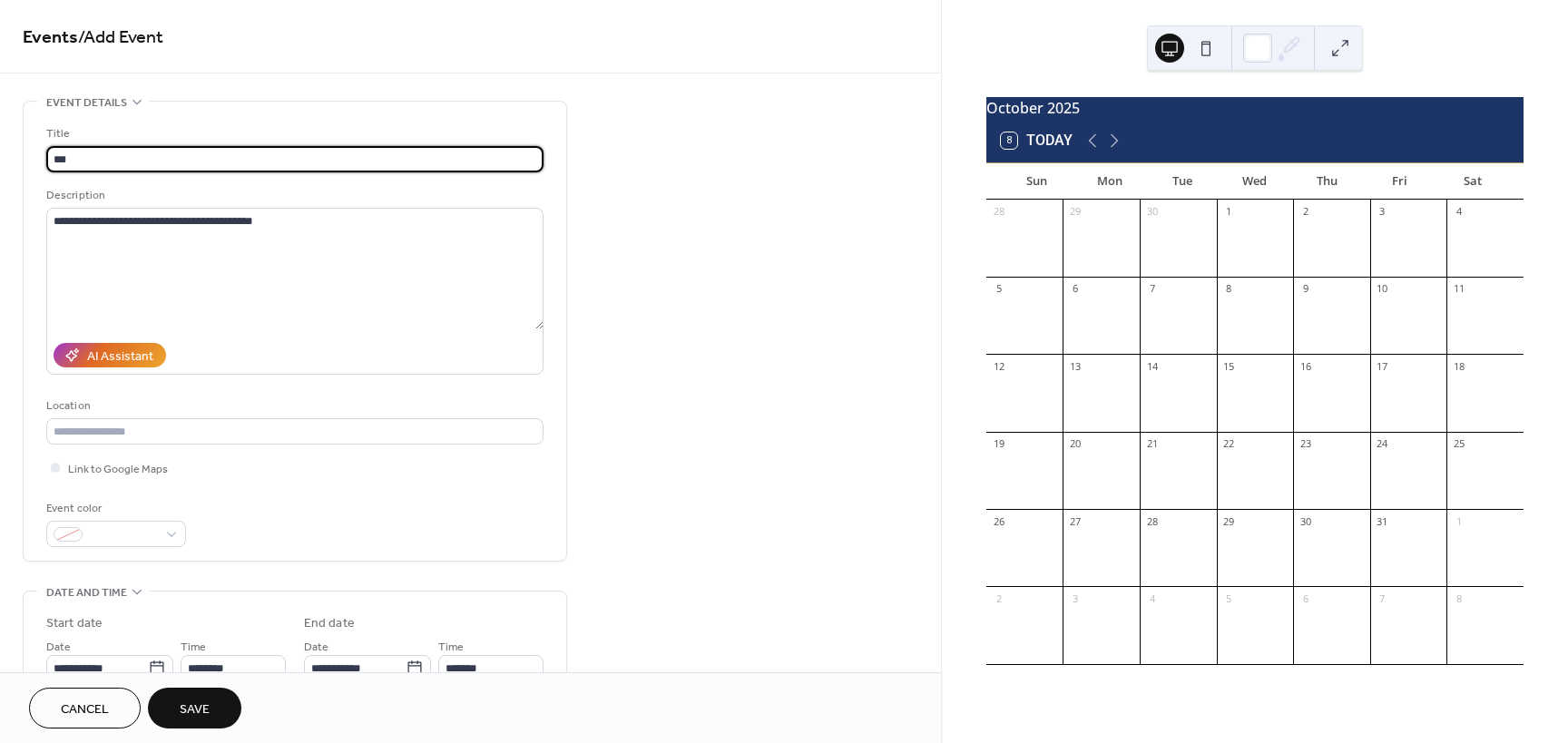 drag, startPoint x: 93, startPoint y: 151, endPoint x: 15, endPoint y: 154, distance: 78.05767 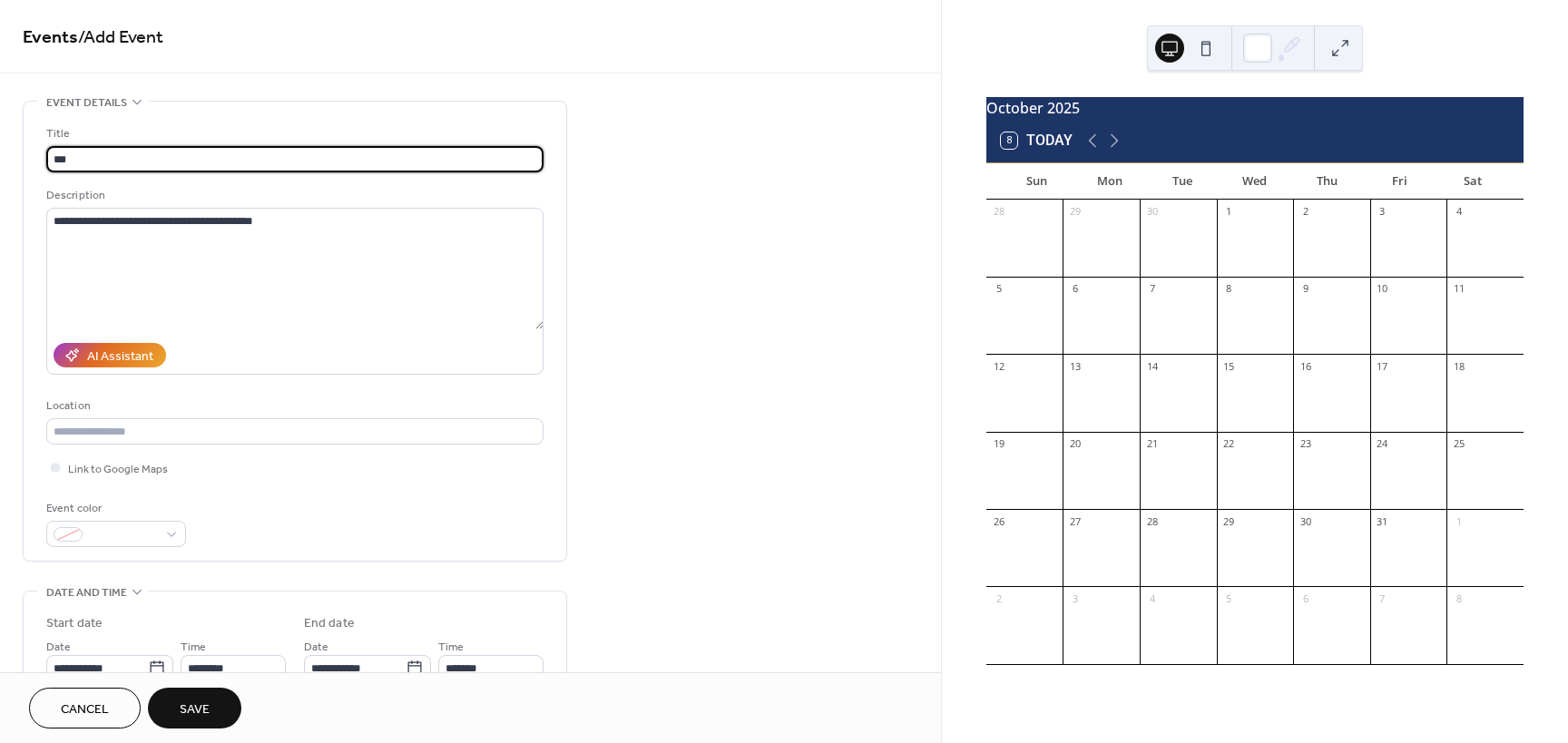 click on "**********" at bounding box center (470, 653) 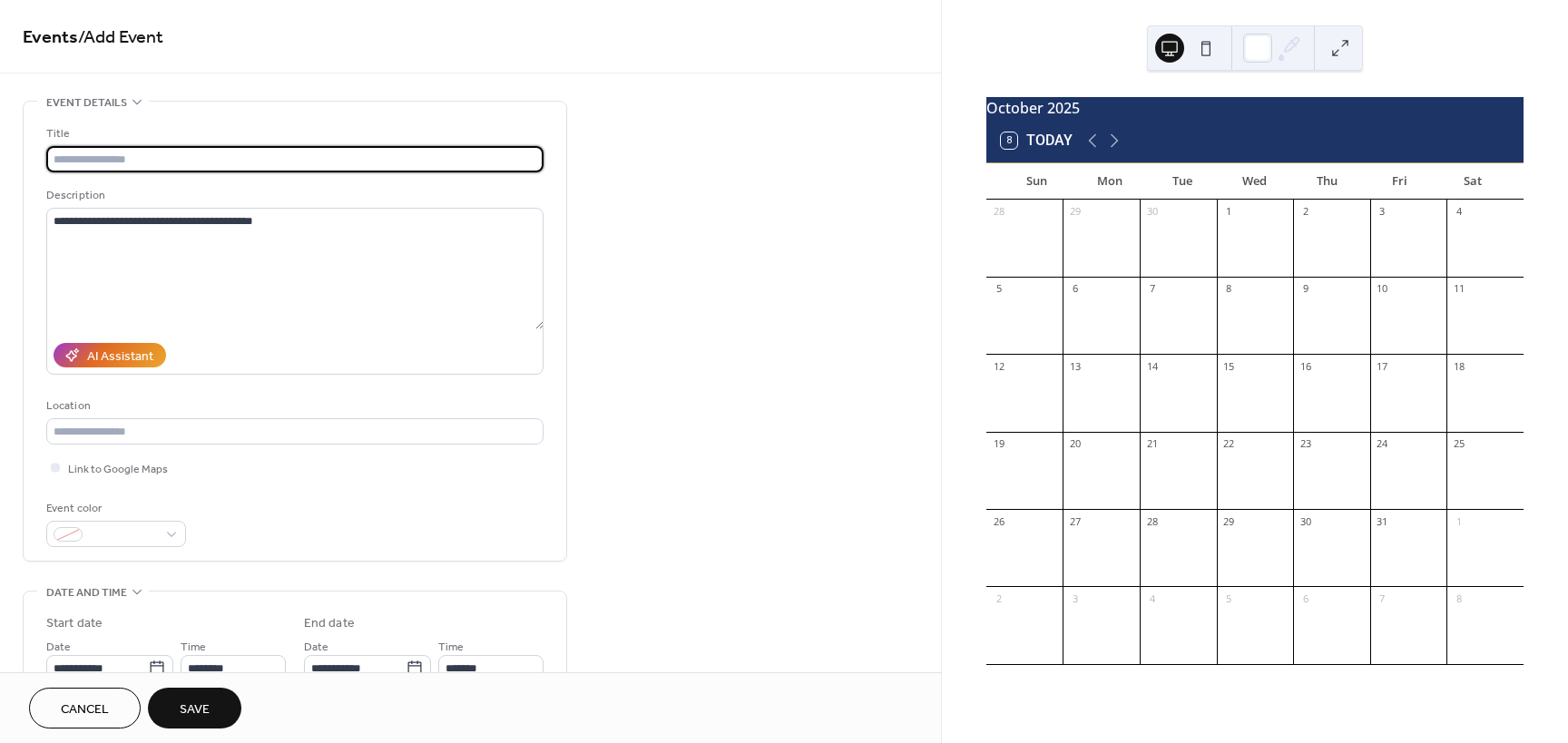paste on "**********" 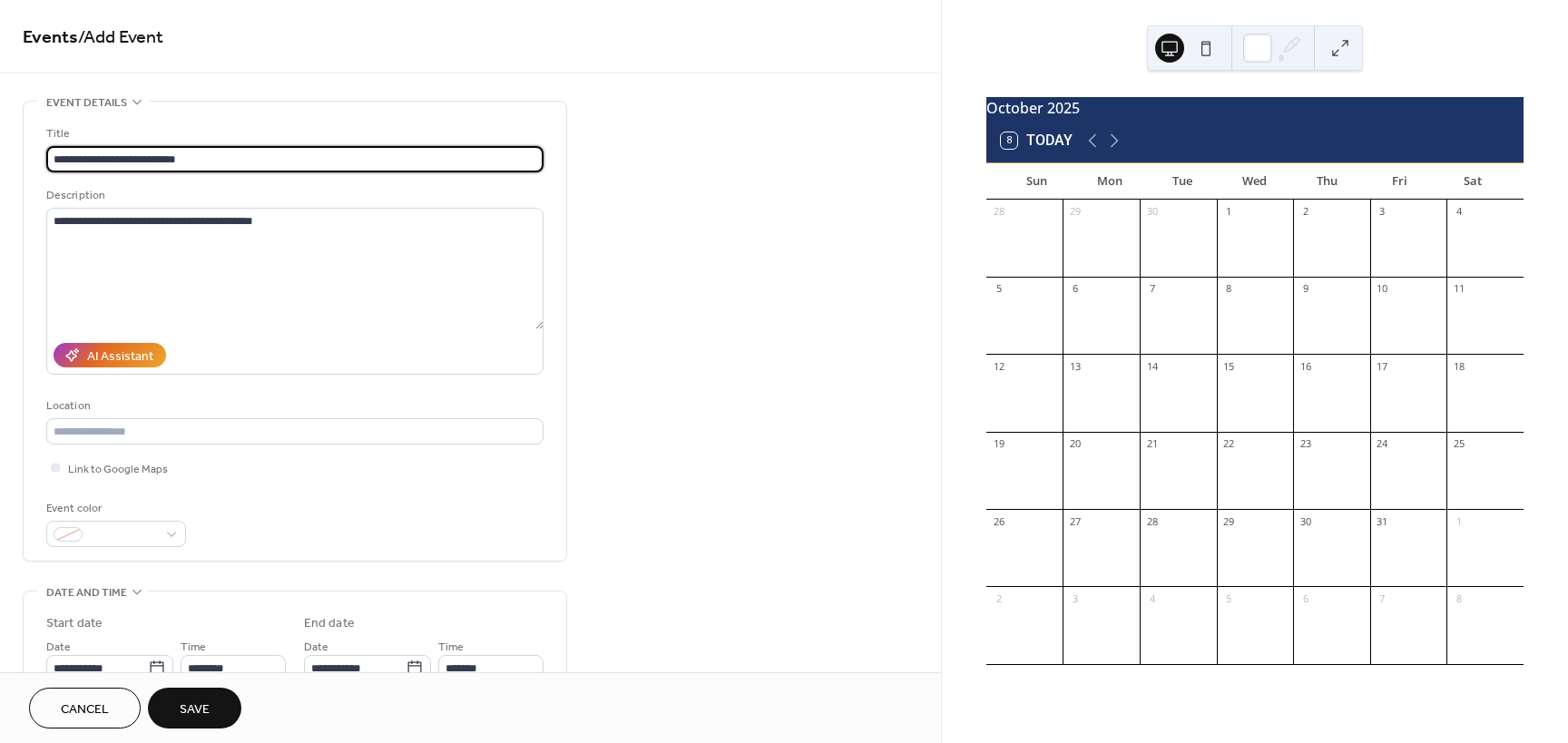 type on "**********" 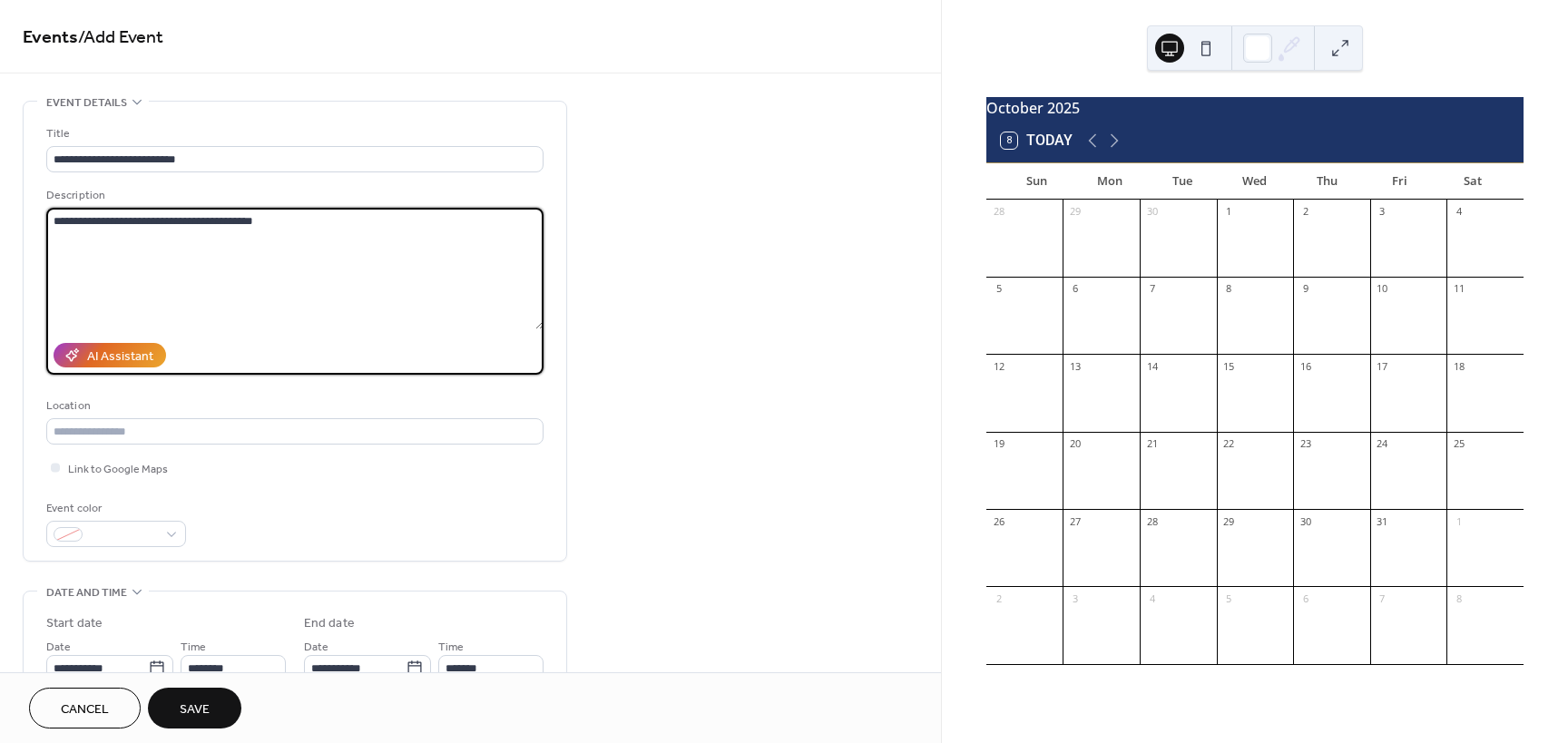 click on "**********" at bounding box center [295, 269] 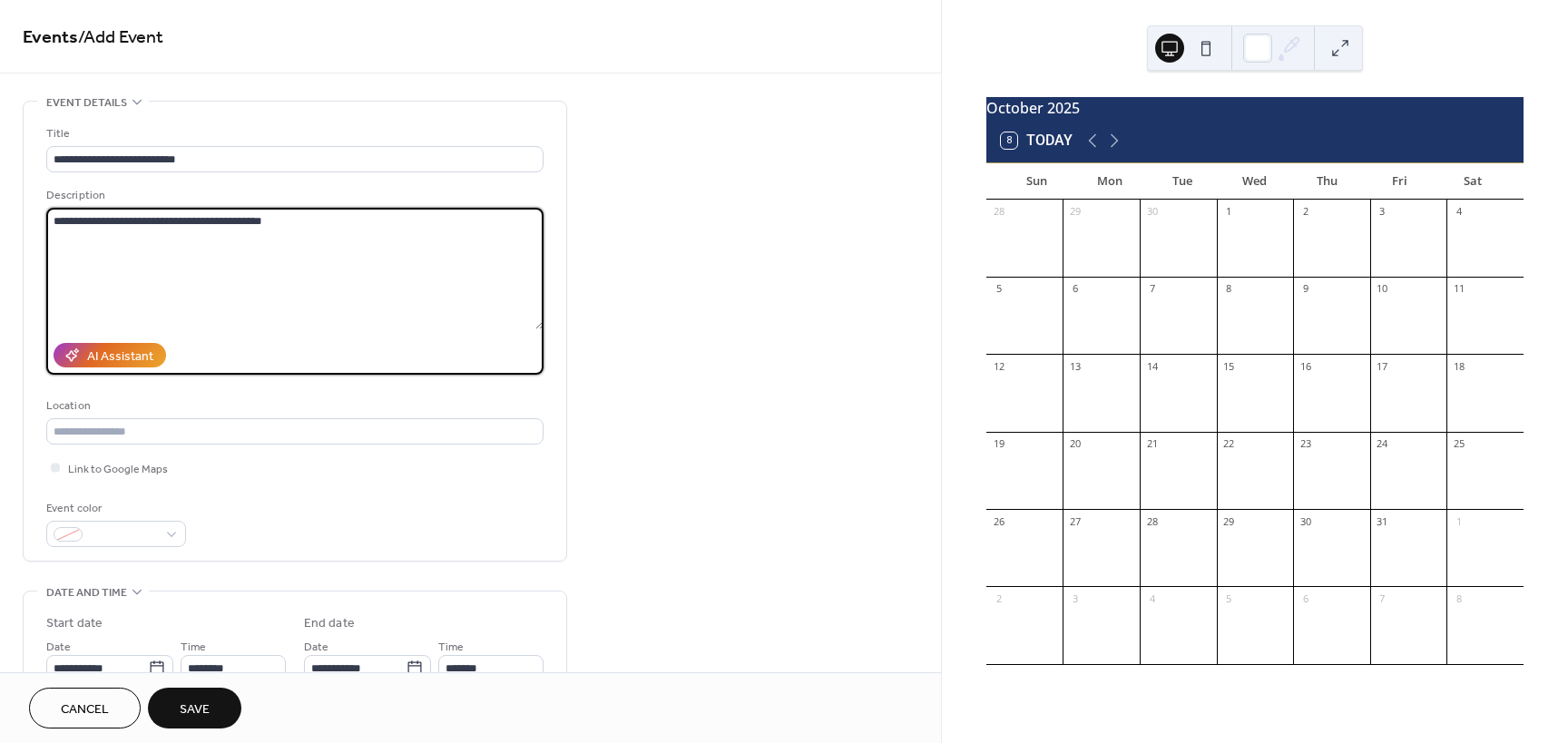 paste on "**********" 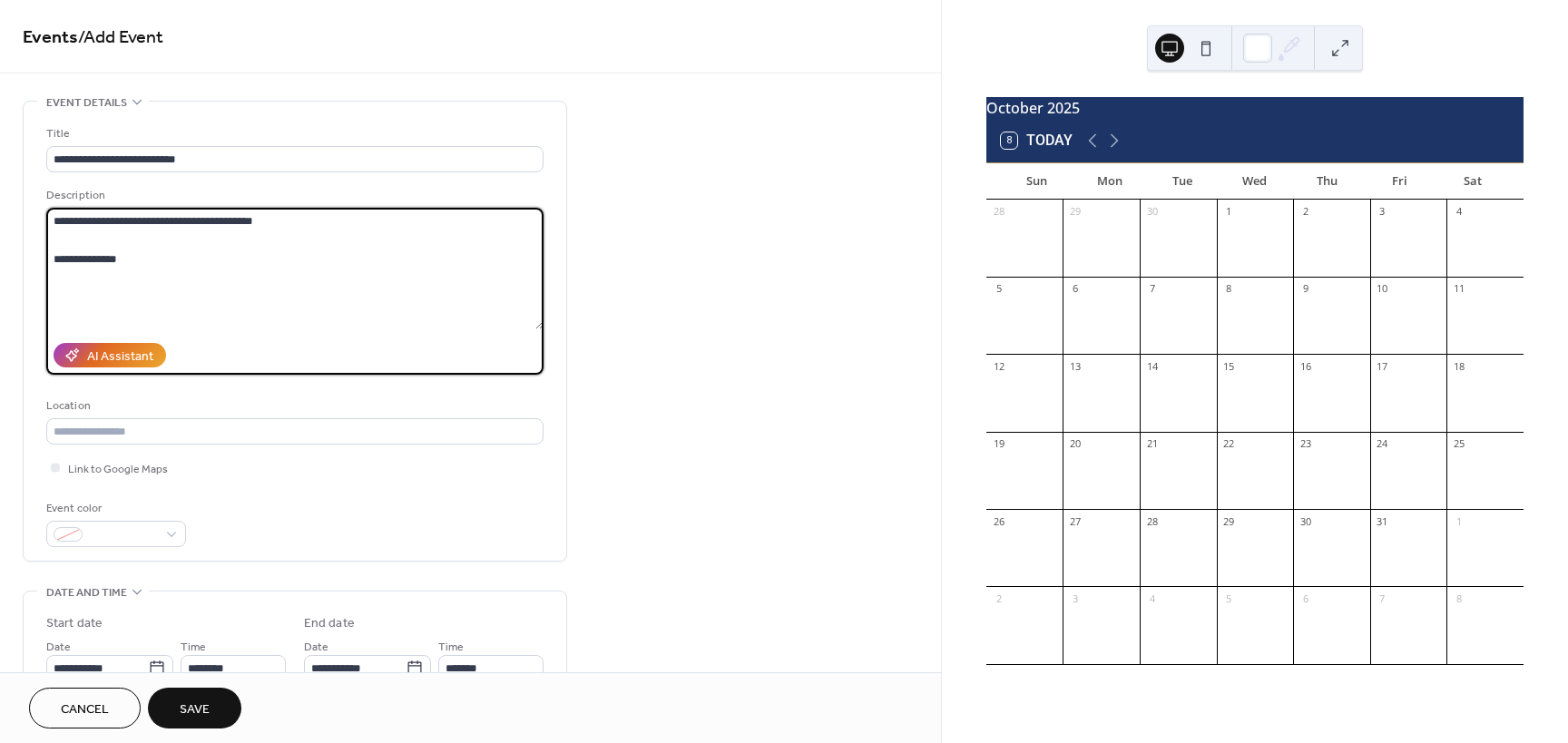 drag, startPoint x: 277, startPoint y: 217, endPoint x: -40, endPoint y: 220, distance: 317.0142 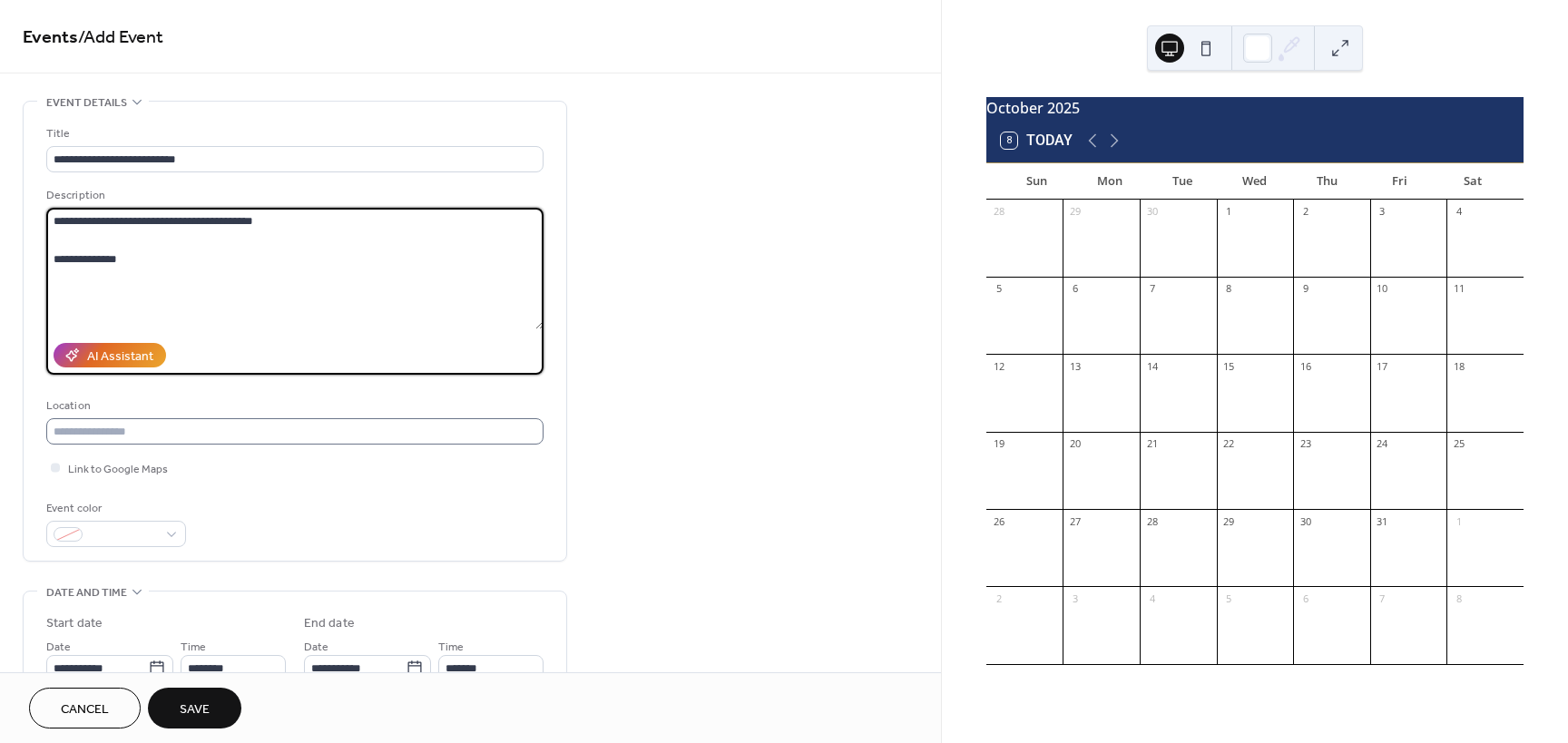 type on "**********" 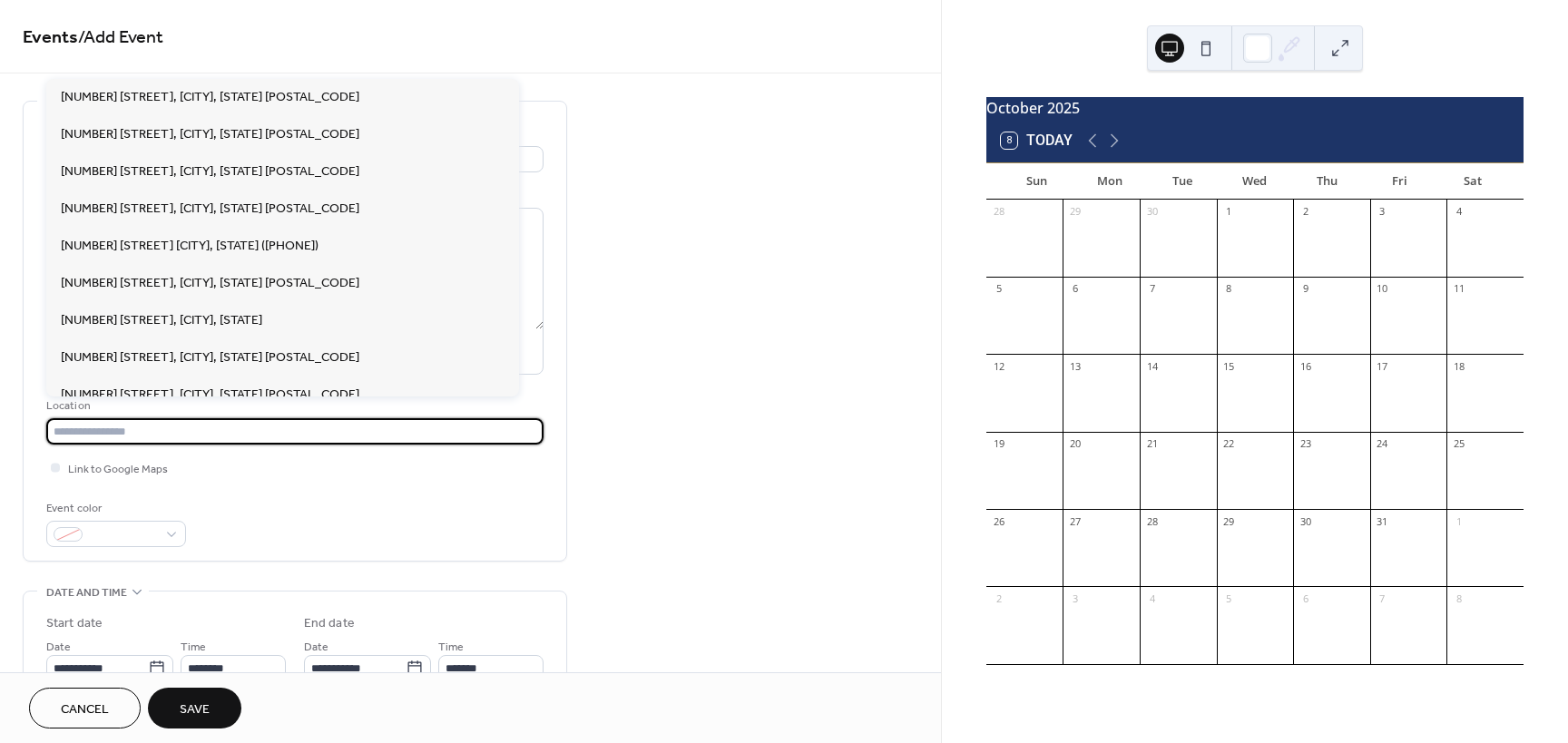 click at bounding box center [295, 431] 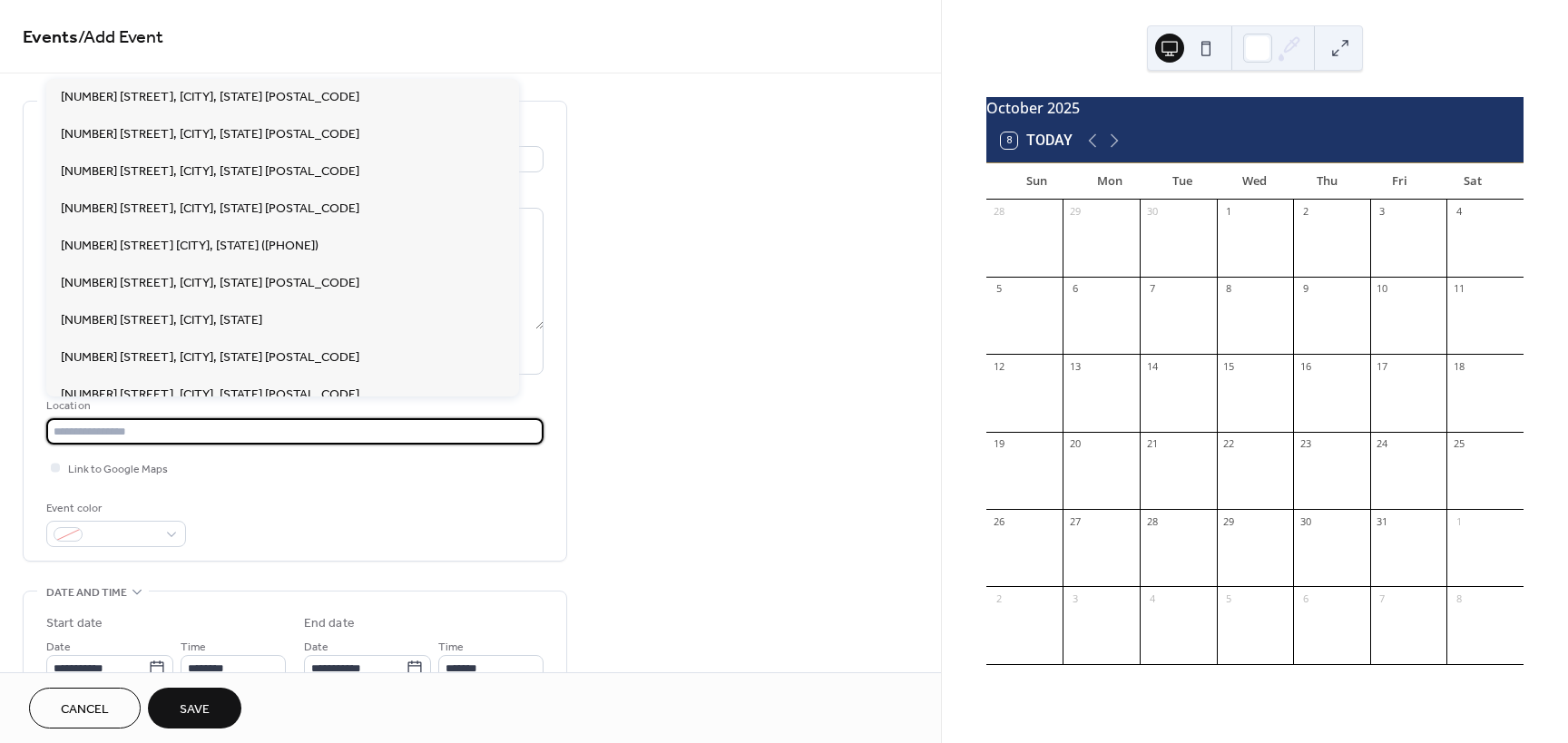 paste on "**********" 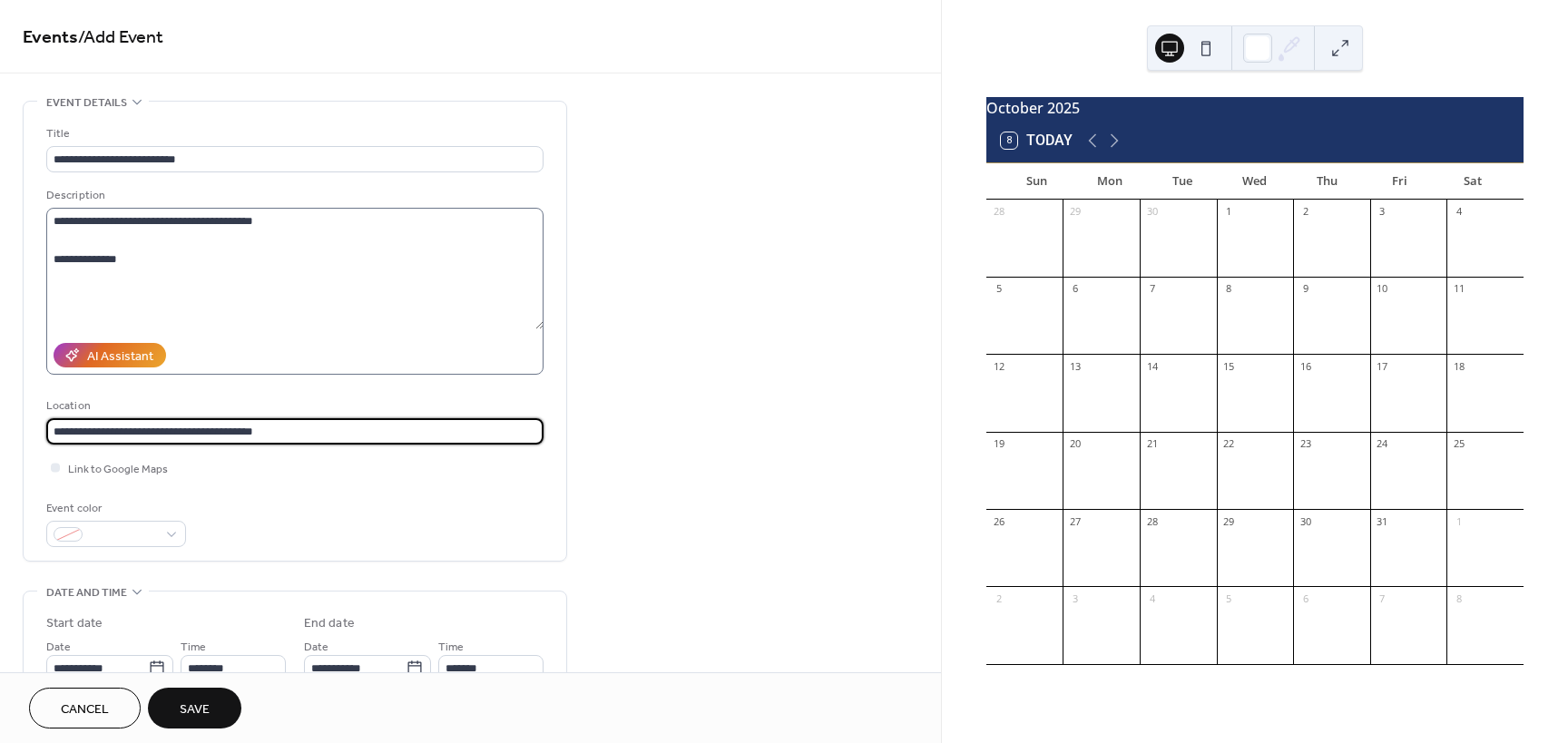 type on "**********" 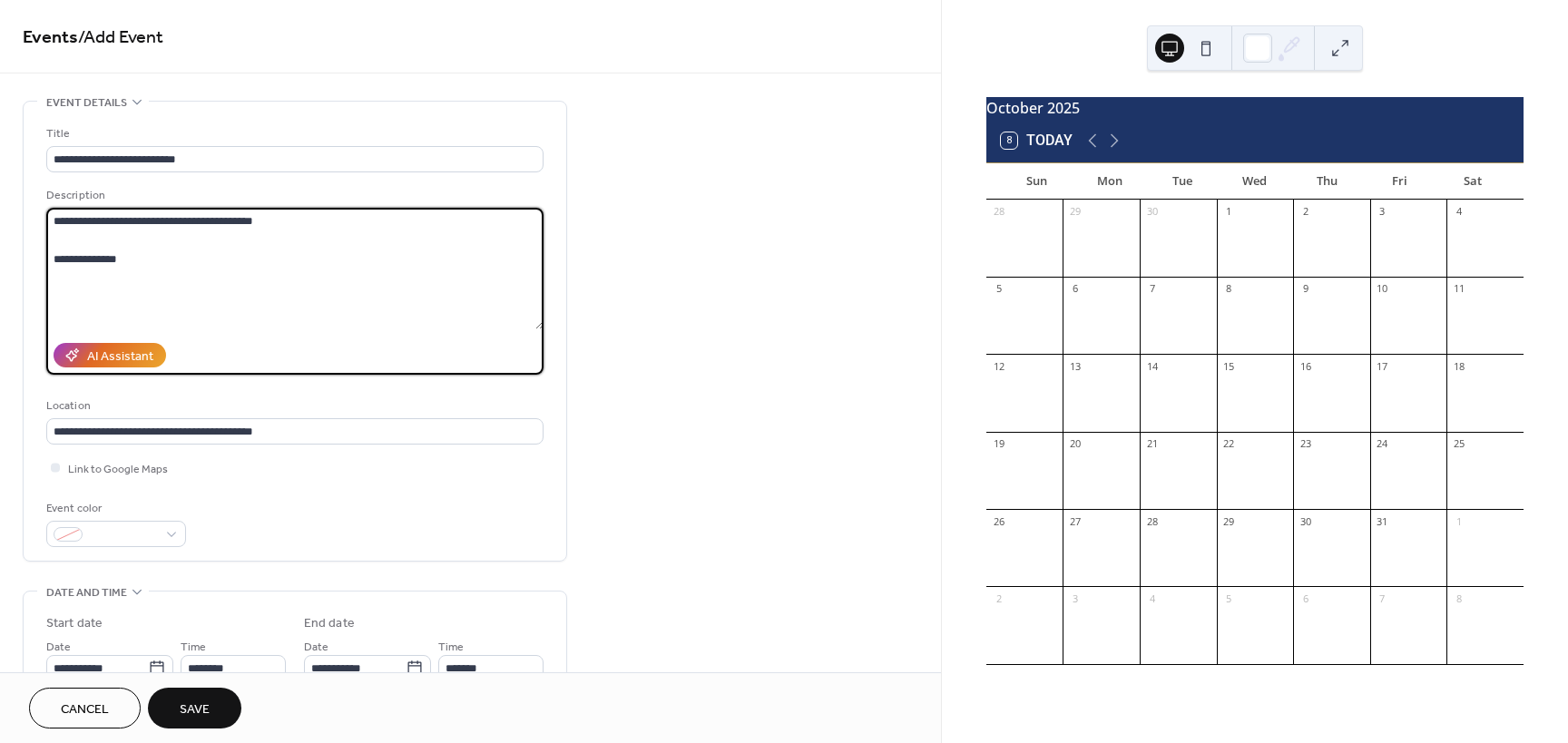 click on "**********" at bounding box center [295, 269] 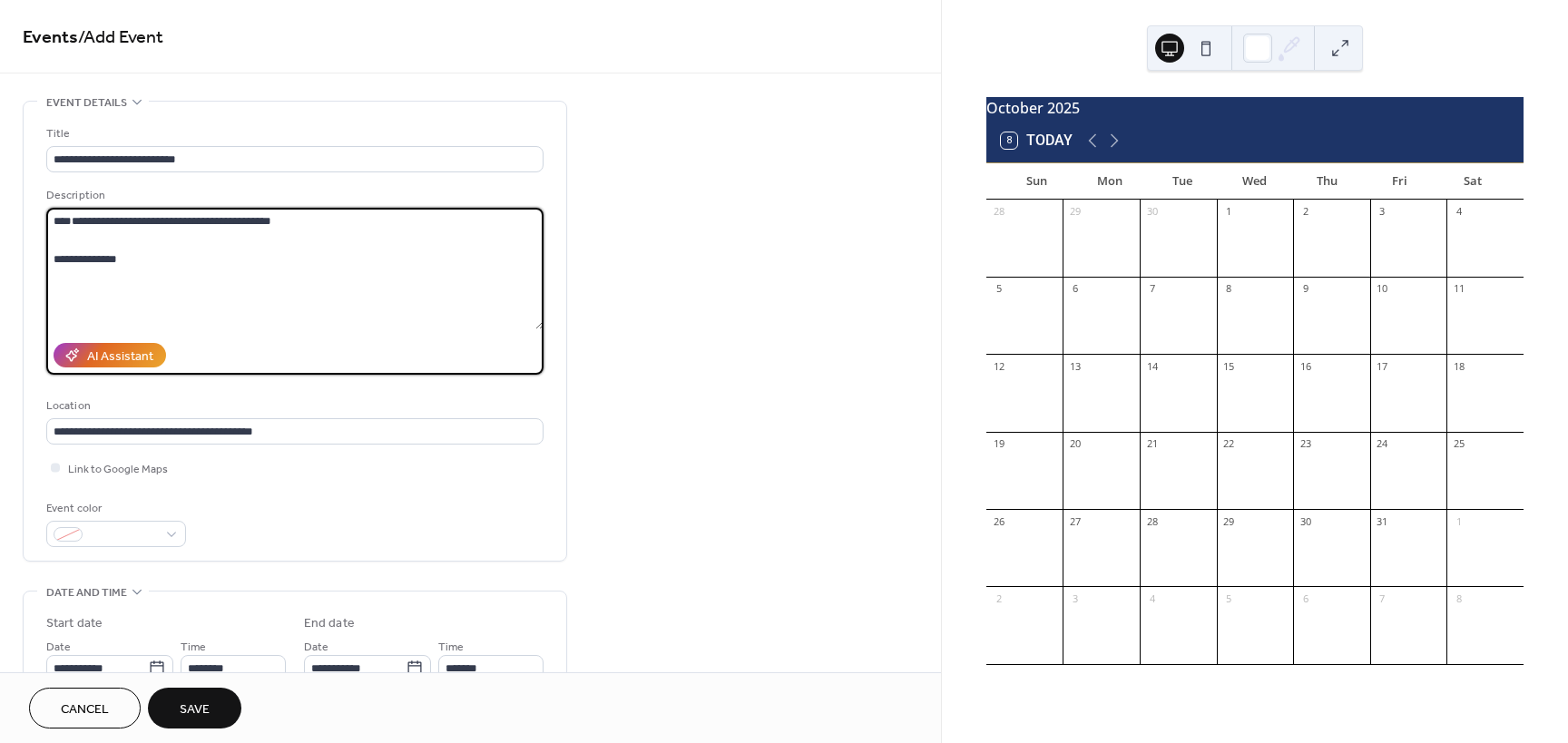 click on "**********" at bounding box center [295, 269] 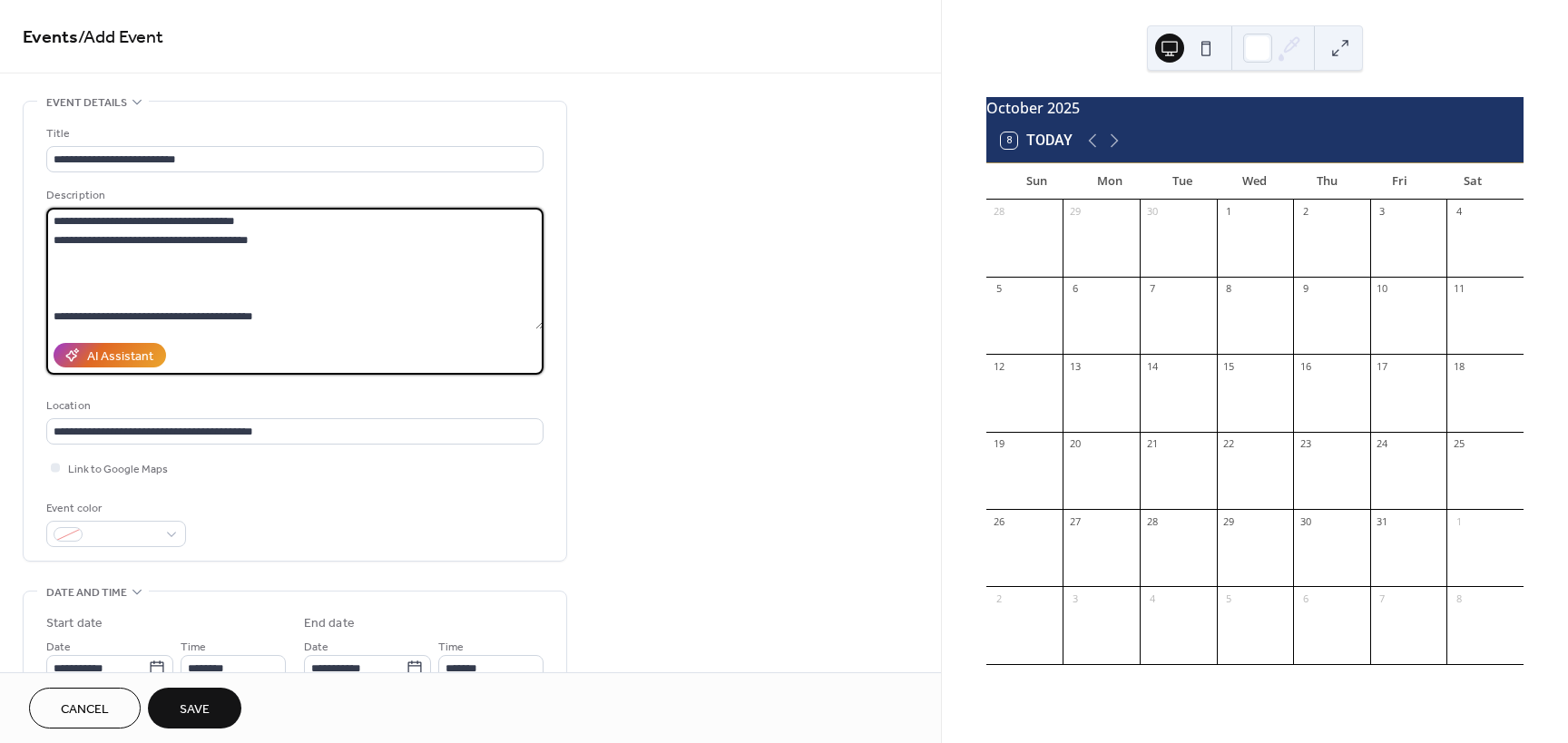 scroll, scrollTop: 38, scrollLeft: 0, axis: vertical 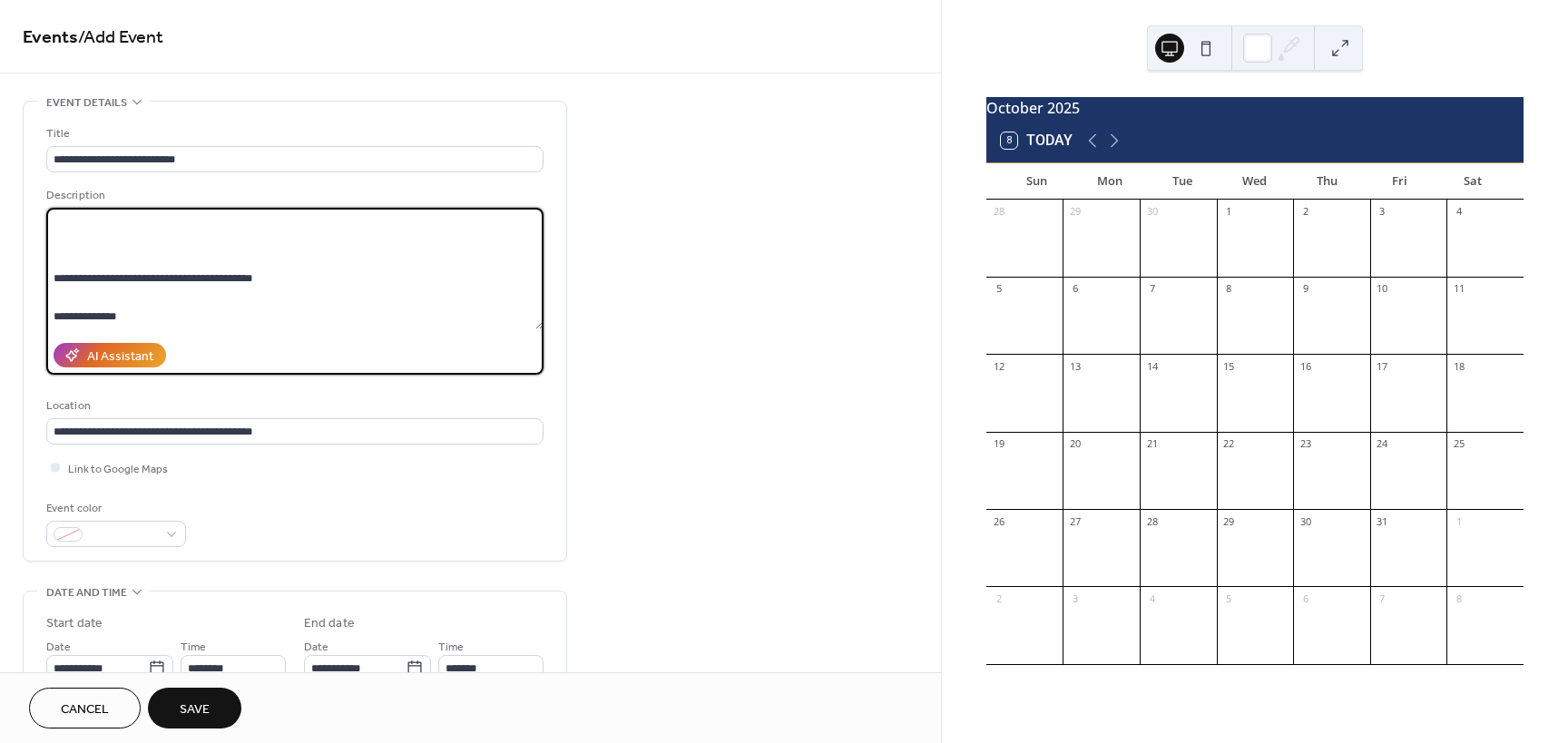 drag, startPoint x: 280, startPoint y: 318, endPoint x: 155, endPoint y: 321, distance: 125.03599 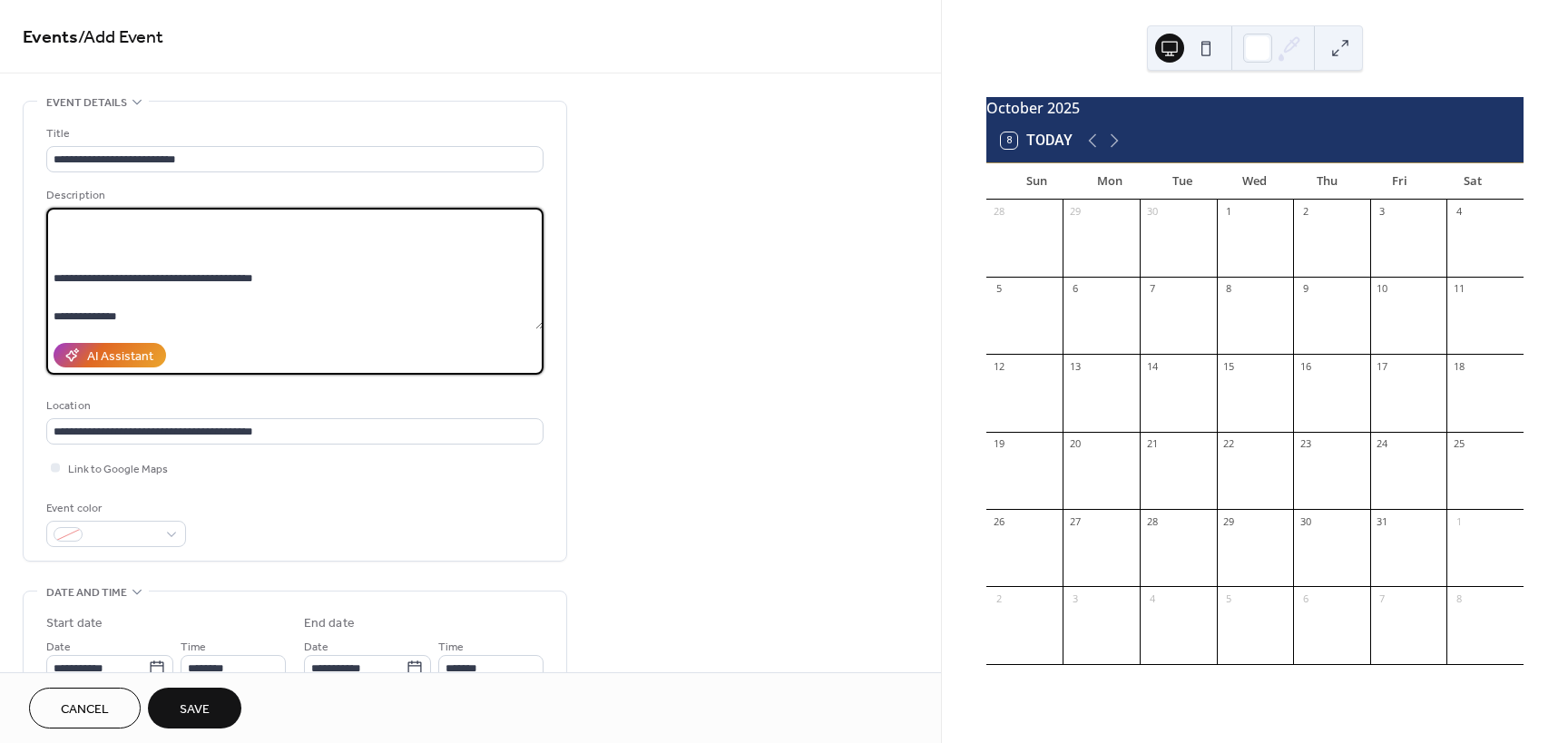 click on "**********" at bounding box center [295, 269] 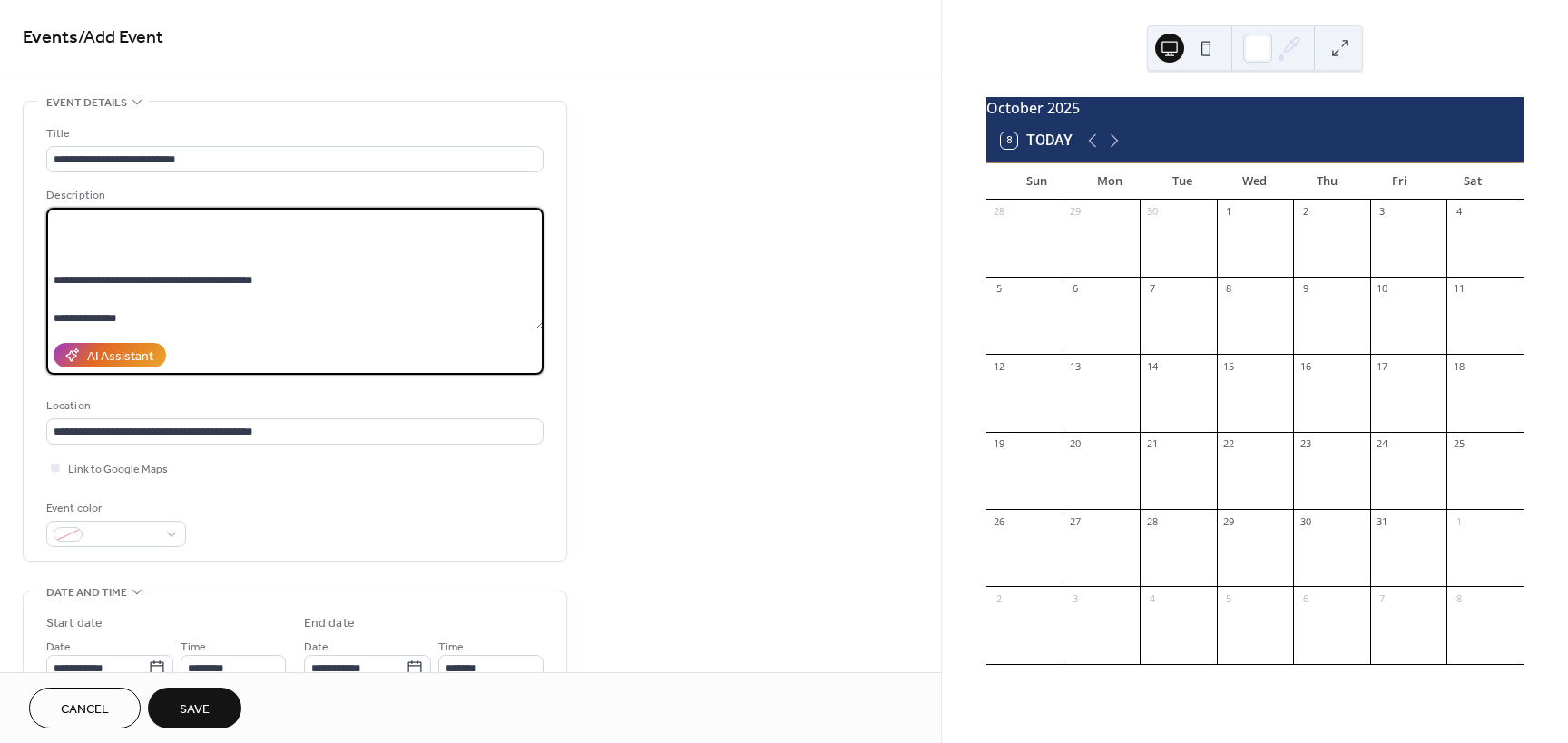 scroll, scrollTop: 38, scrollLeft: 0, axis: vertical 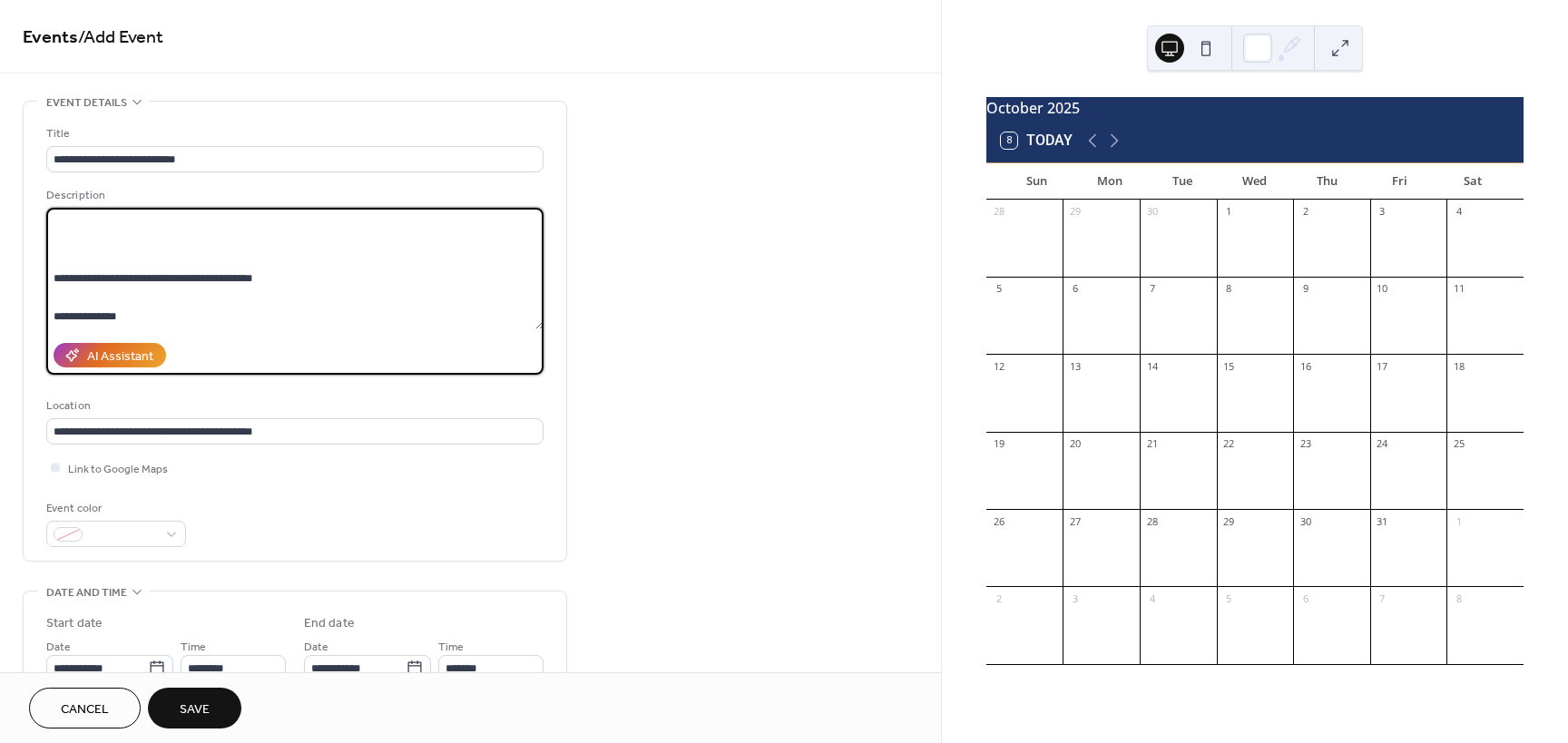 click on "**********" at bounding box center (295, 269) 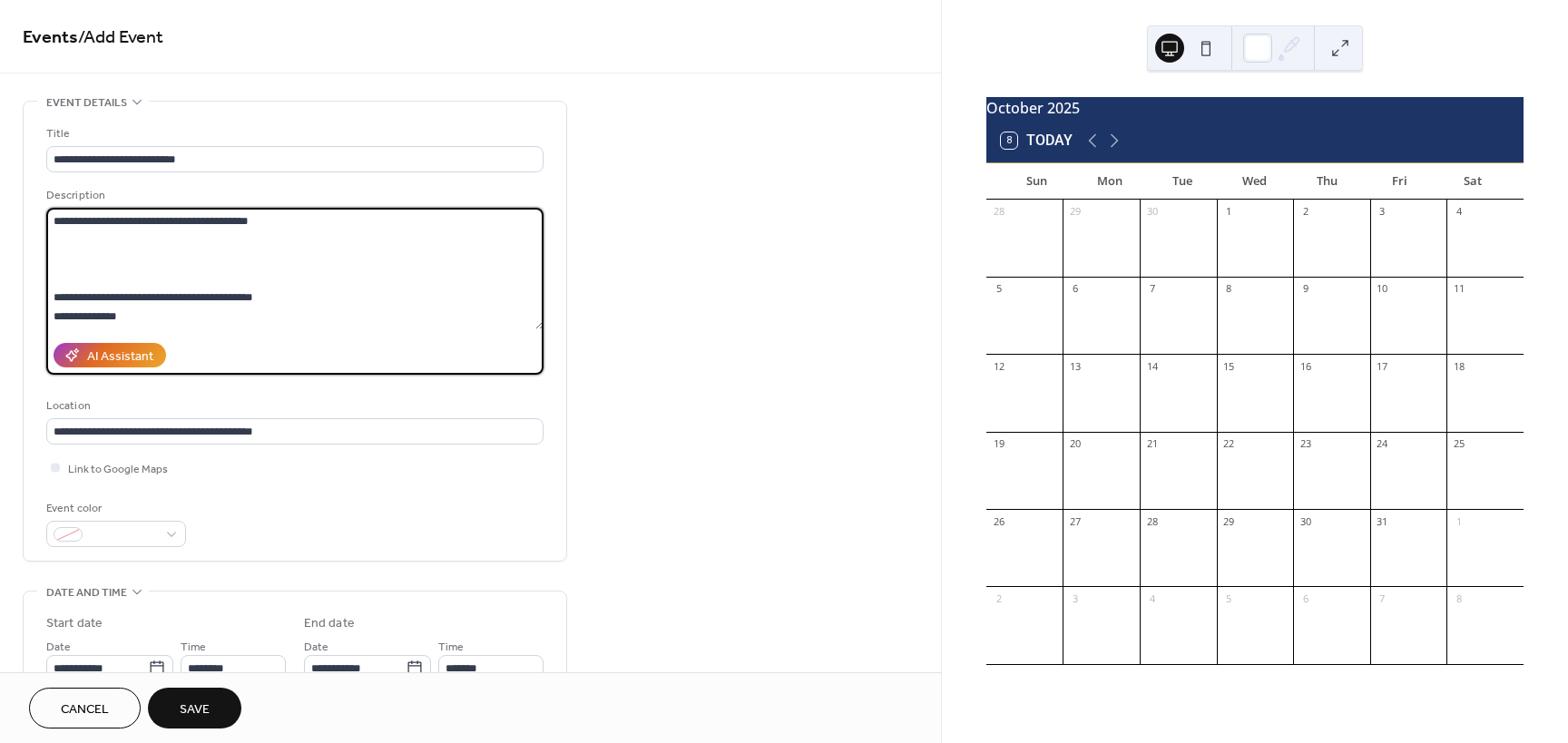scroll, scrollTop: 19, scrollLeft: 0, axis: vertical 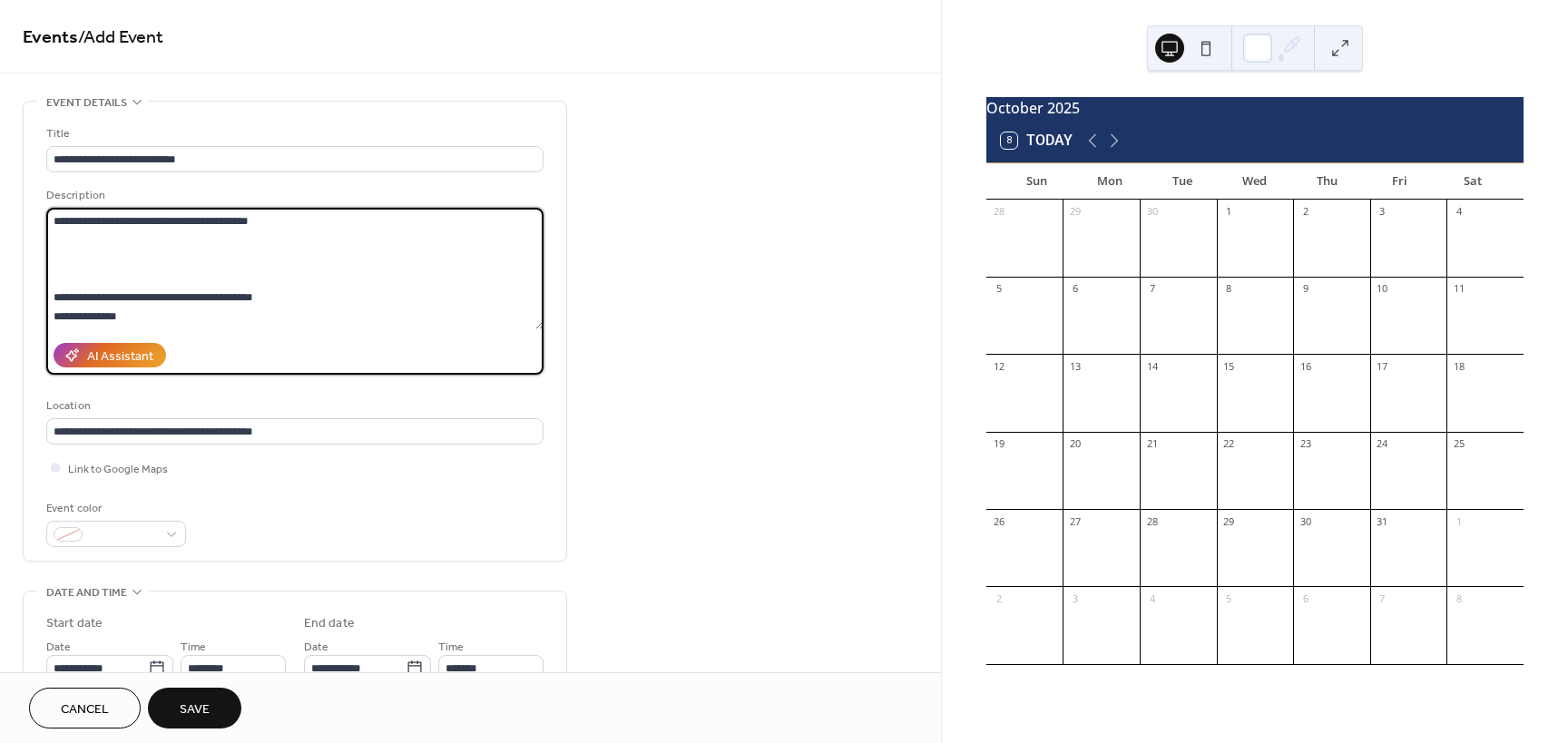 click on "**********" at bounding box center (295, 269) 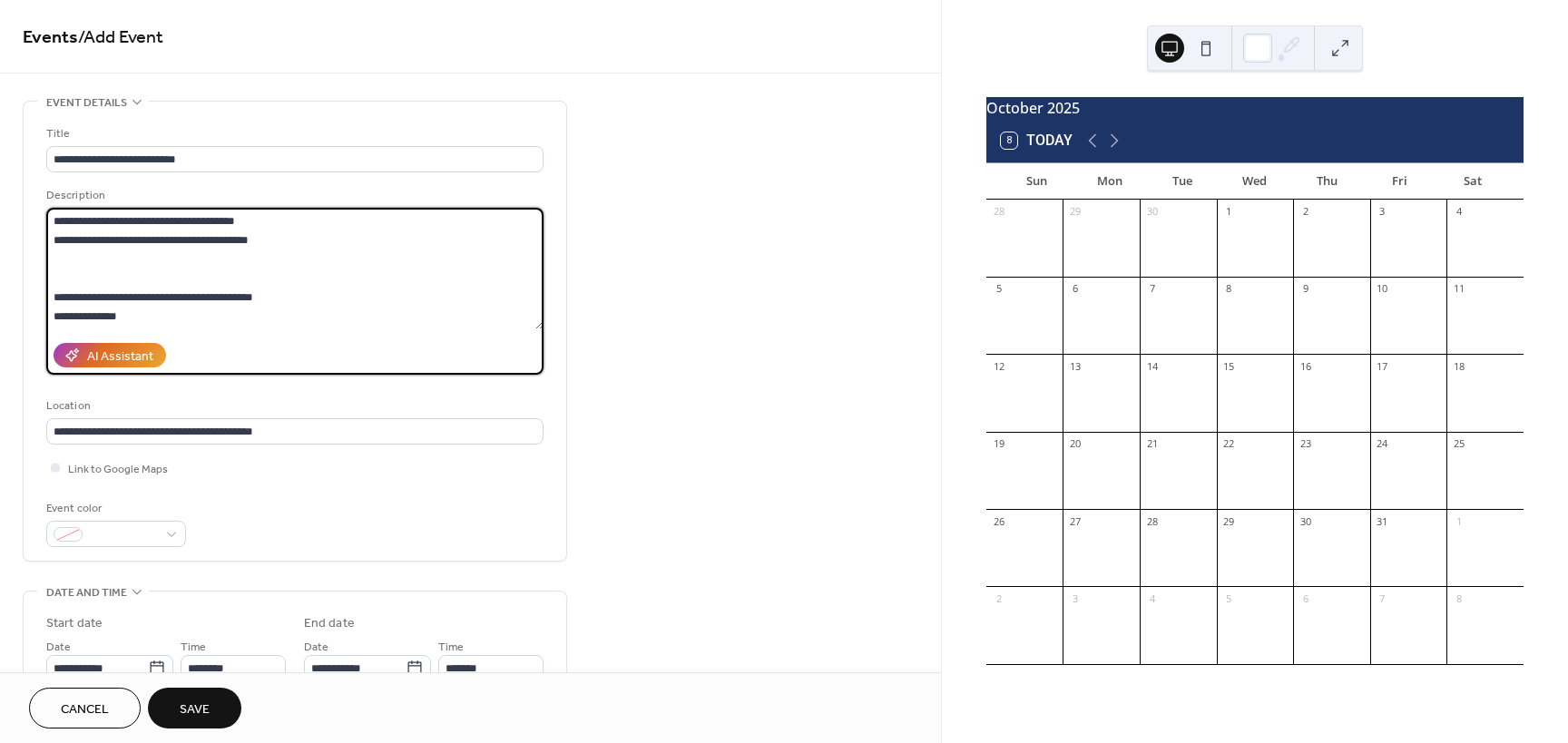 scroll, scrollTop: 0, scrollLeft: 0, axis: both 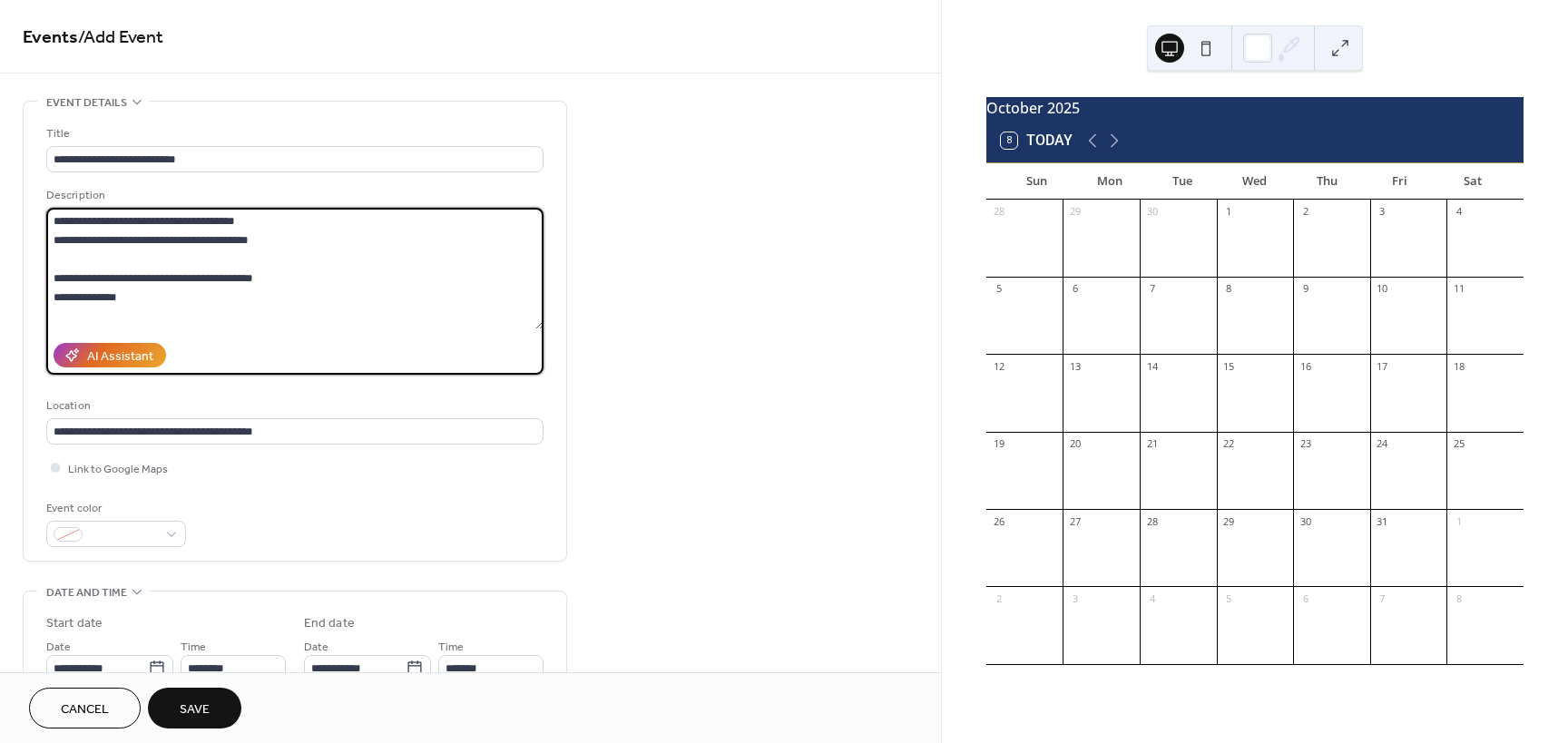 type on "**********" 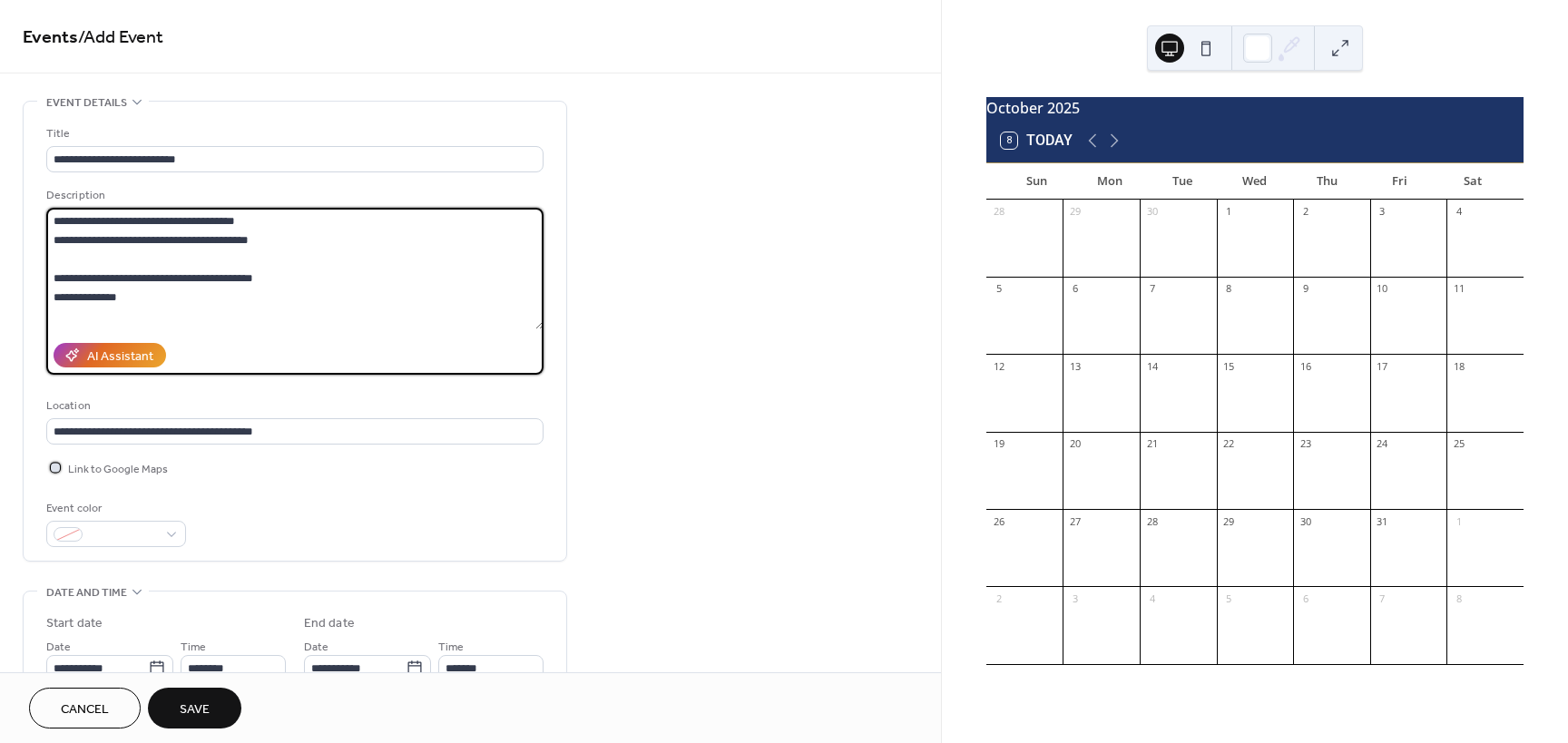 click at bounding box center [55, 467] 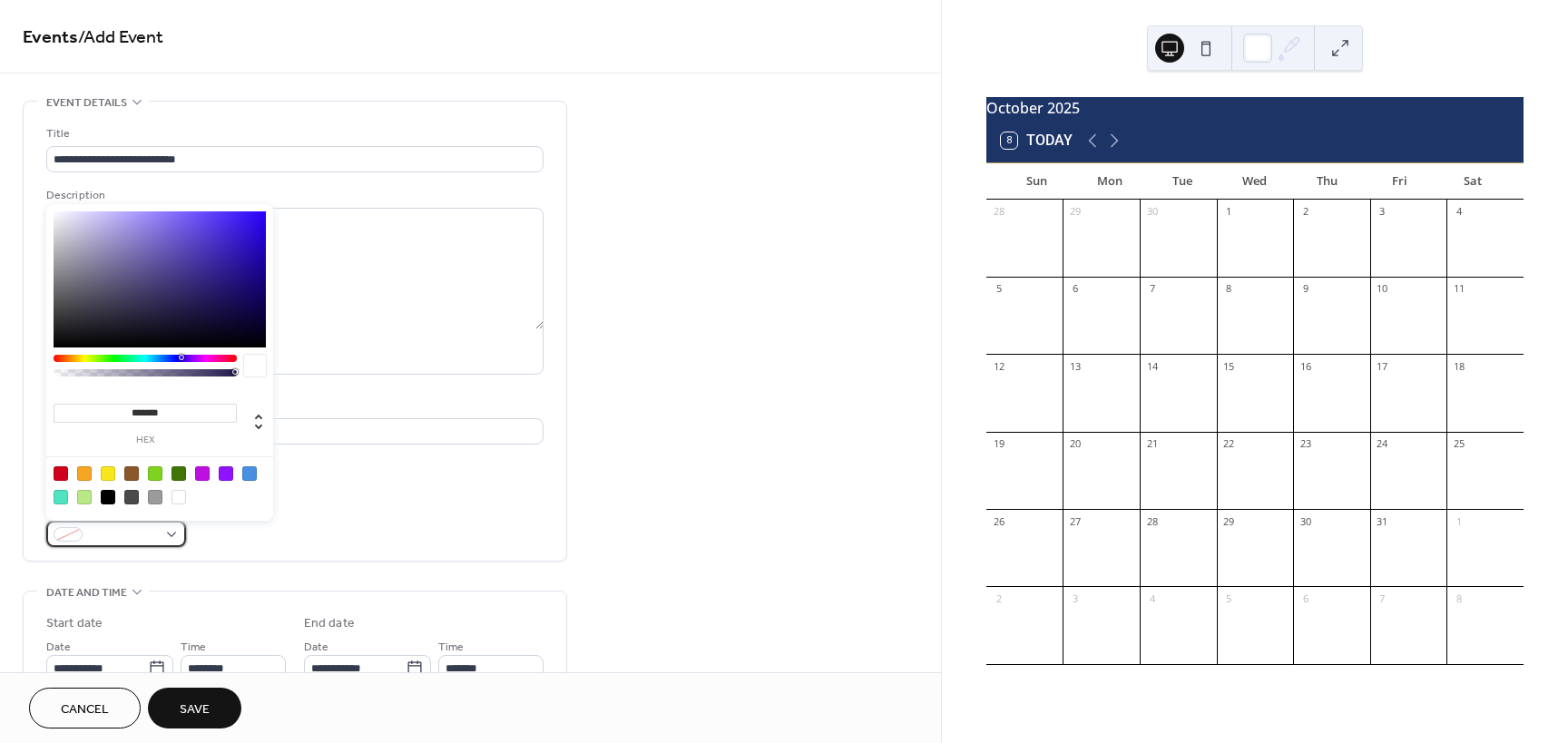 click at bounding box center [68, 534] 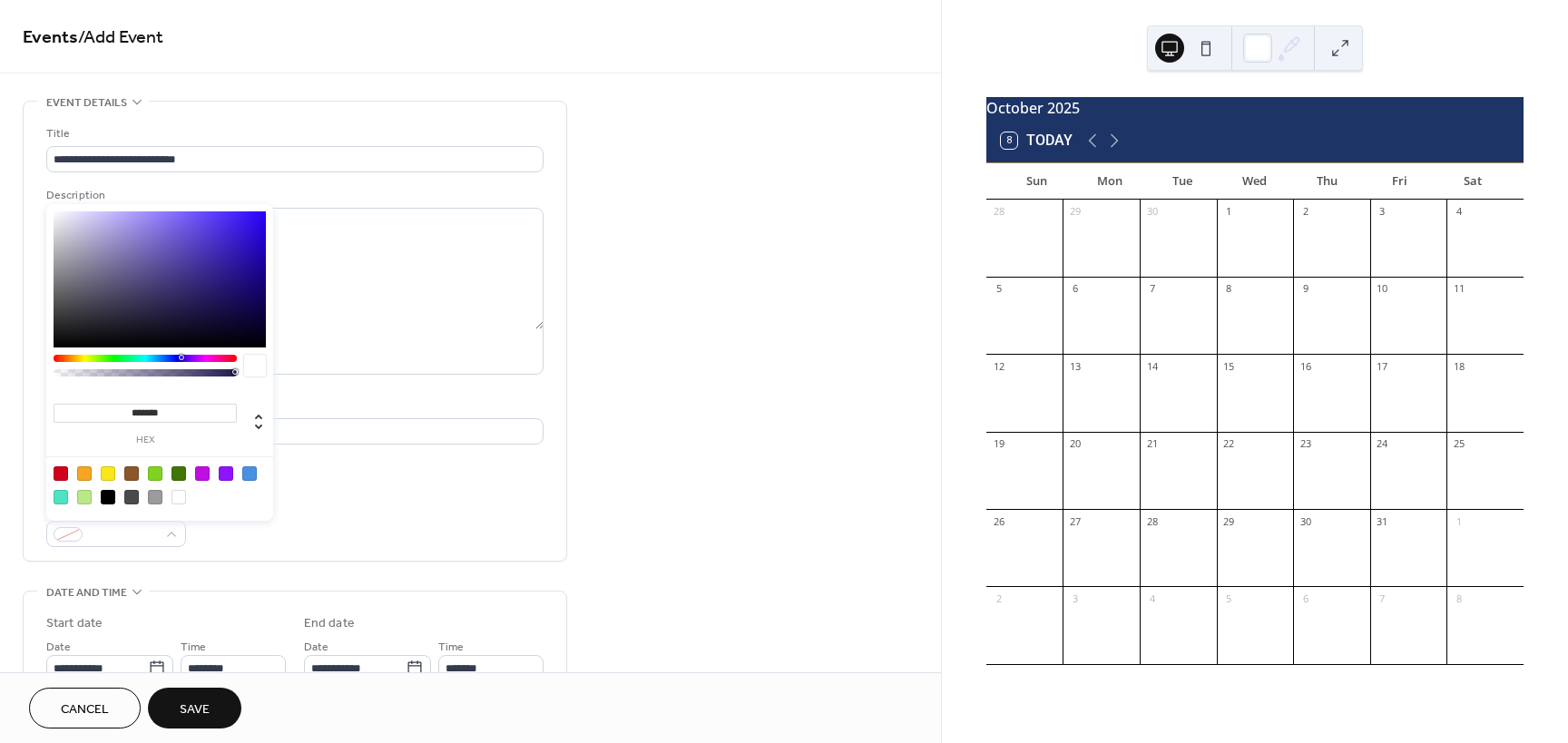 click at bounding box center [250, 474] 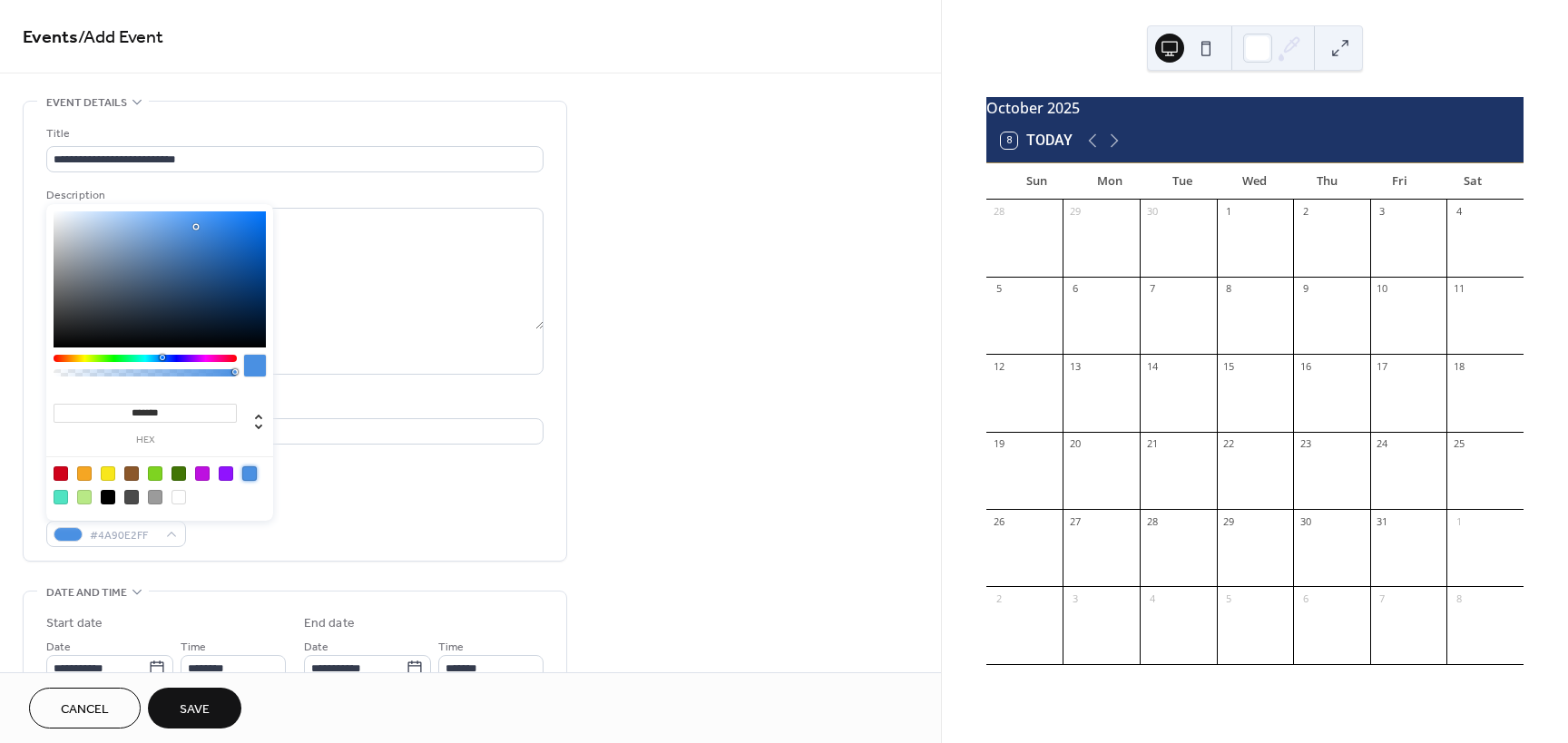 type on "*******" 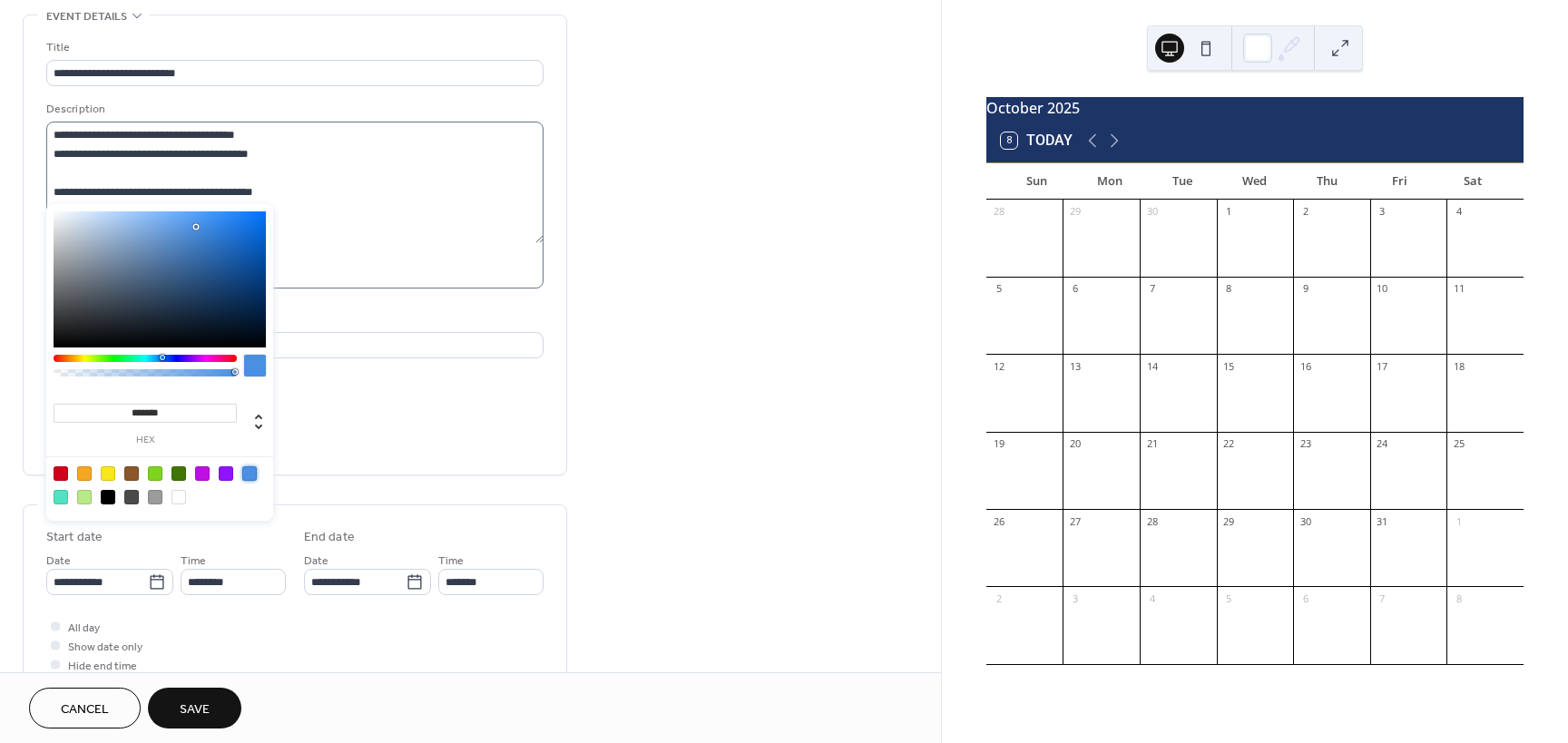 scroll, scrollTop: 91, scrollLeft: 0, axis: vertical 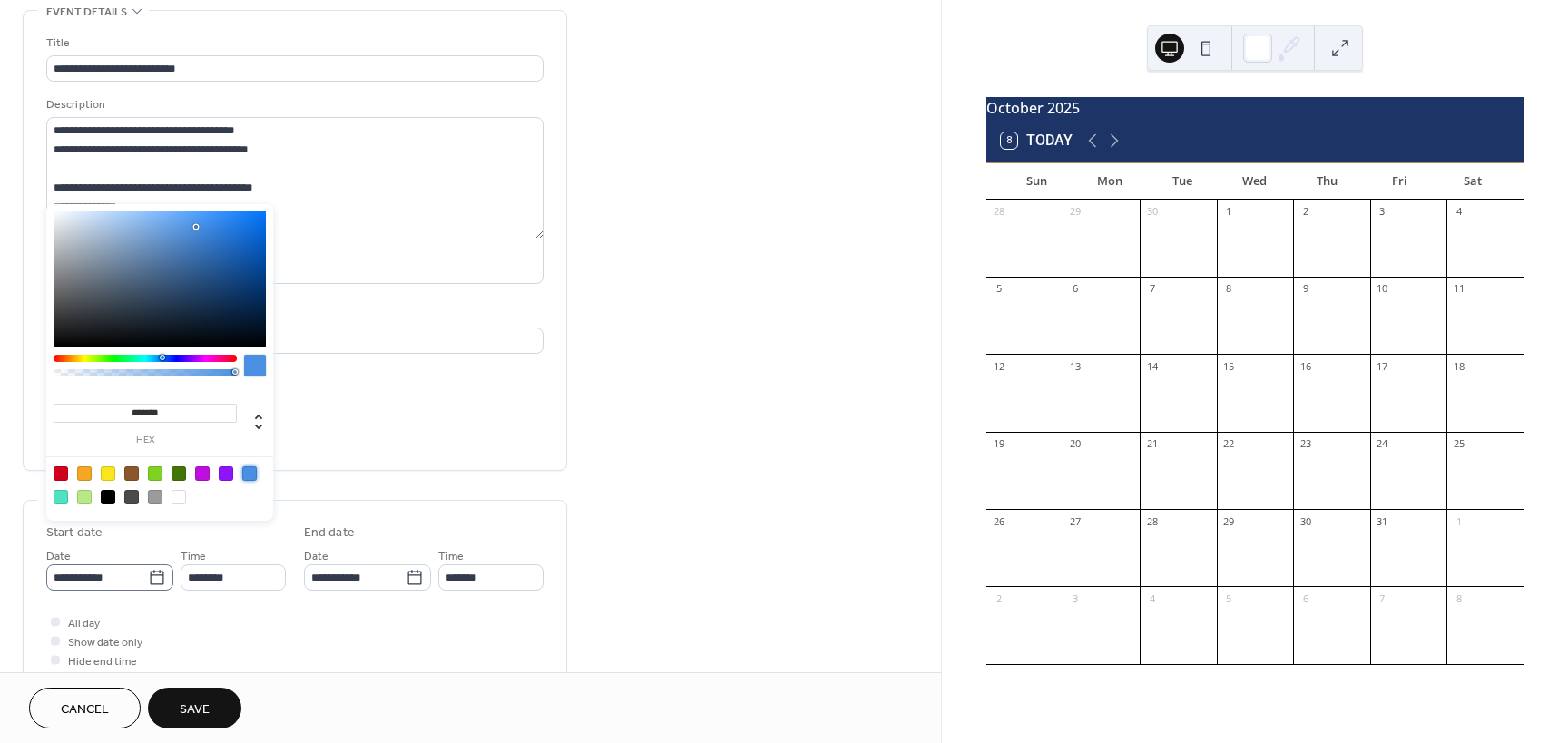 click 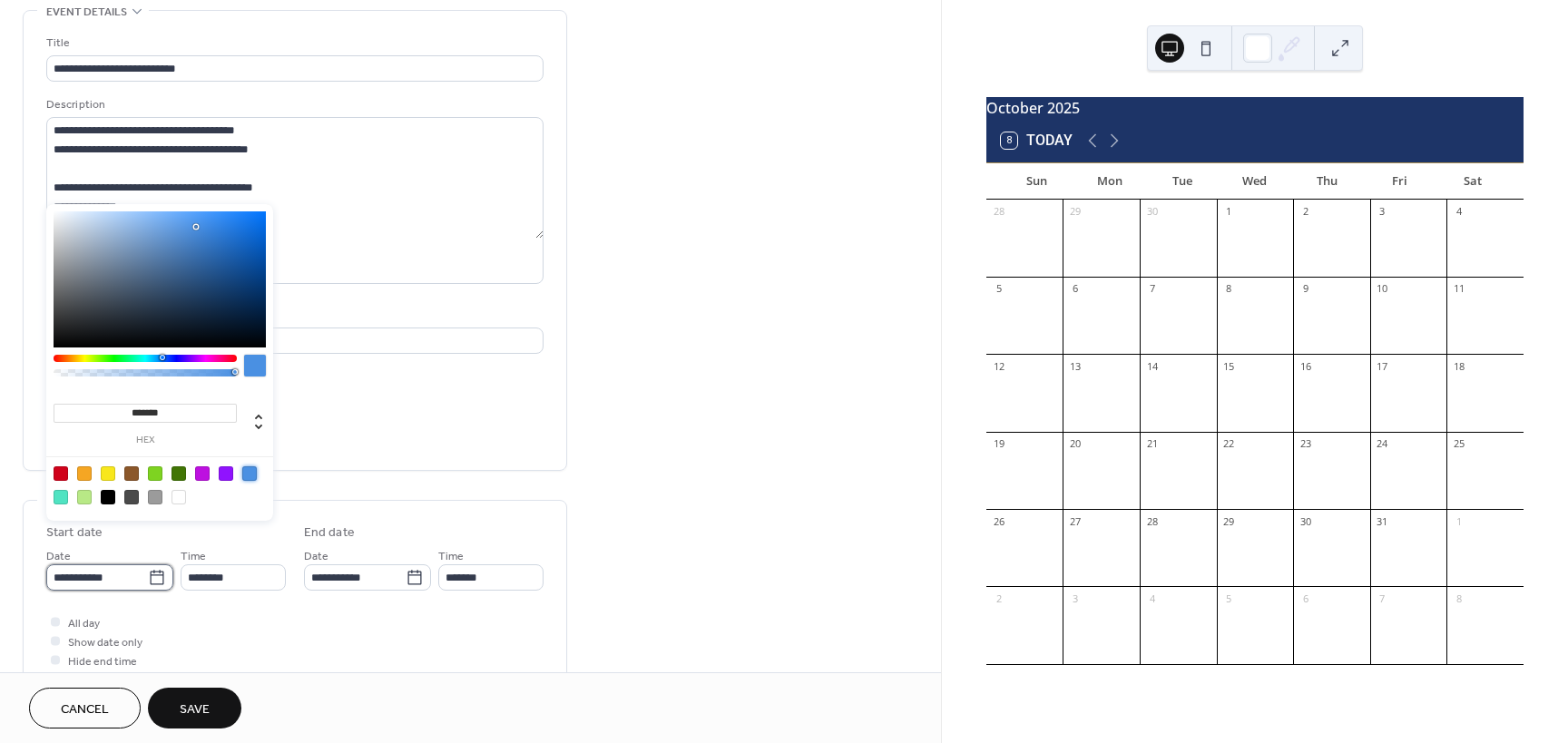 click on "**********" at bounding box center [97, 577] 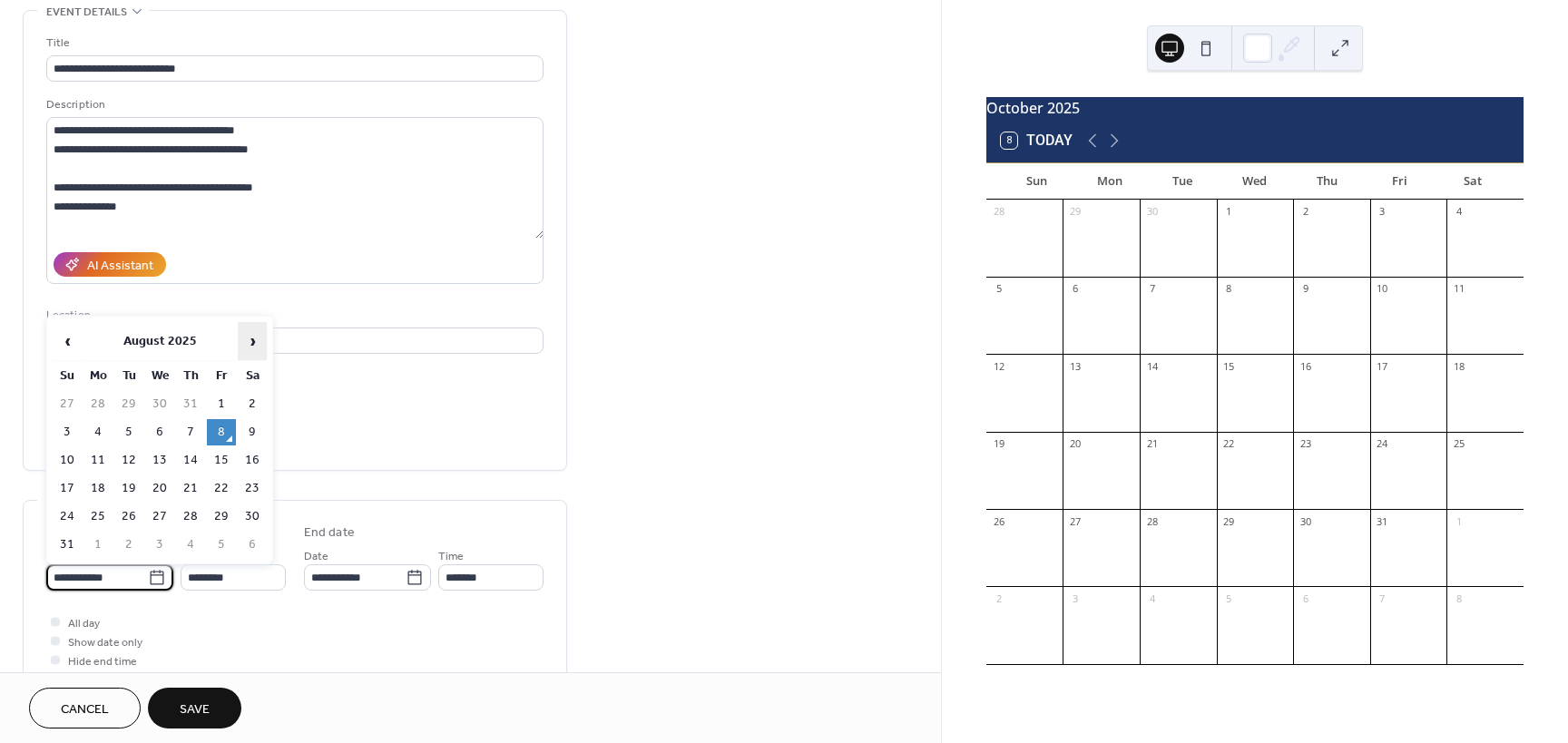 click on "›" at bounding box center (252, 341) 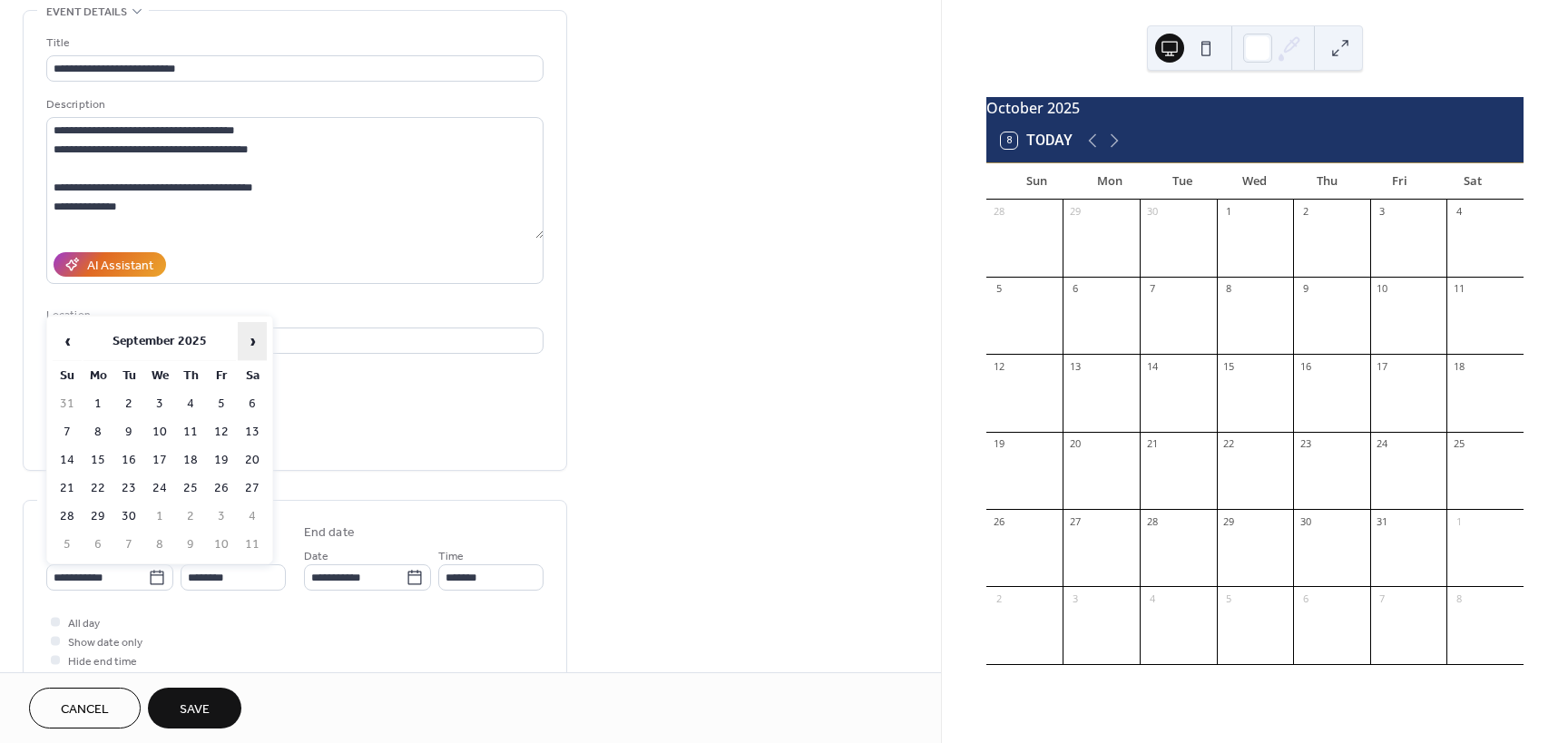click on "›" at bounding box center [252, 341] 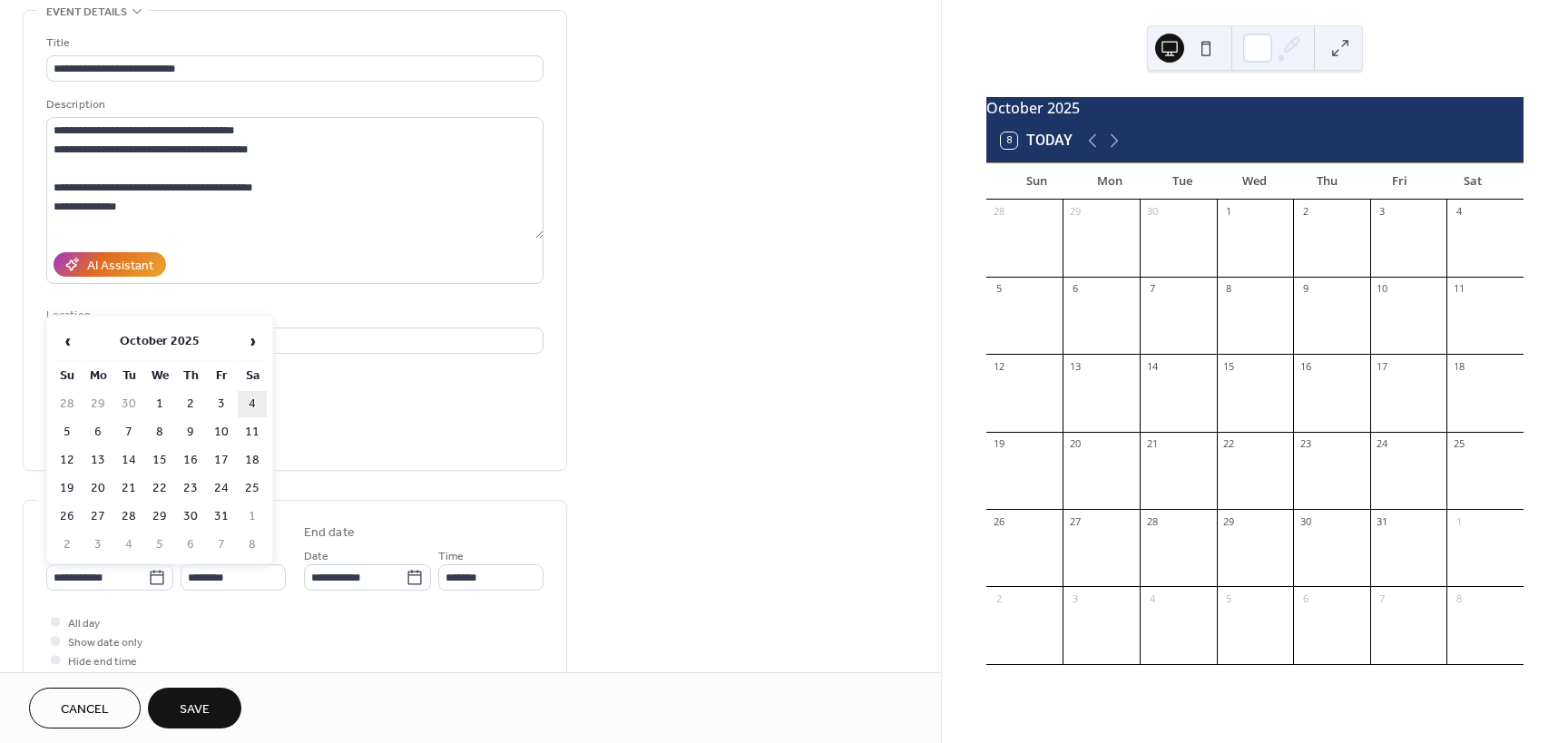 click on "4" at bounding box center [252, 404] 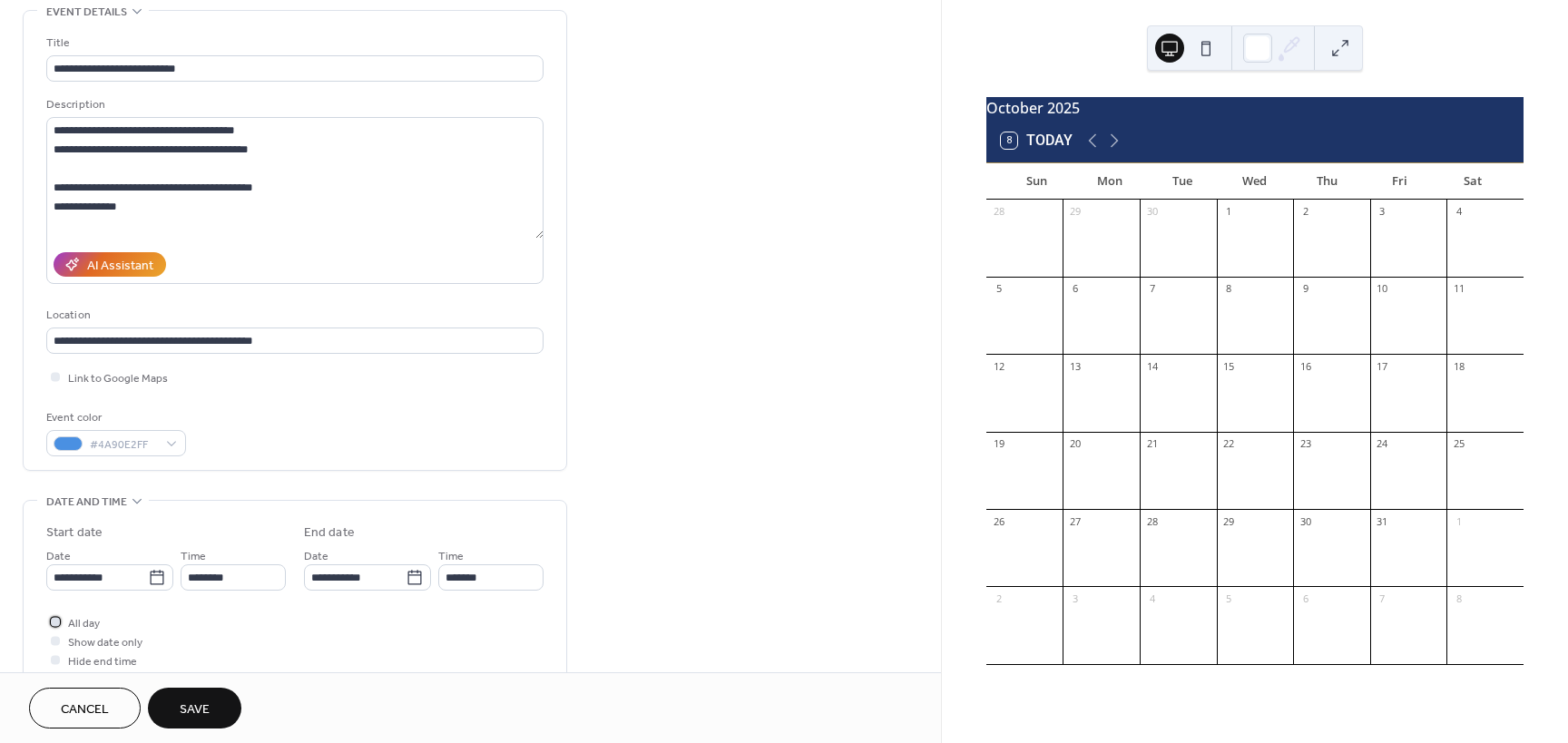 click at bounding box center [55, 621] 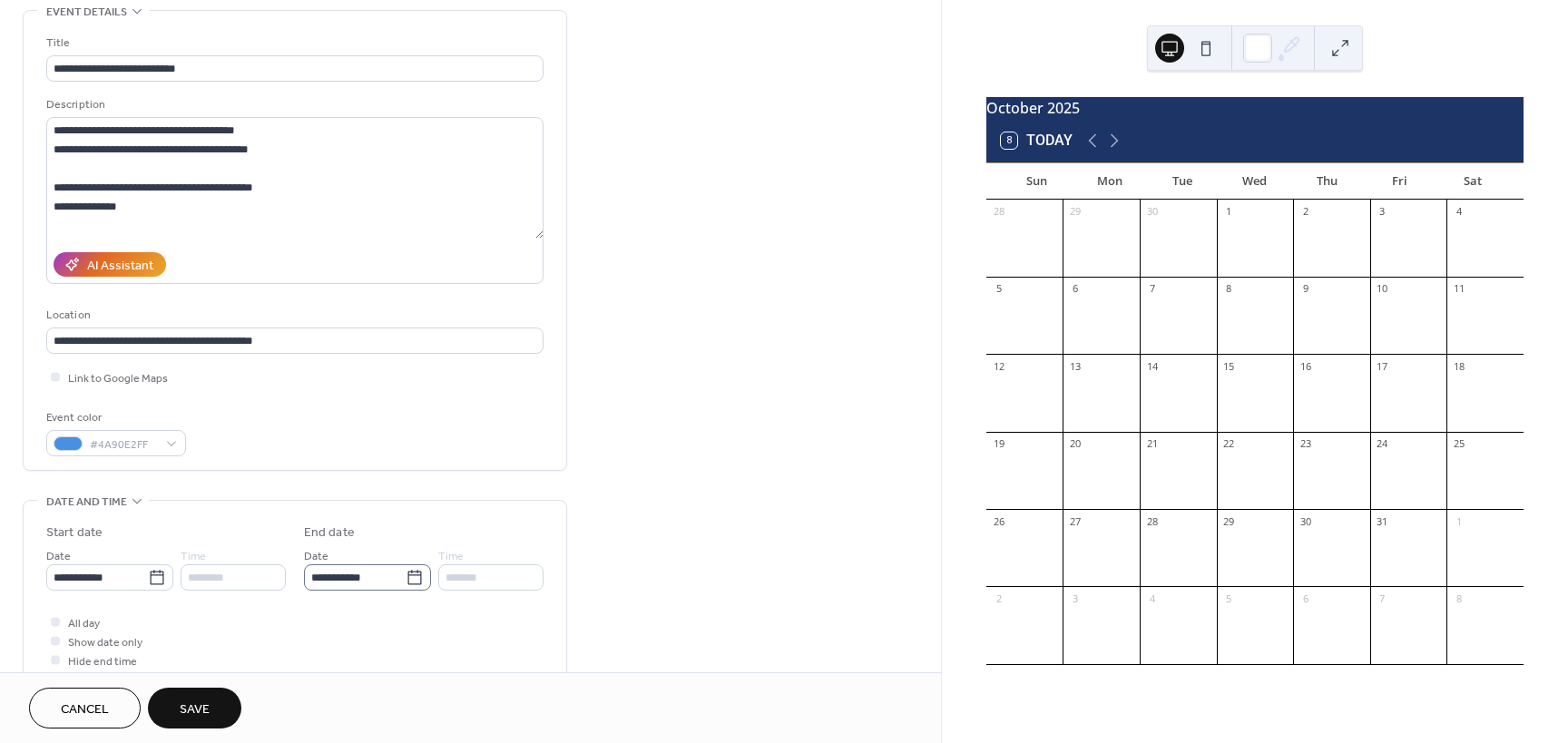 click 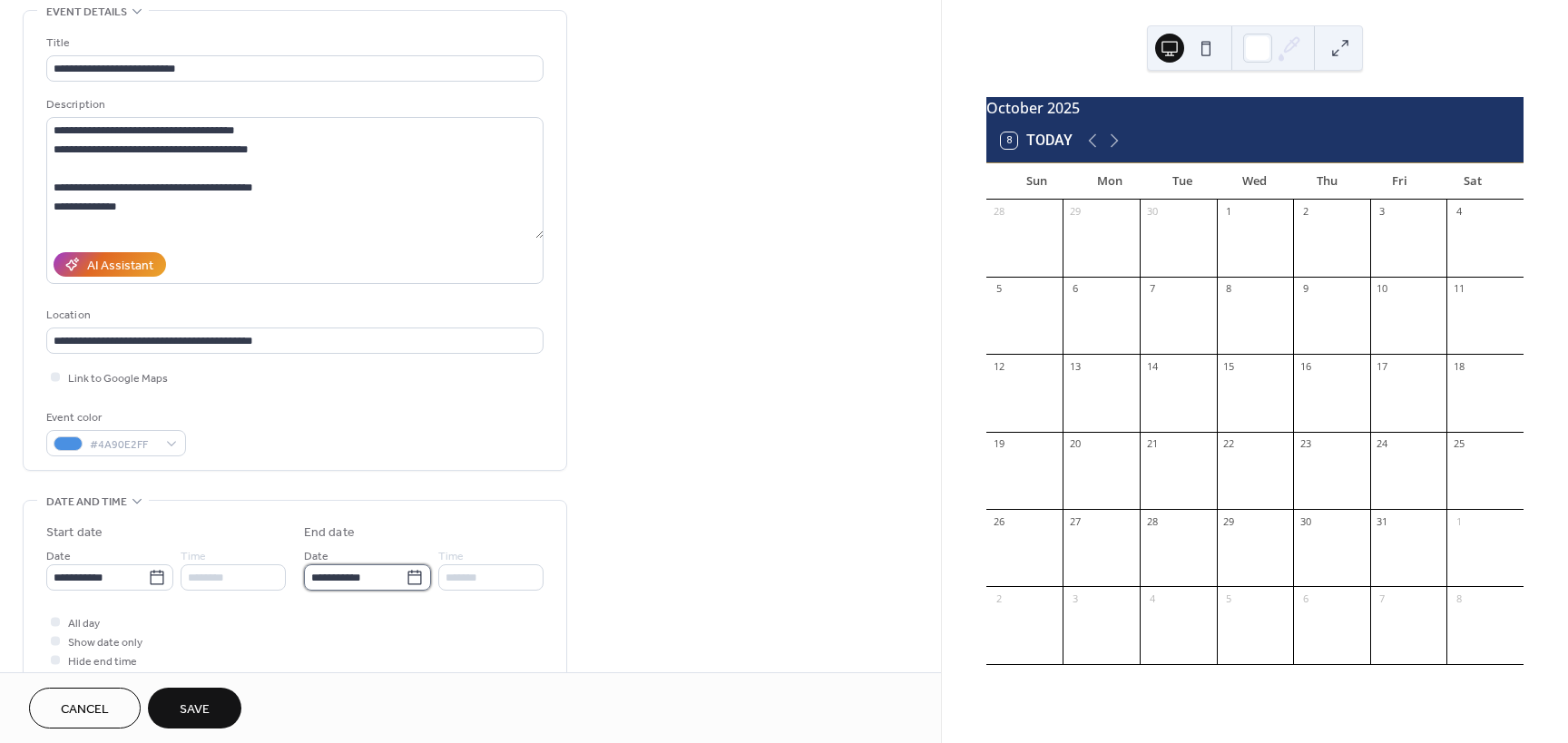 click on "**********" at bounding box center (355, 577) 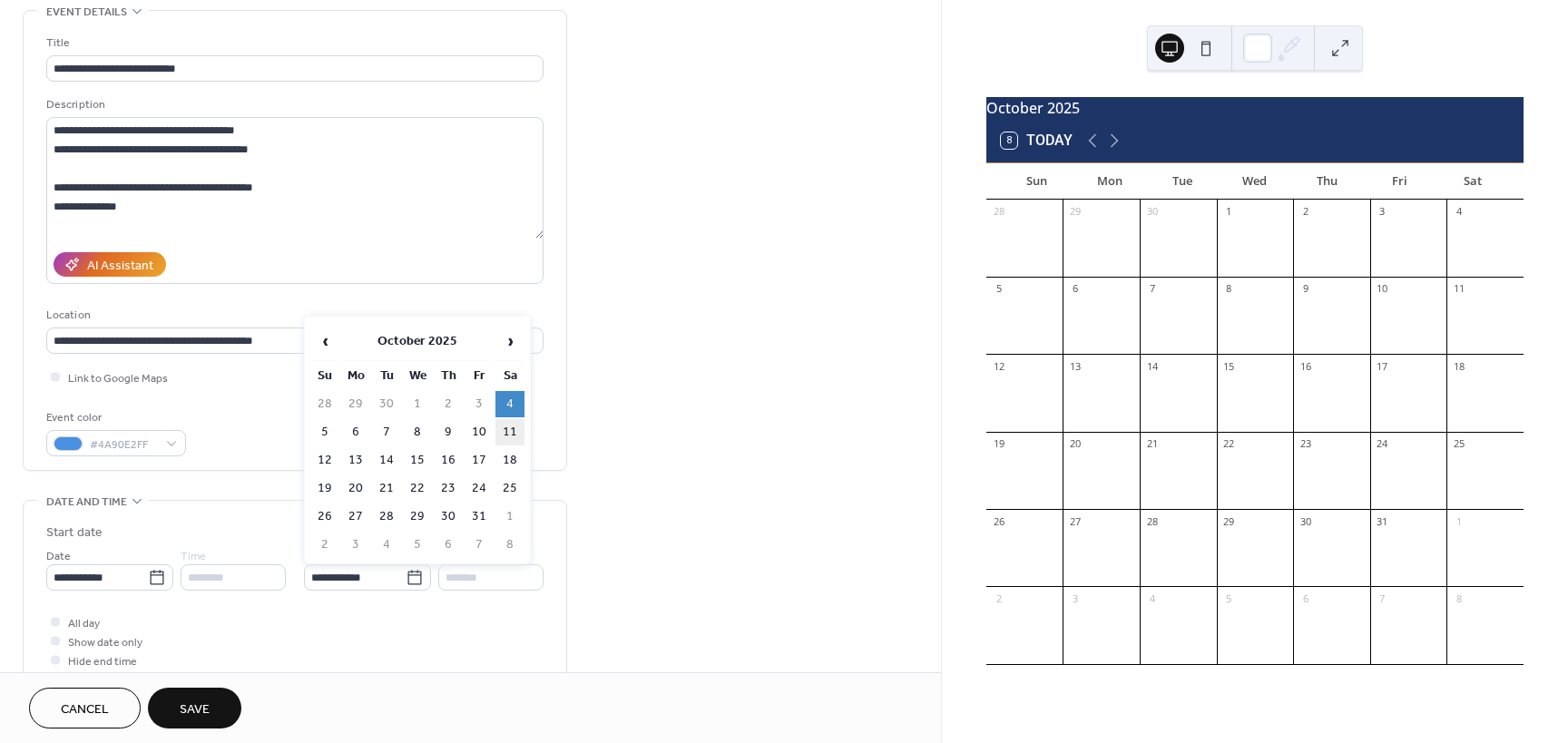 click on "11" at bounding box center [510, 432] 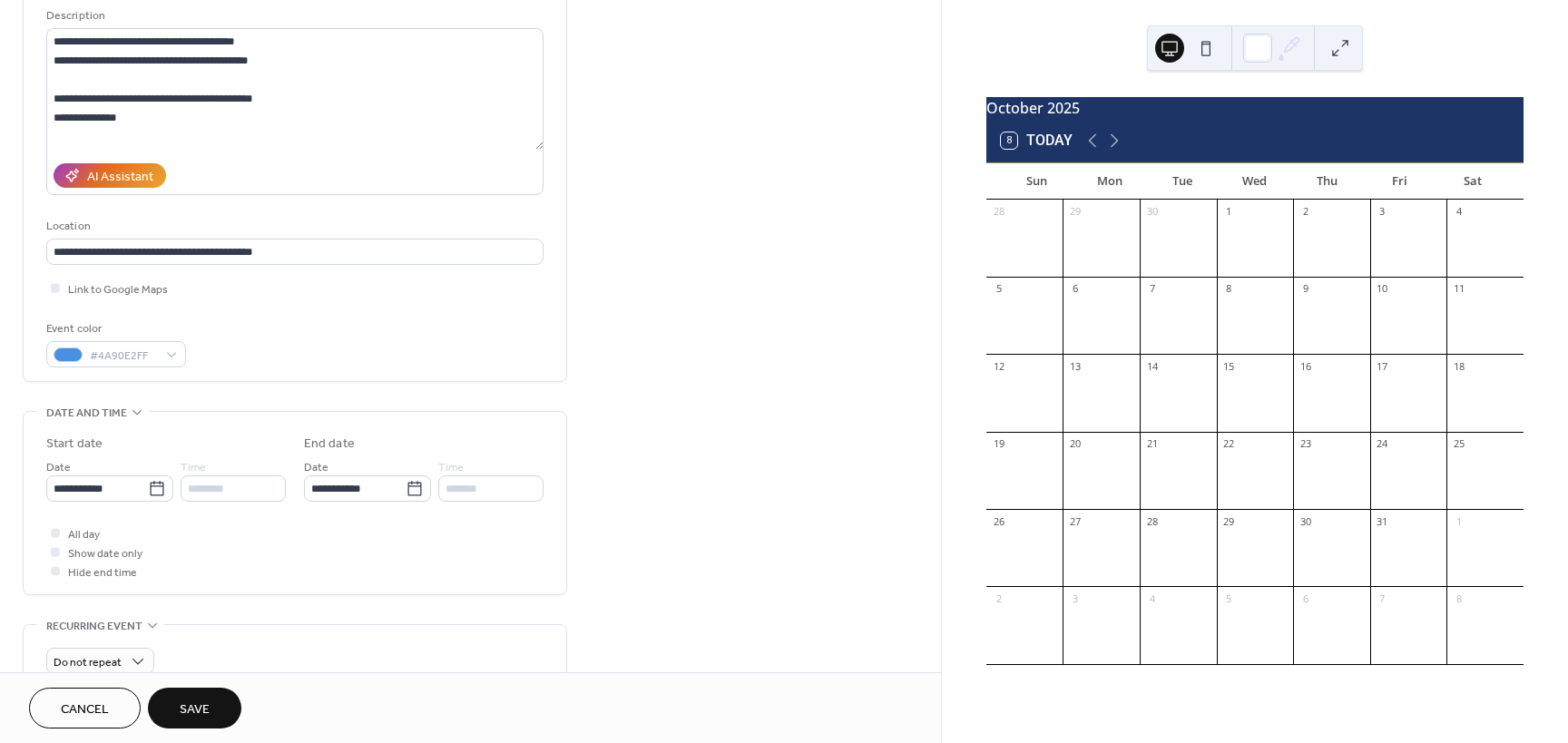 scroll, scrollTop: 181, scrollLeft: 0, axis: vertical 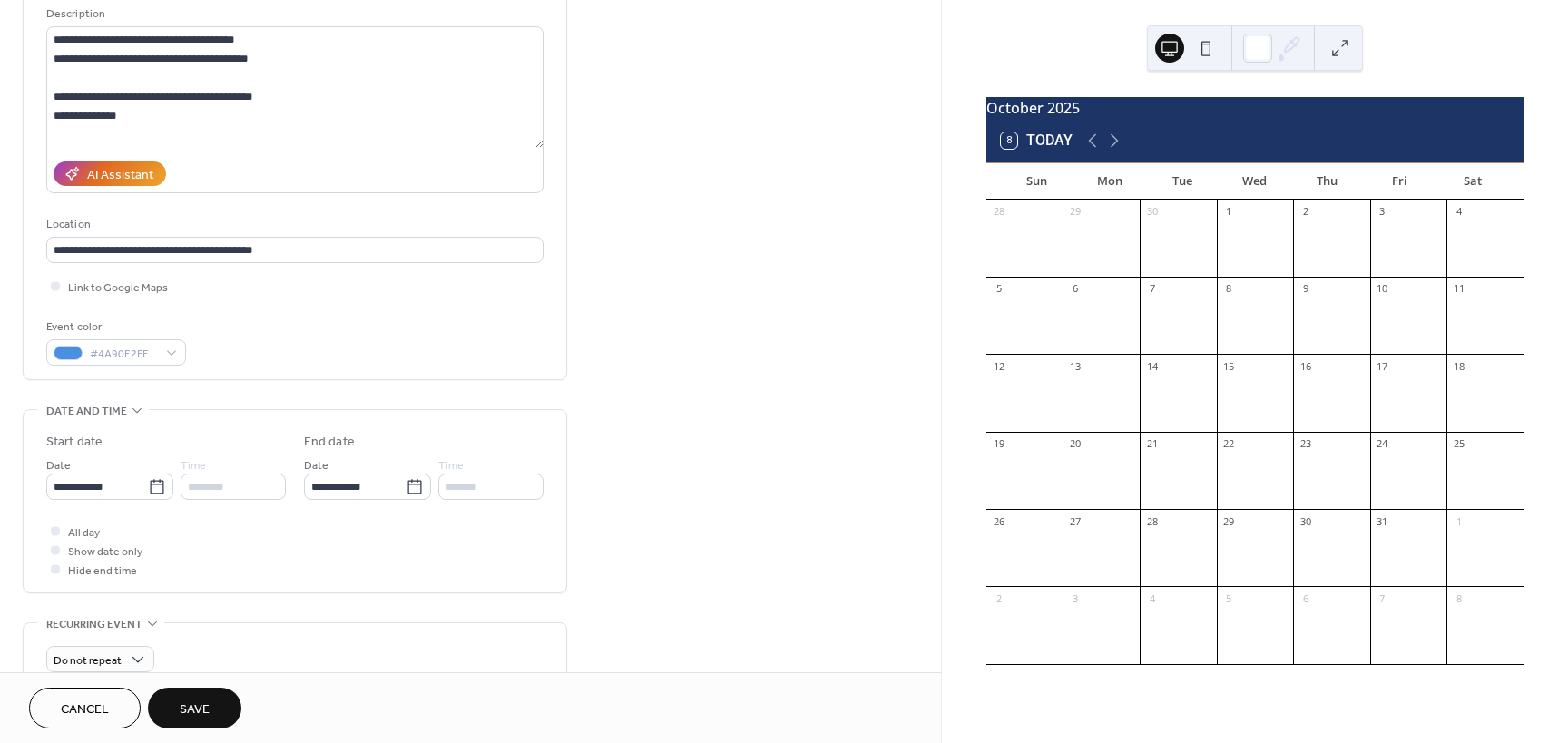 click on "Save" at bounding box center (194, 709) 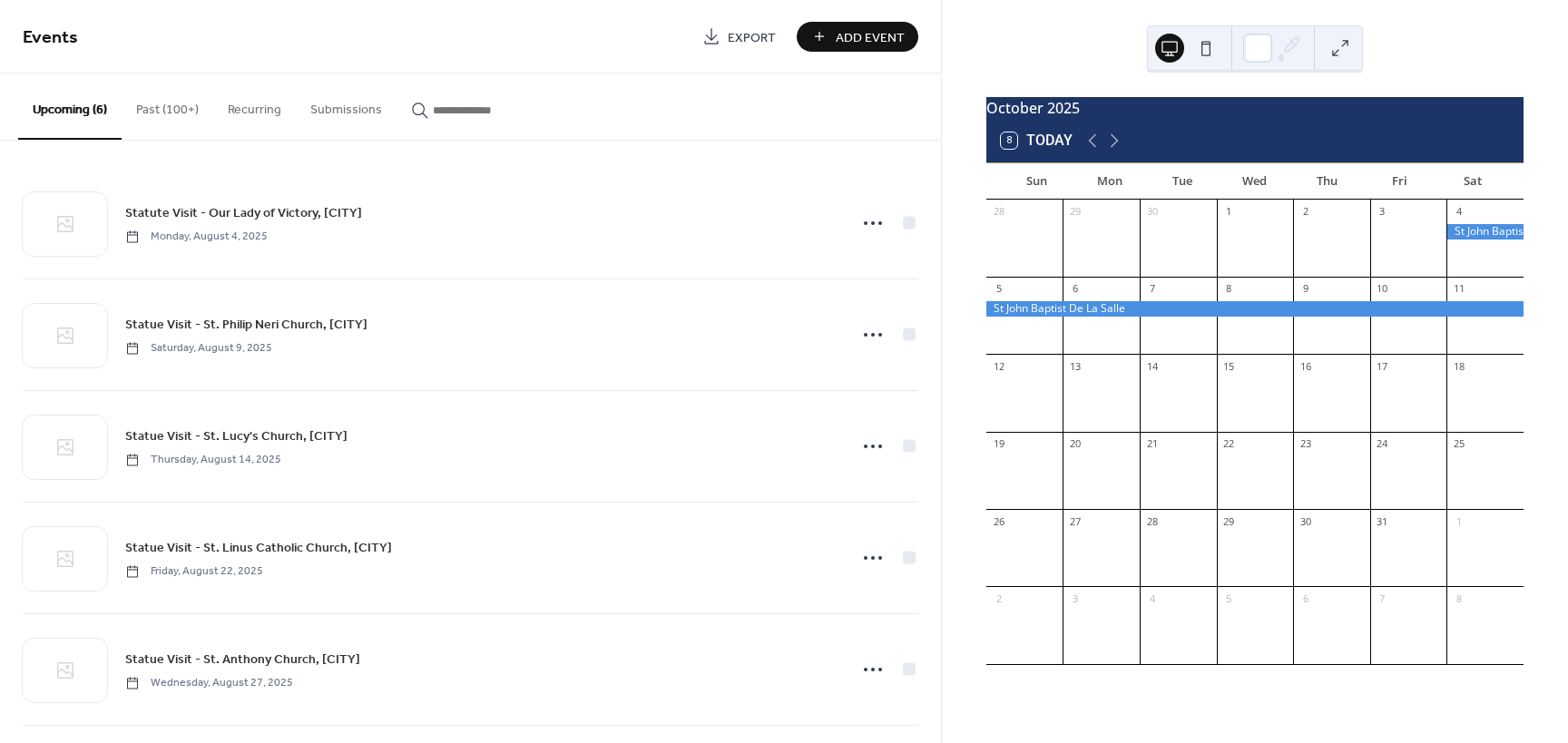 click on "Add Event" at bounding box center [870, 37] 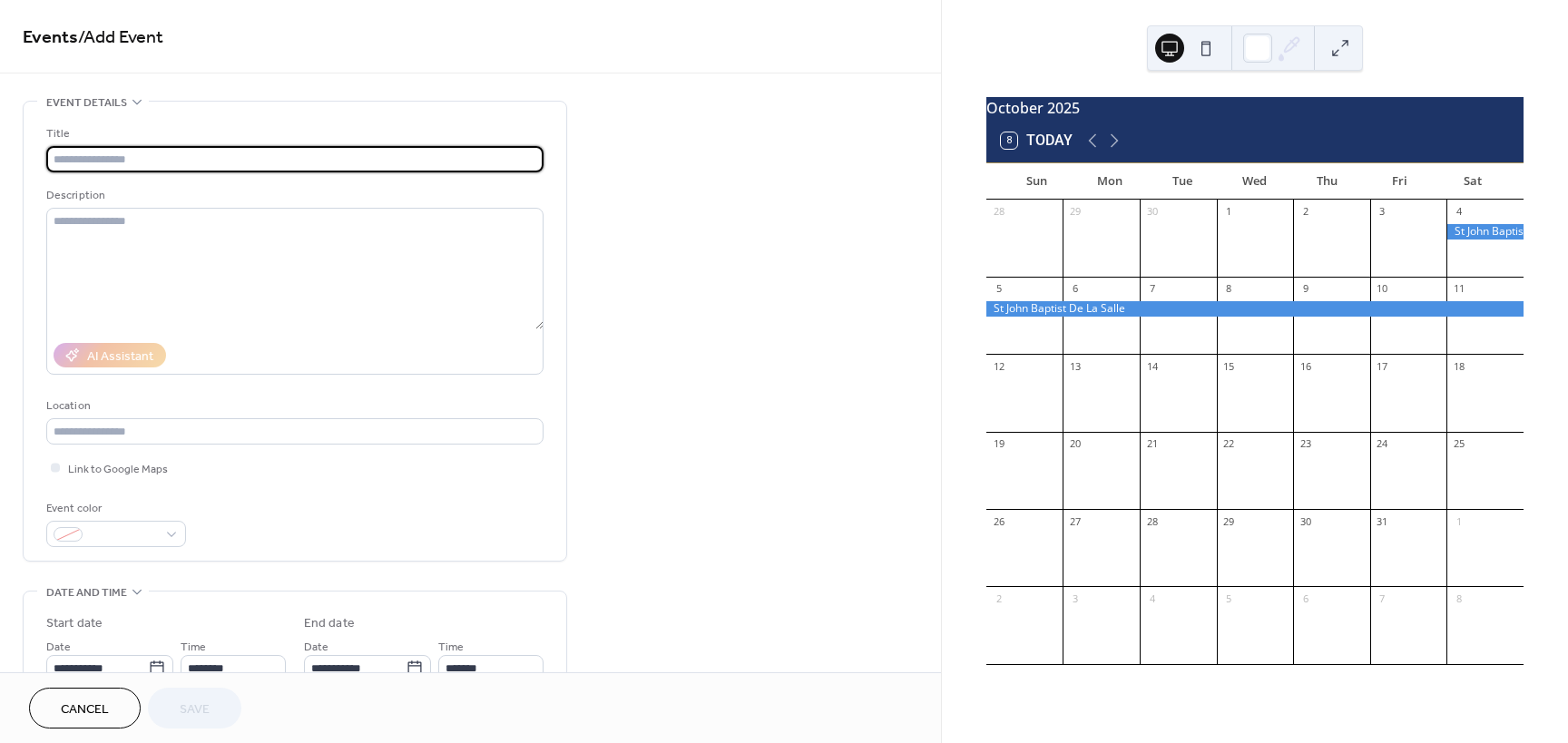 click at bounding box center [295, 159] 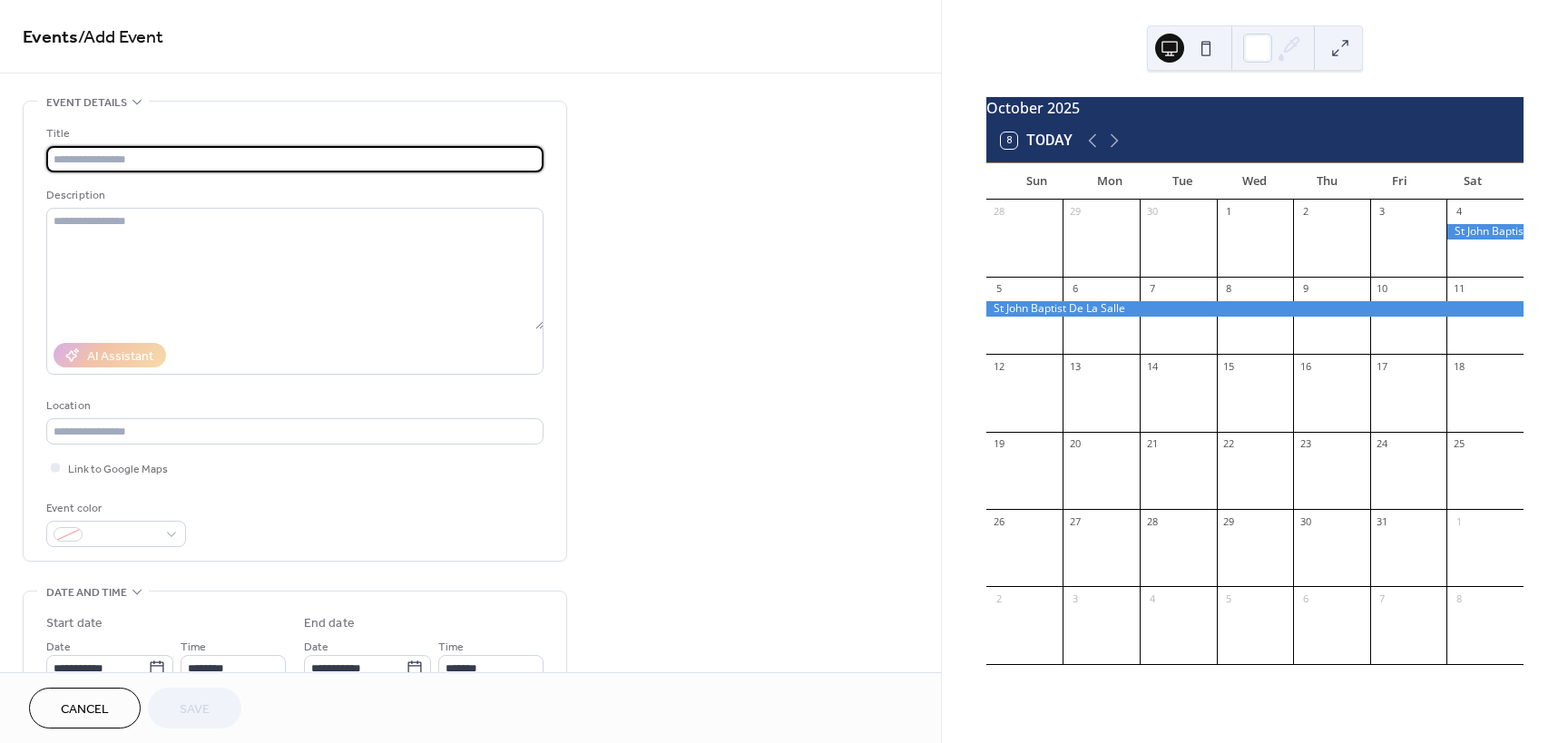 paste on "**********" 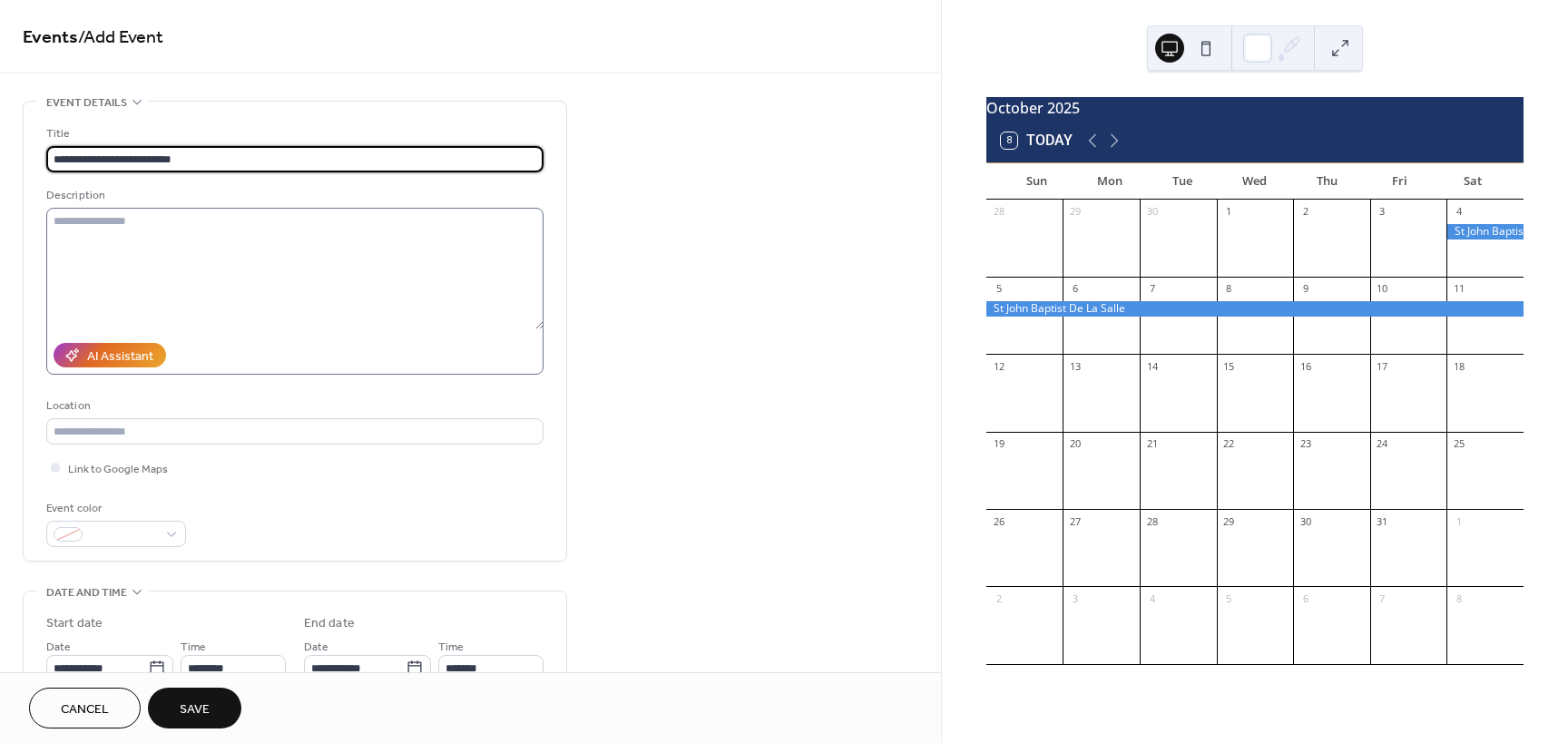 type on "**********" 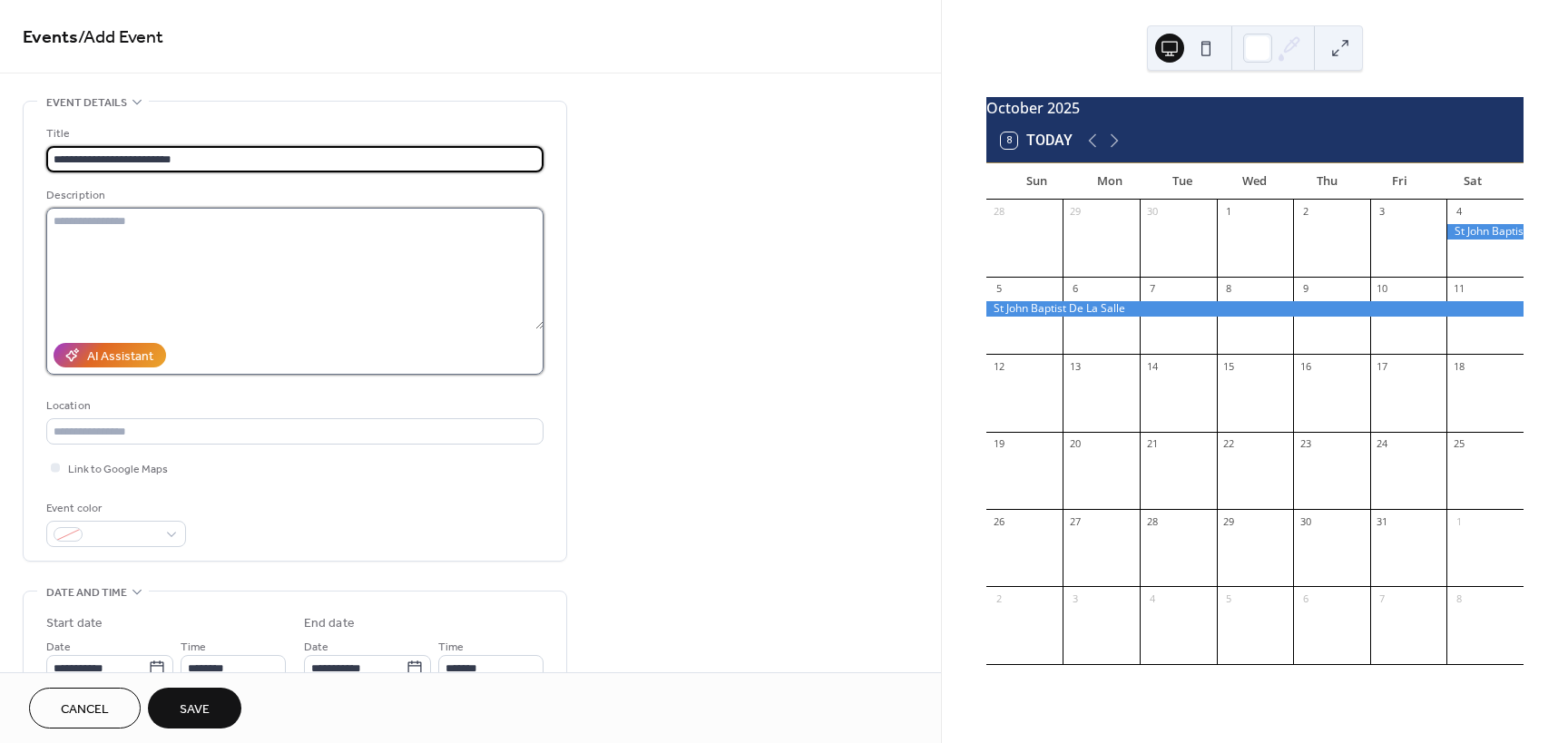 click at bounding box center (295, 269) 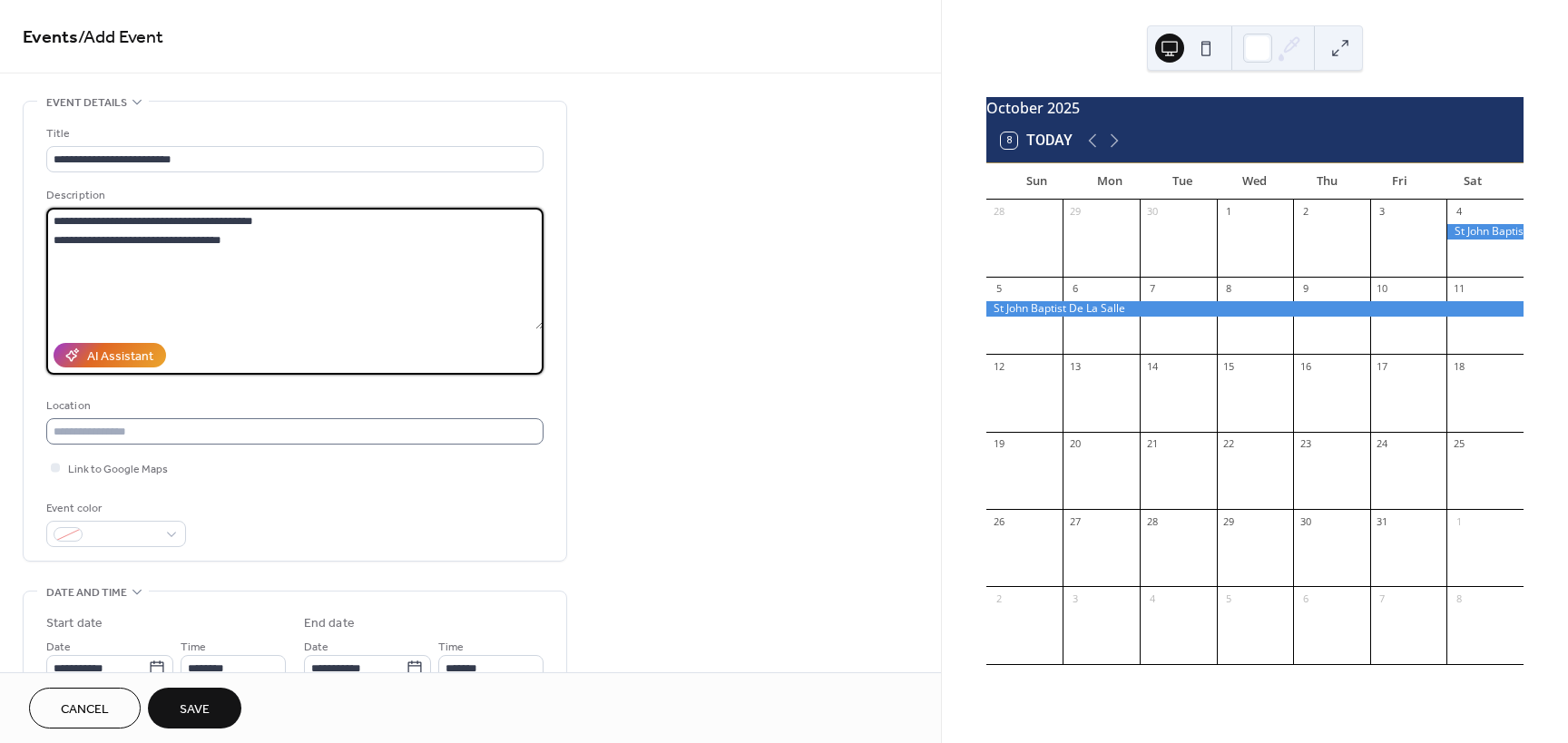 type on "**********" 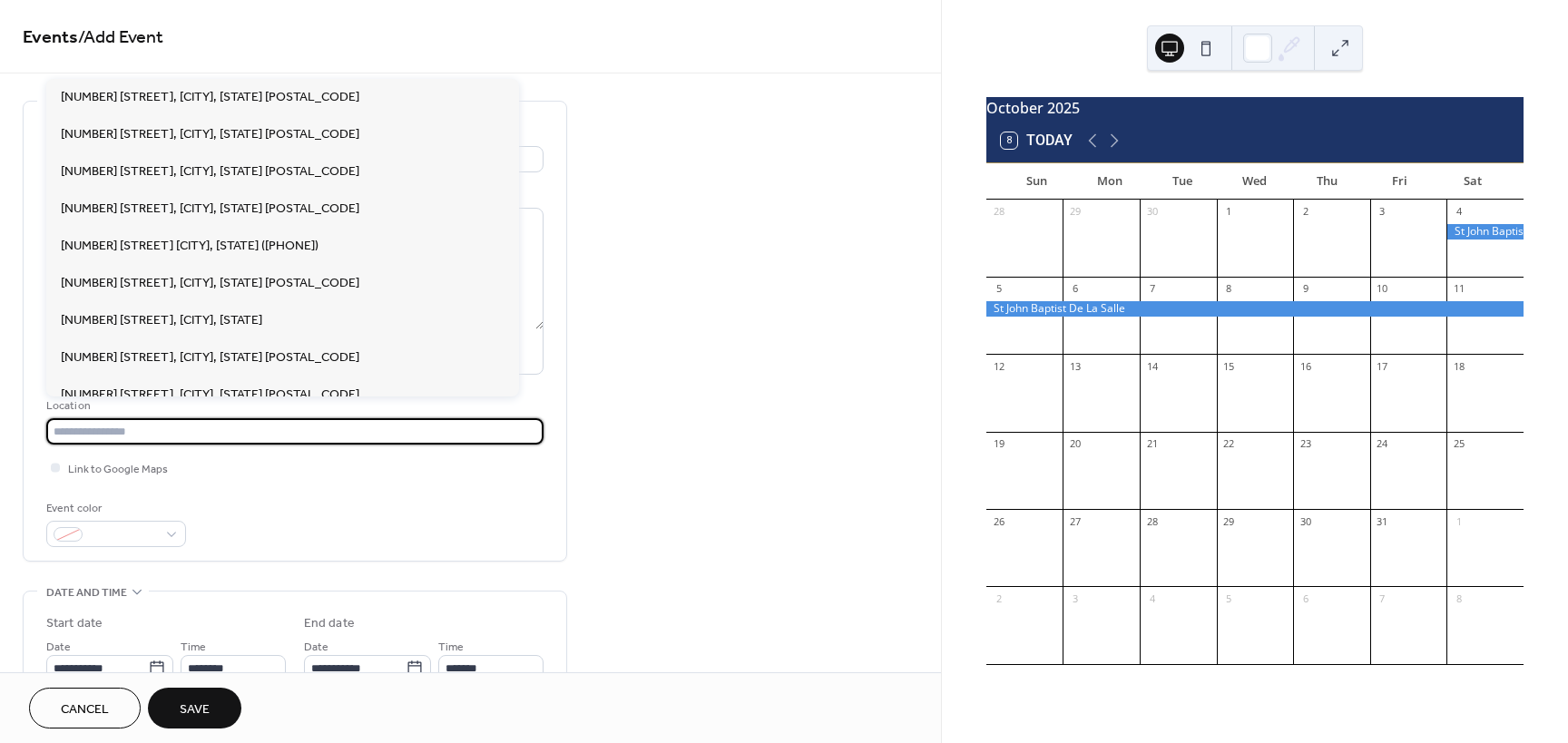 click at bounding box center [295, 431] 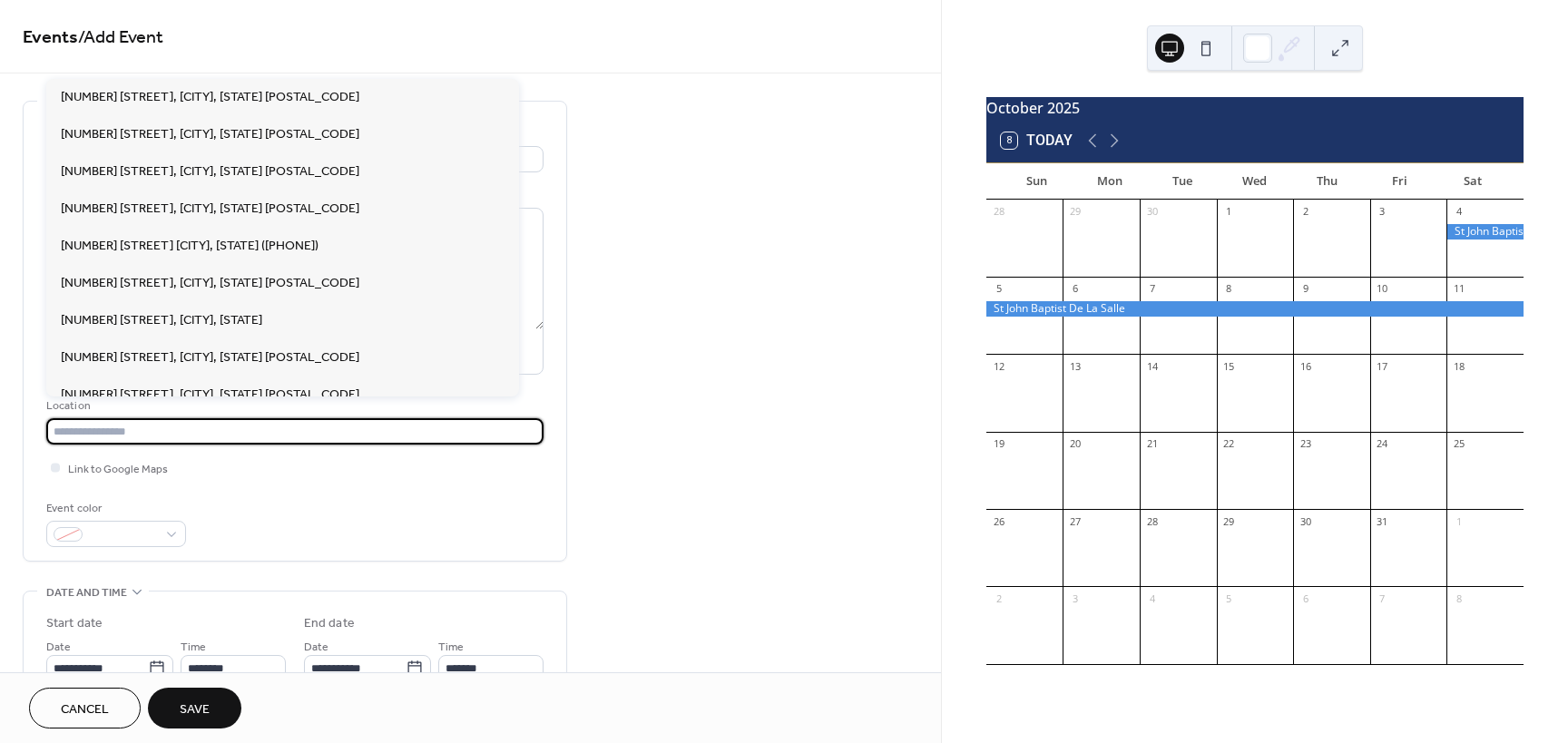 paste on "**********" 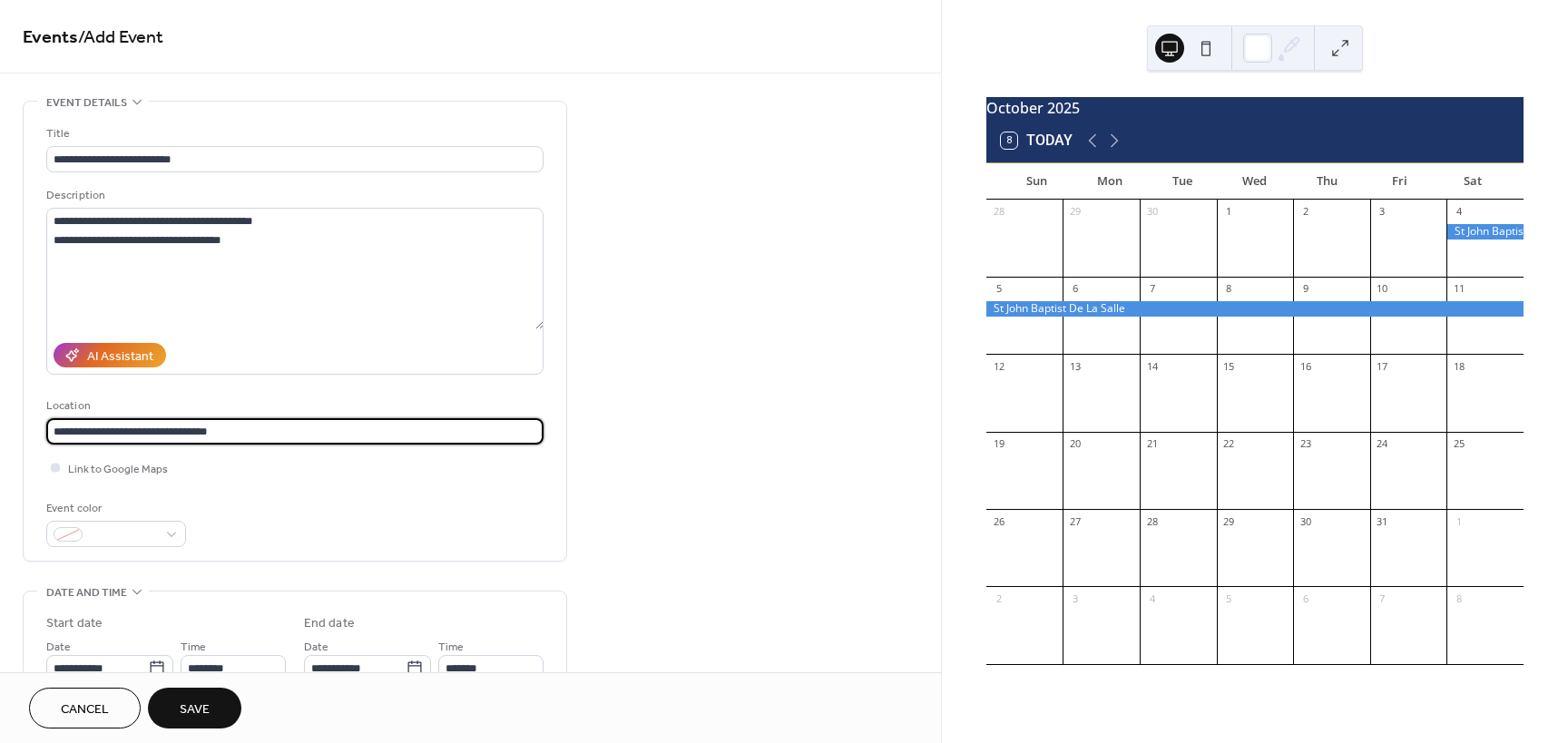 type on "**********" 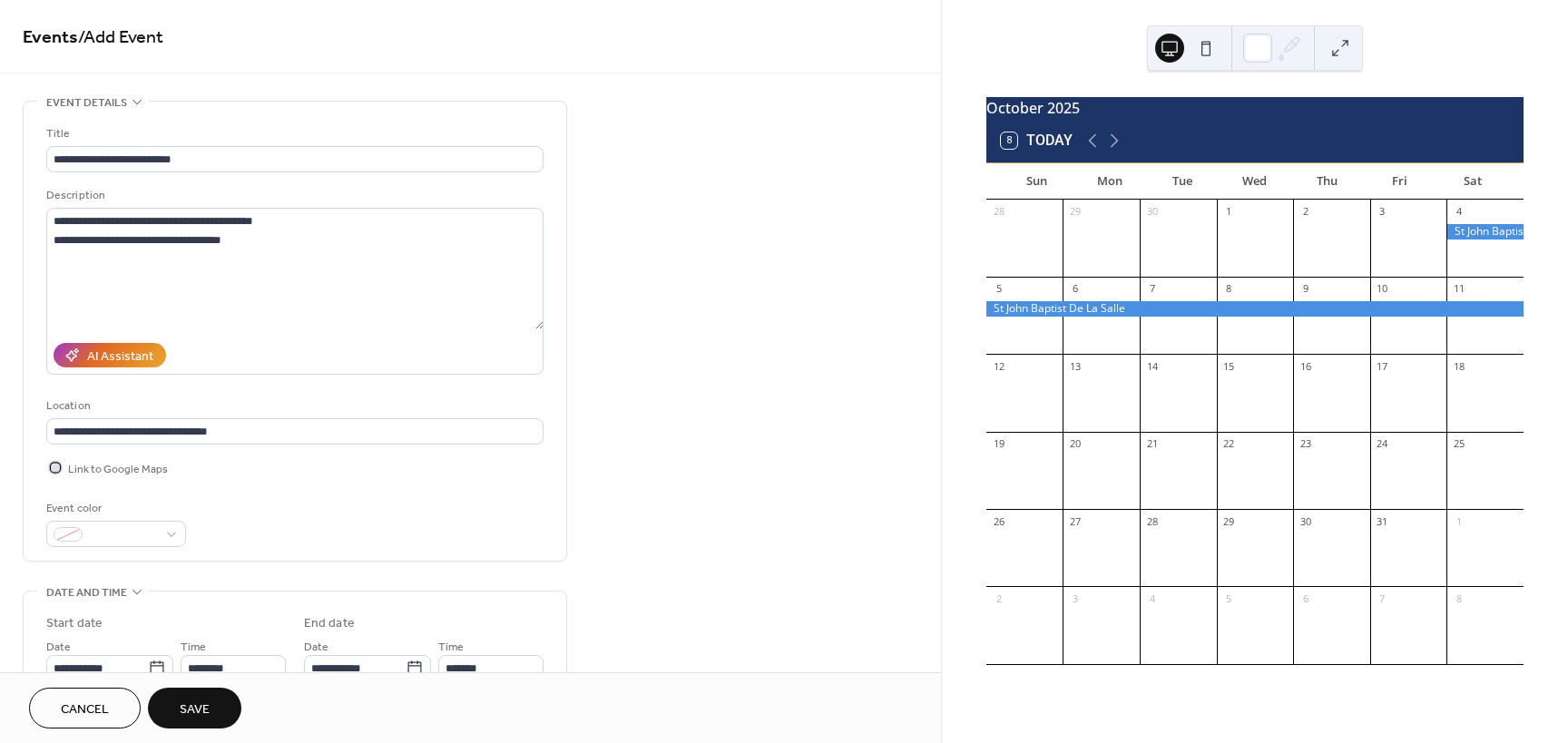 click at bounding box center (55, 467) 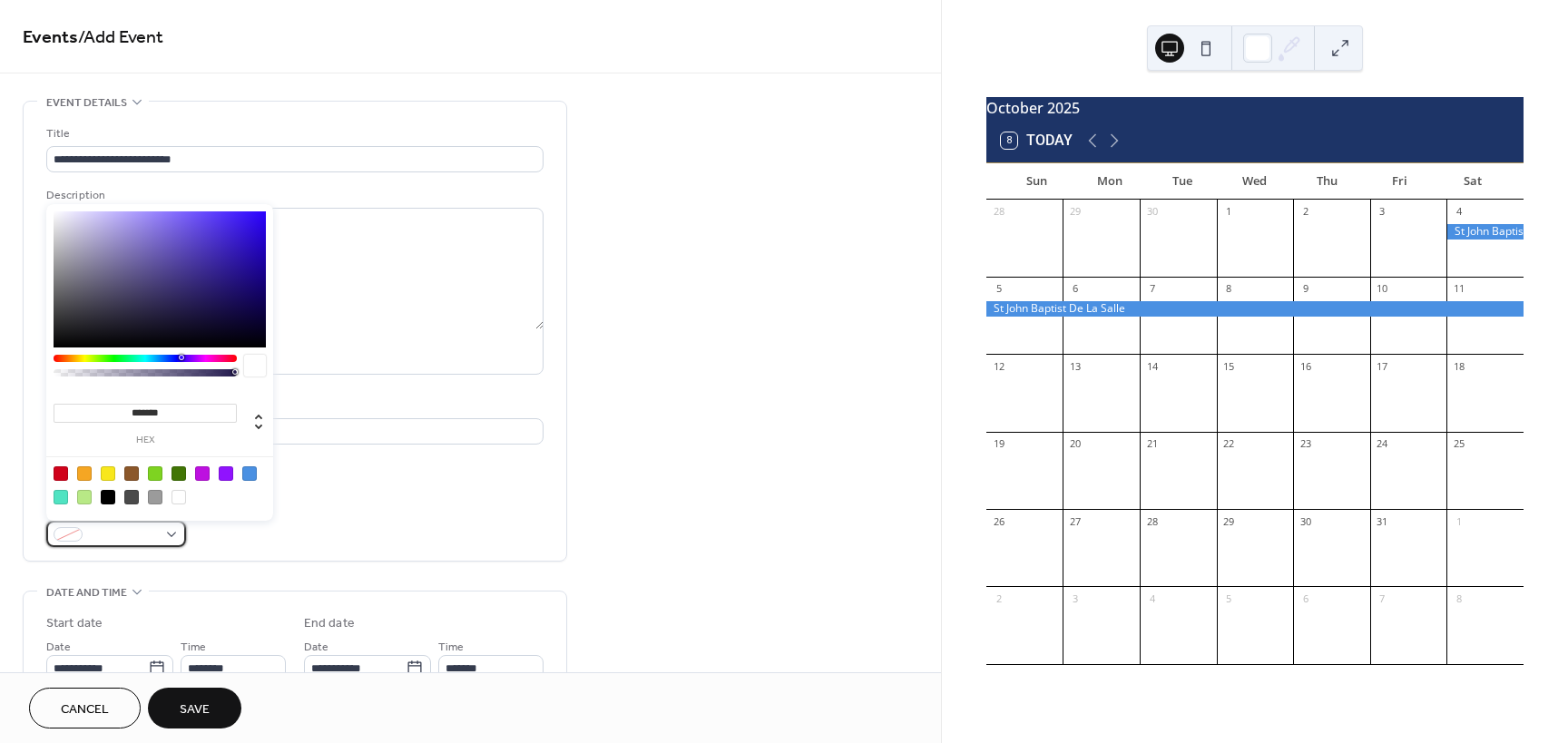 click at bounding box center (68, 534) 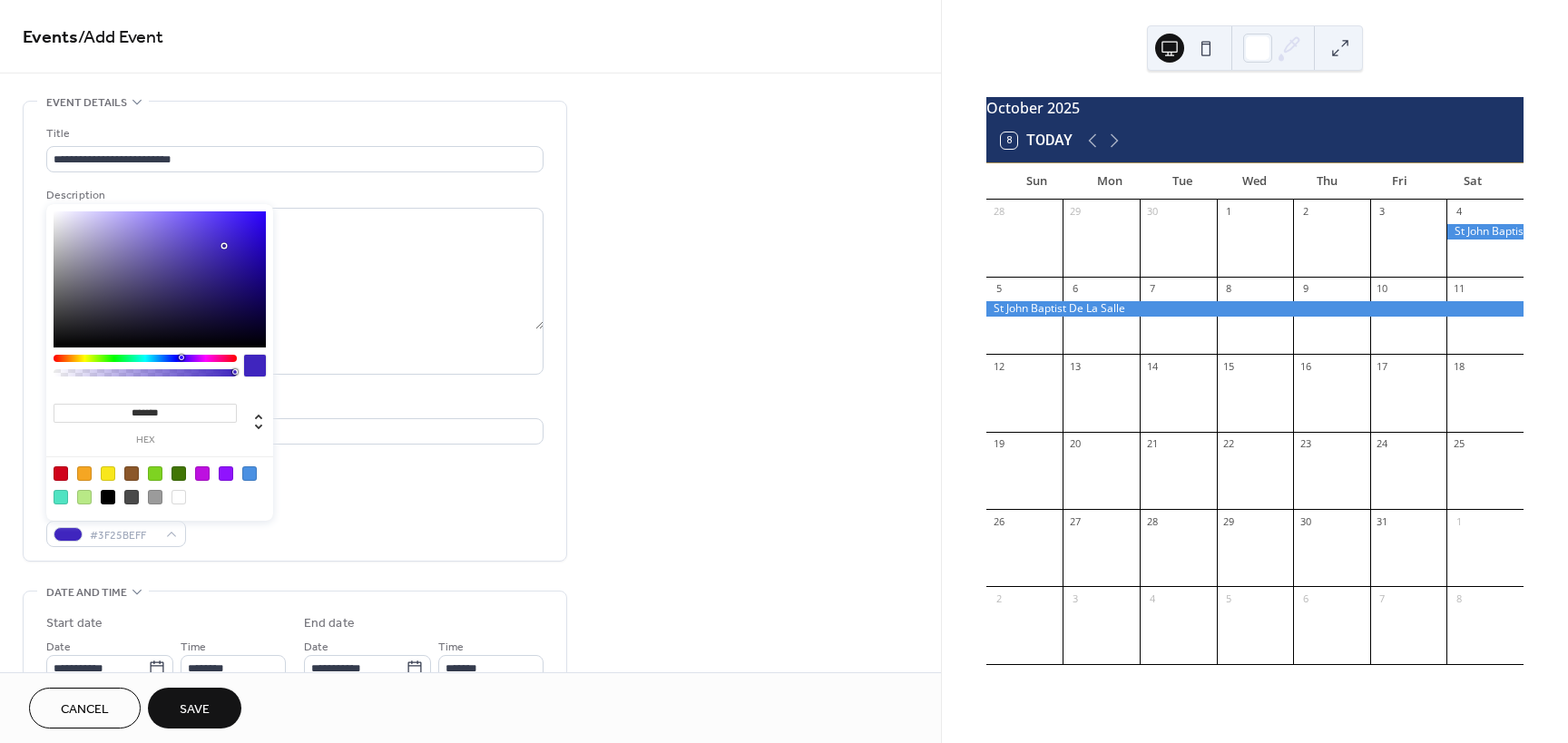 click at bounding box center (160, 279) 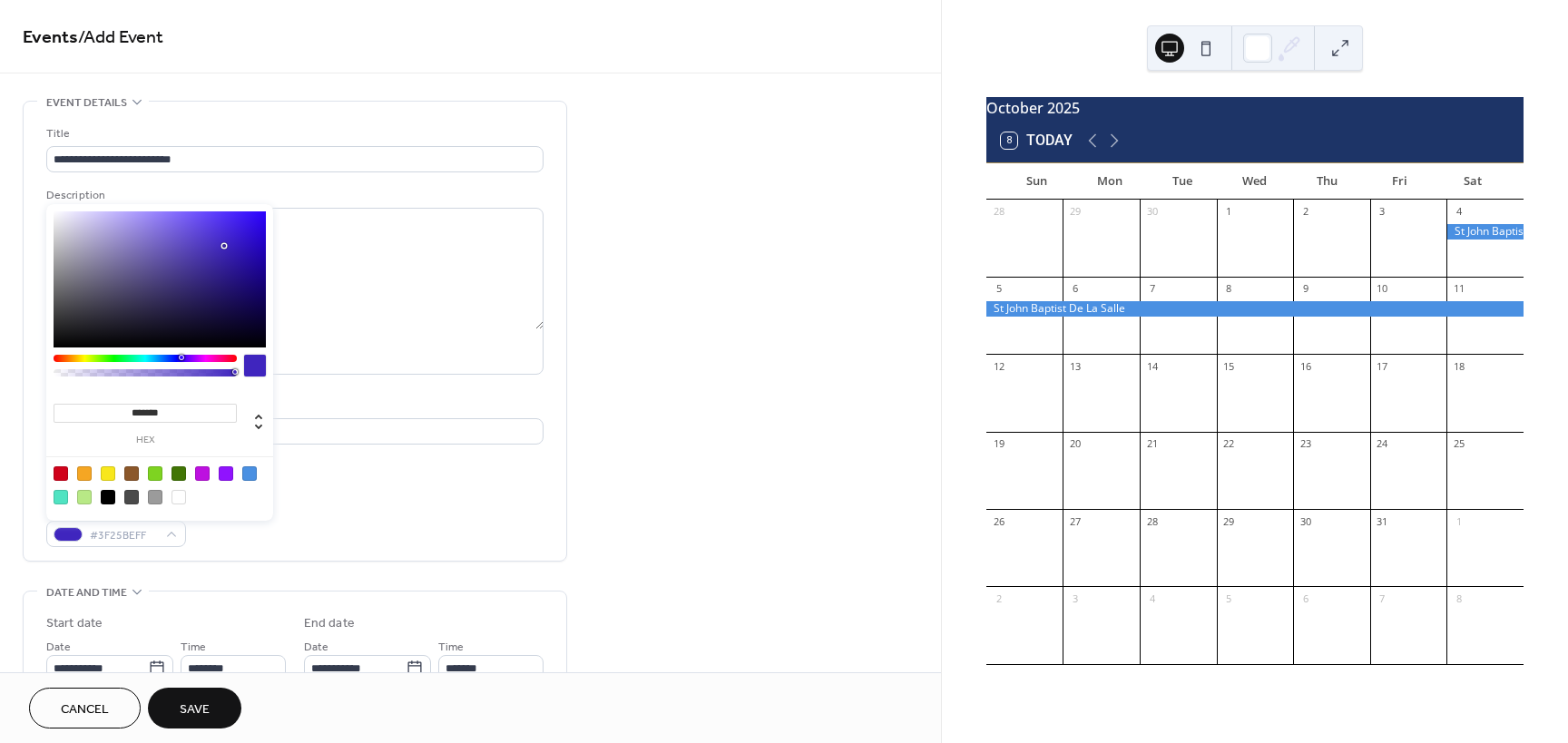 click at bounding box center [155, 497] 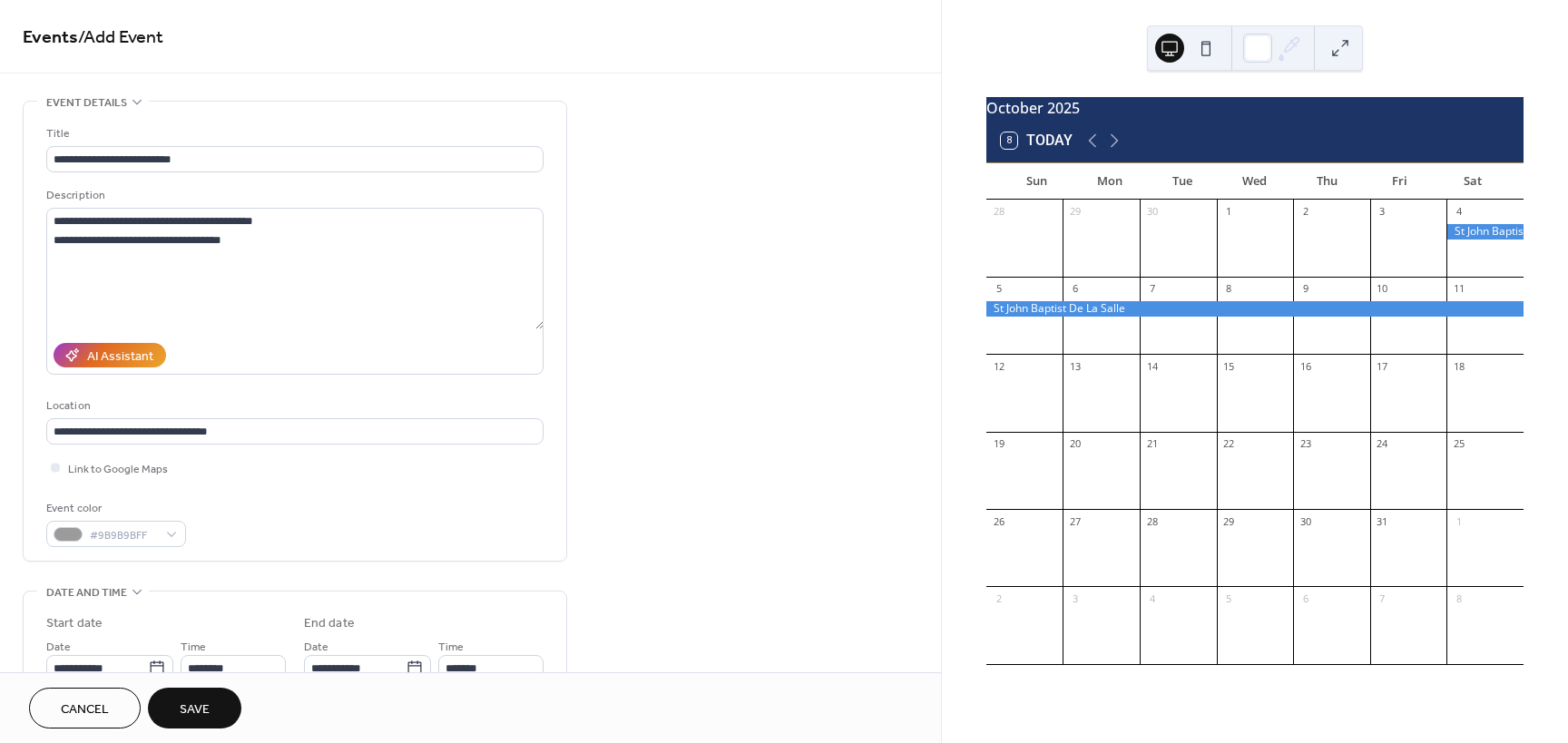 click on "**********" at bounding box center (470, 653) 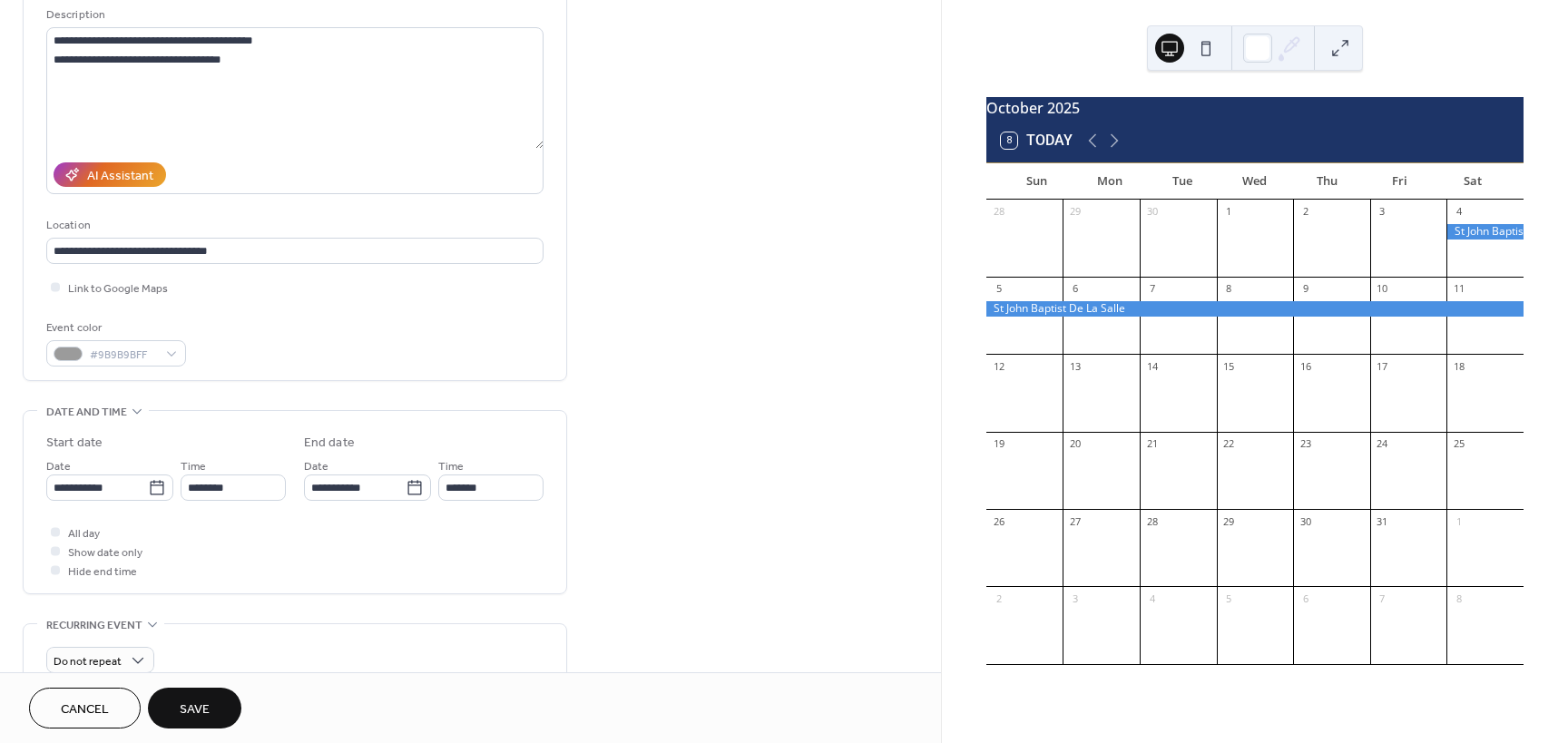 scroll, scrollTop: 181, scrollLeft: 0, axis: vertical 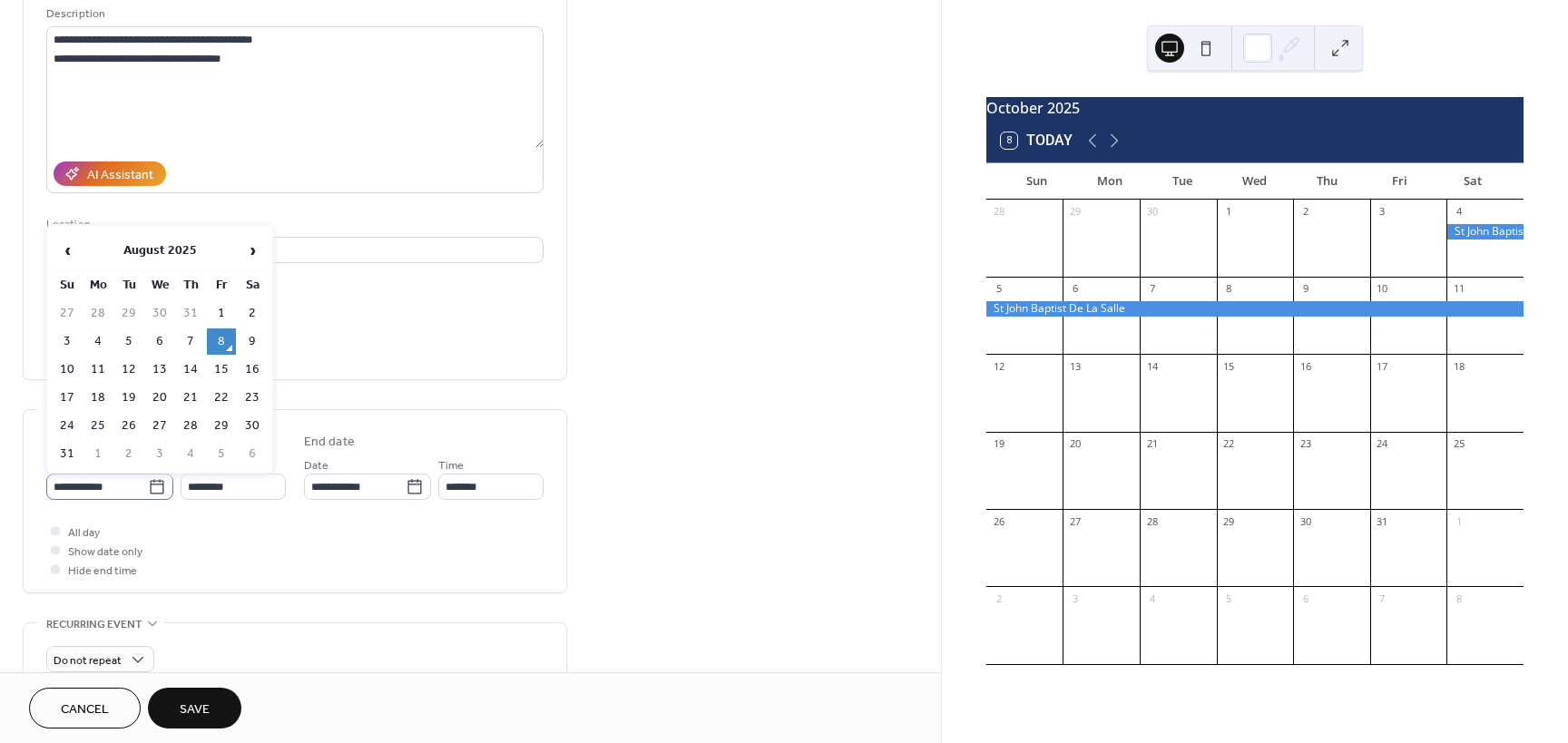 click 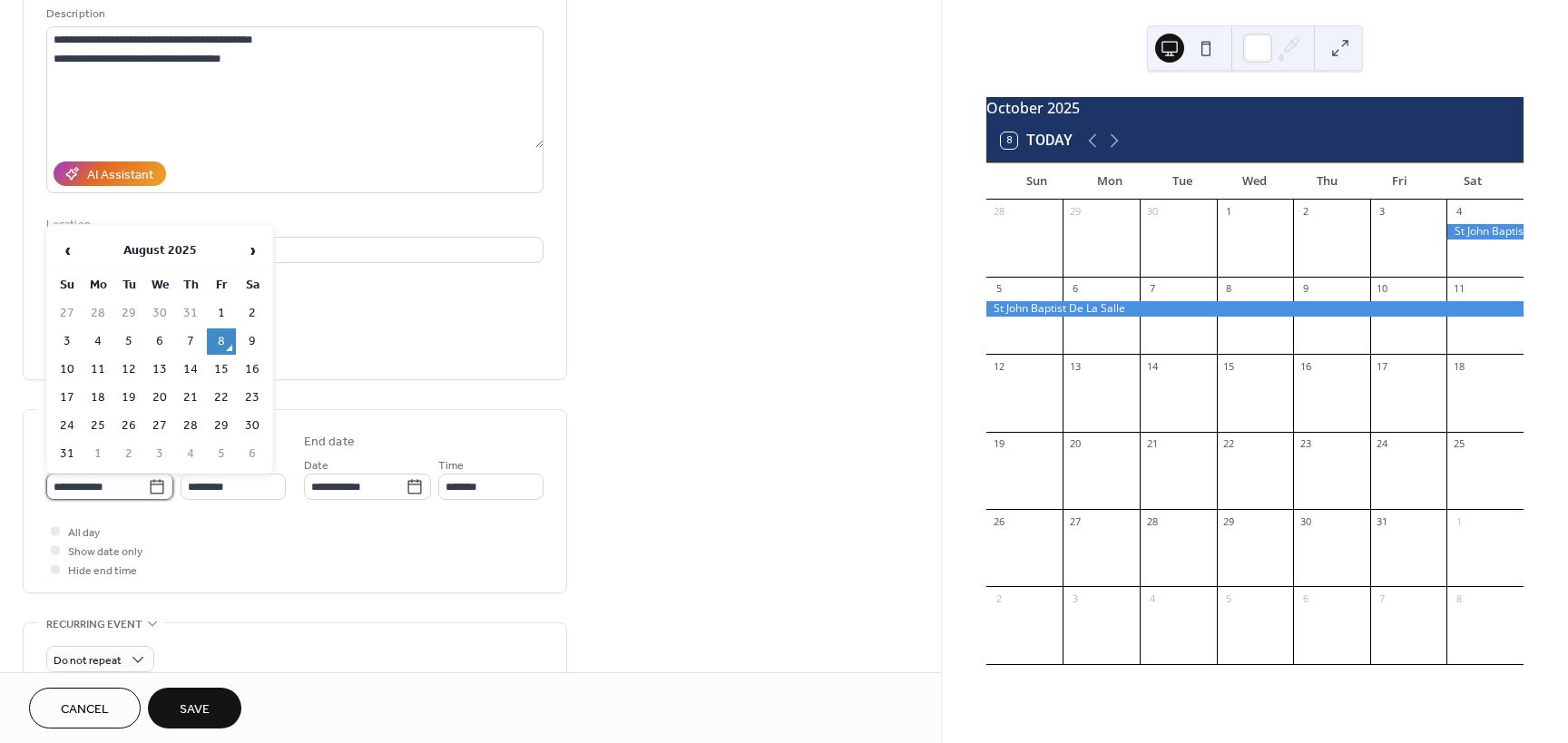 click on "**********" at bounding box center (97, 486) 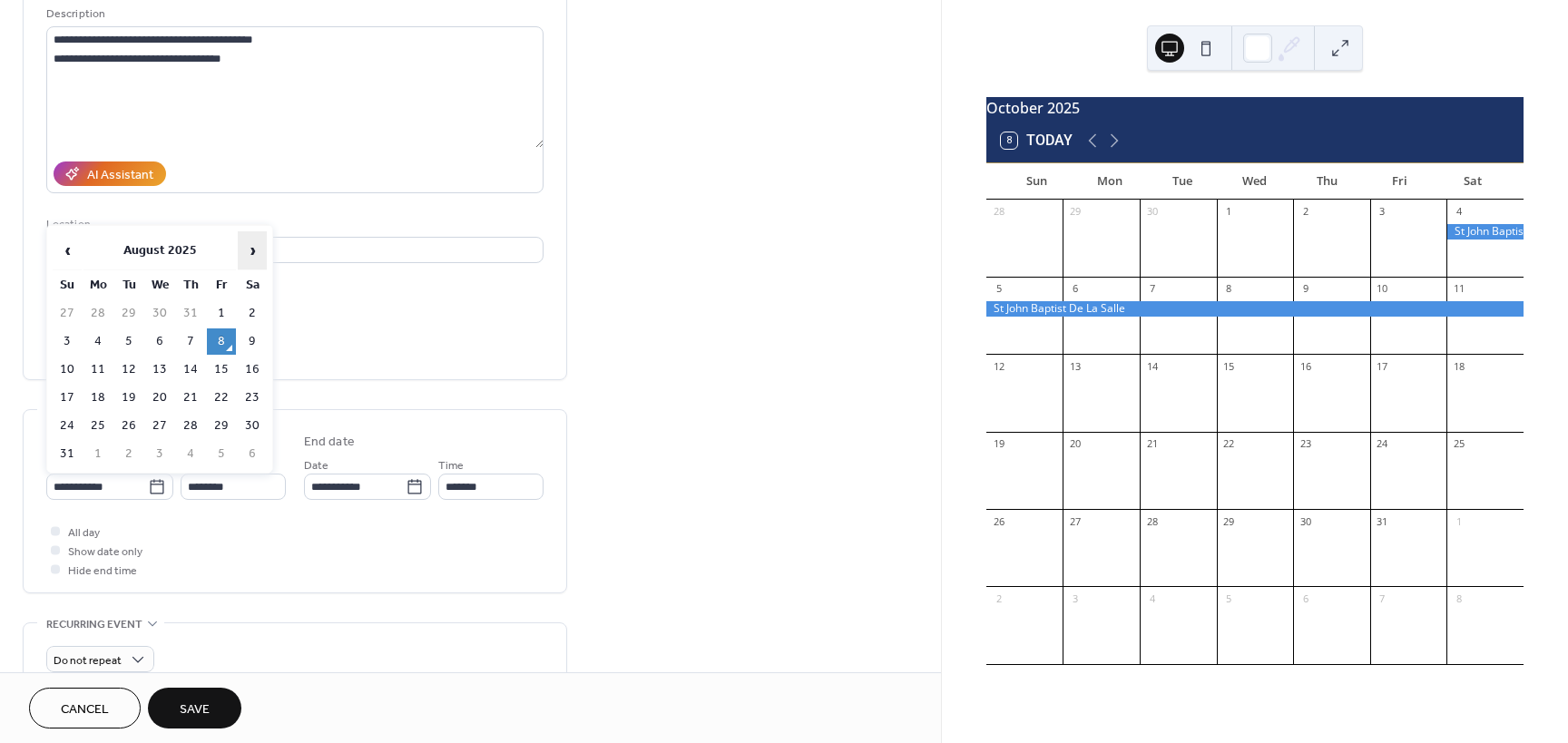 click on "›" at bounding box center [252, 250] 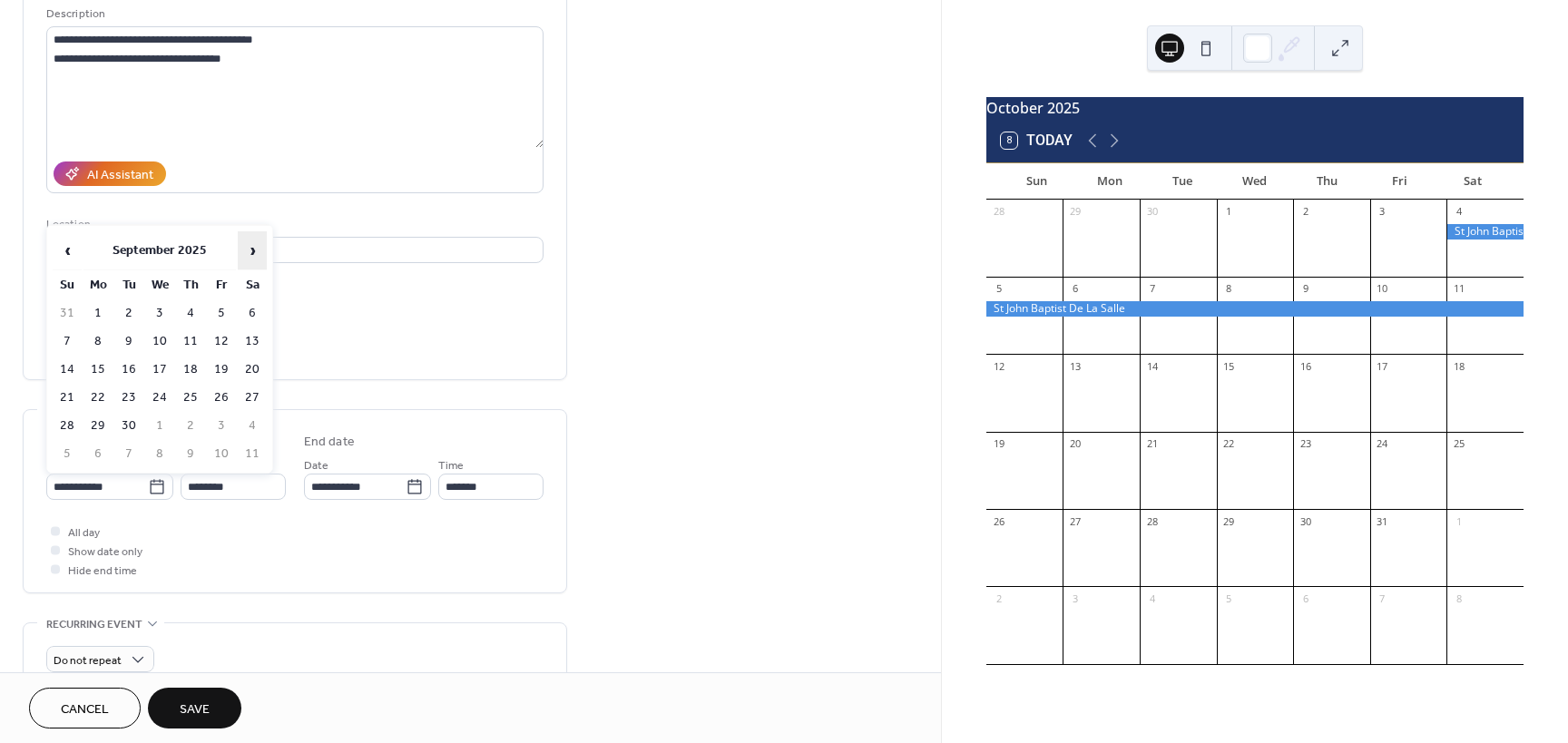 click on "›" at bounding box center [252, 250] 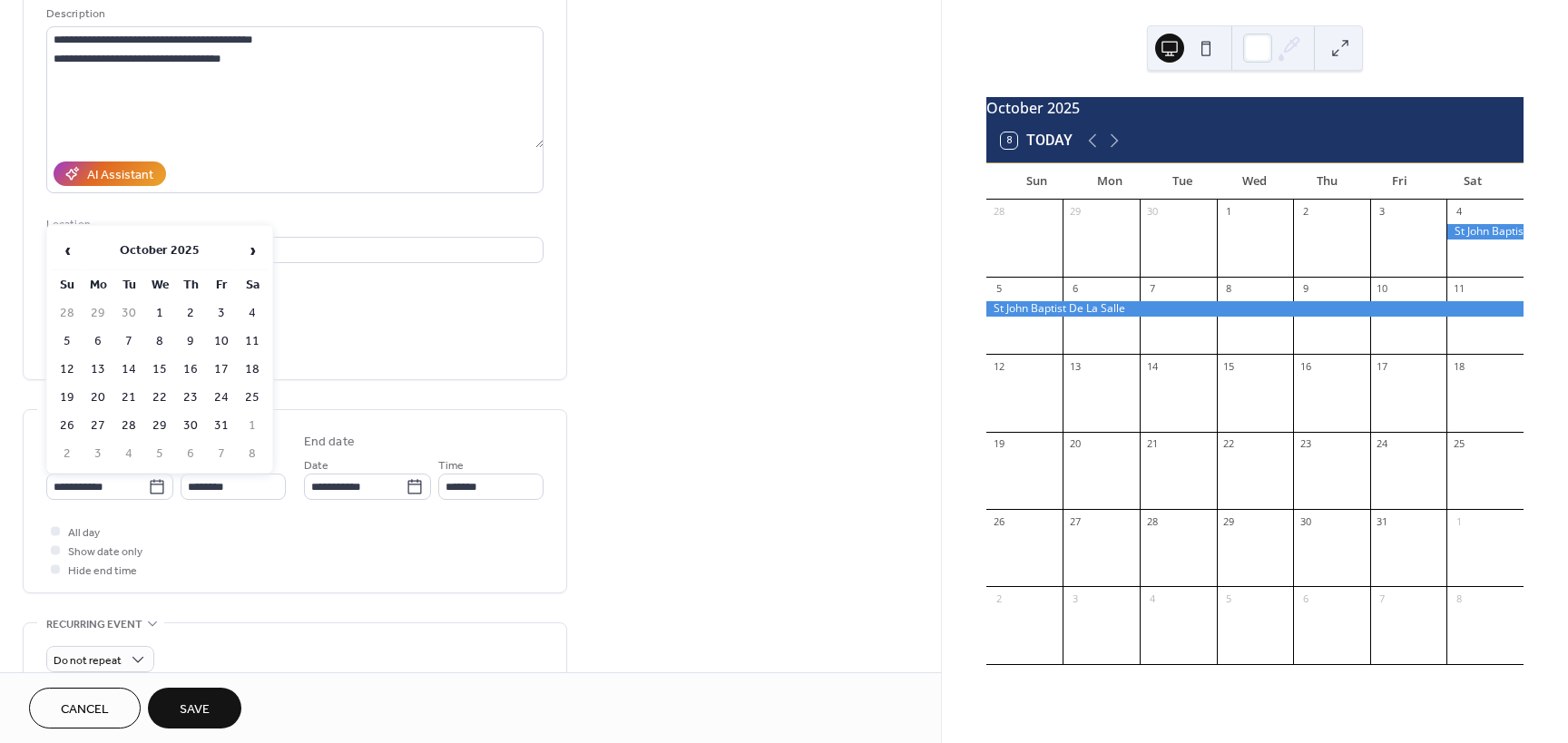 click on "11" at bounding box center [252, 341] 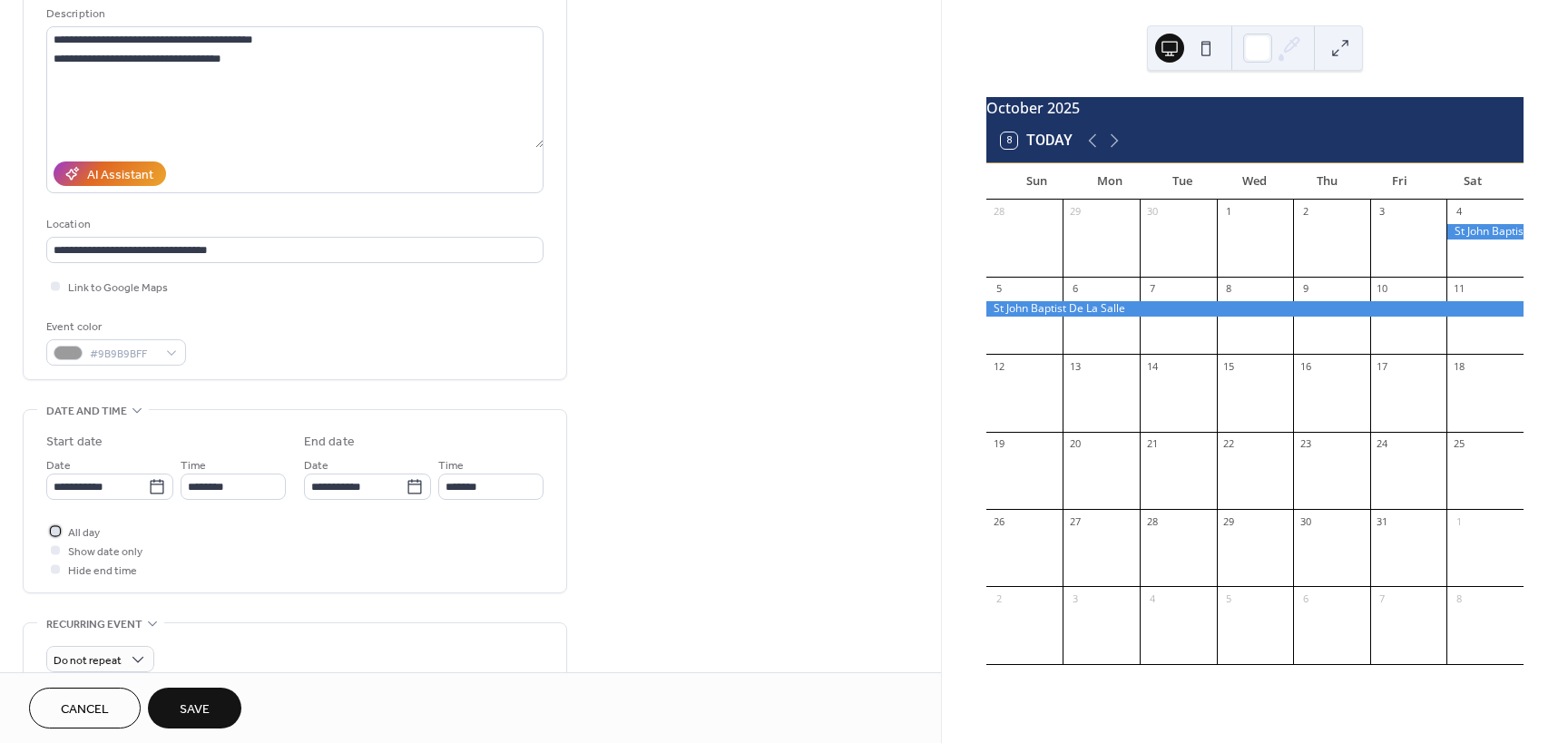 click at bounding box center [55, 531] 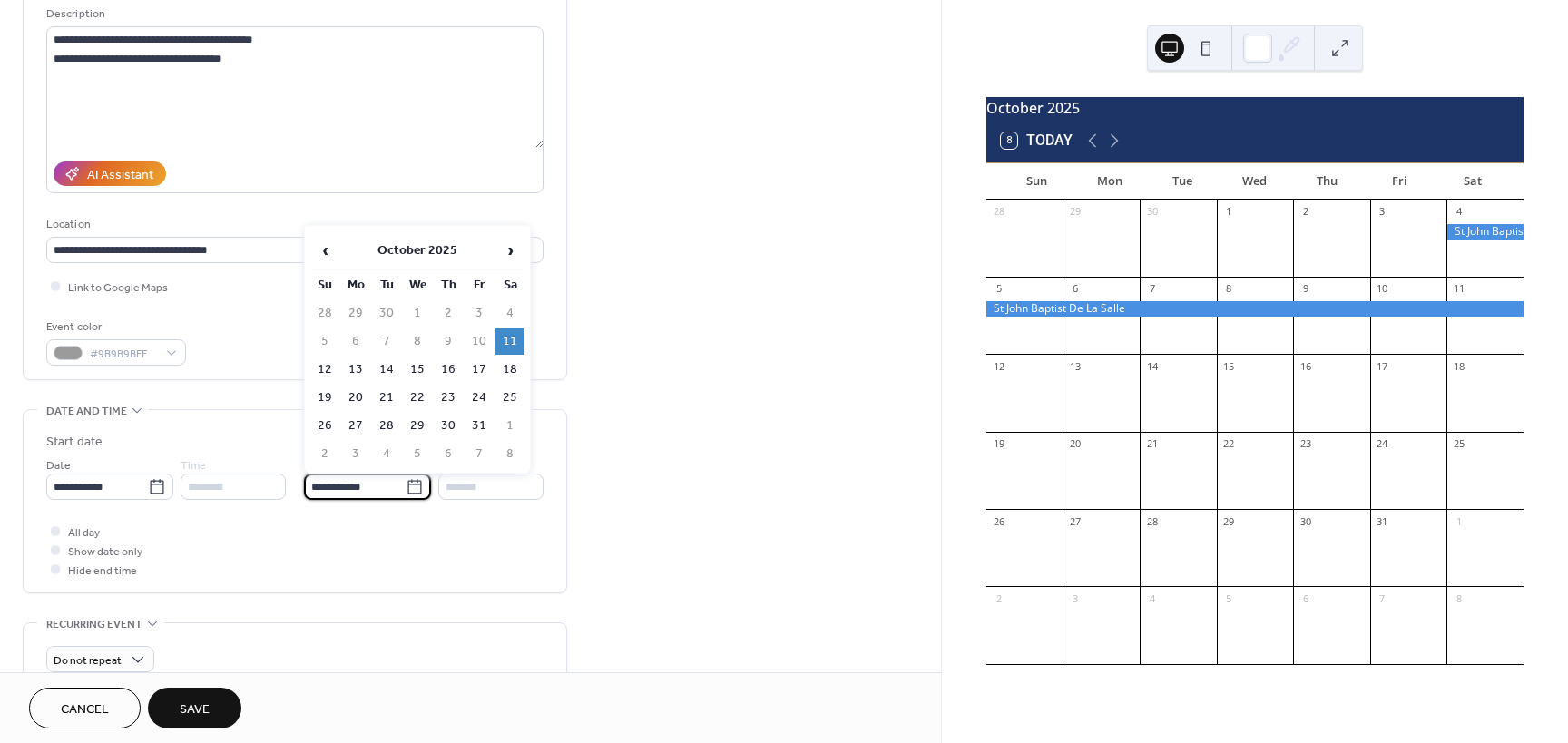 click on "**********" at bounding box center (355, 486) 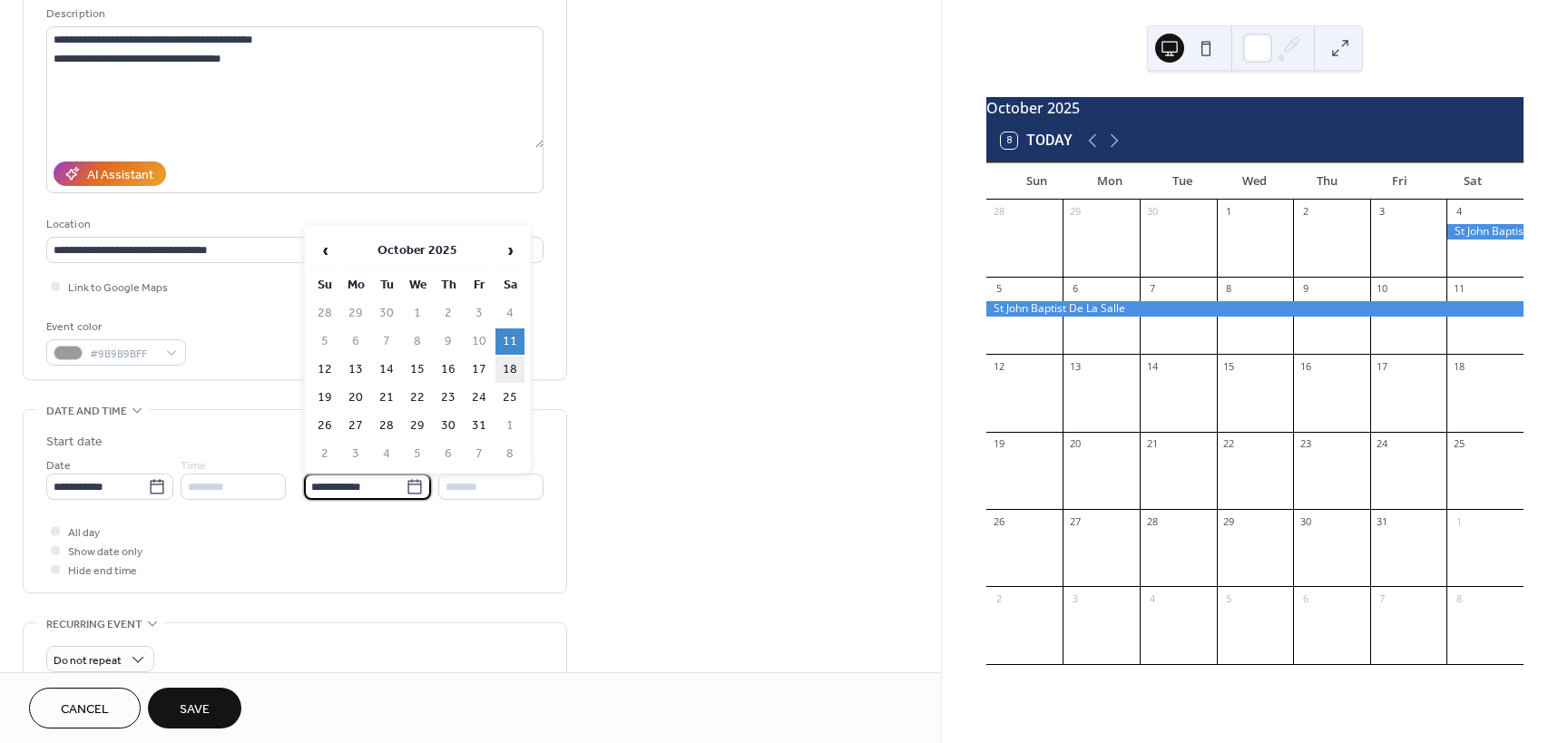 click on "18" at bounding box center (510, 369) 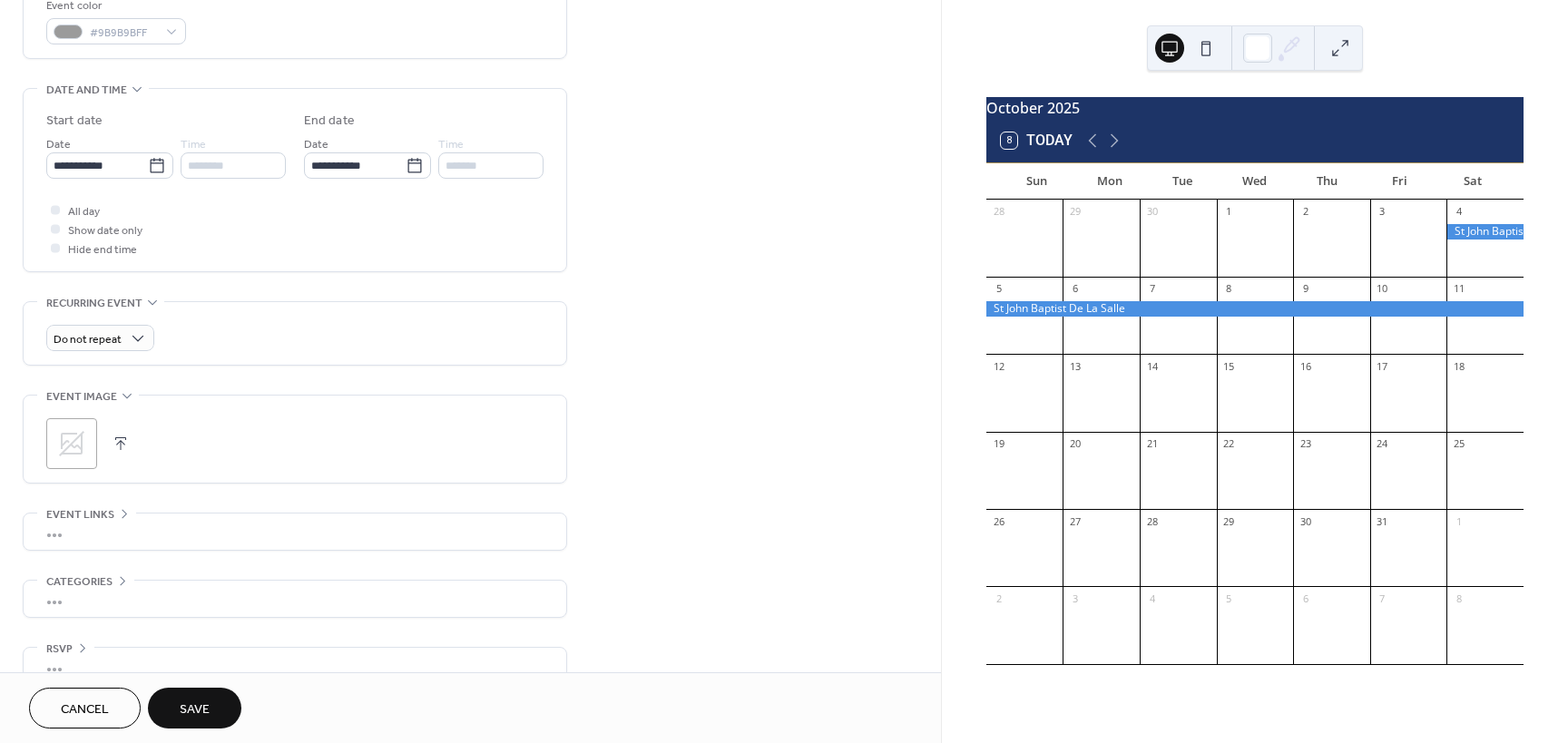 scroll, scrollTop: 533, scrollLeft: 0, axis: vertical 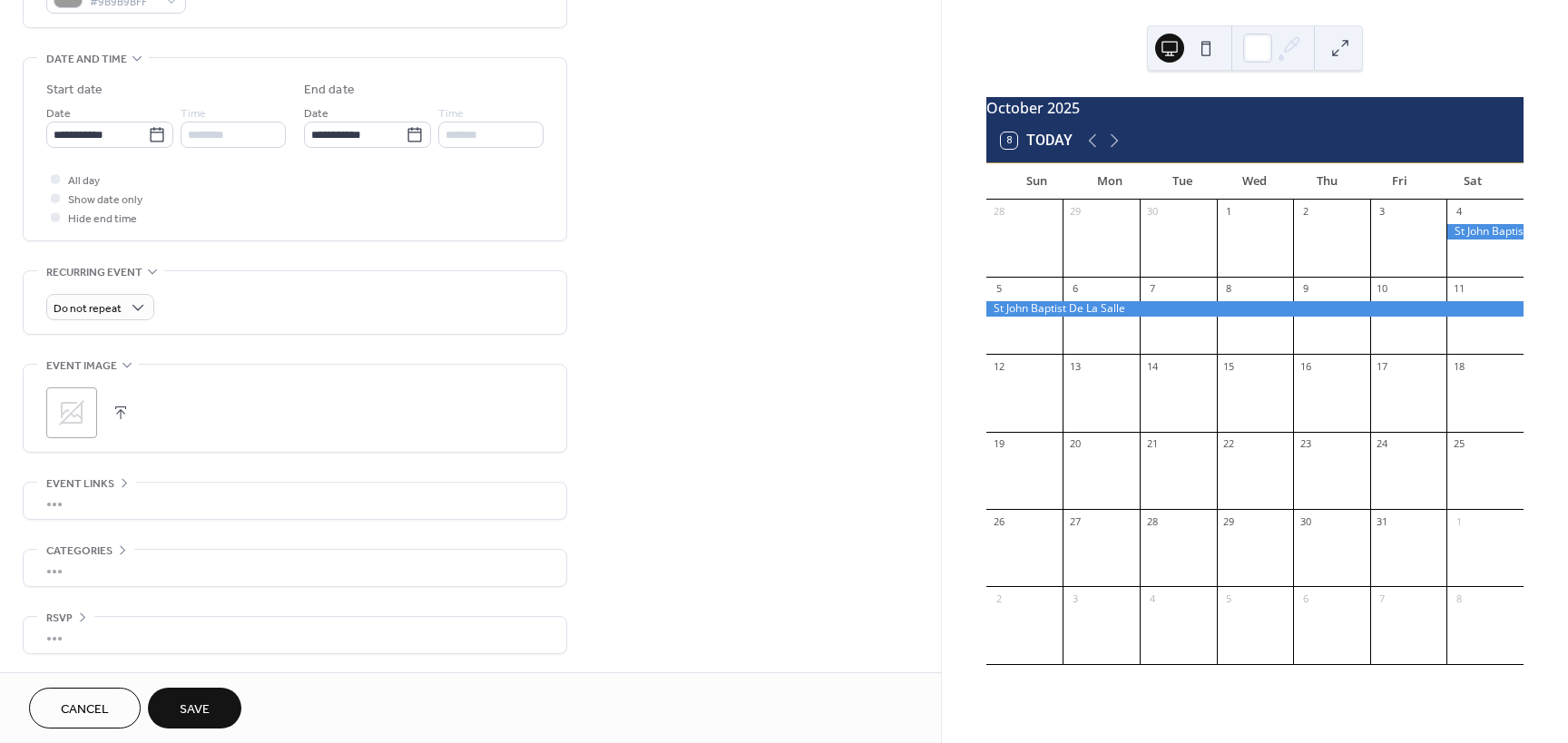 click on "Save" at bounding box center (194, 709) 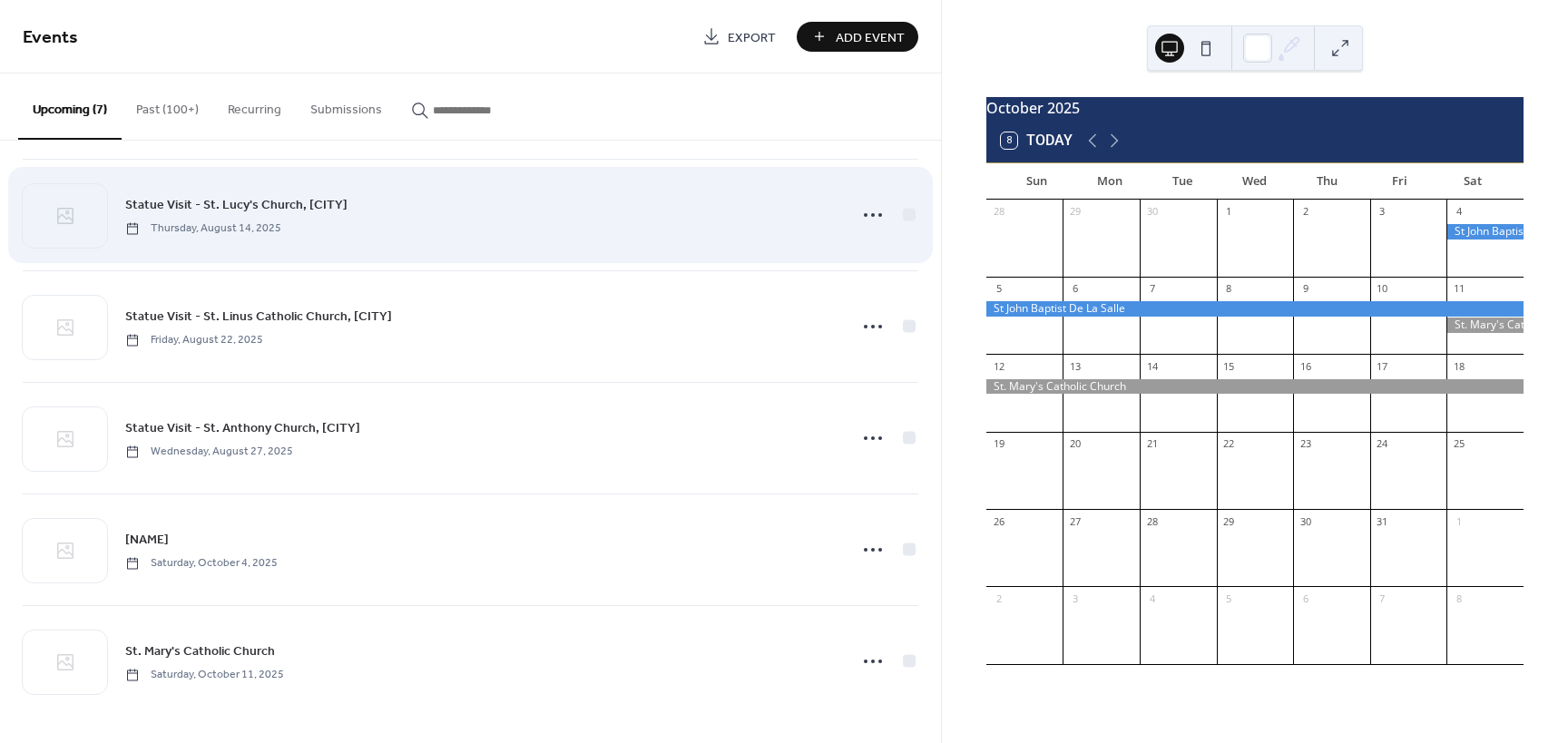 scroll, scrollTop: 232, scrollLeft: 0, axis: vertical 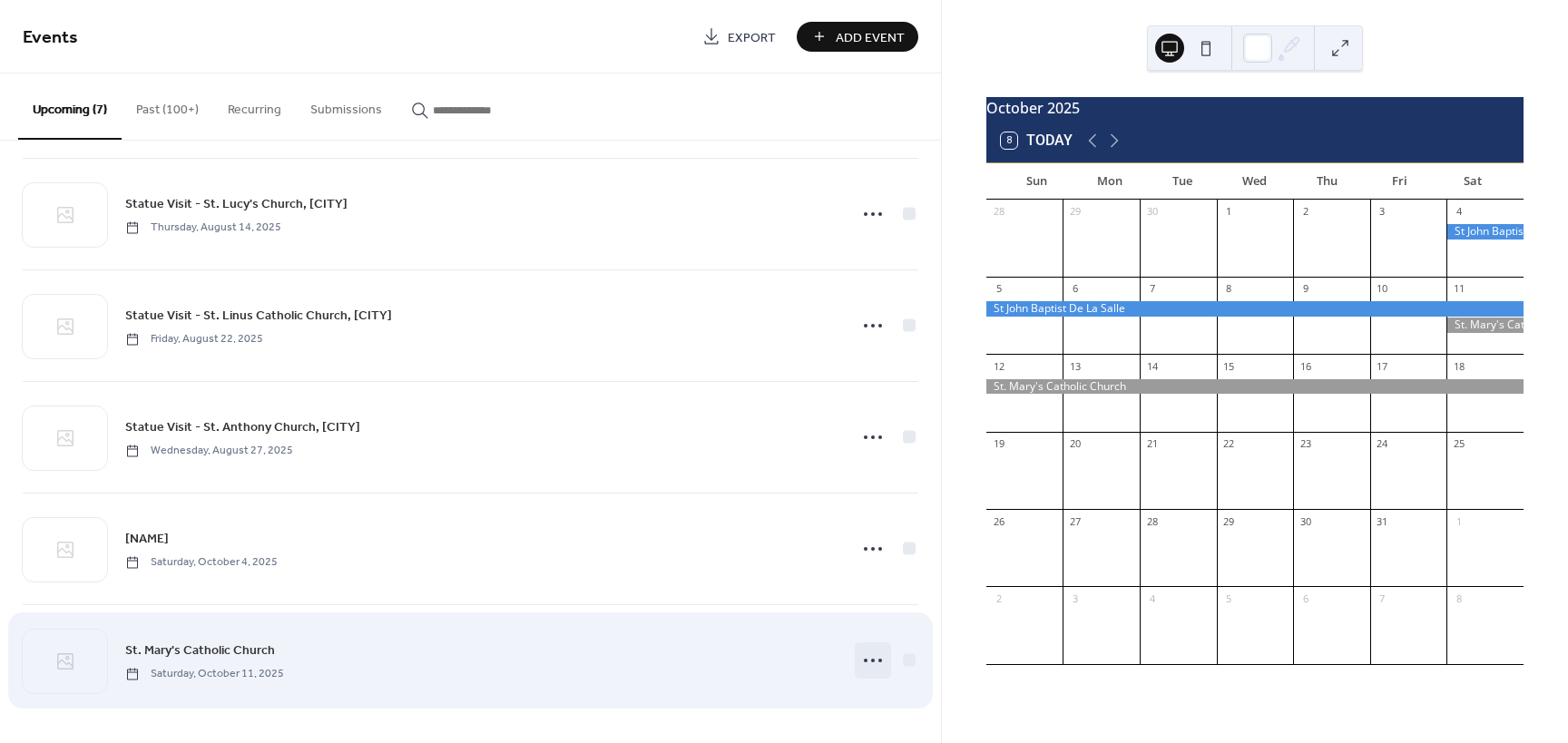 click 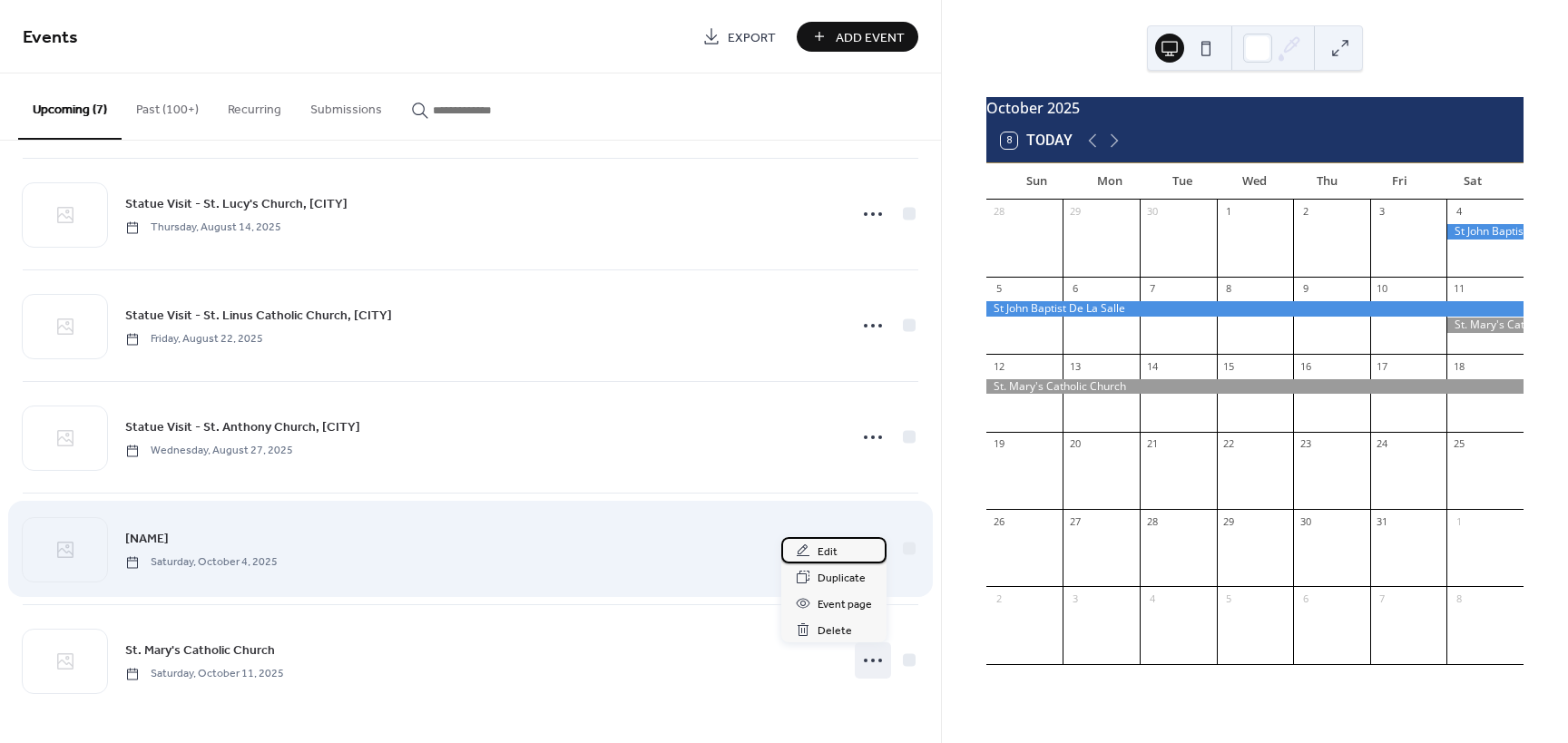 click on "Edit" at bounding box center (828, 552) 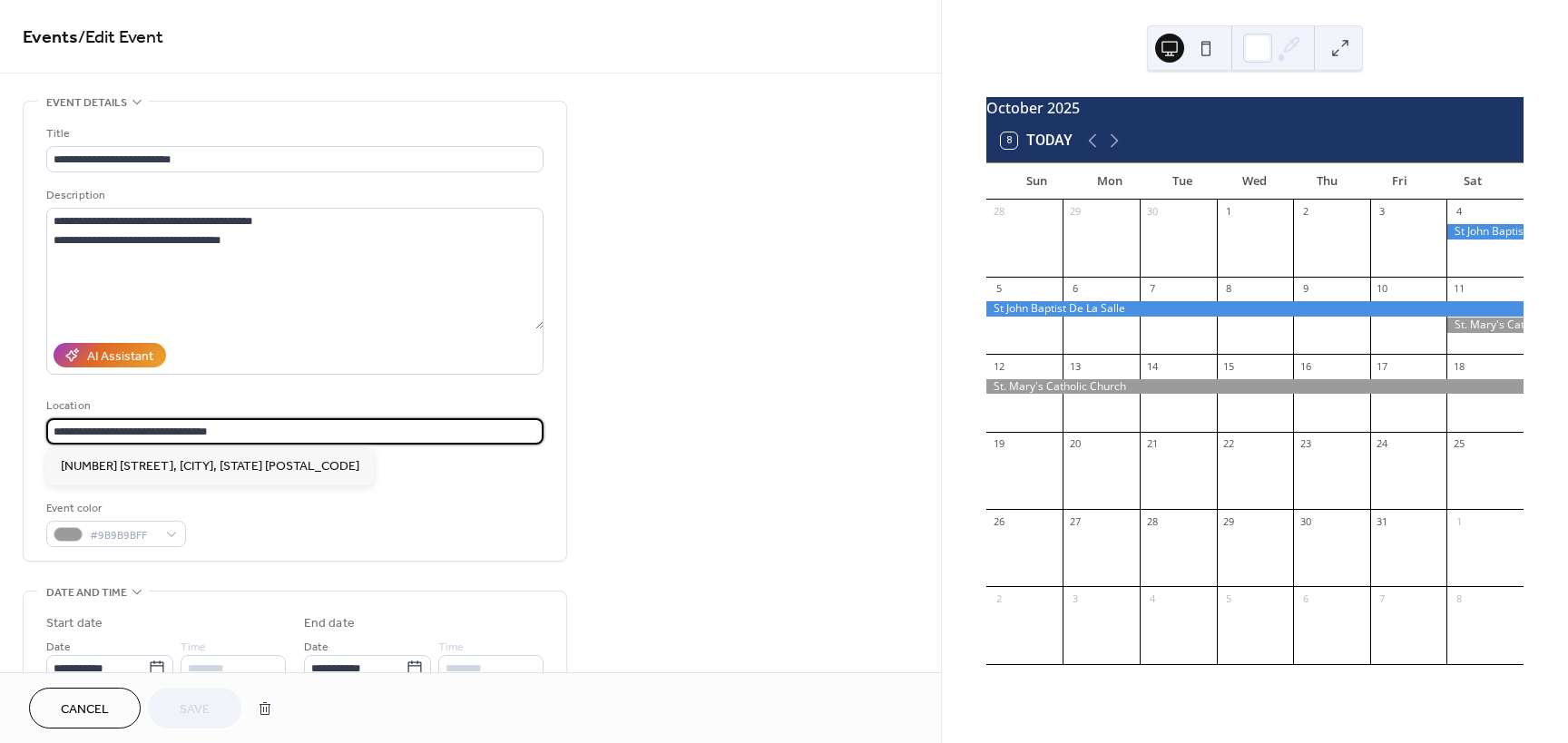 drag, startPoint x: 215, startPoint y: 427, endPoint x: 14, endPoint y: 425, distance: 201.00995 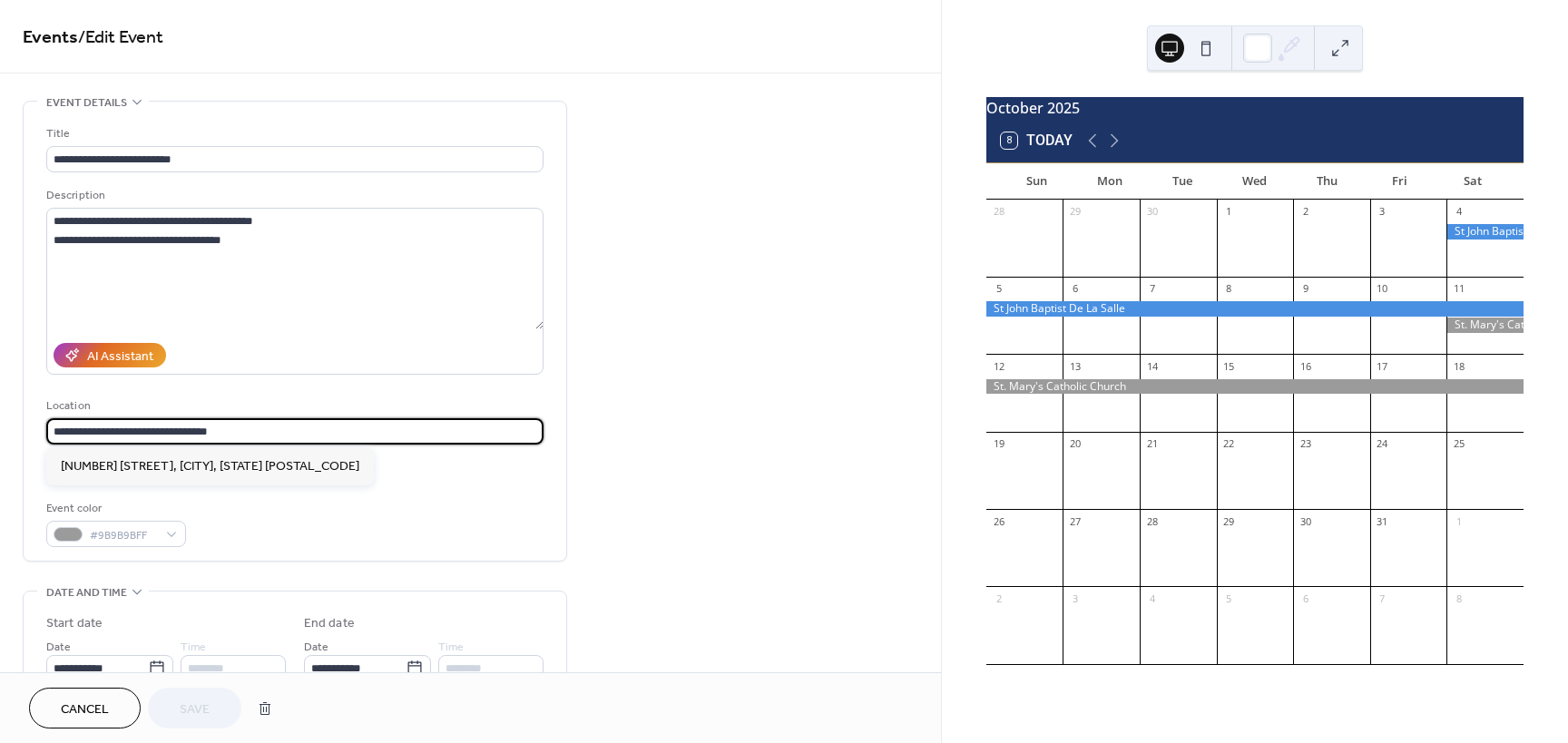 click on "**********" at bounding box center [470, 653] 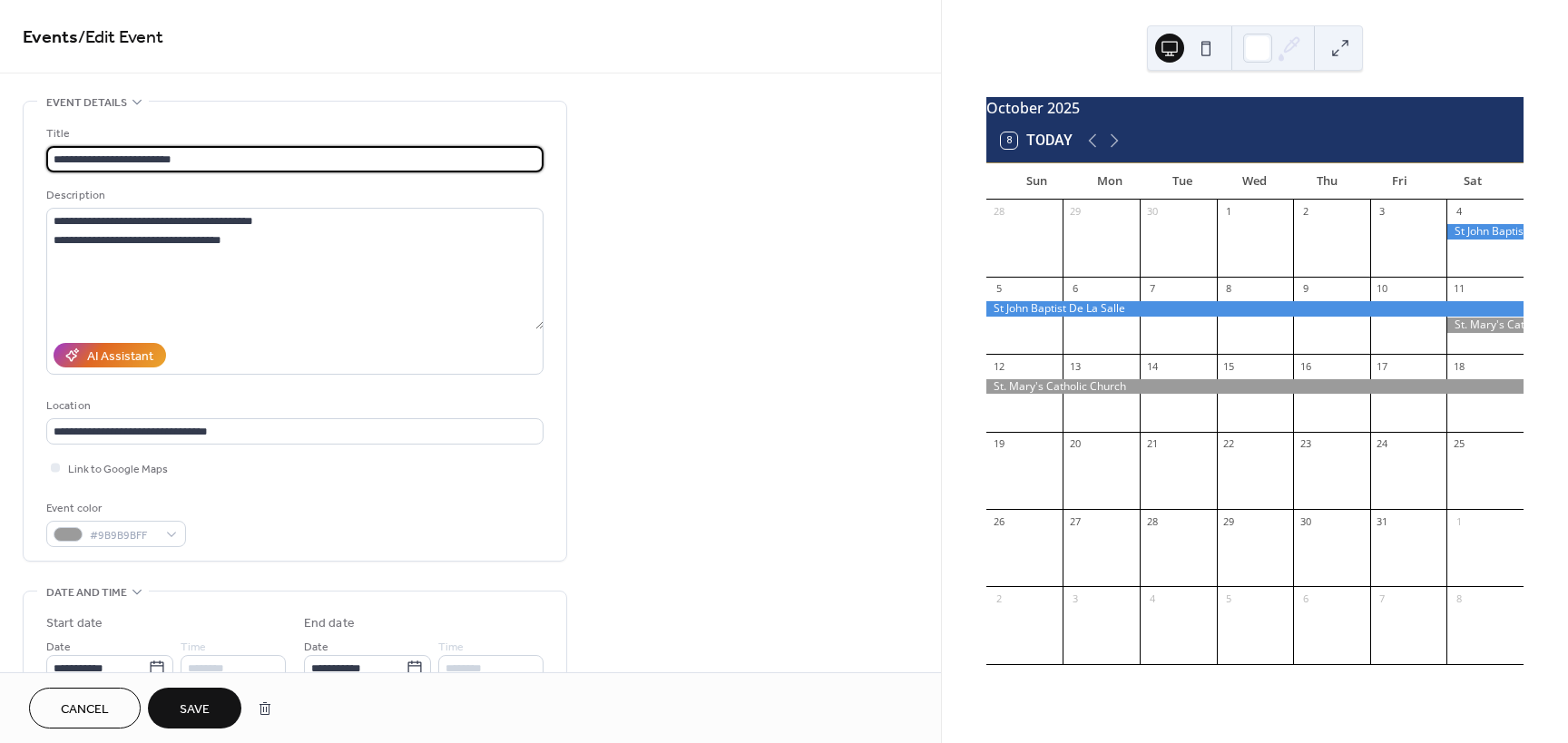 click on "**********" at bounding box center (295, 159) 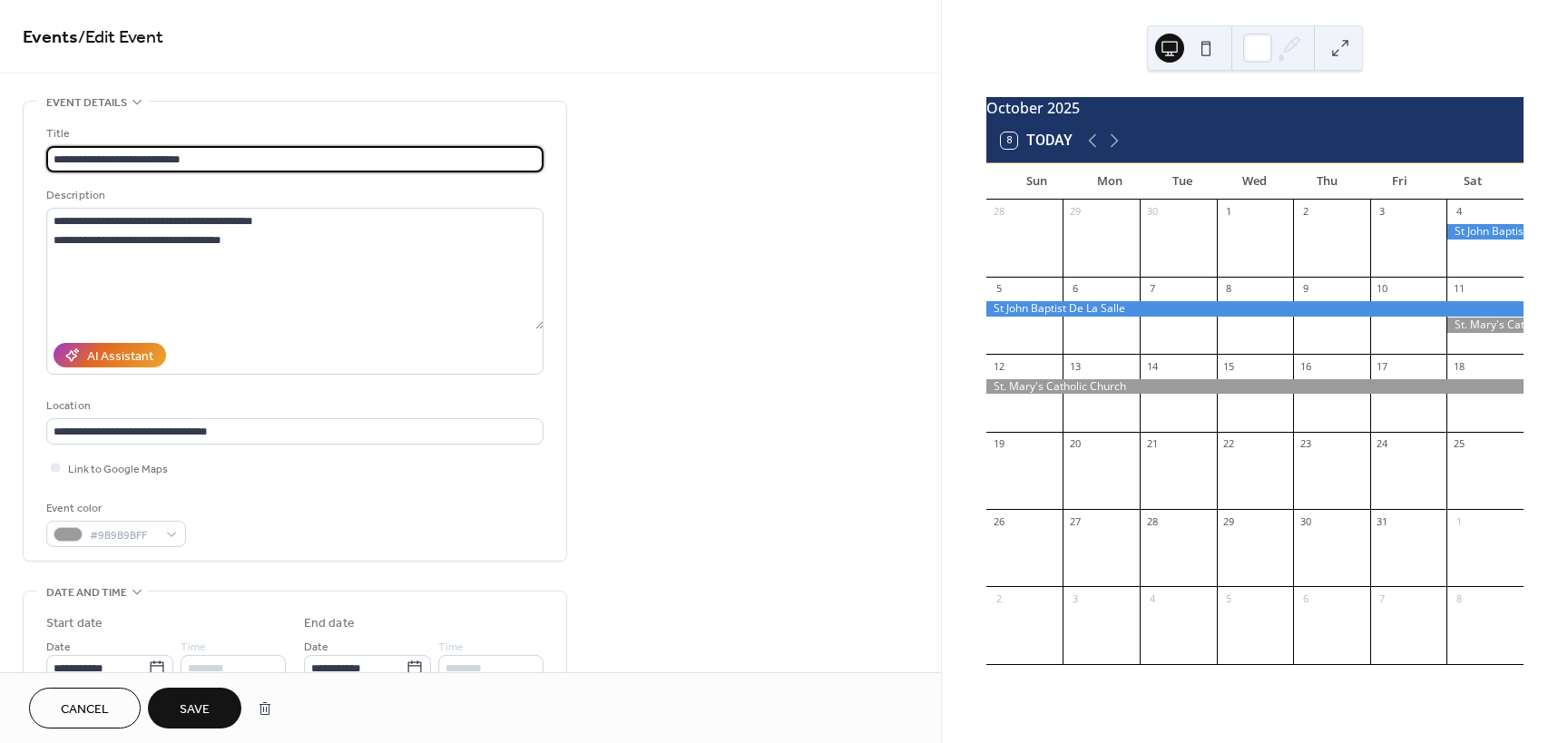 paste on "**********" 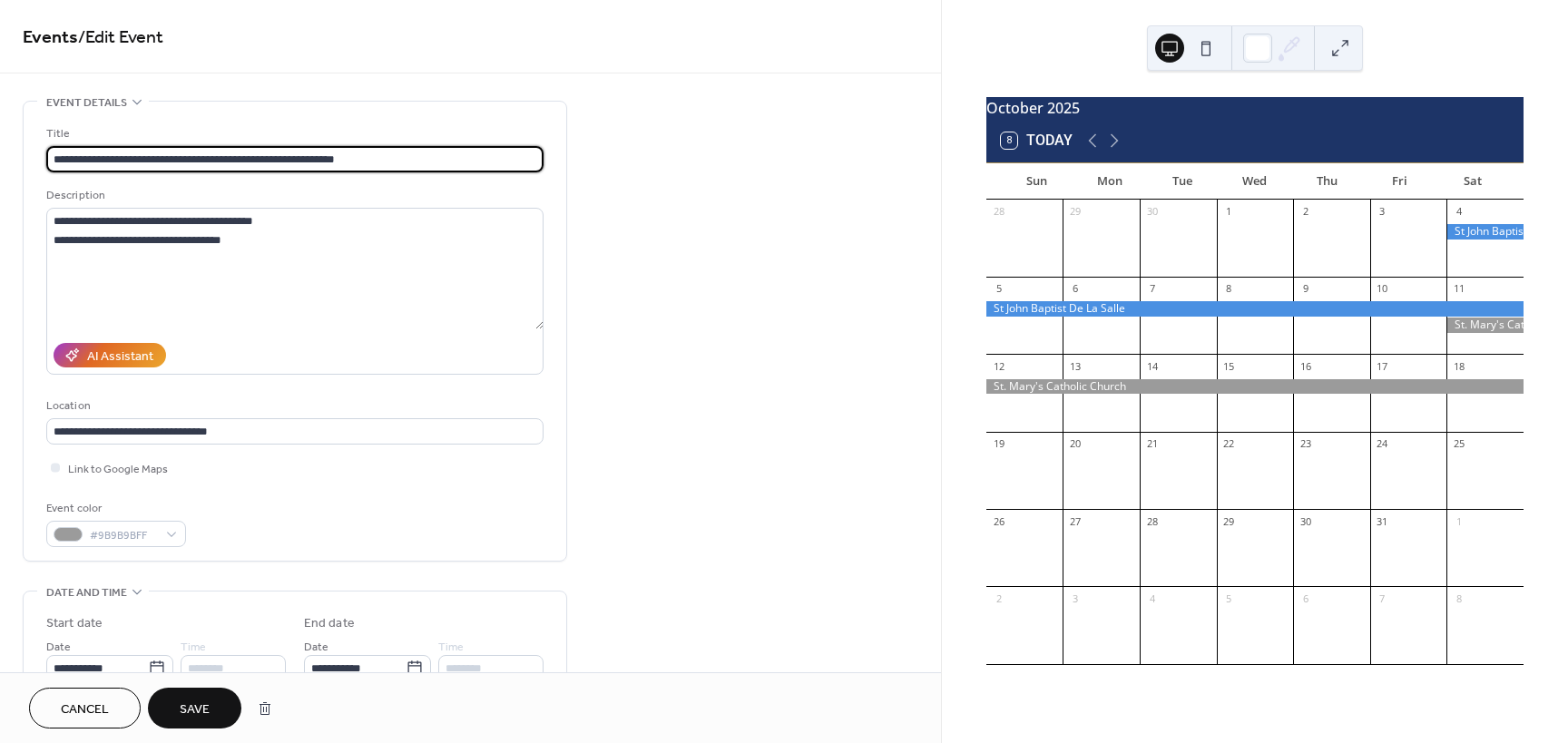 type on "**********" 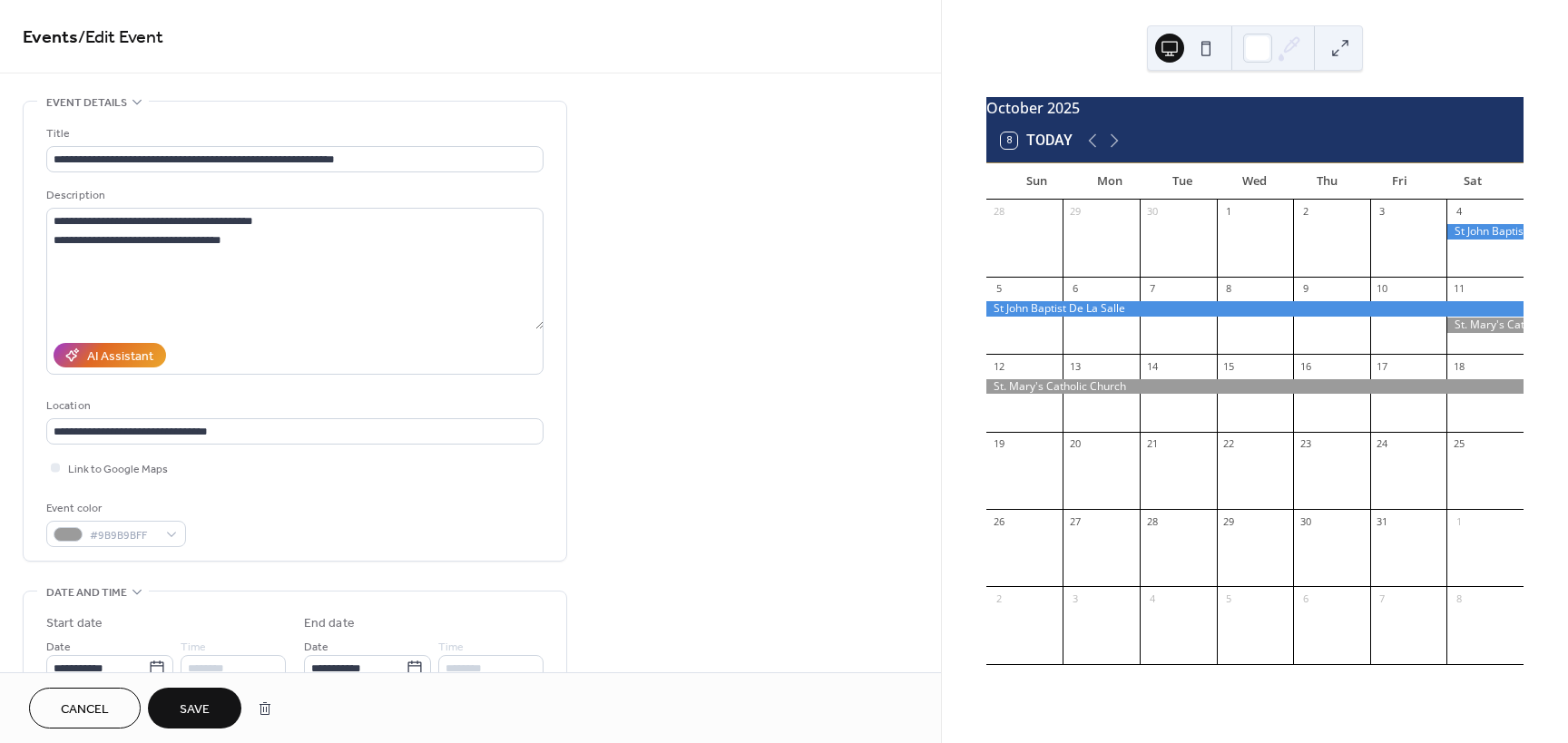 click on "Save" at bounding box center [194, 709] 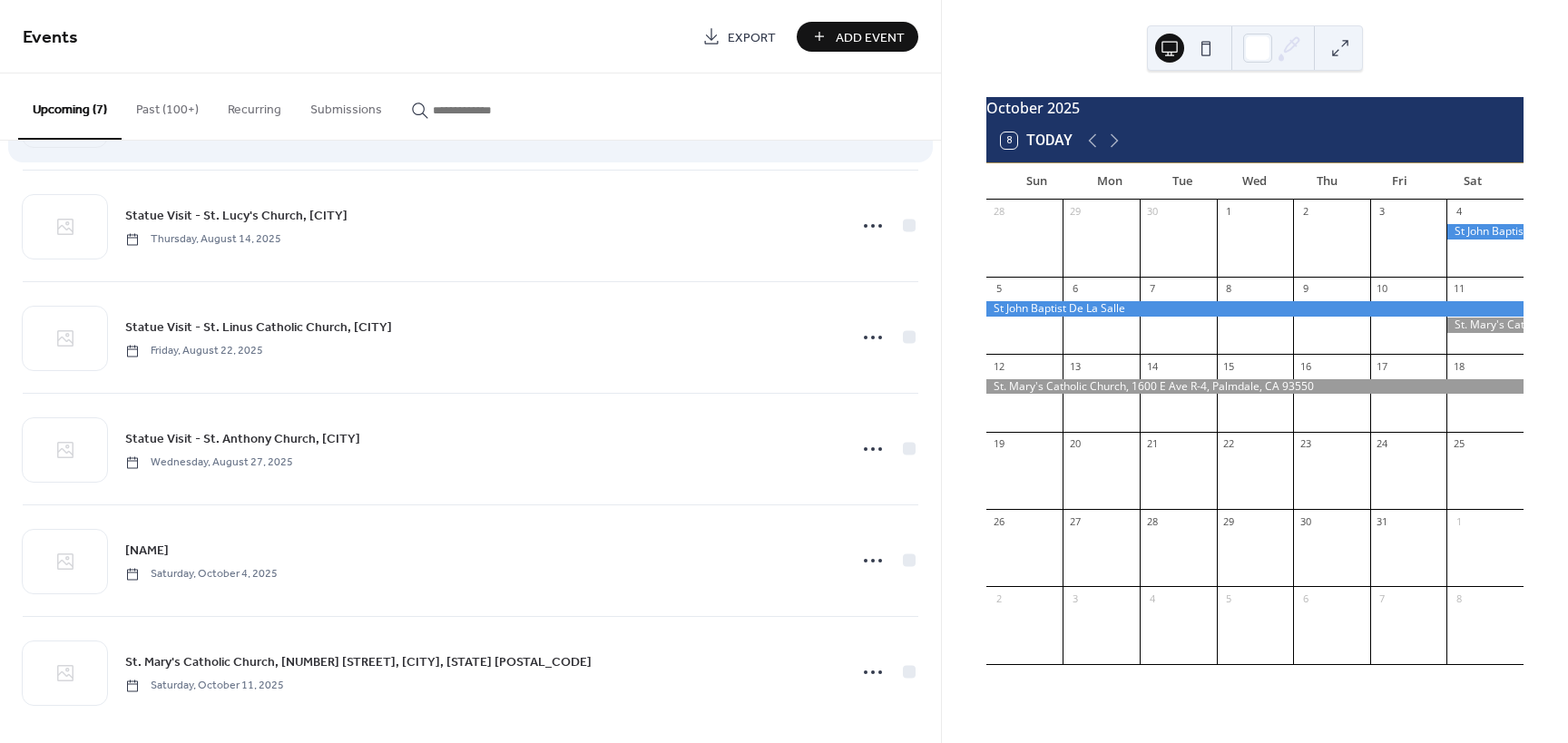 scroll, scrollTop: 232, scrollLeft: 0, axis: vertical 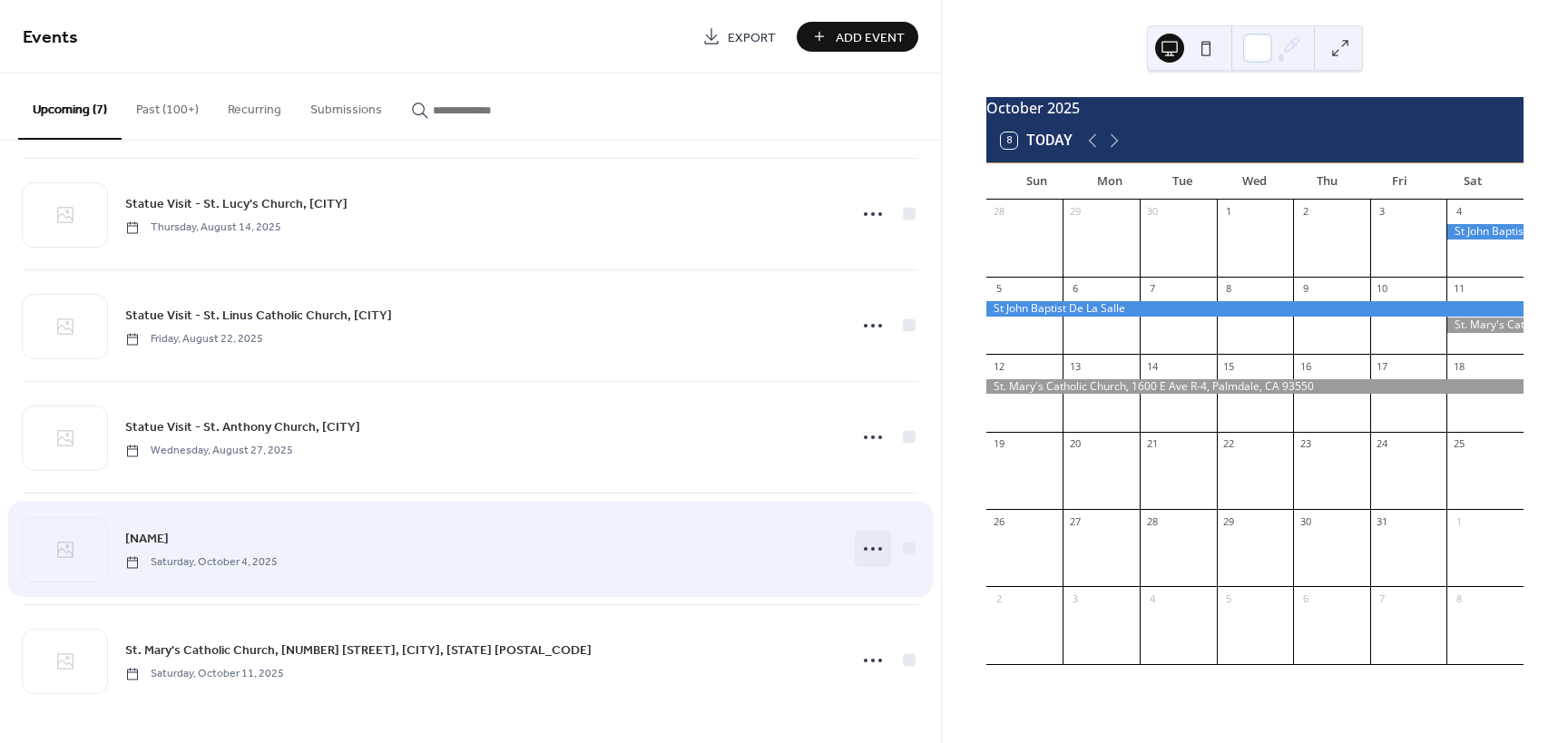 click 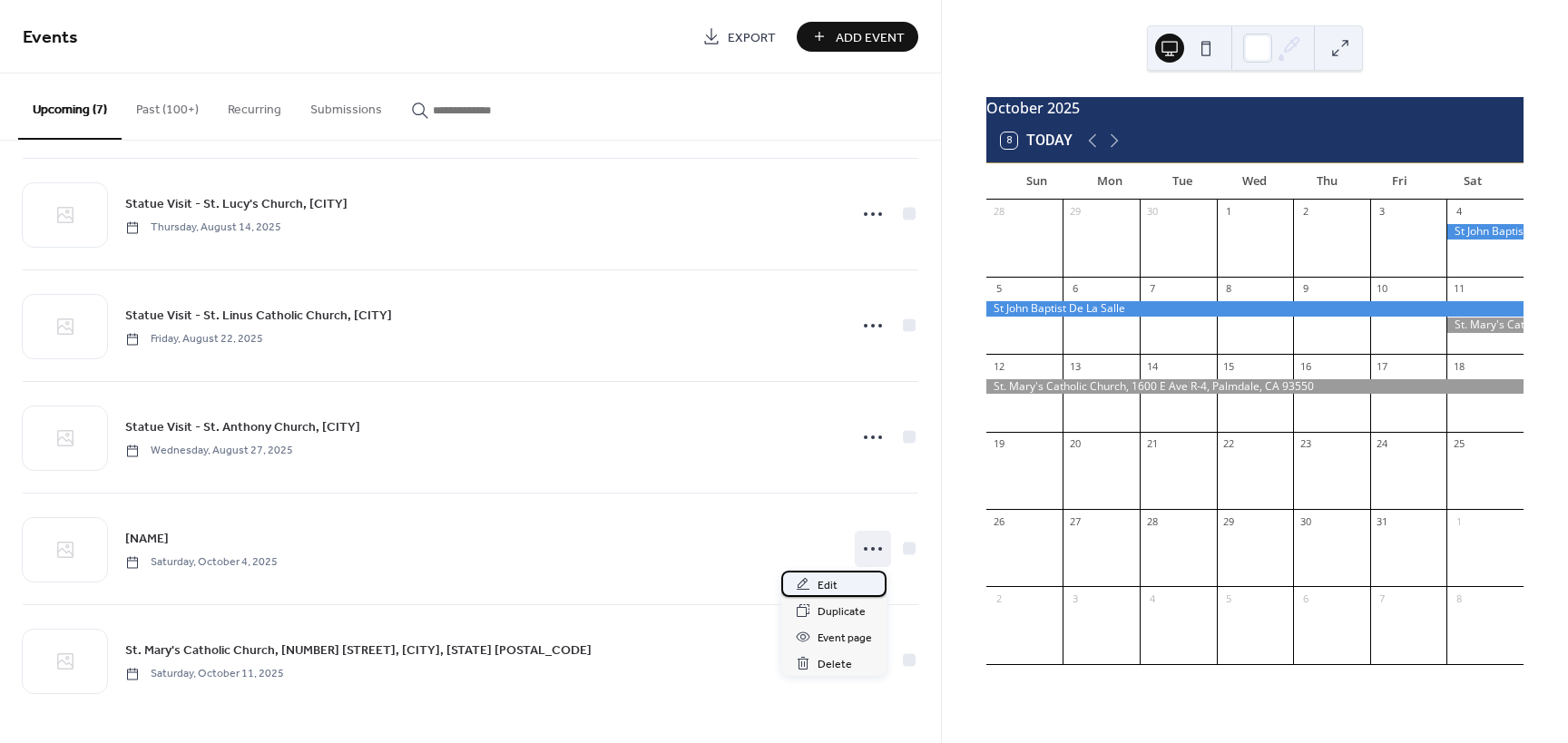 click on "Edit" at bounding box center (828, 585) 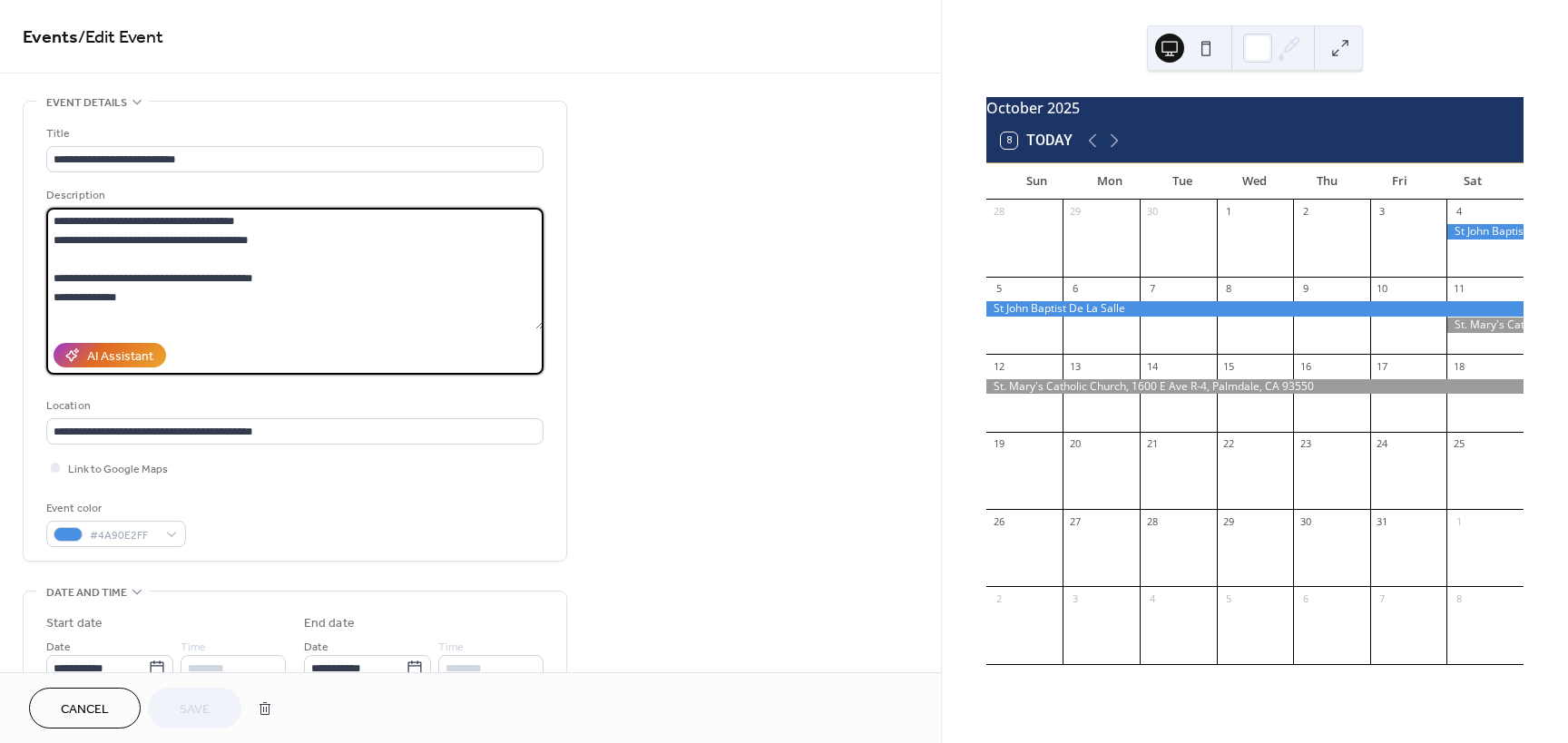 drag, startPoint x: 279, startPoint y: 277, endPoint x: 17, endPoint y: 269, distance: 262.12211 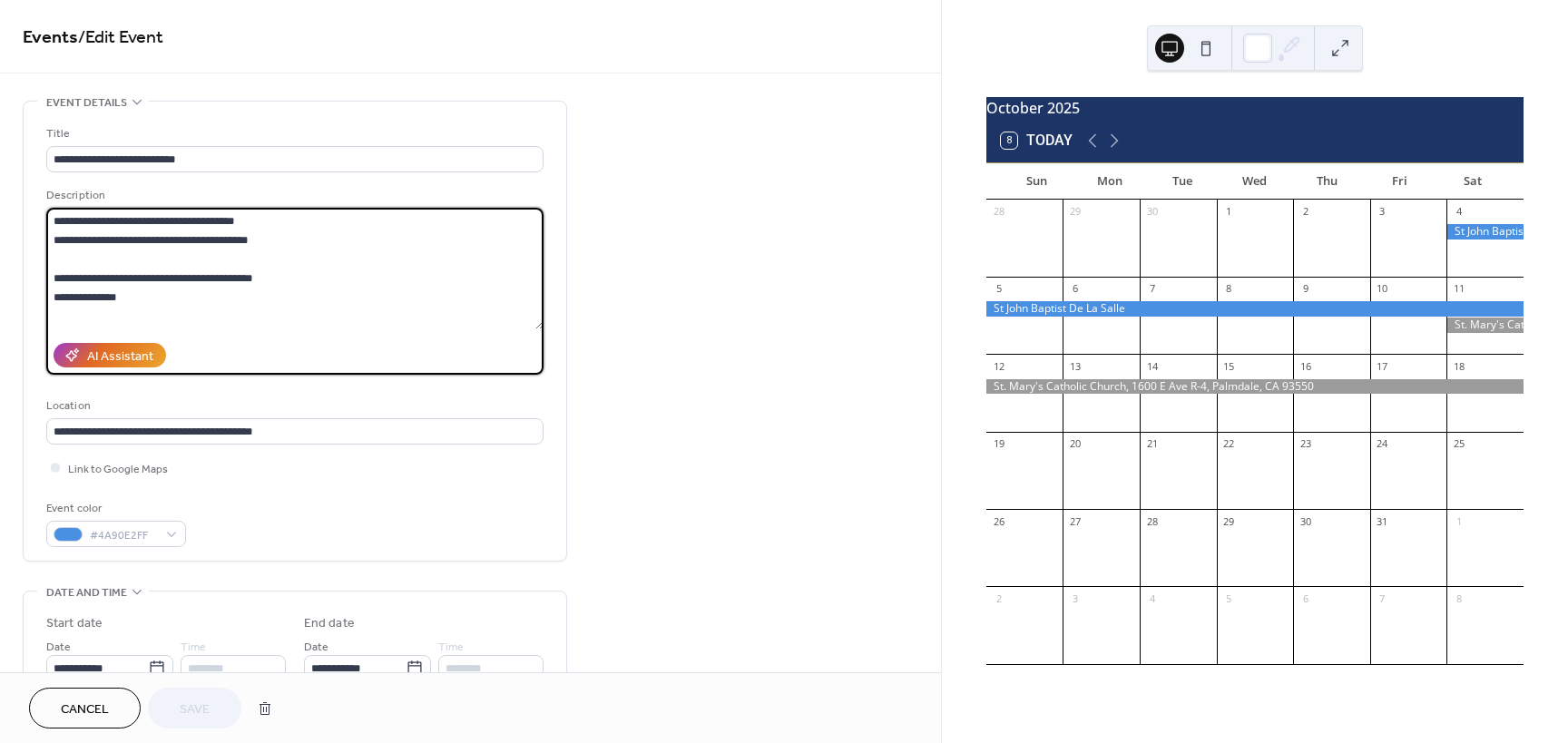 click on "**********" at bounding box center (470, 653) 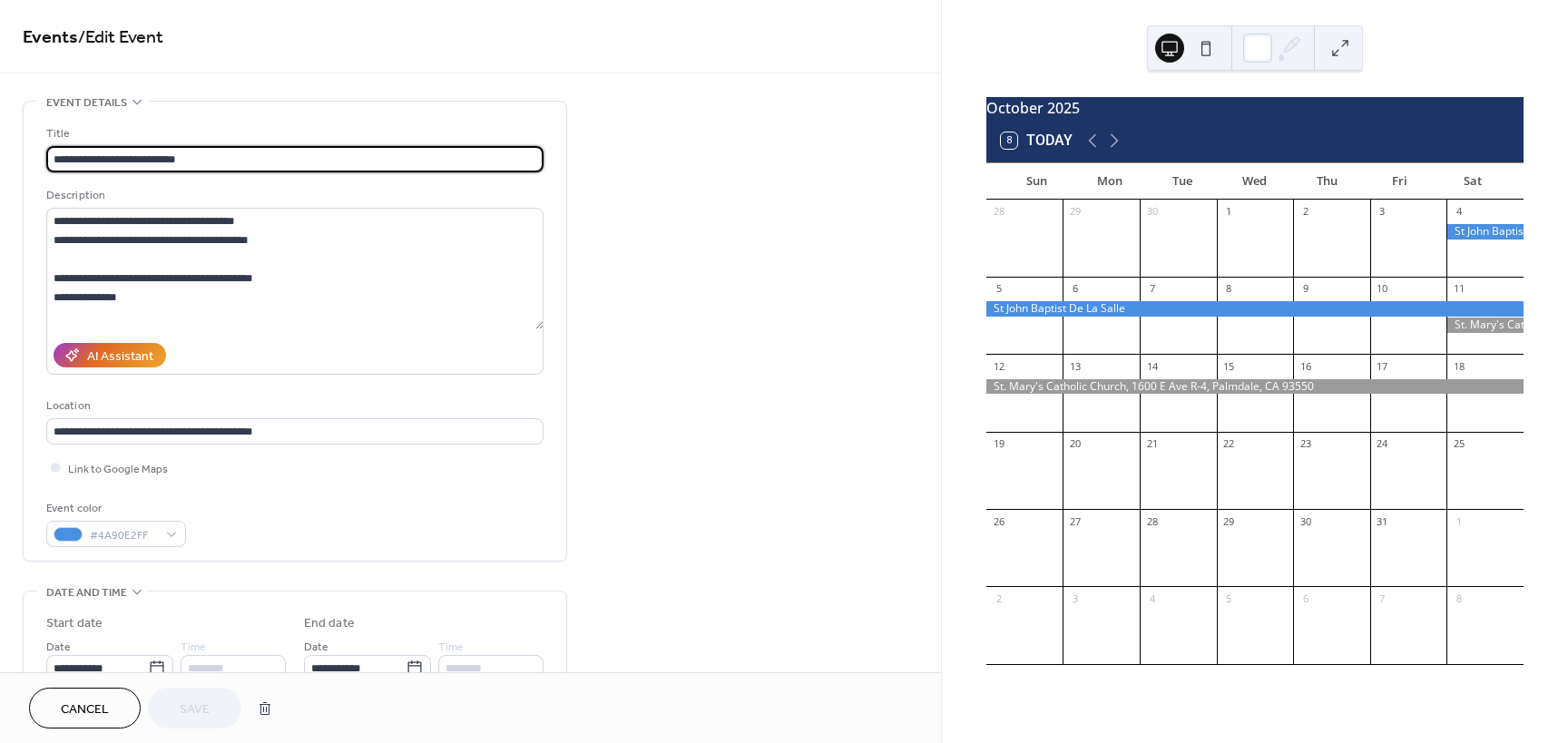 click on "**********" at bounding box center [295, 159] 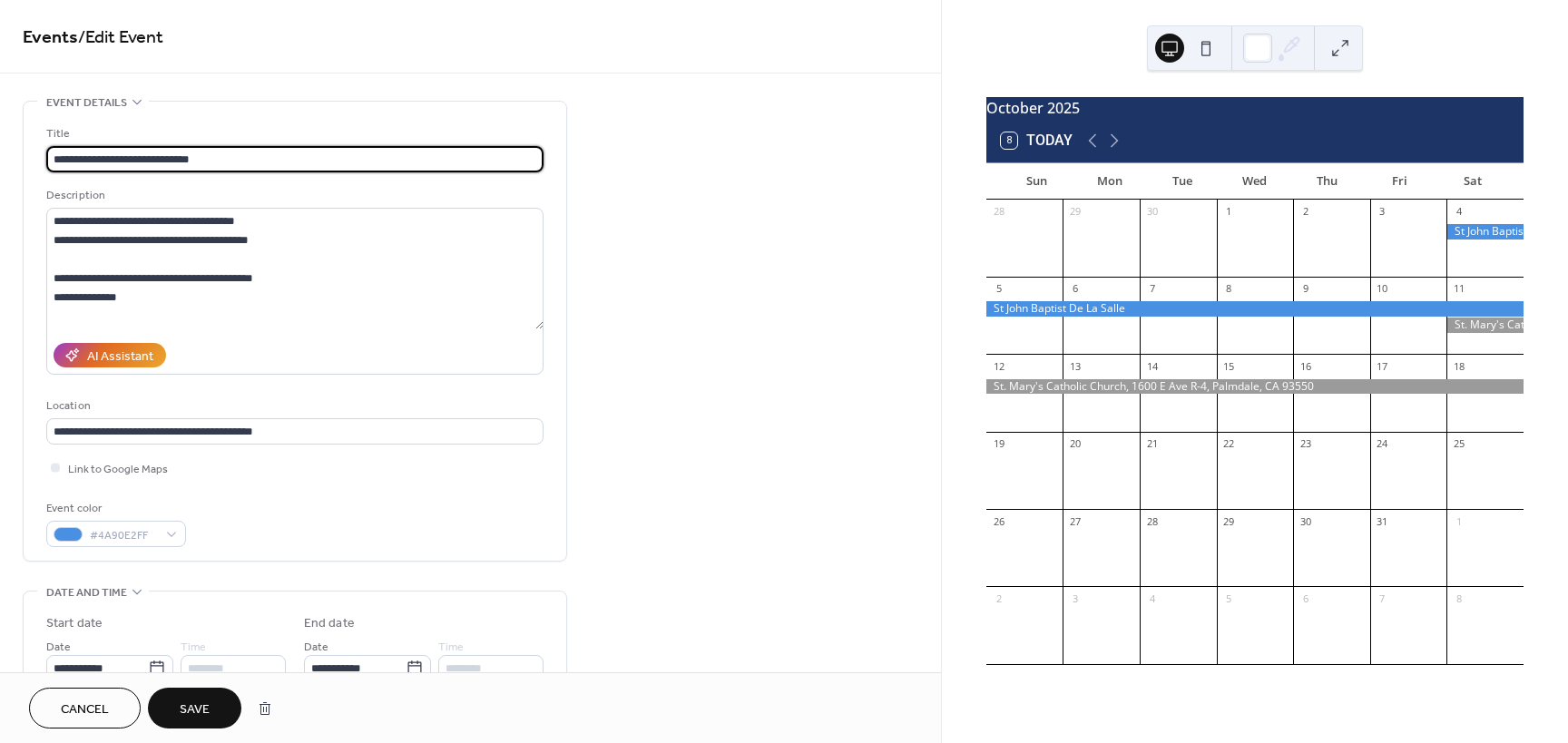 paste on "**********" 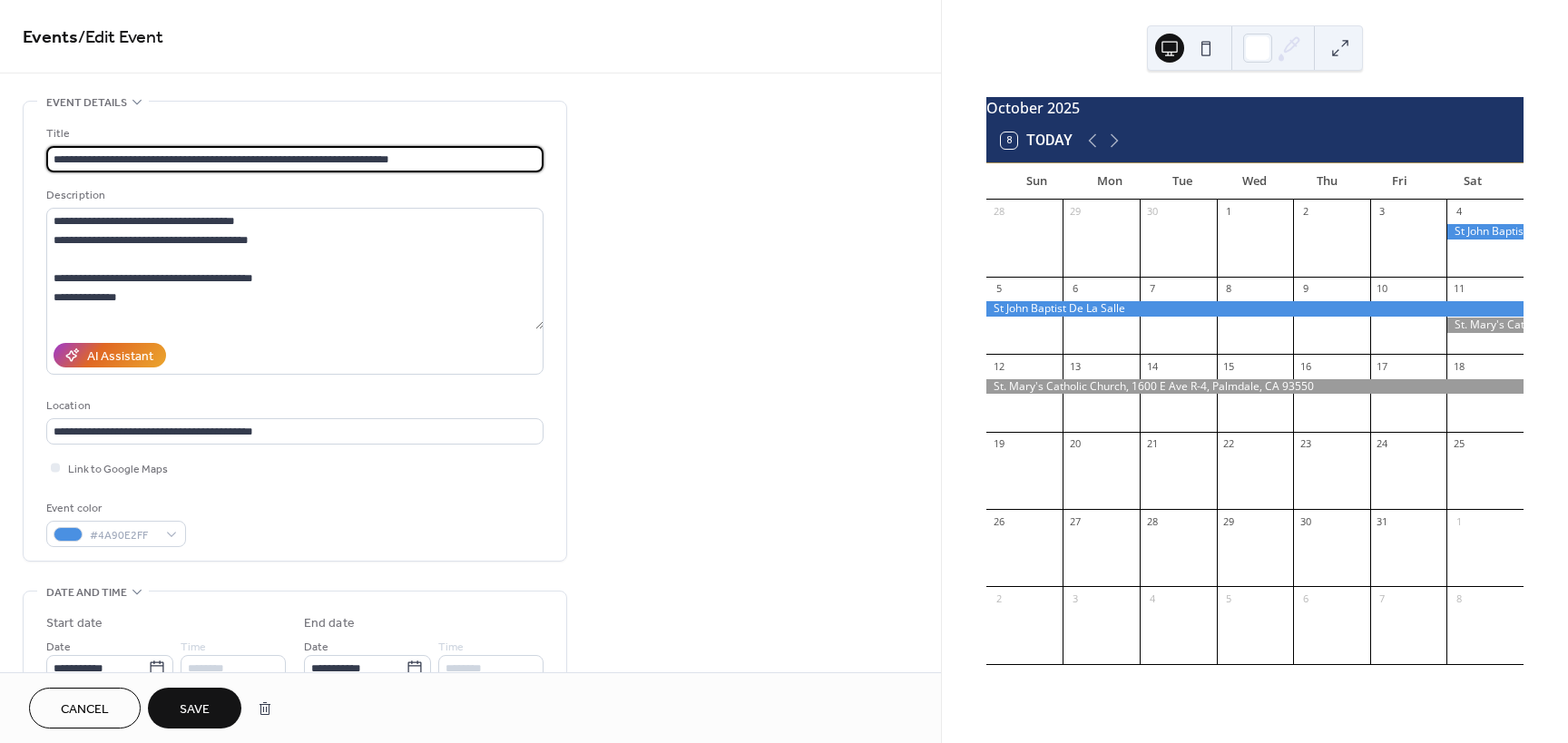 type on "**********" 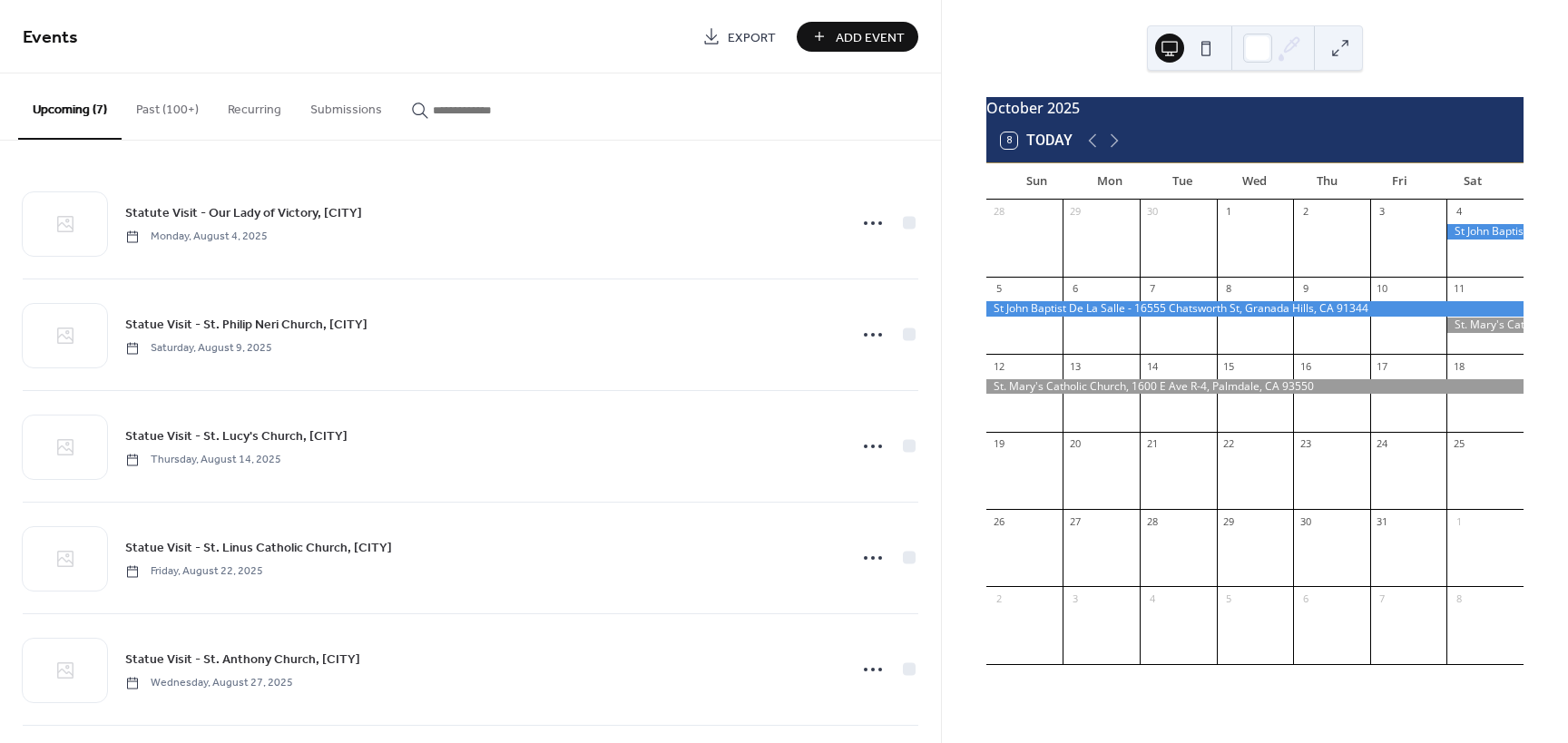 click on "Add Event" at bounding box center (870, 37) 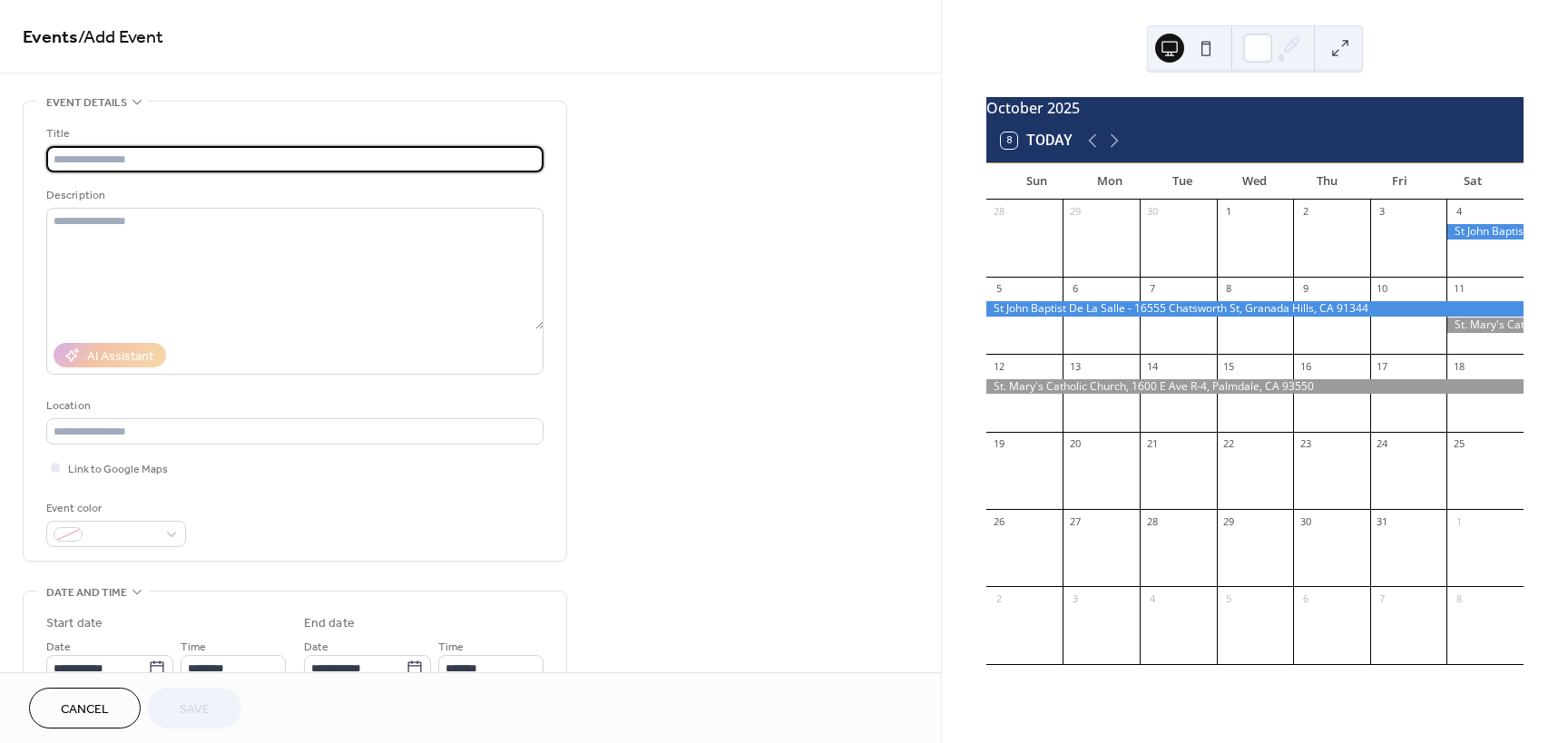 click at bounding box center (295, 159) 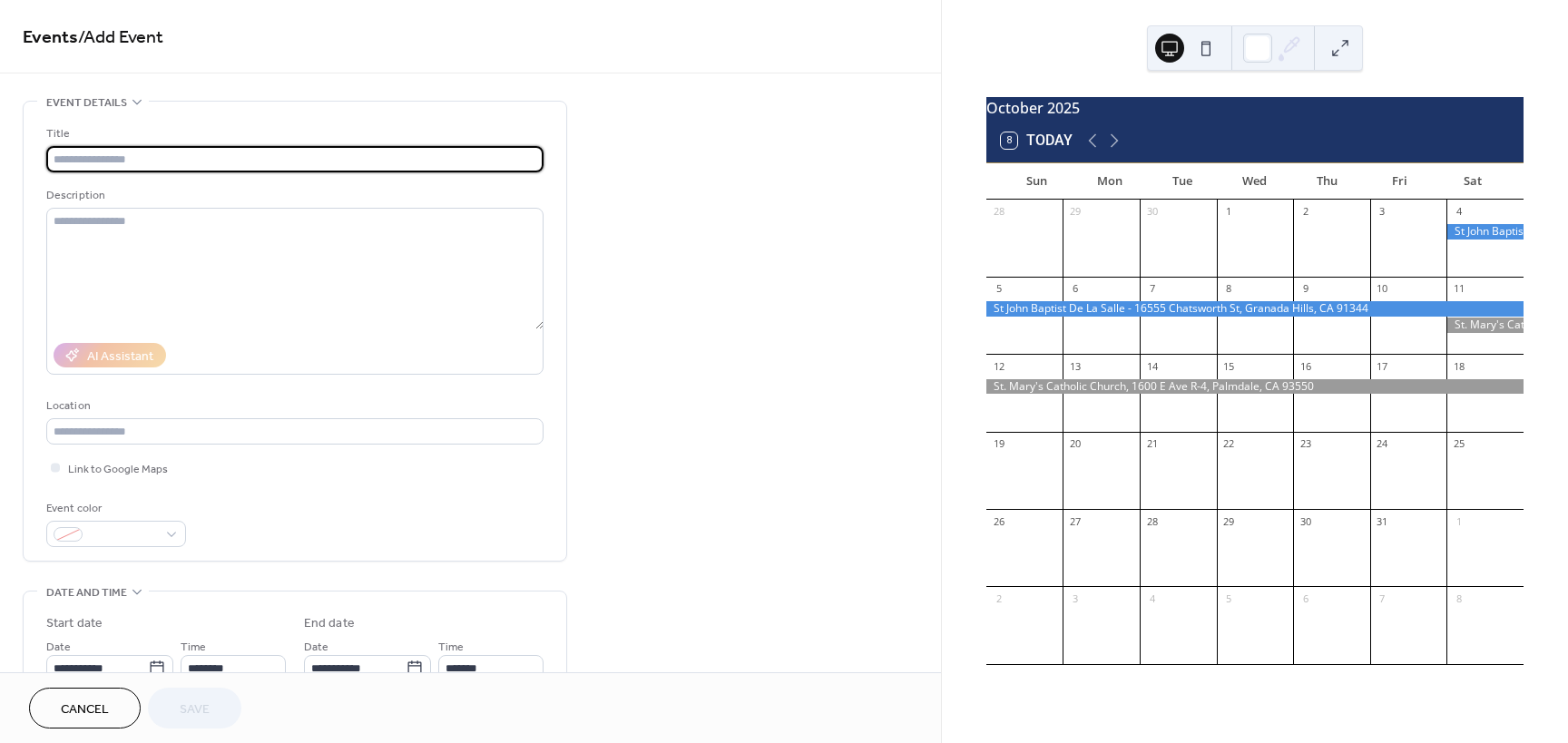 paste on "**********" 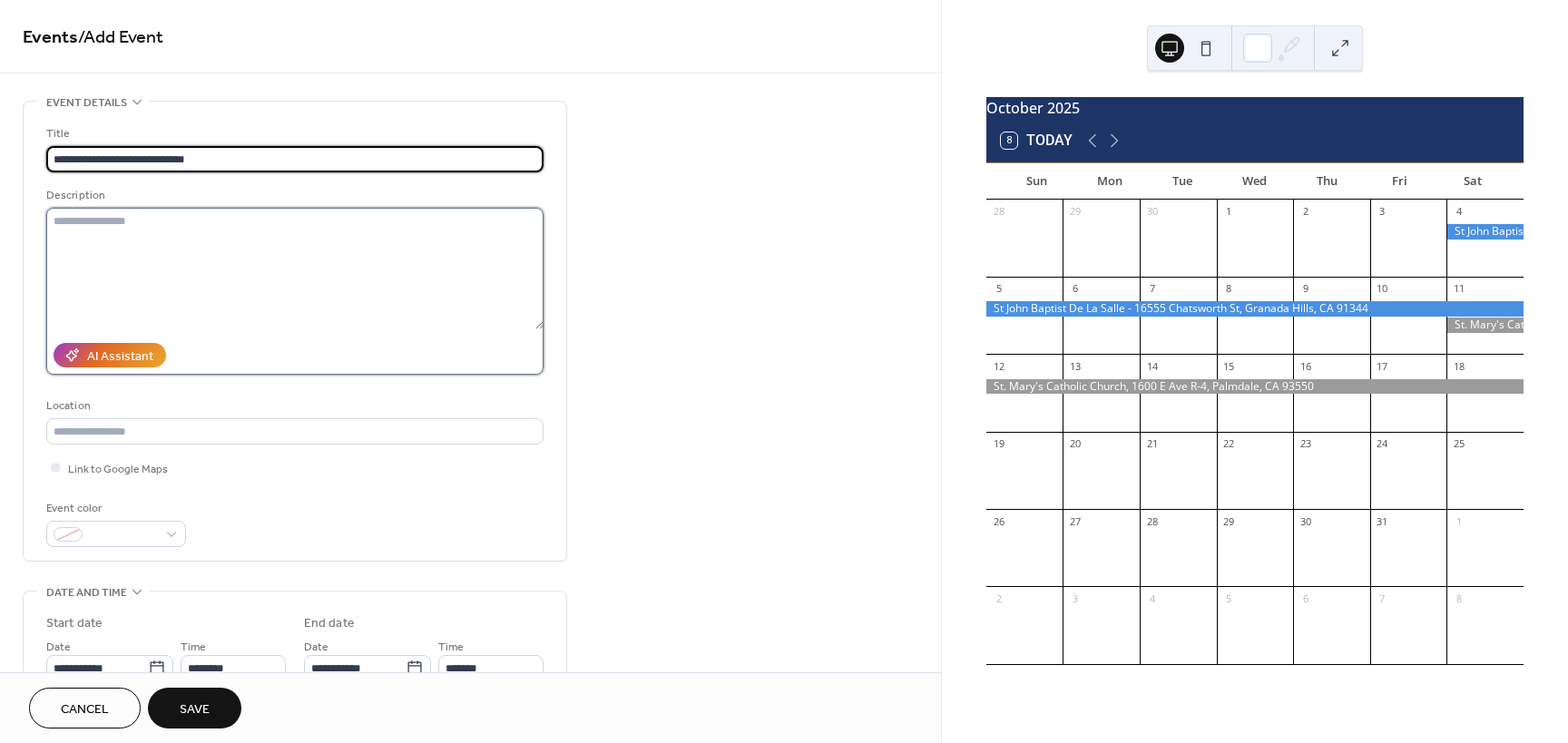 click at bounding box center [295, 269] 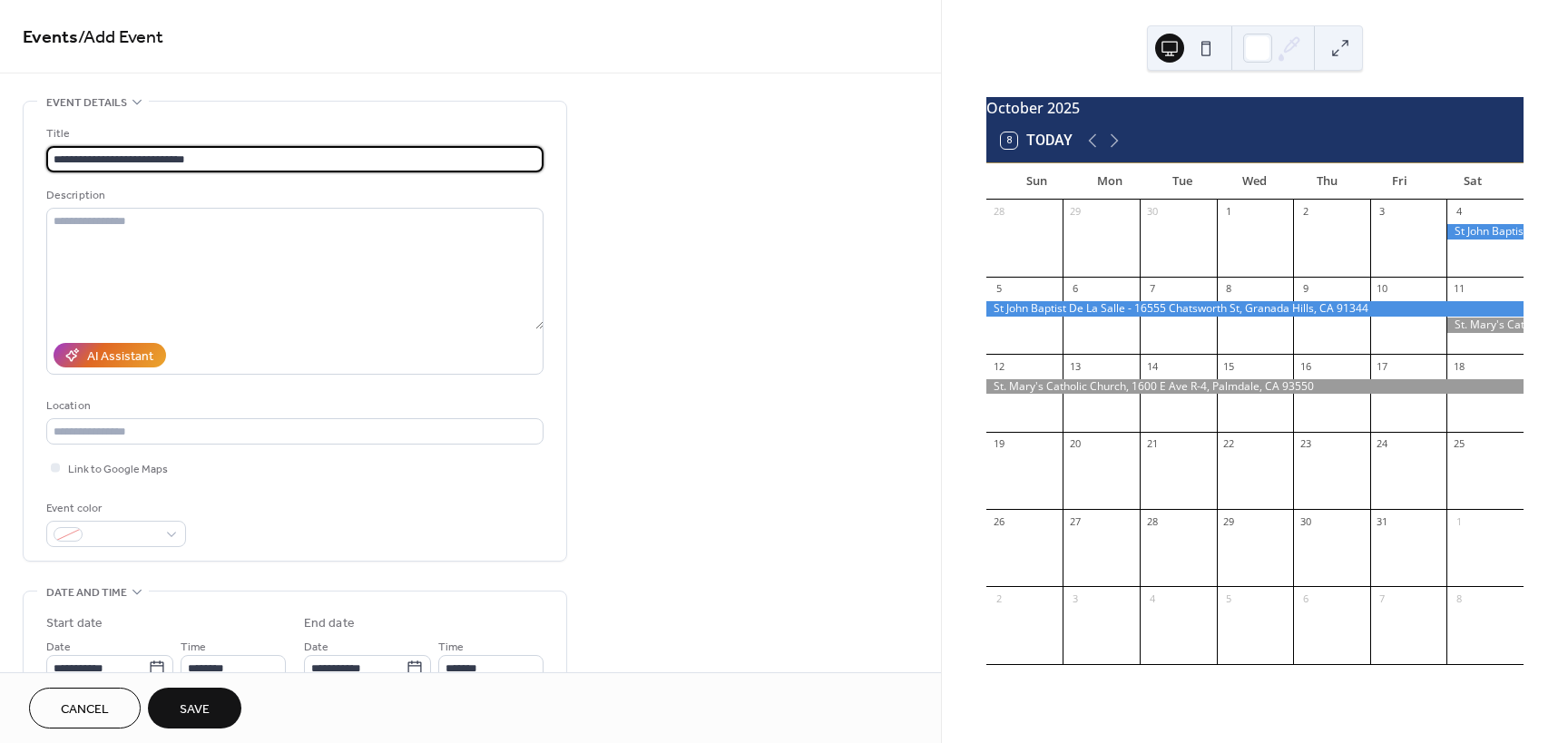 click on "**********" at bounding box center [295, 159] 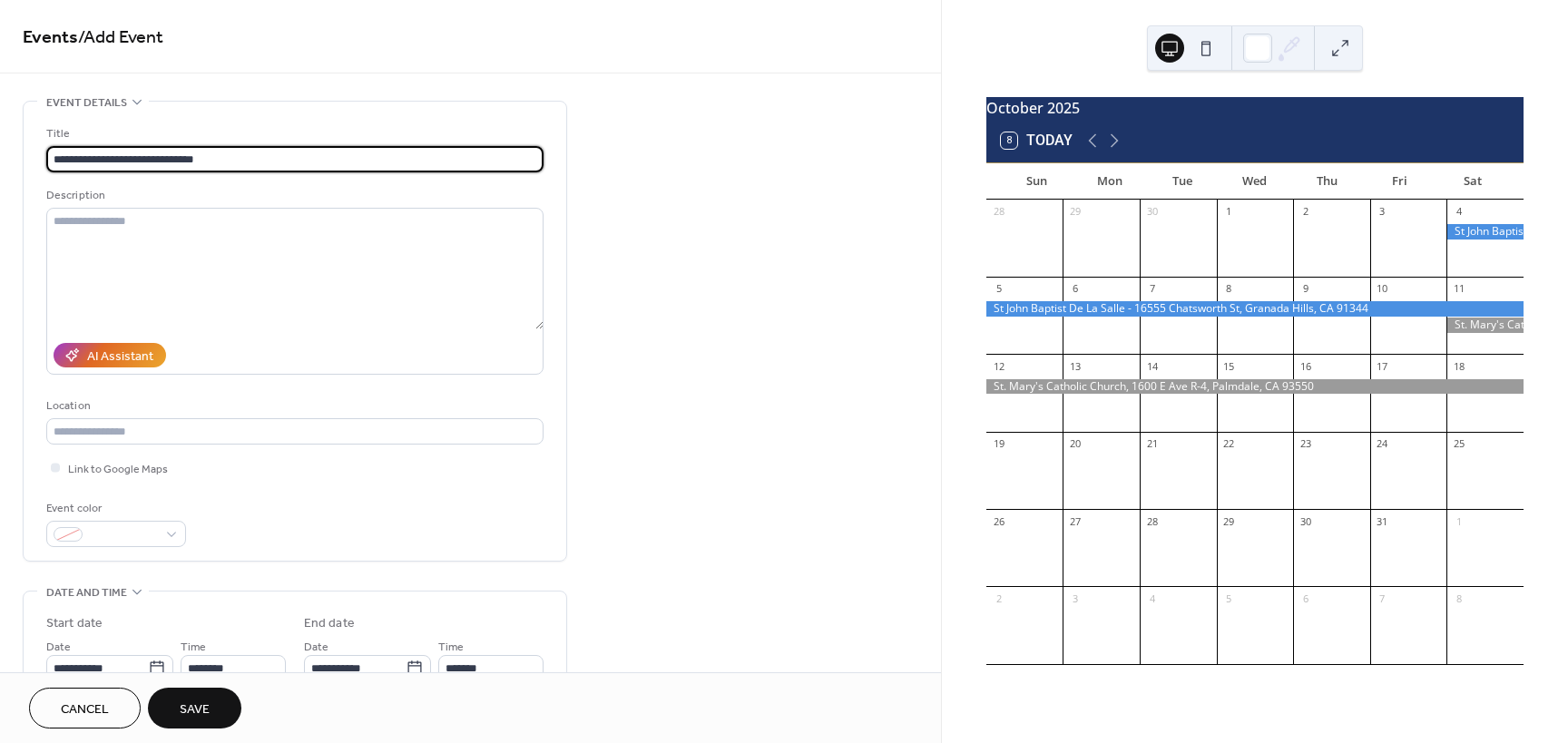 paste on "**********" 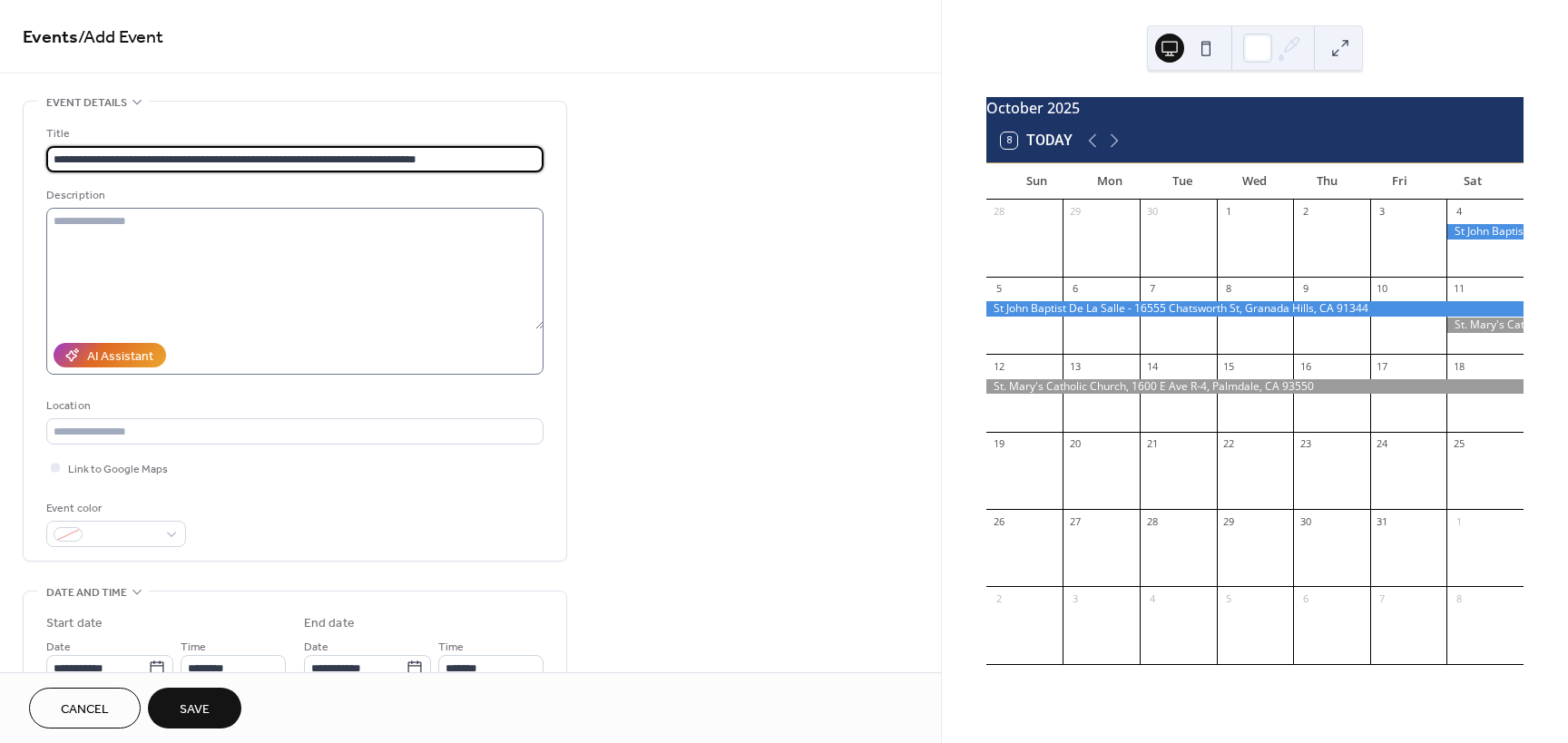 type on "**********" 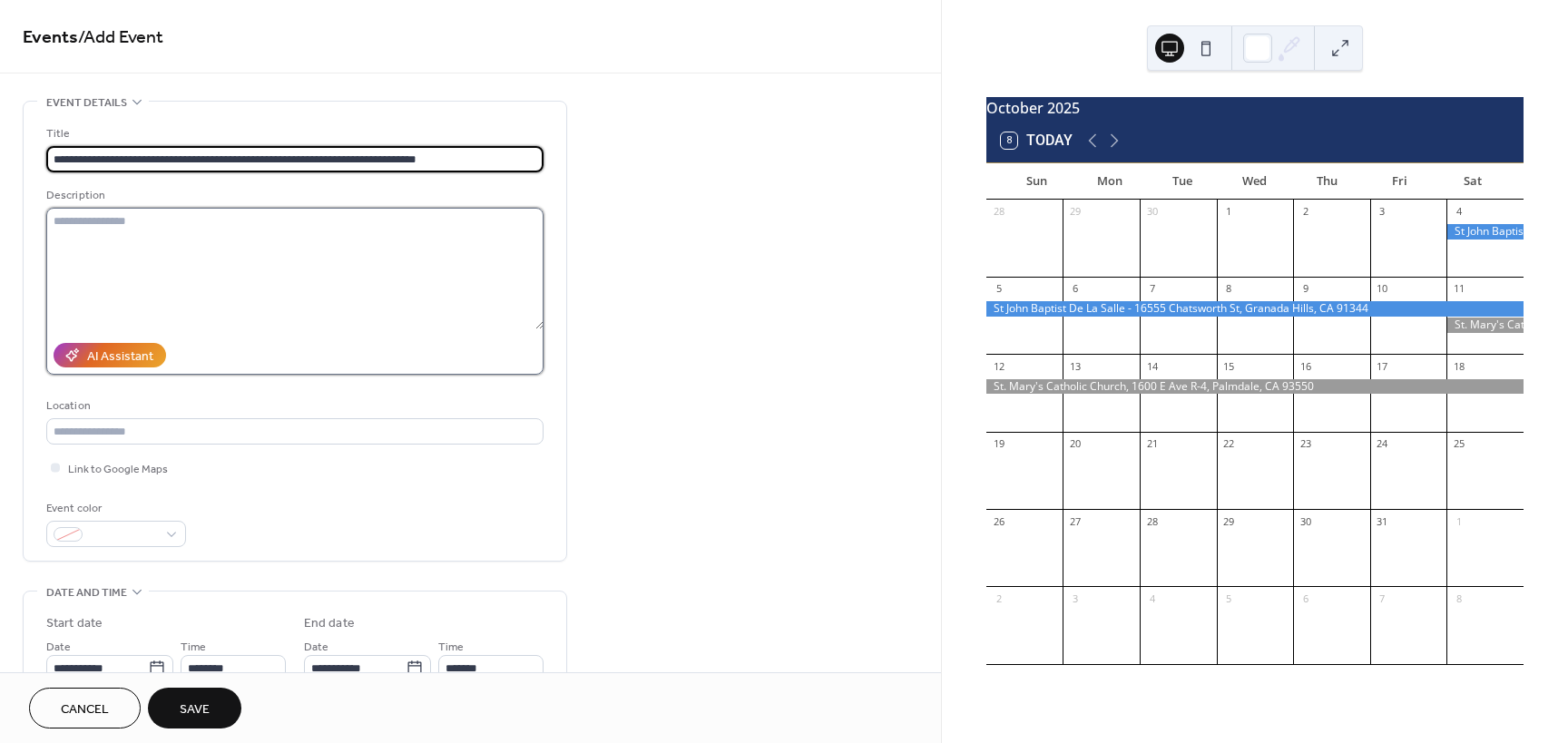 click at bounding box center (295, 269) 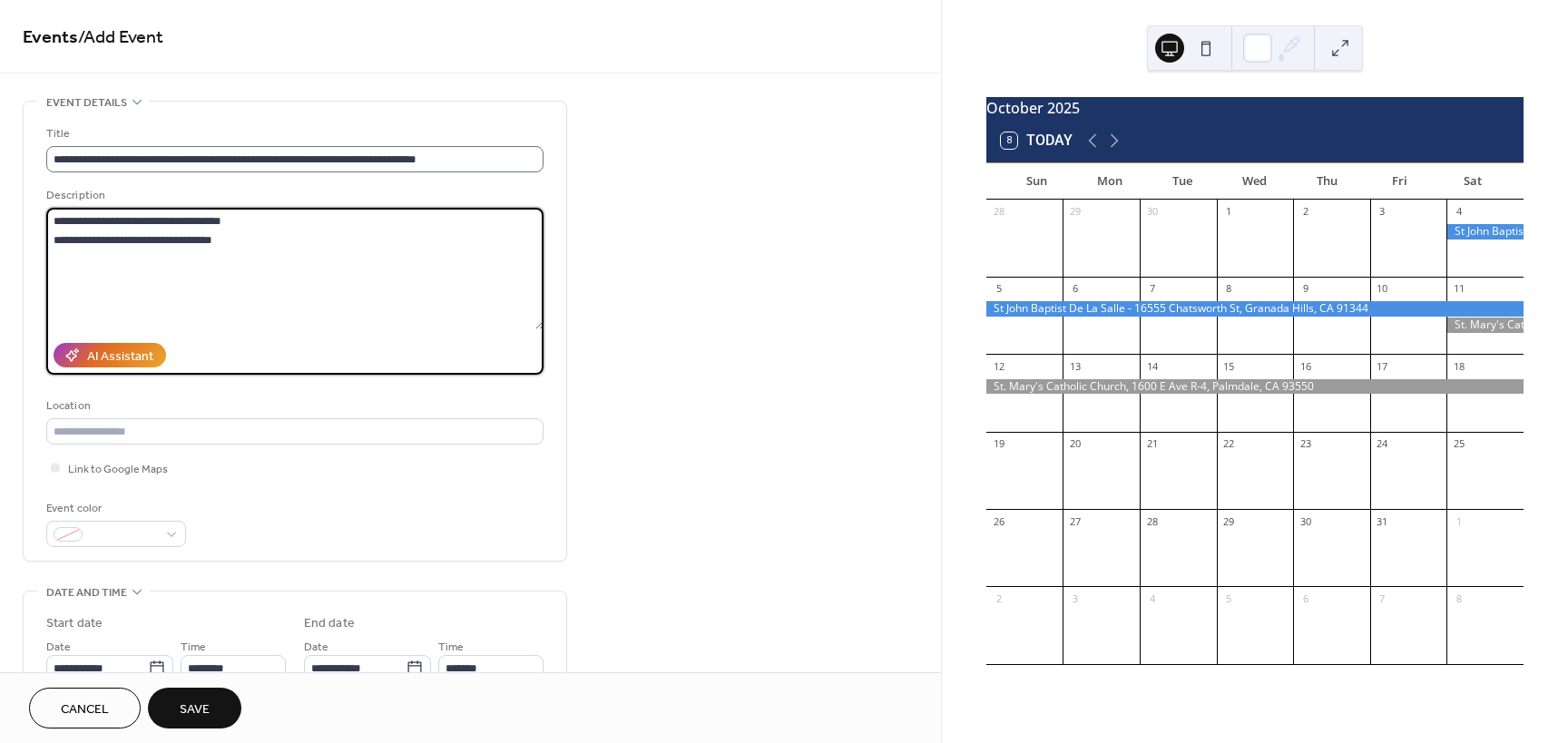 type on "**********" 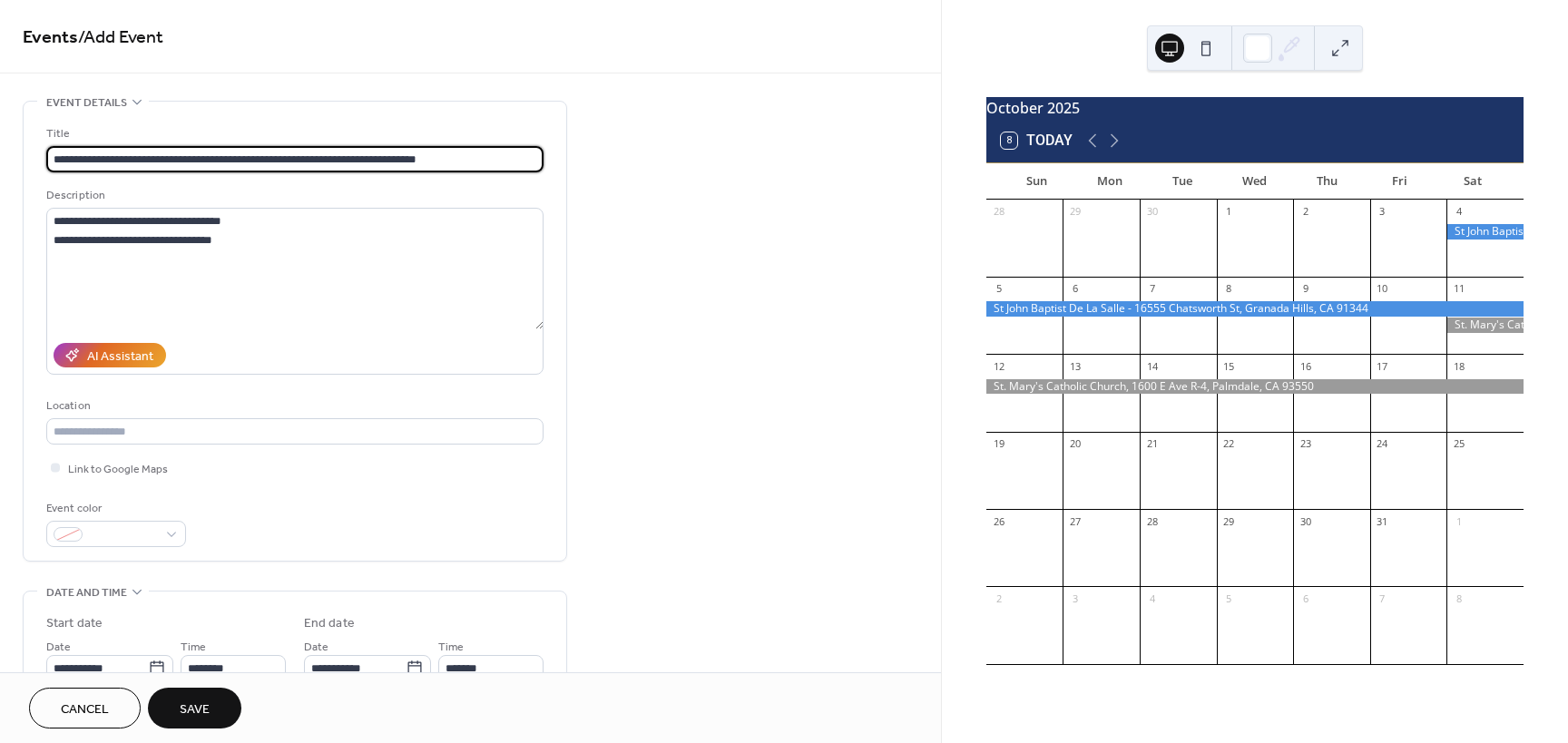 drag, startPoint x: 429, startPoint y: 152, endPoint x: 202, endPoint y: 161, distance: 227.17834 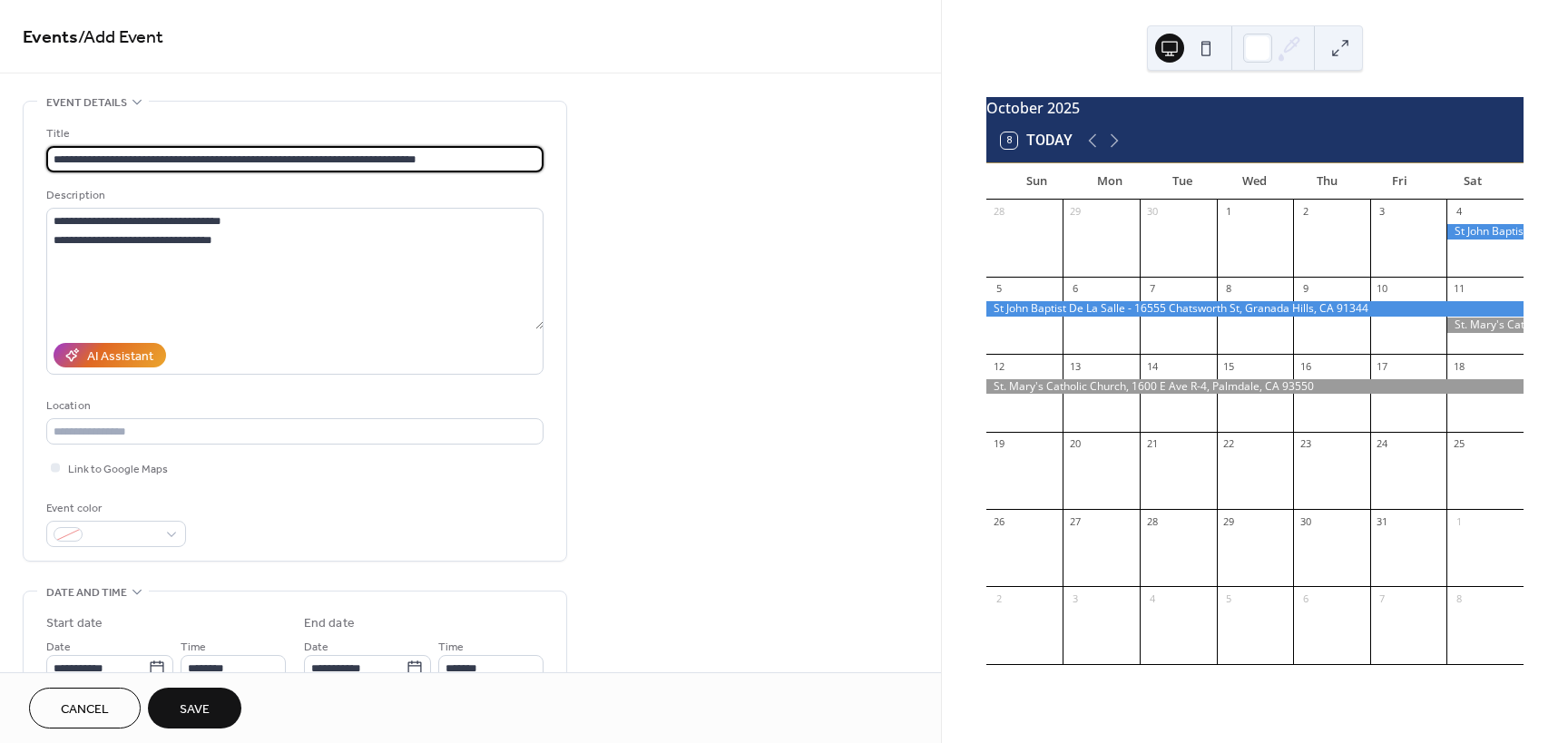 click on "**********" at bounding box center (295, 159) 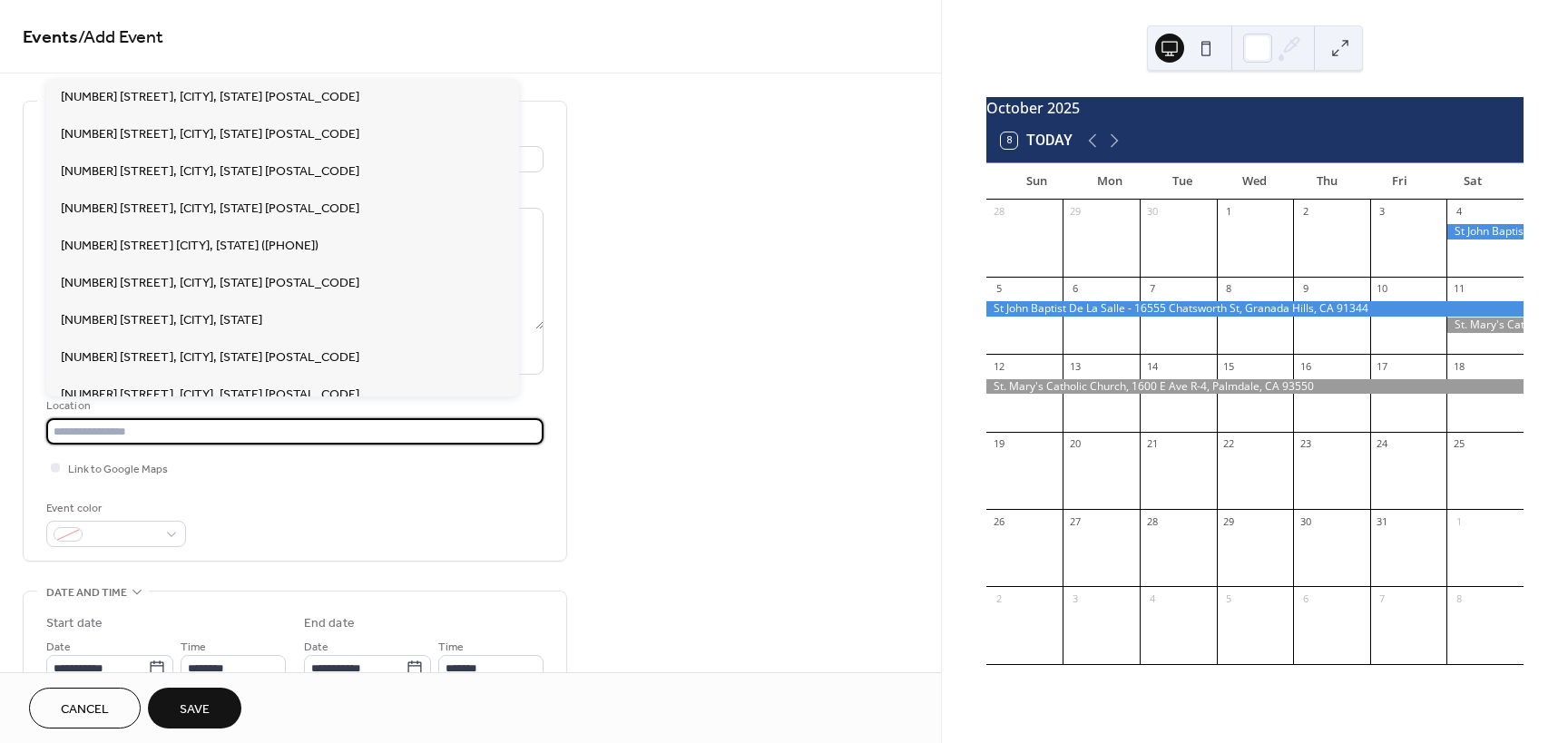 click at bounding box center (295, 431) 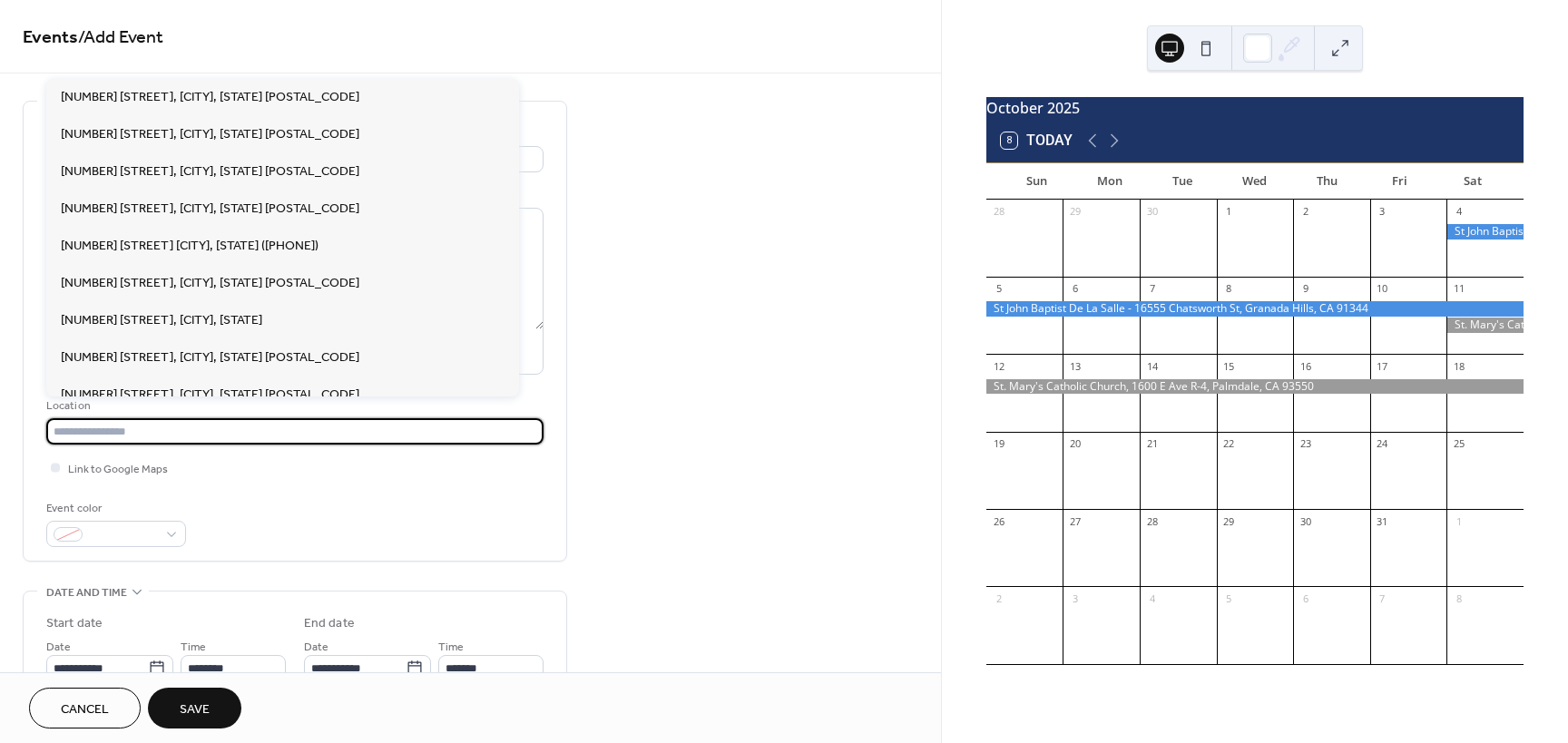 paste on "**********" 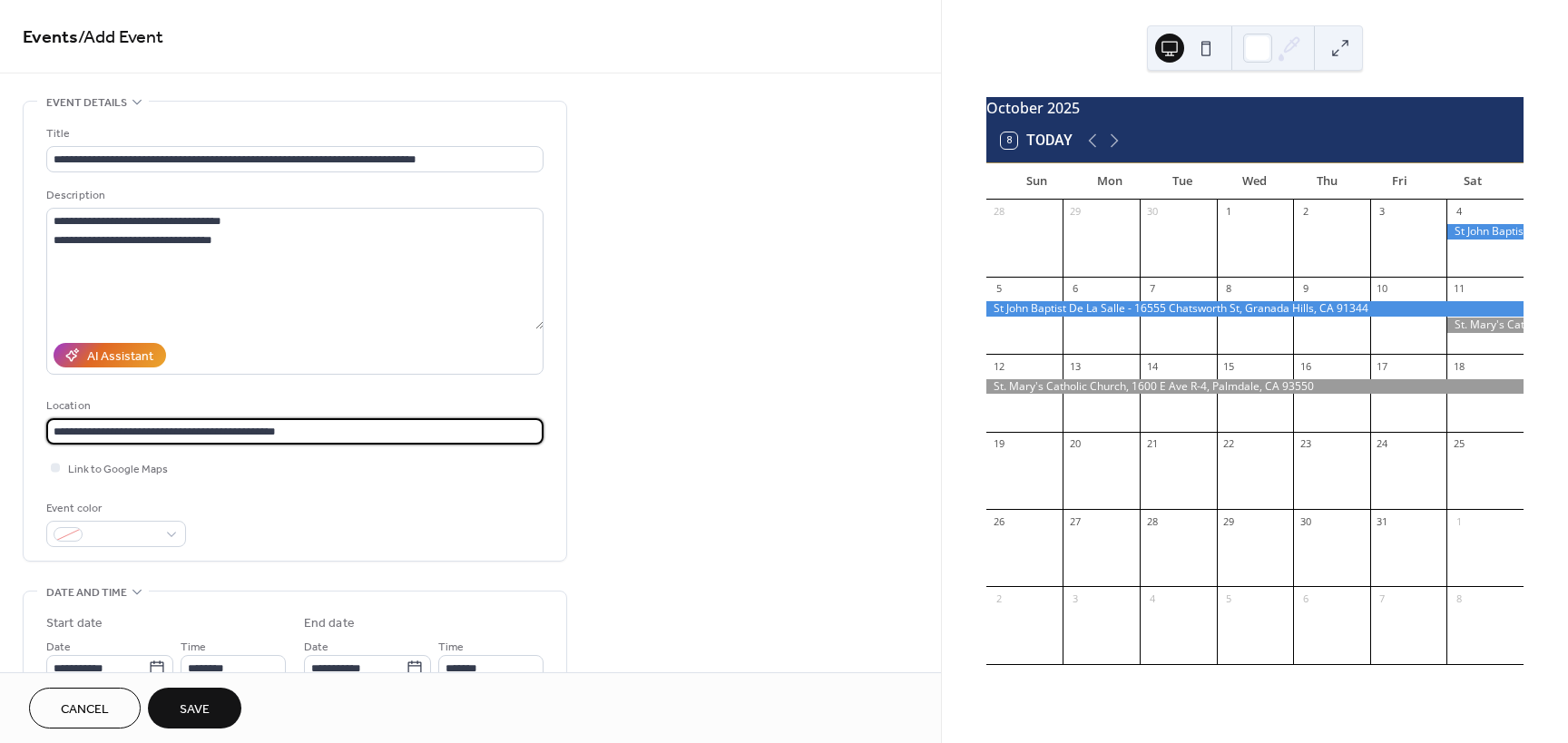 drag, startPoint x: 112, startPoint y: 432, endPoint x: 72, endPoint y: 434, distance: 40.04997 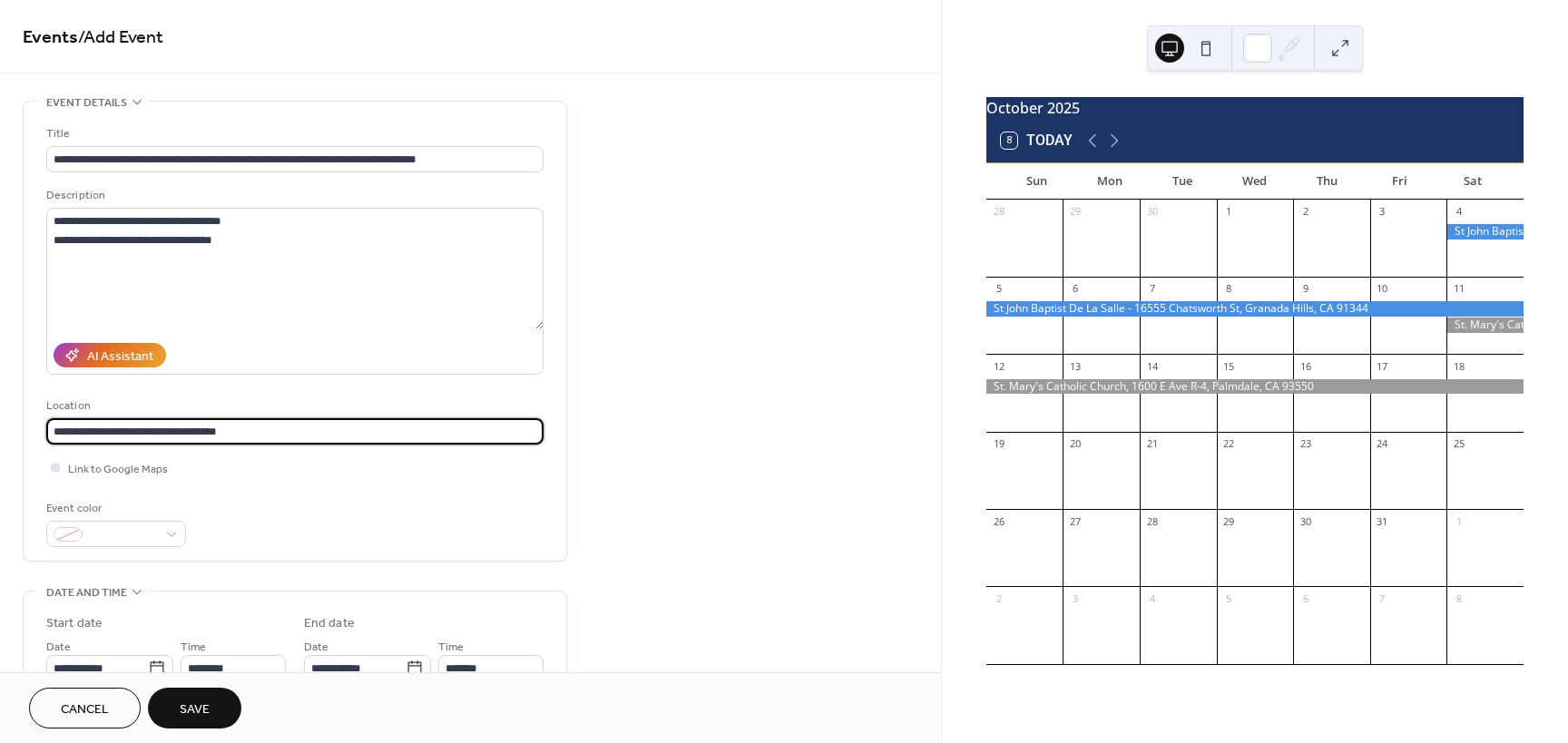type on "**********" 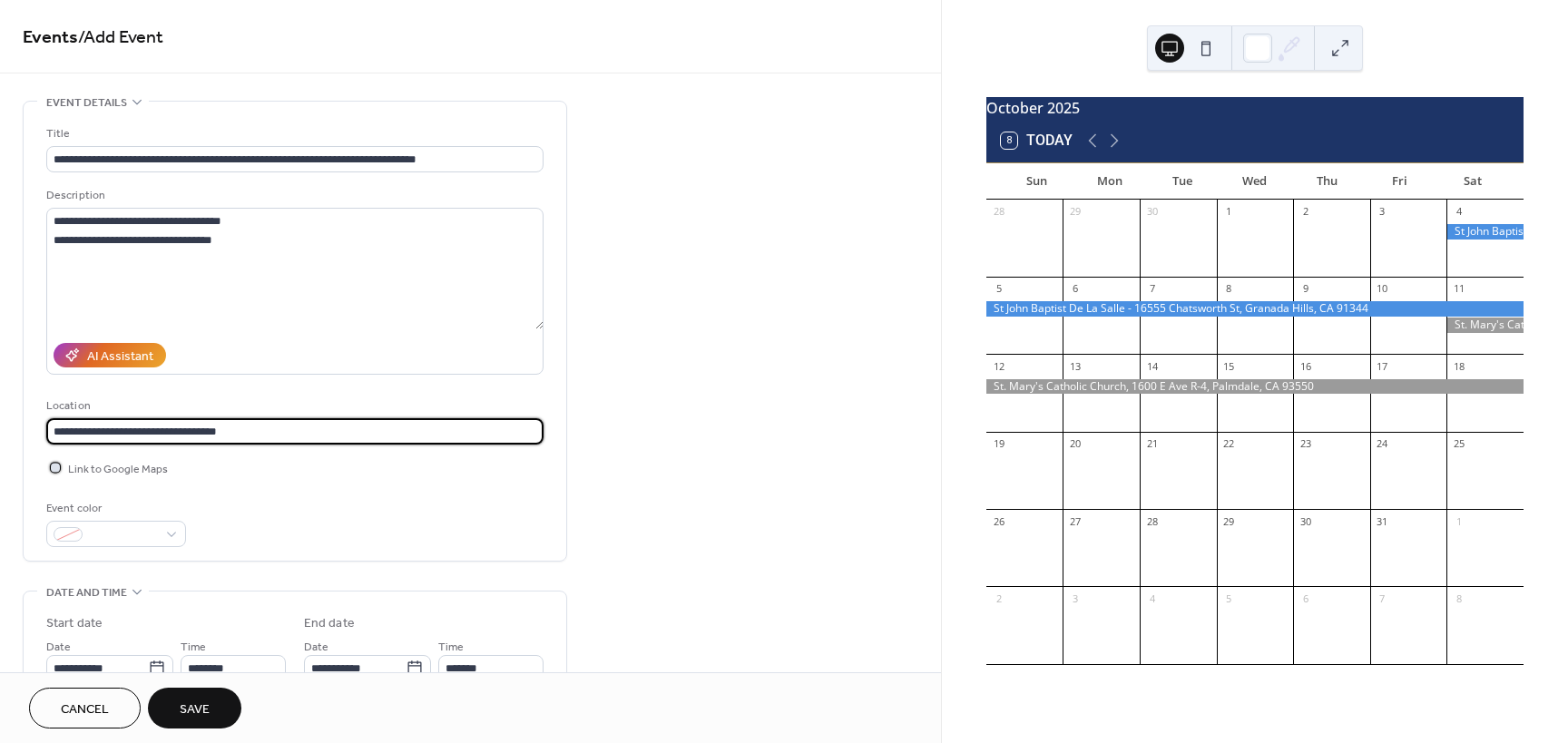 click at bounding box center [55, 467] 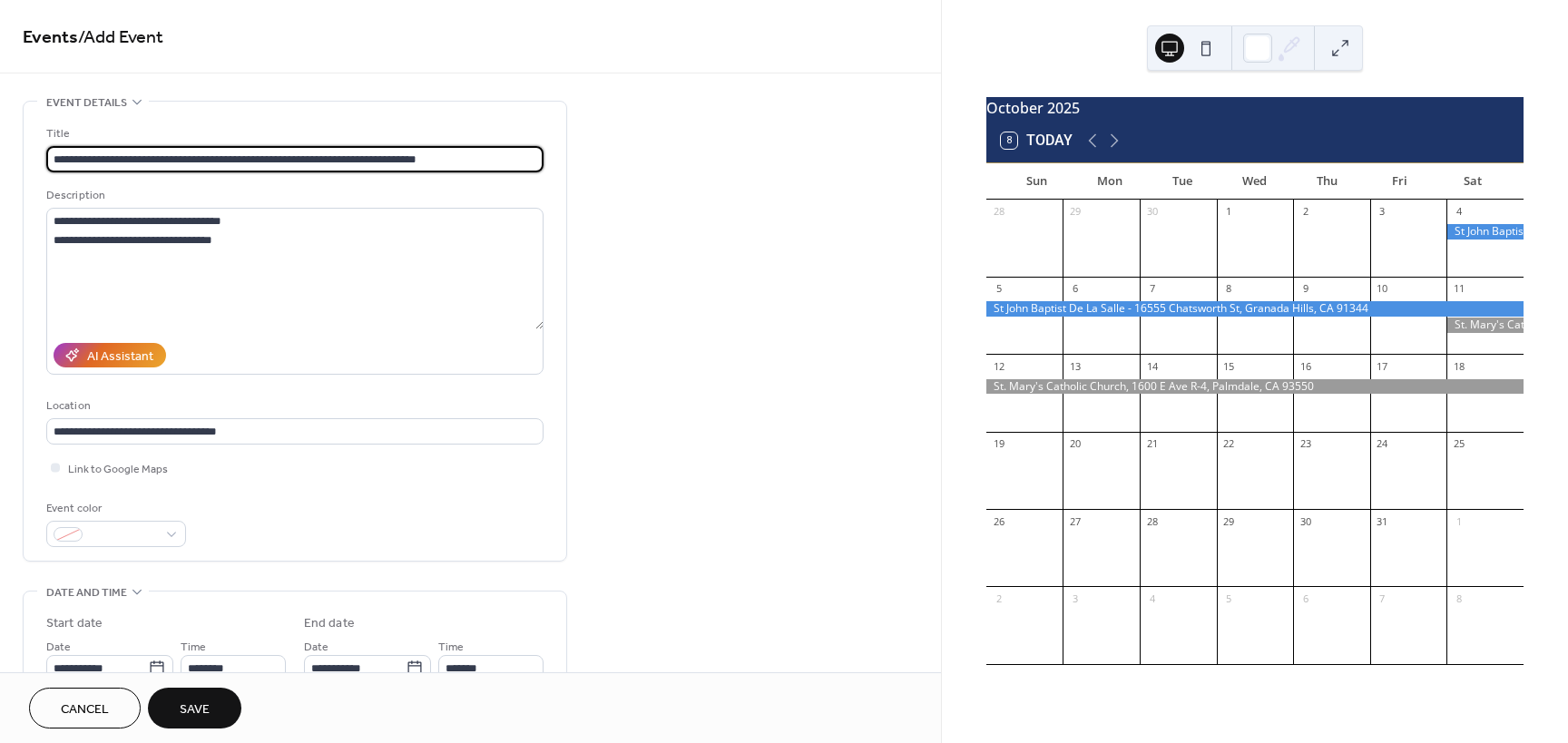 click on "**********" at bounding box center [295, 159] 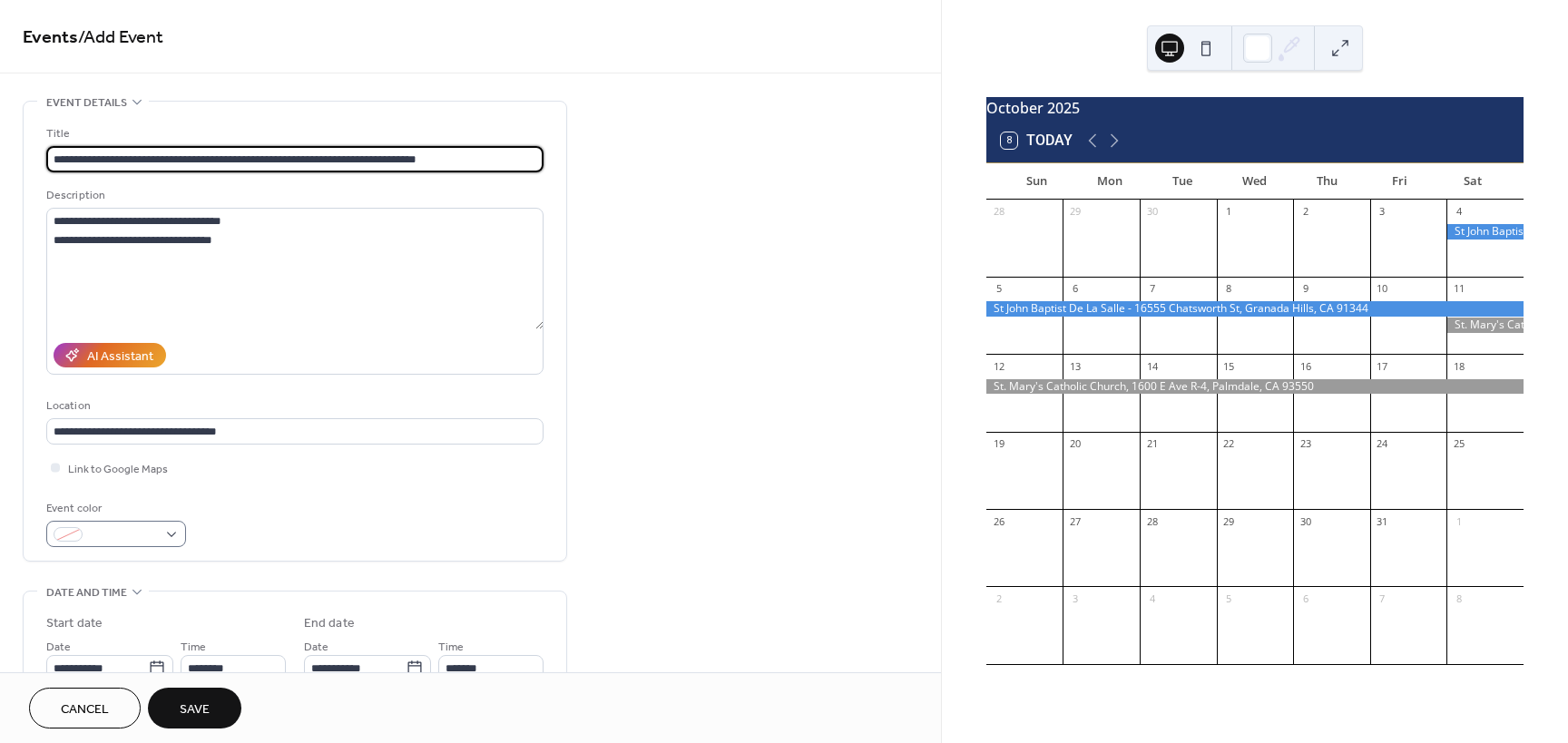 type on "**********" 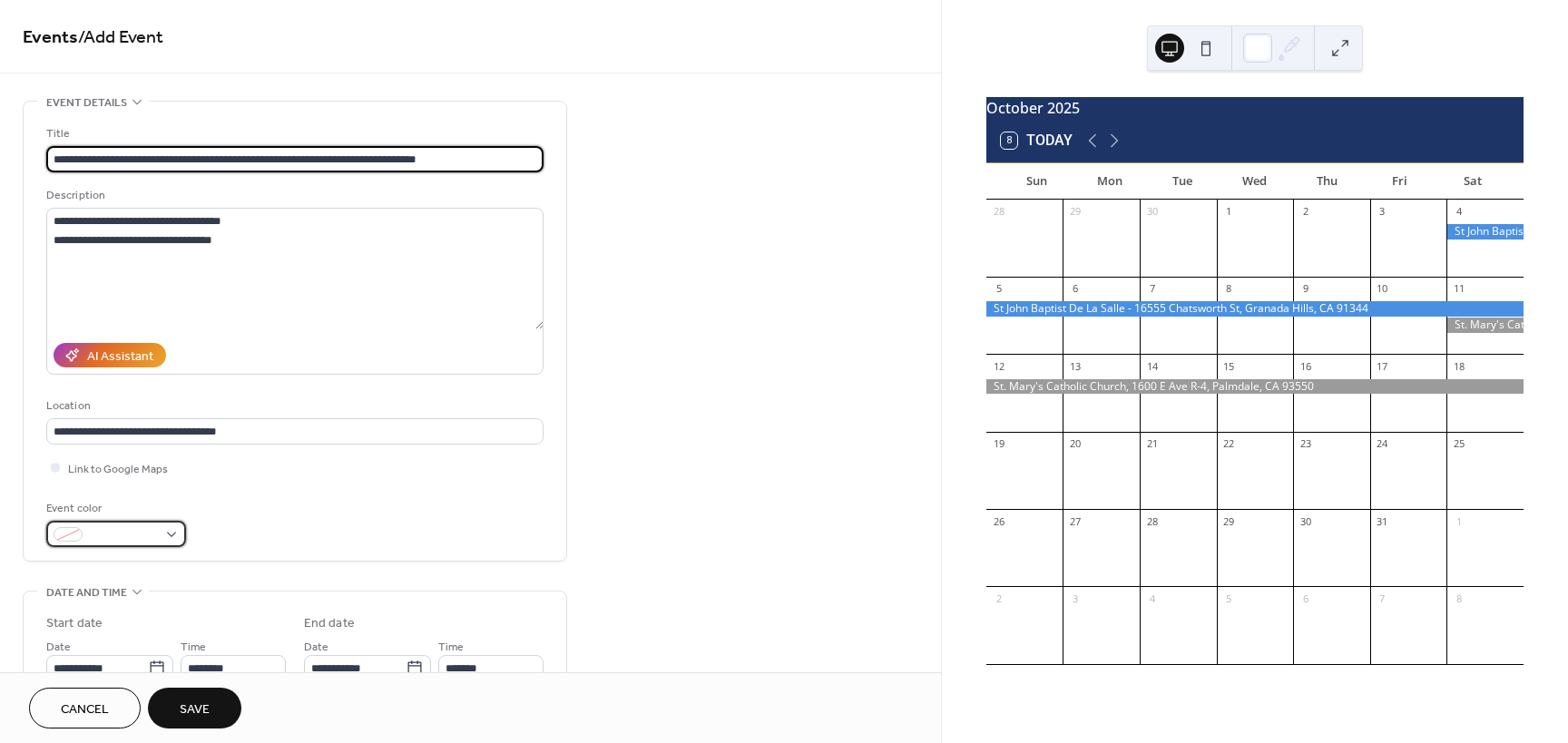 click at bounding box center [68, 534] 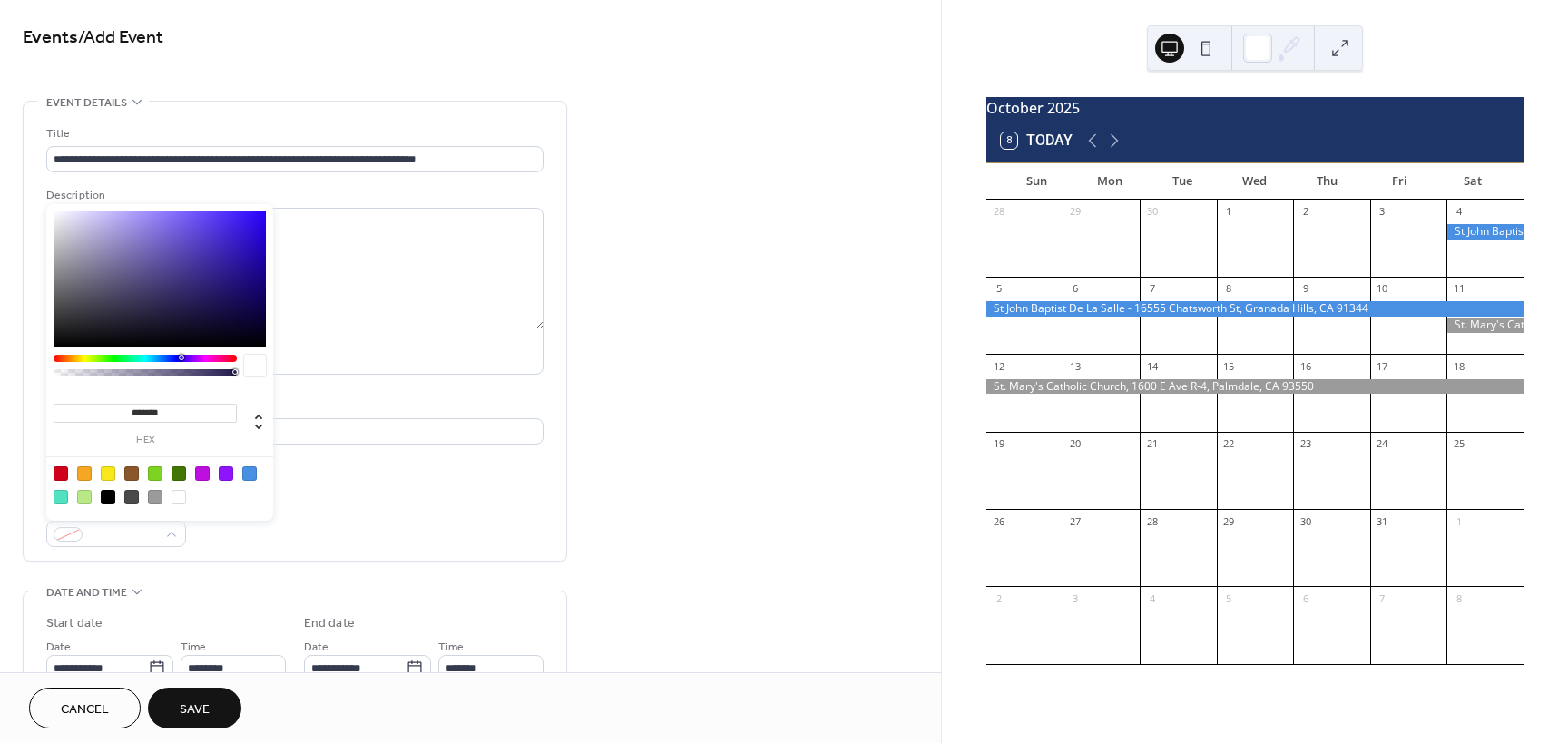 click at bounding box center (250, 474) 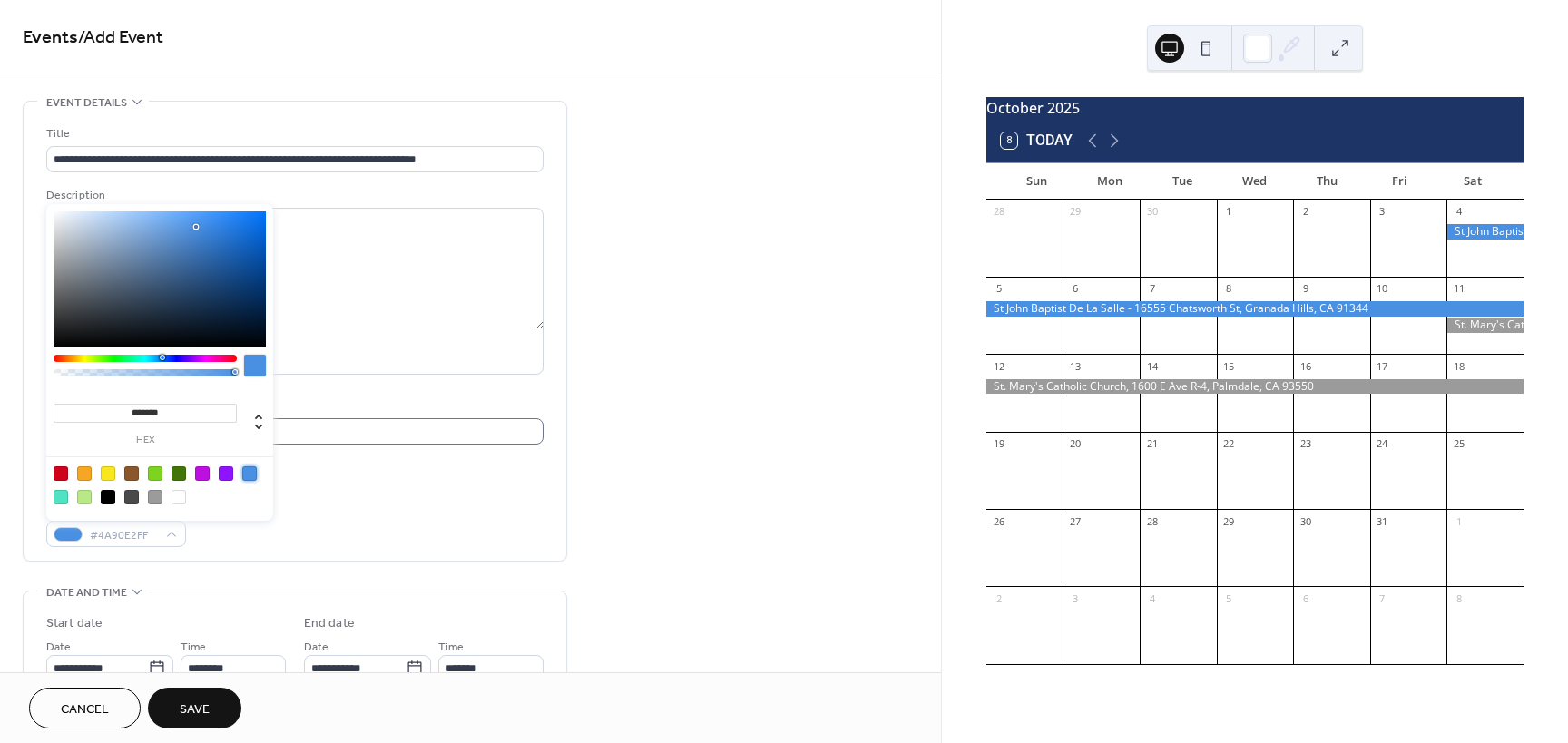 scroll, scrollTop: 1, scrollLeft: 0, axis: vertical 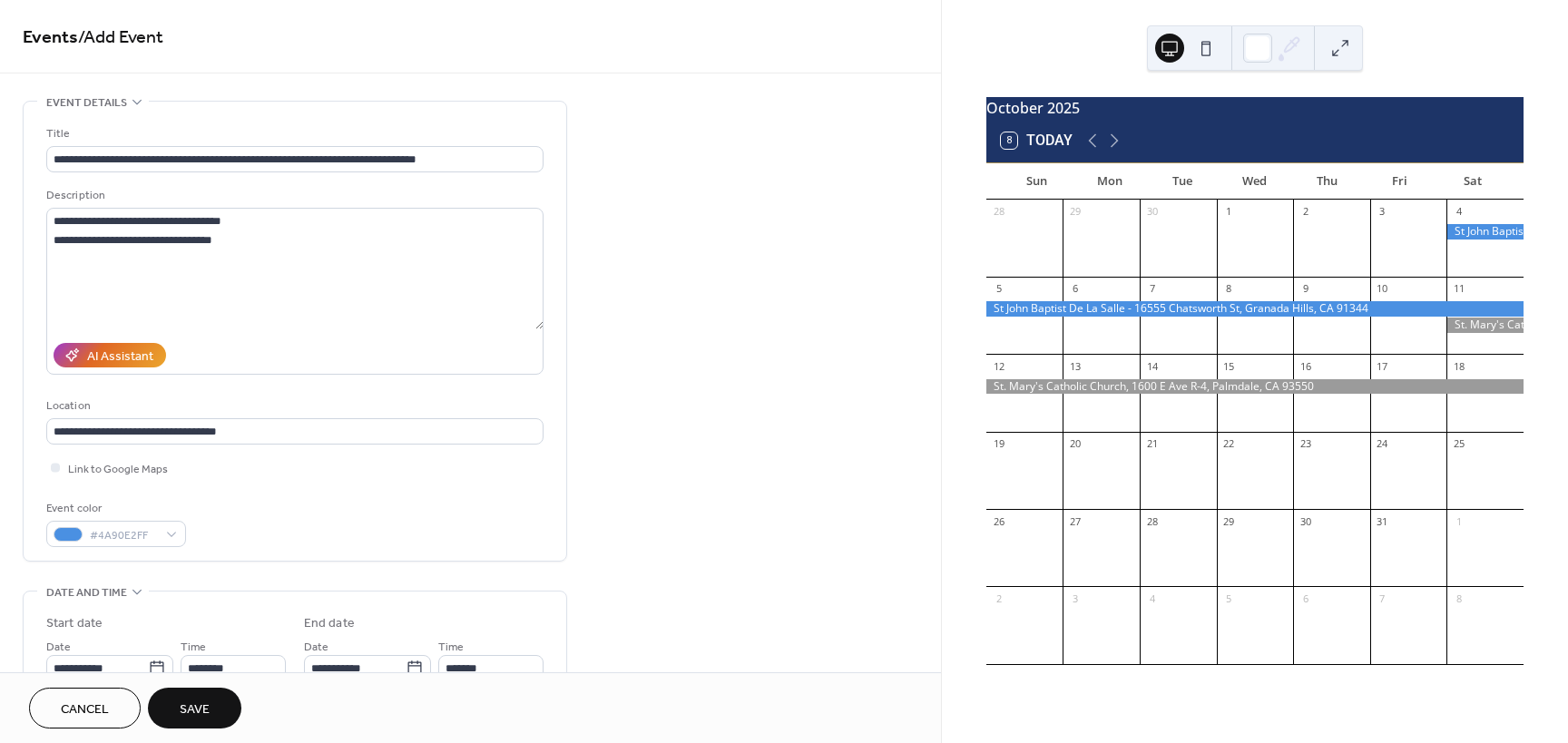click on "Event color #4A90E2FF" at bounding box center [295, 523] 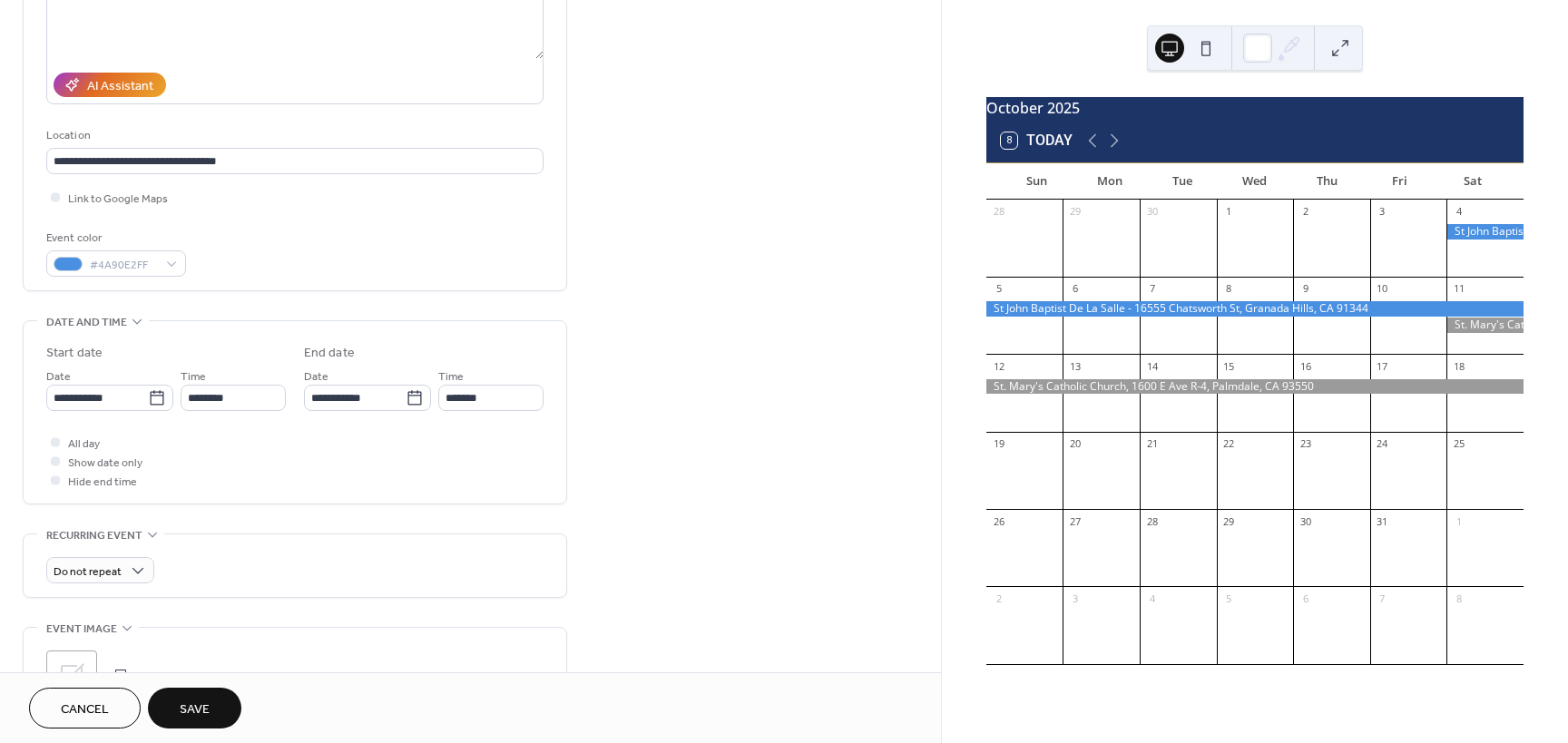 scroll, scrollTop: 272, scrollLeft: 0, axis: vertical 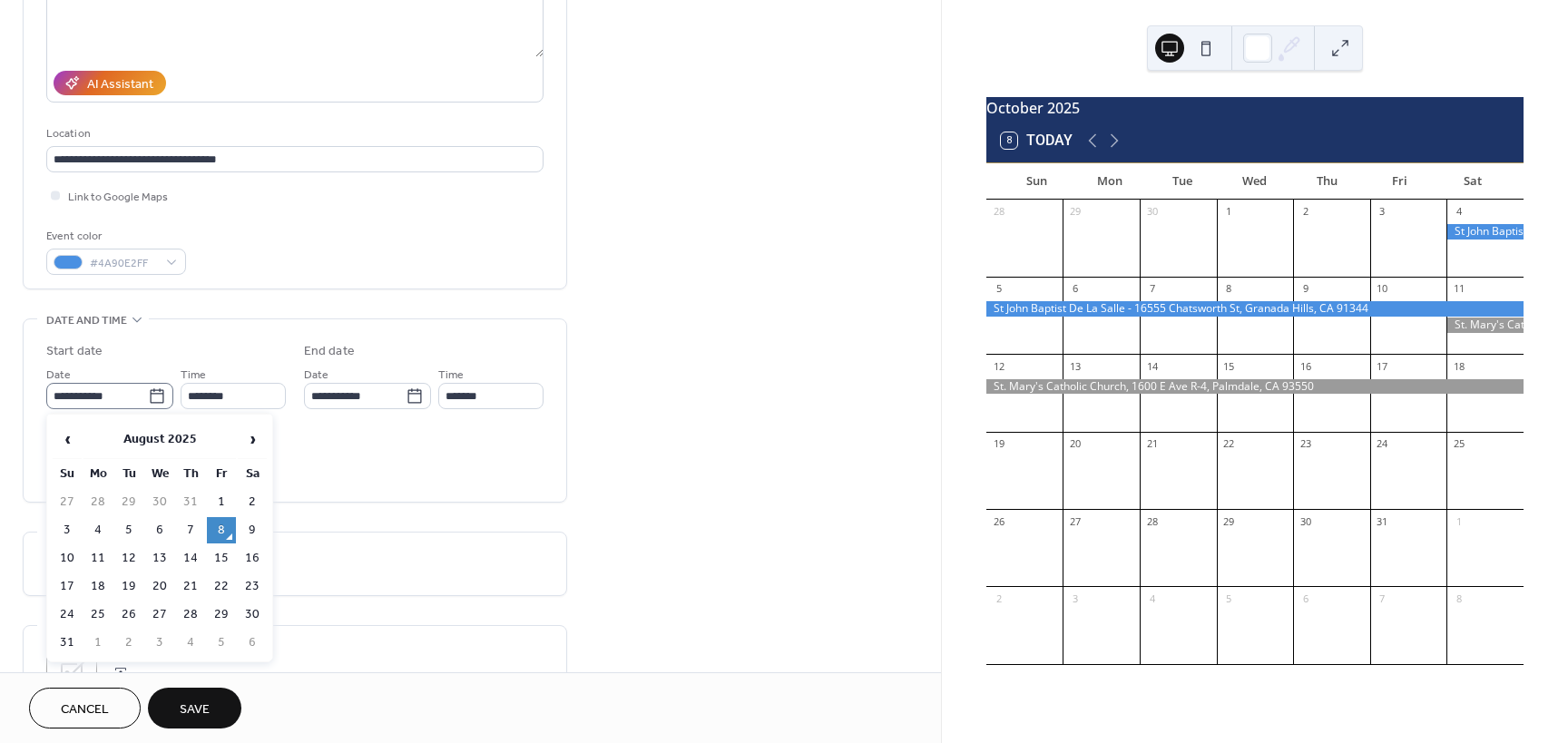 click 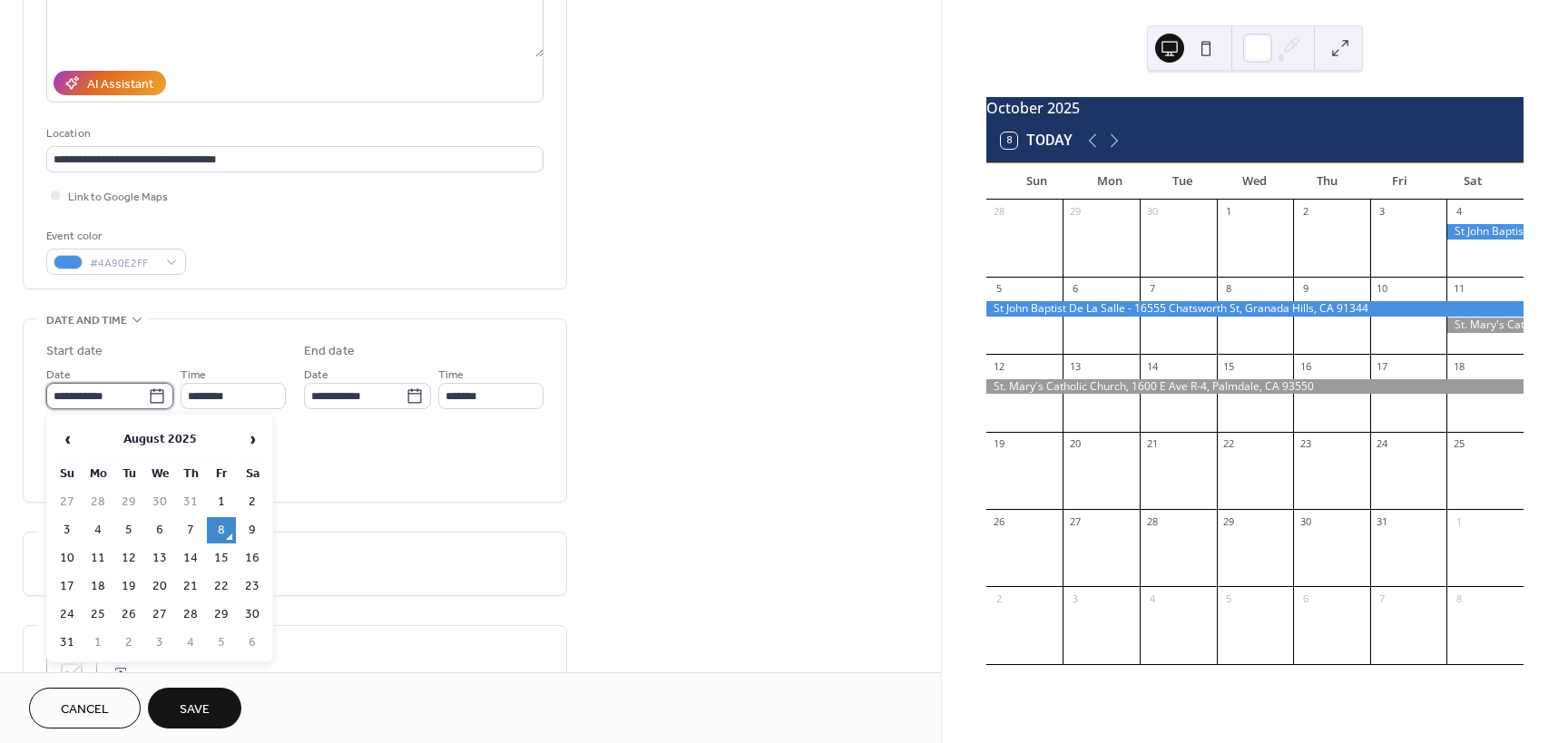 click on "**********" at bounding box center [97, 396] 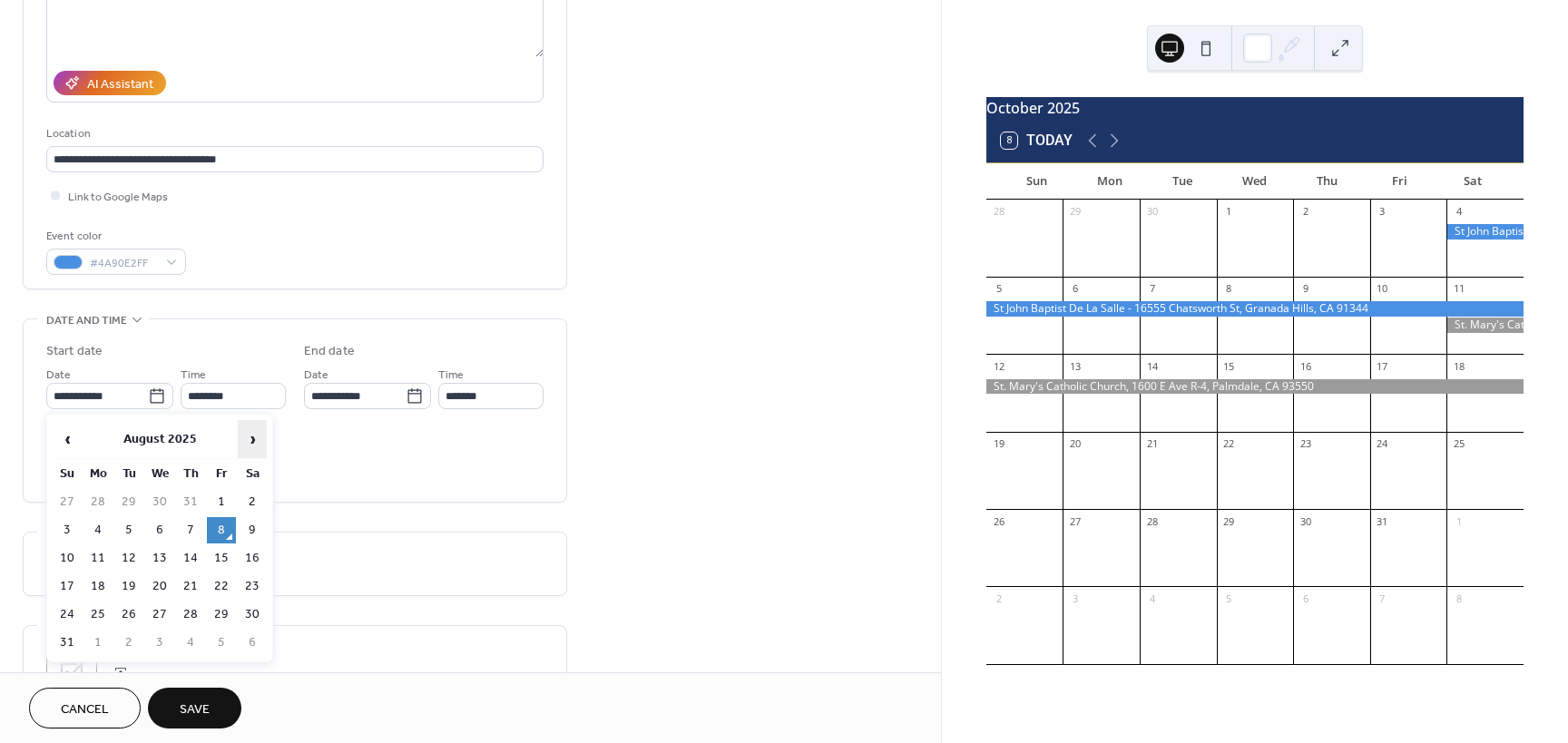 click on "›" at bounding box center (252, 439) 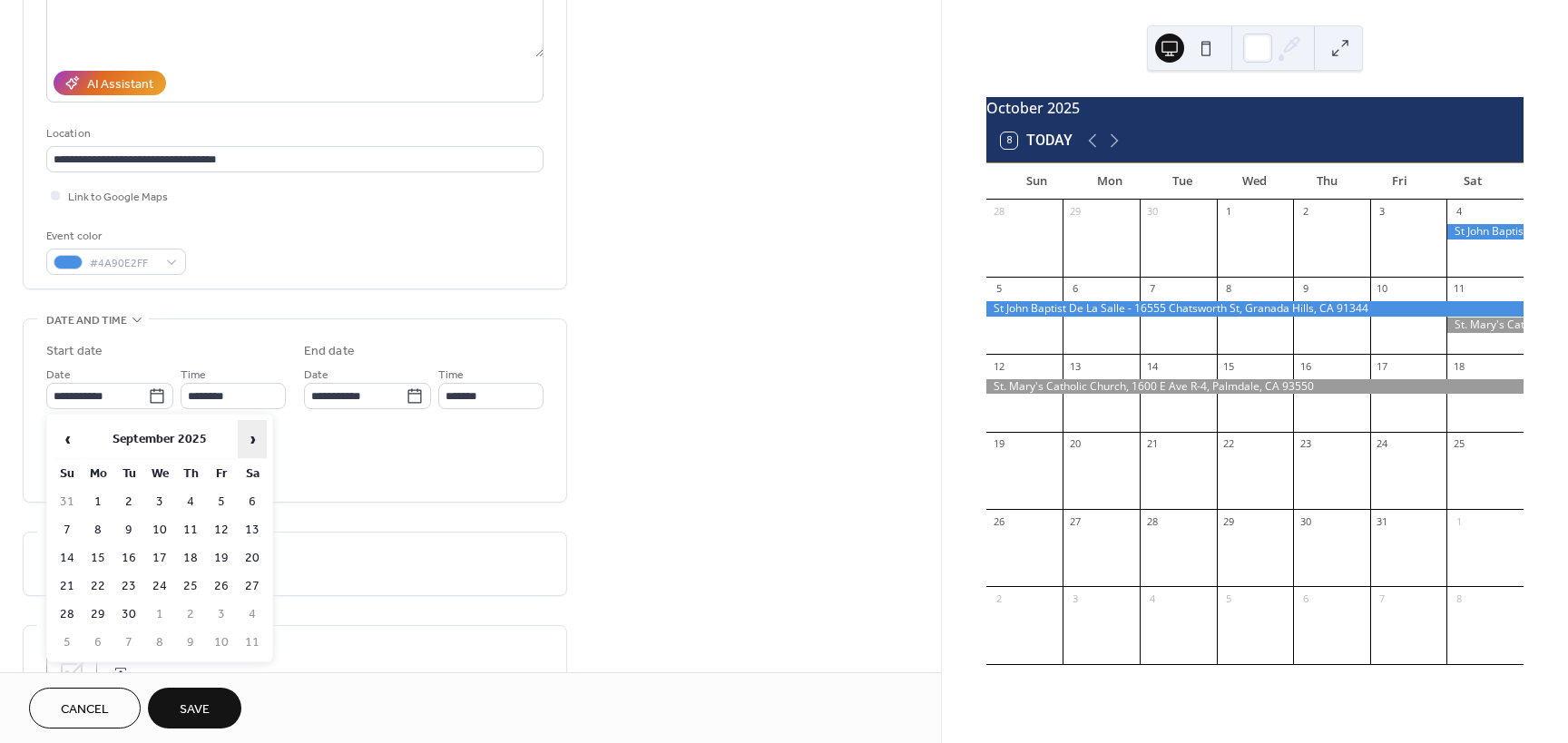 click on "›" at bounding box center [252, 439] 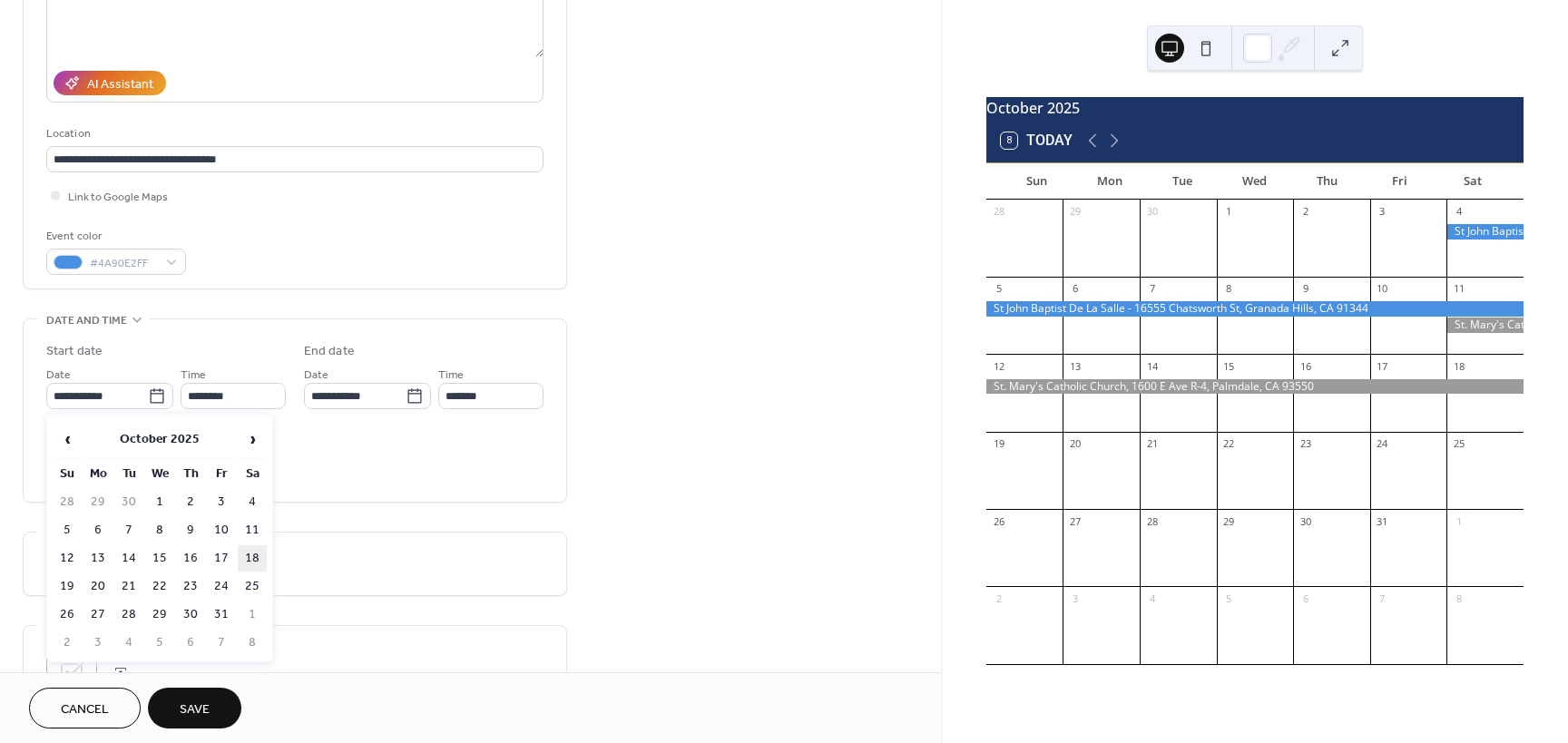 click on "18" at bounding box center [252, 558] 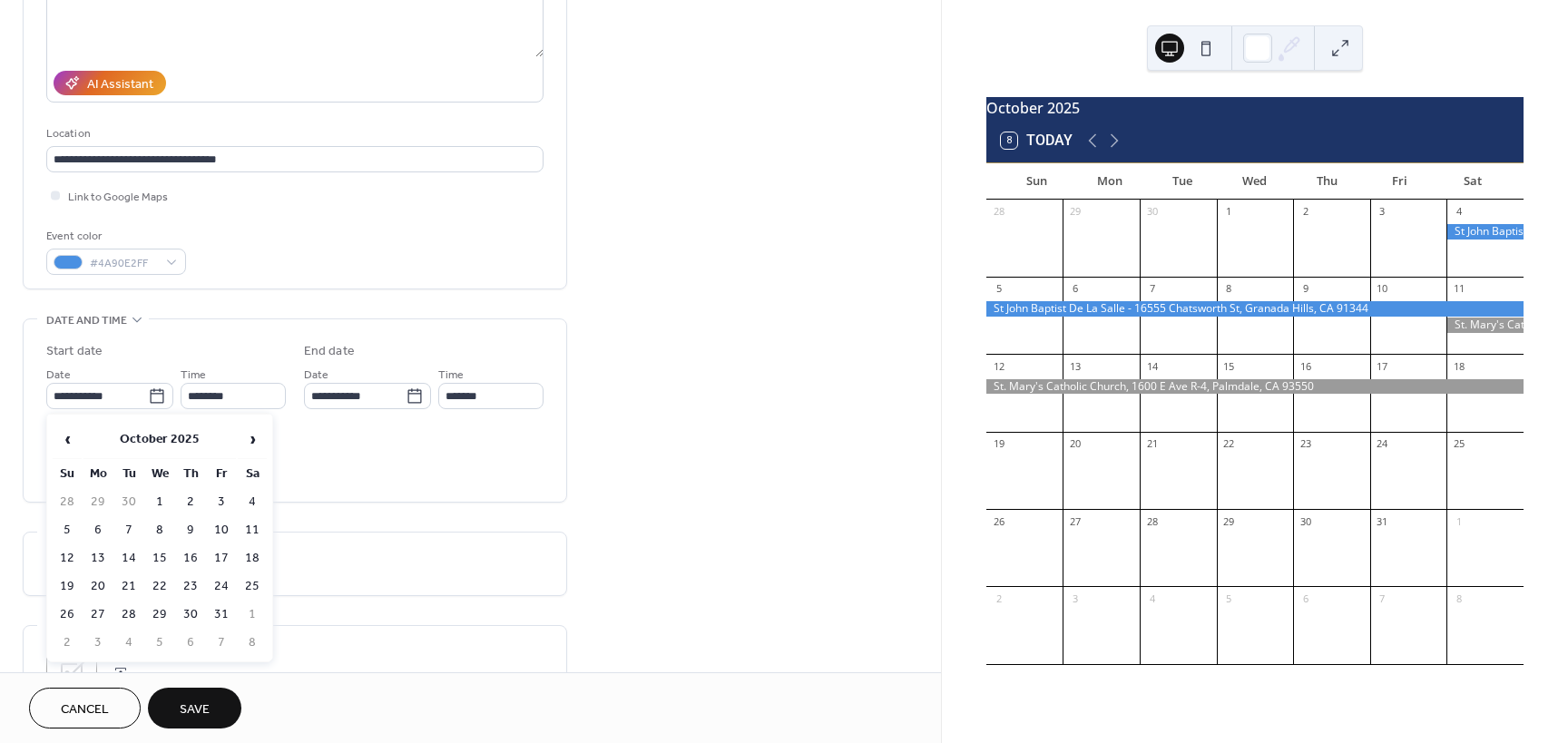 type on "**********" 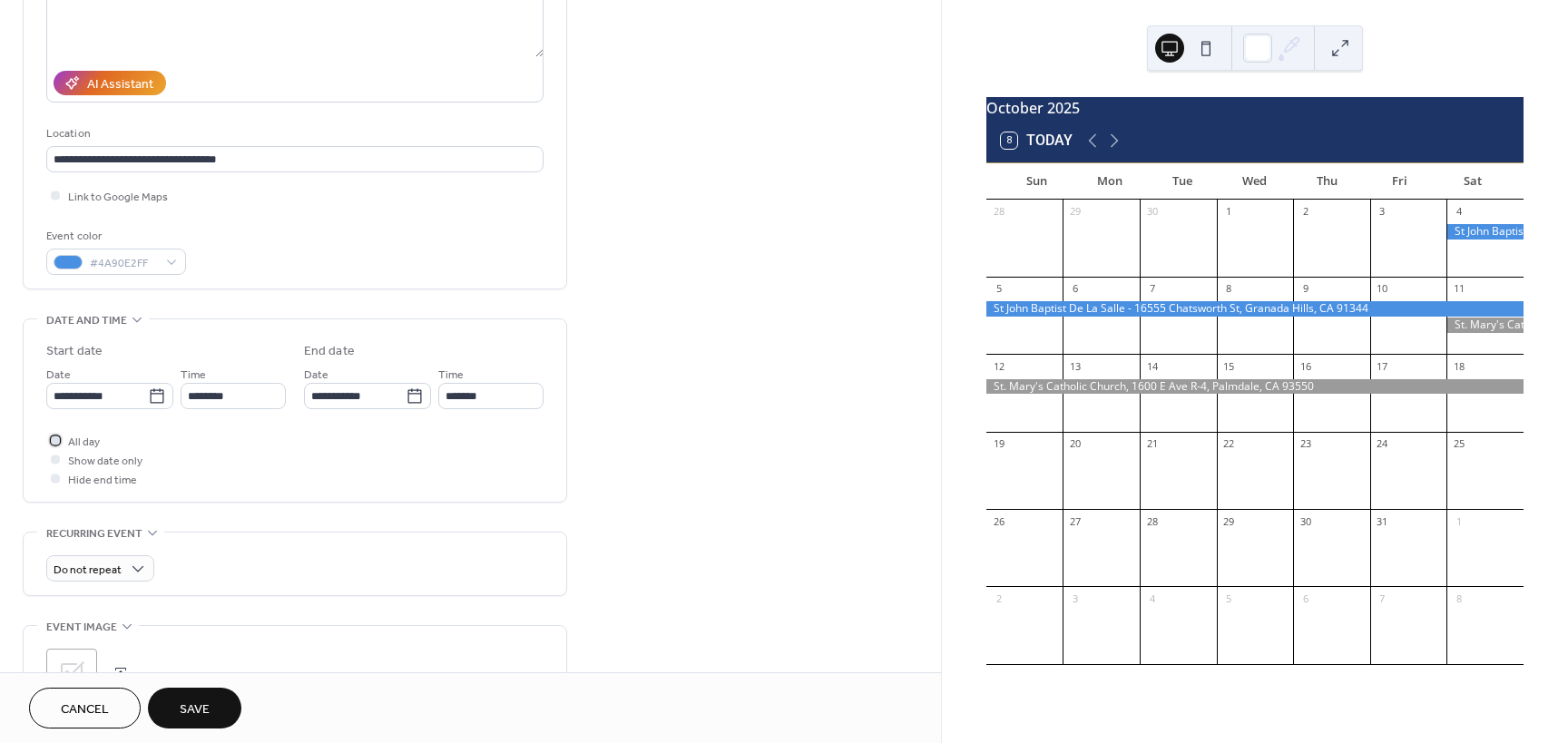 click at bounding box center [55, 440] 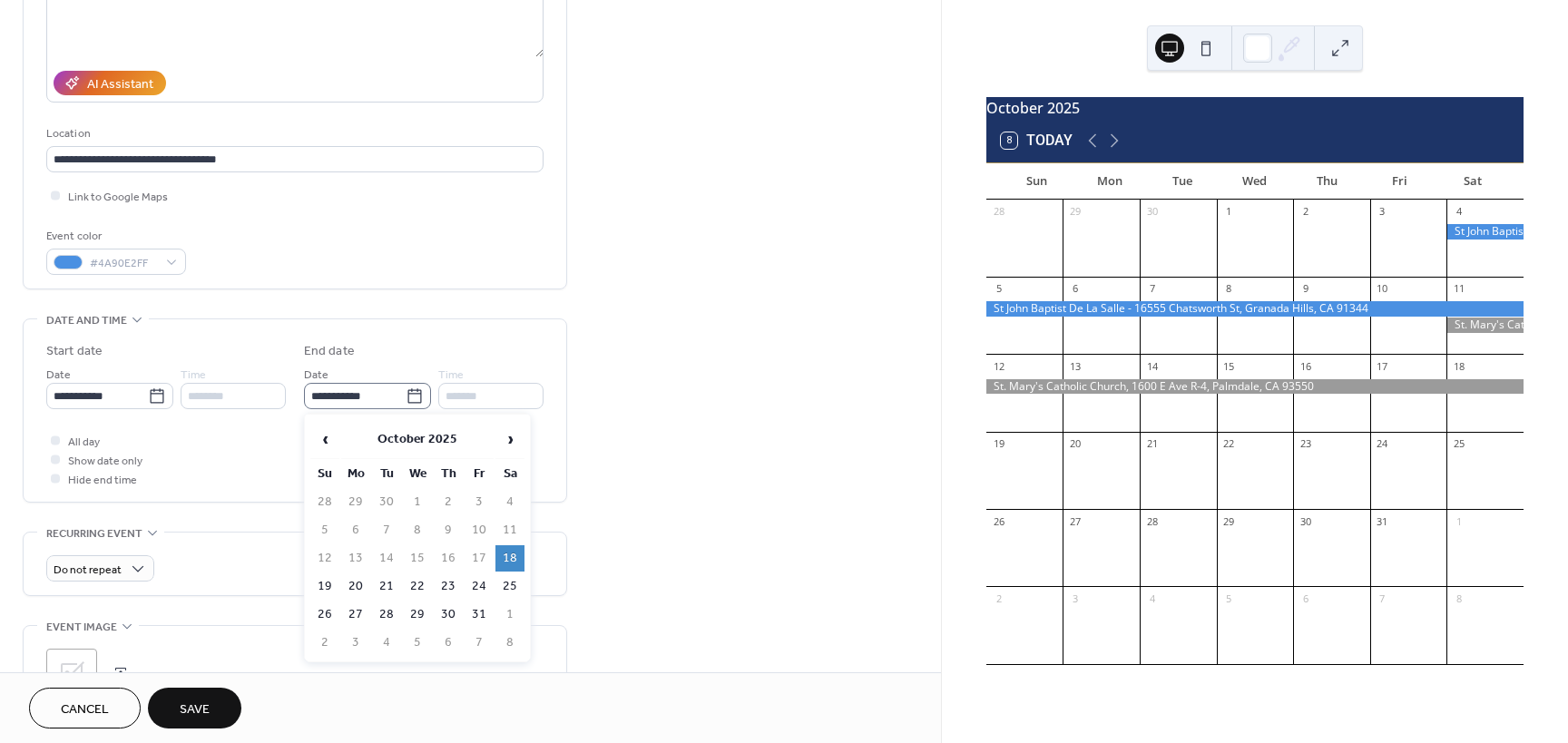 click 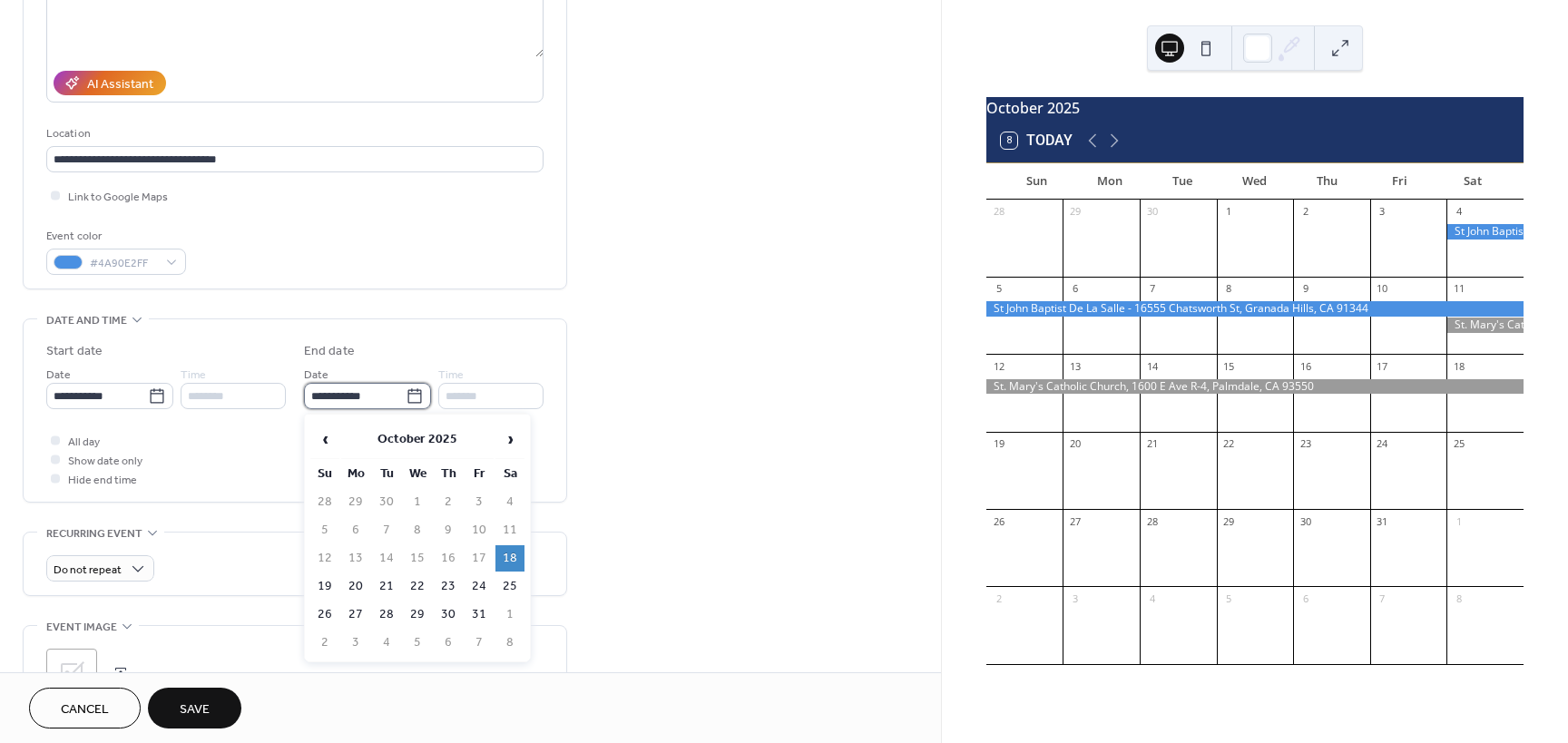 click on "**********" at bounding box center (355, 396) 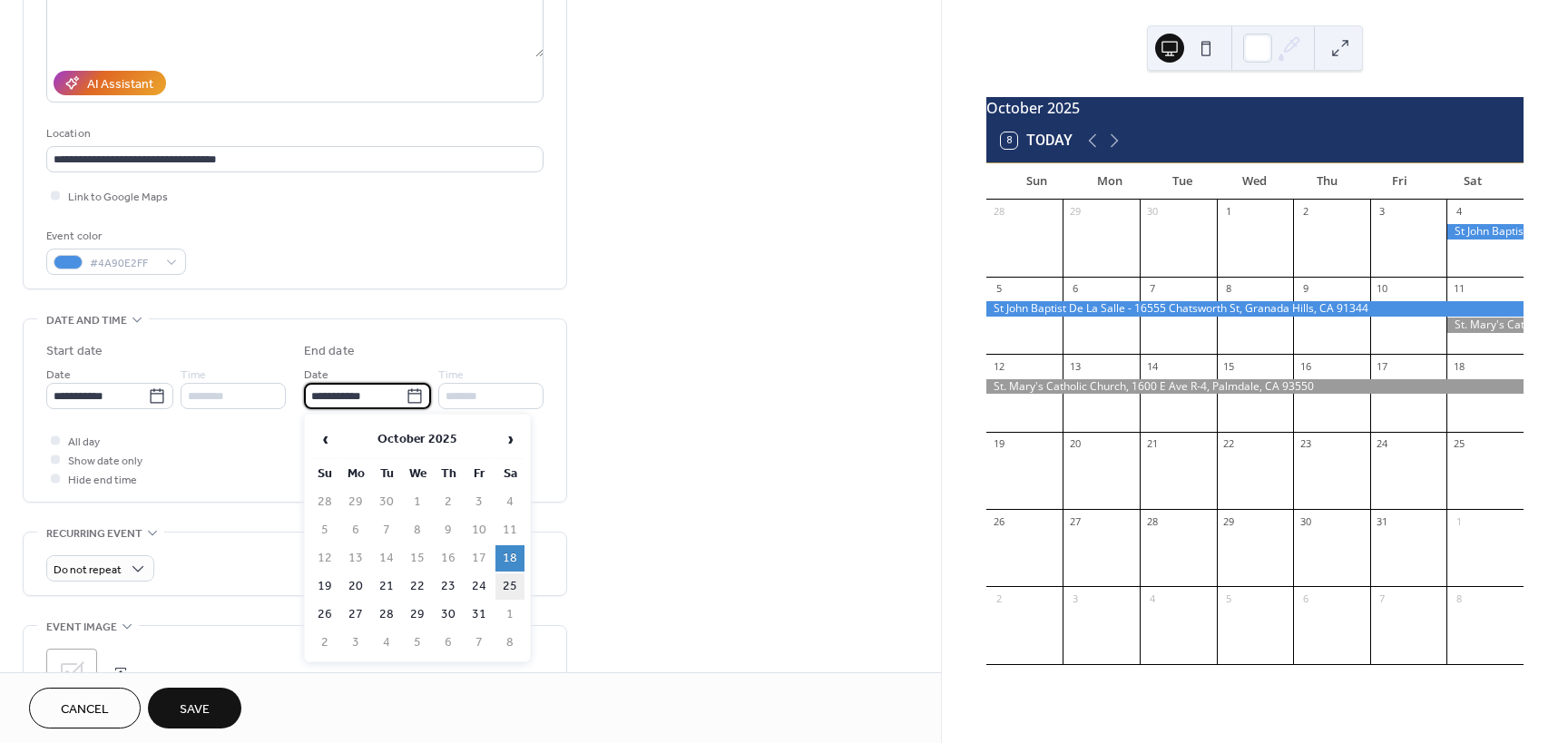 click on "25" at bounding box center [510, 586] 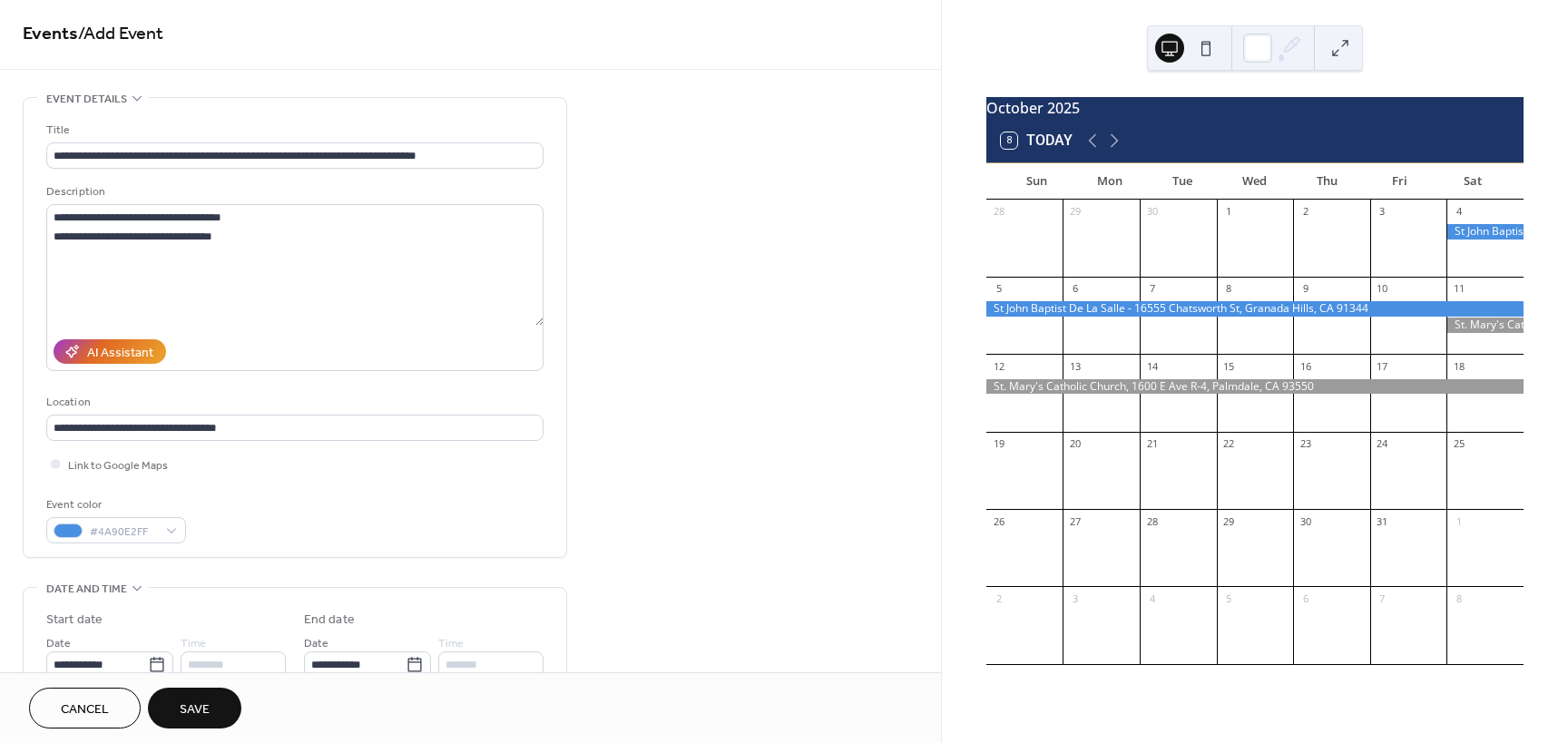 scroll, scrollTop: 0, scrollLeft: 0, axis: both 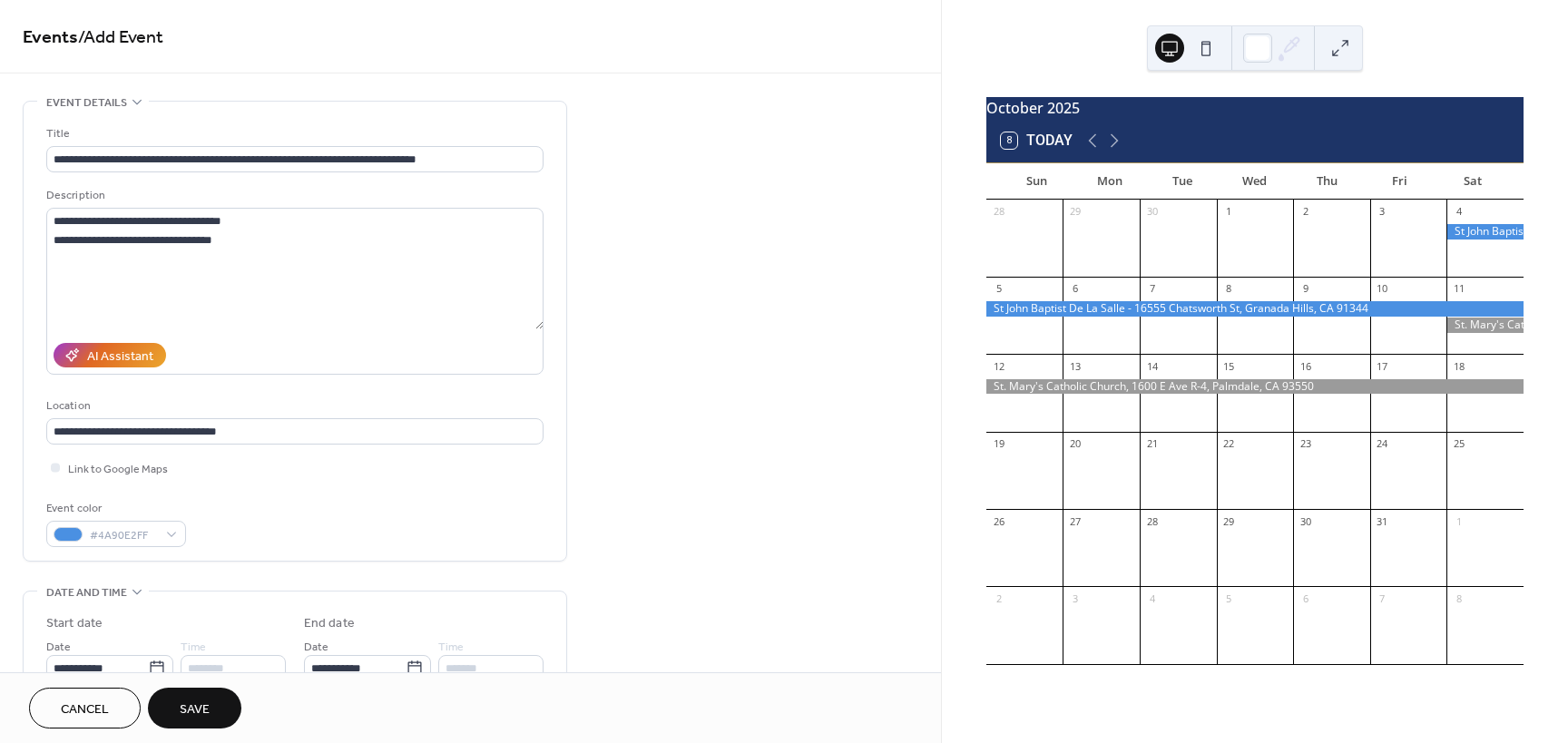 click on "Save" at bounding box center [194, 709] 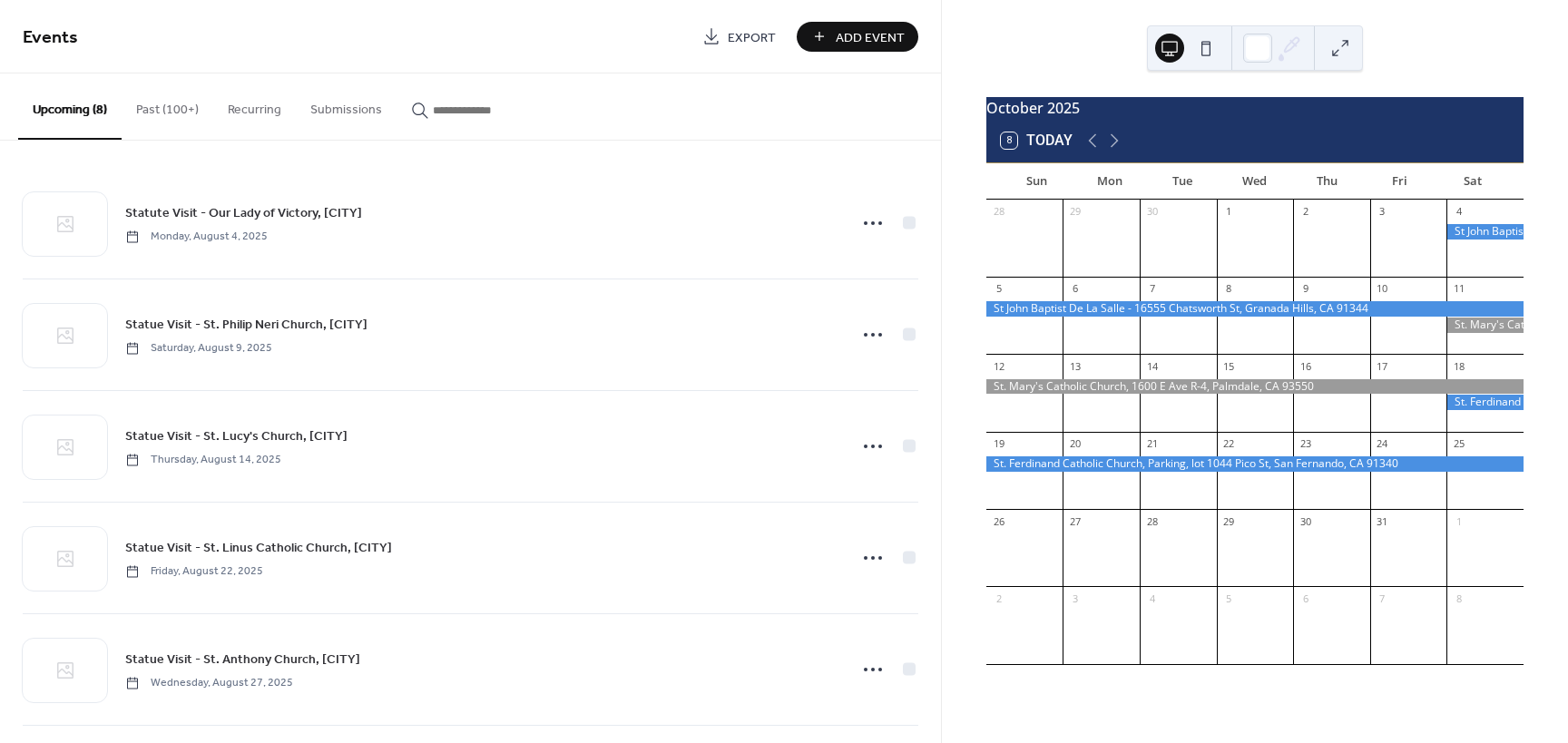 click on "Add Event" at bounding box center [870, 37] 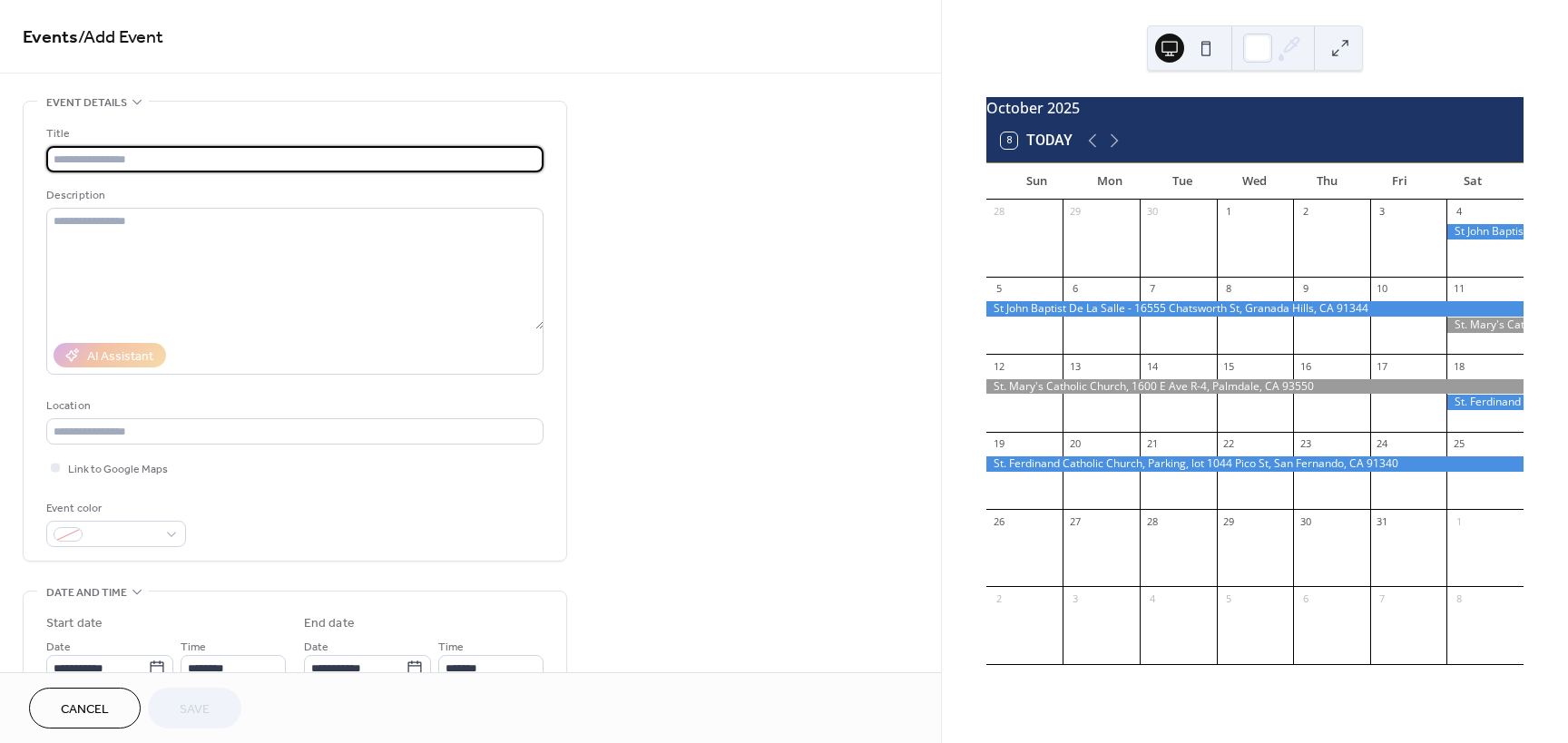 click at bounding box center [295, 159] 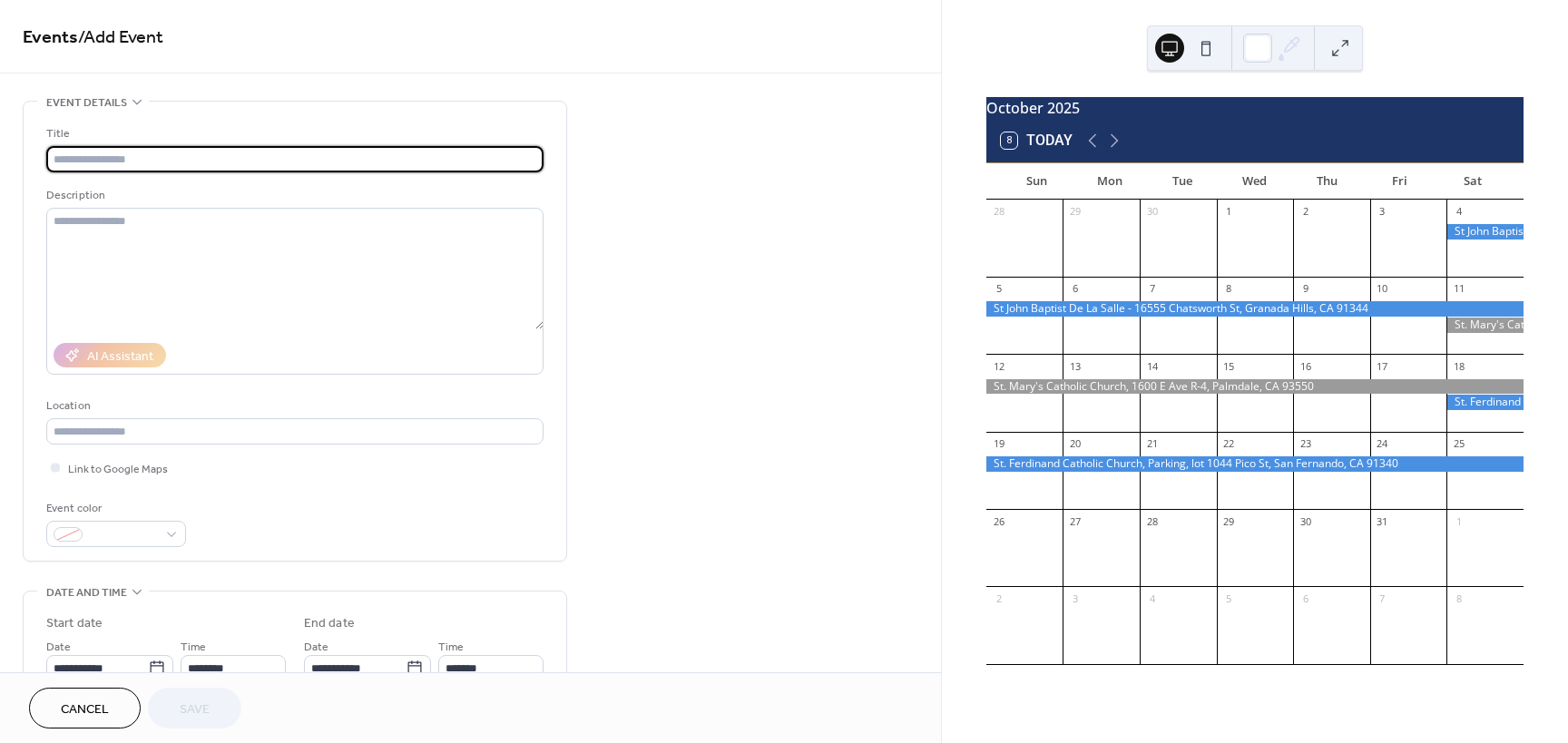 paste on "**********" 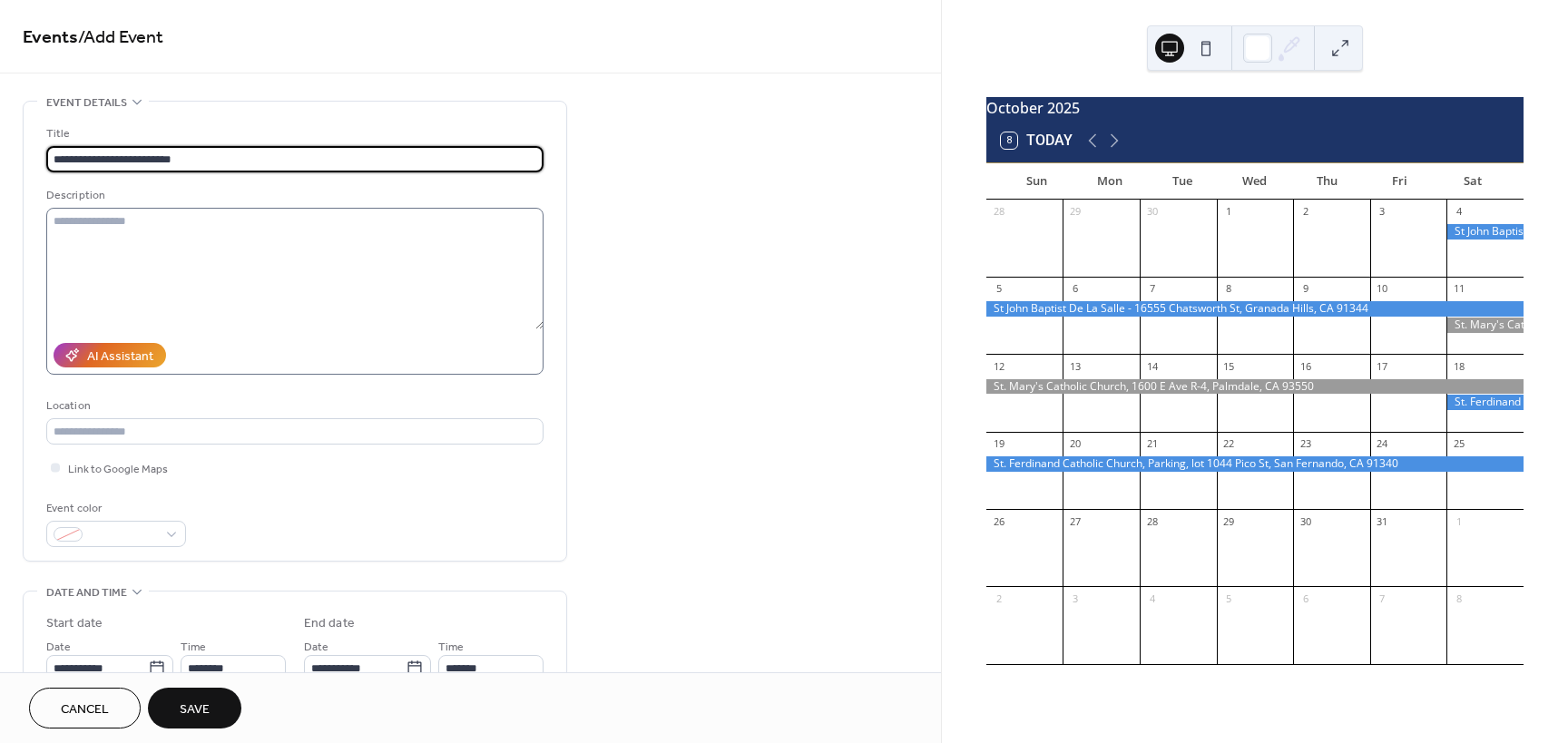 type on "**********" 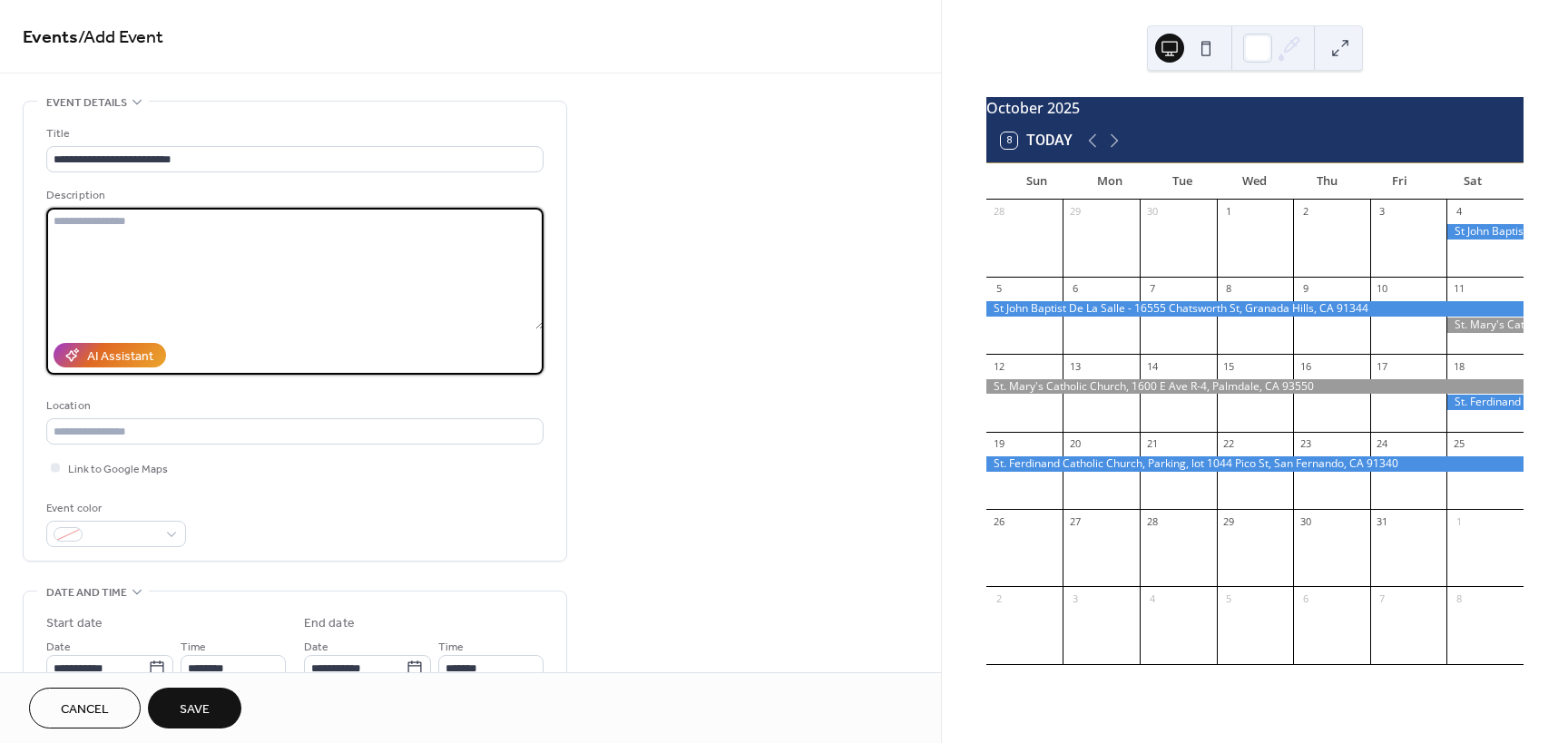 click at bounding box center [295, 269] 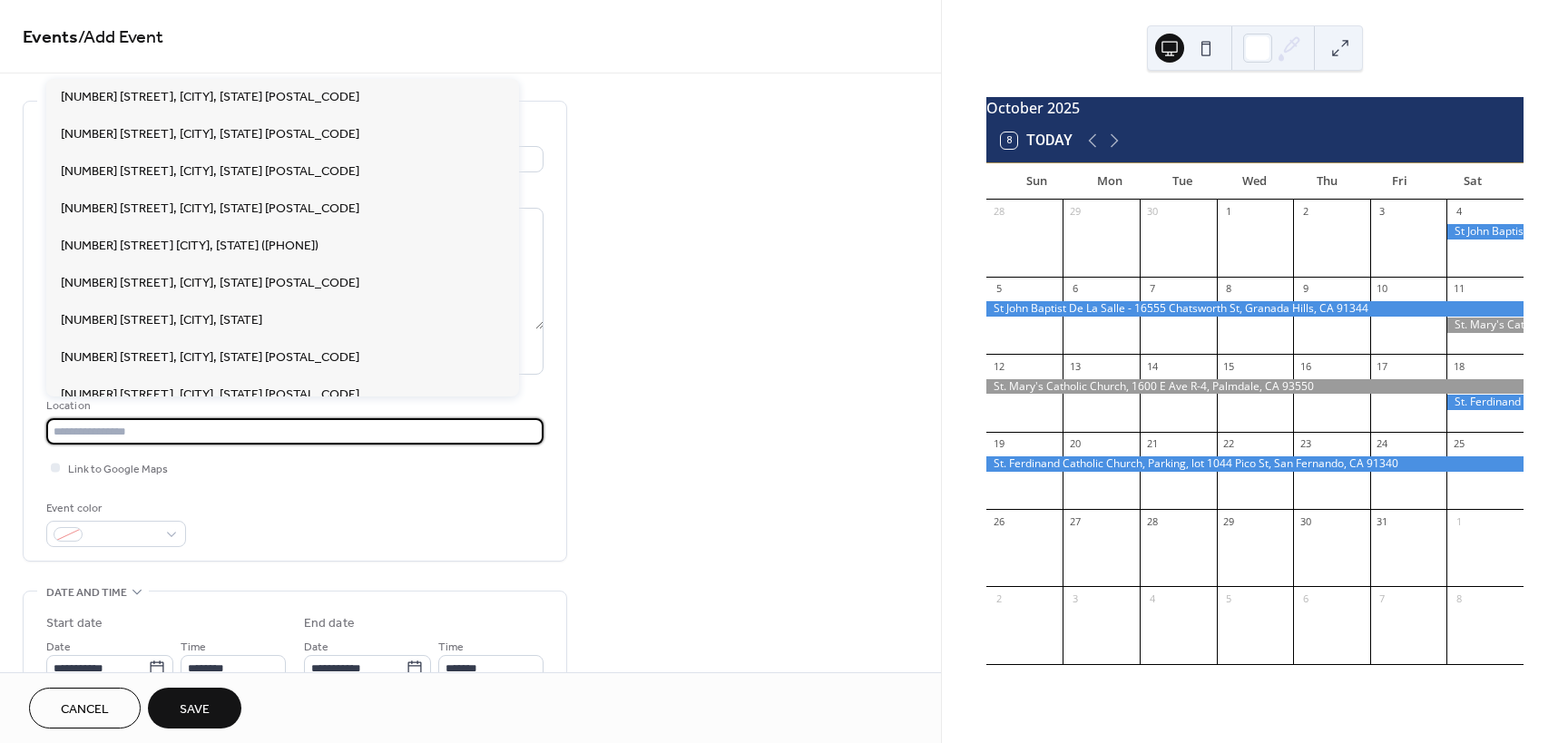 click at bounding box center [295, 431] 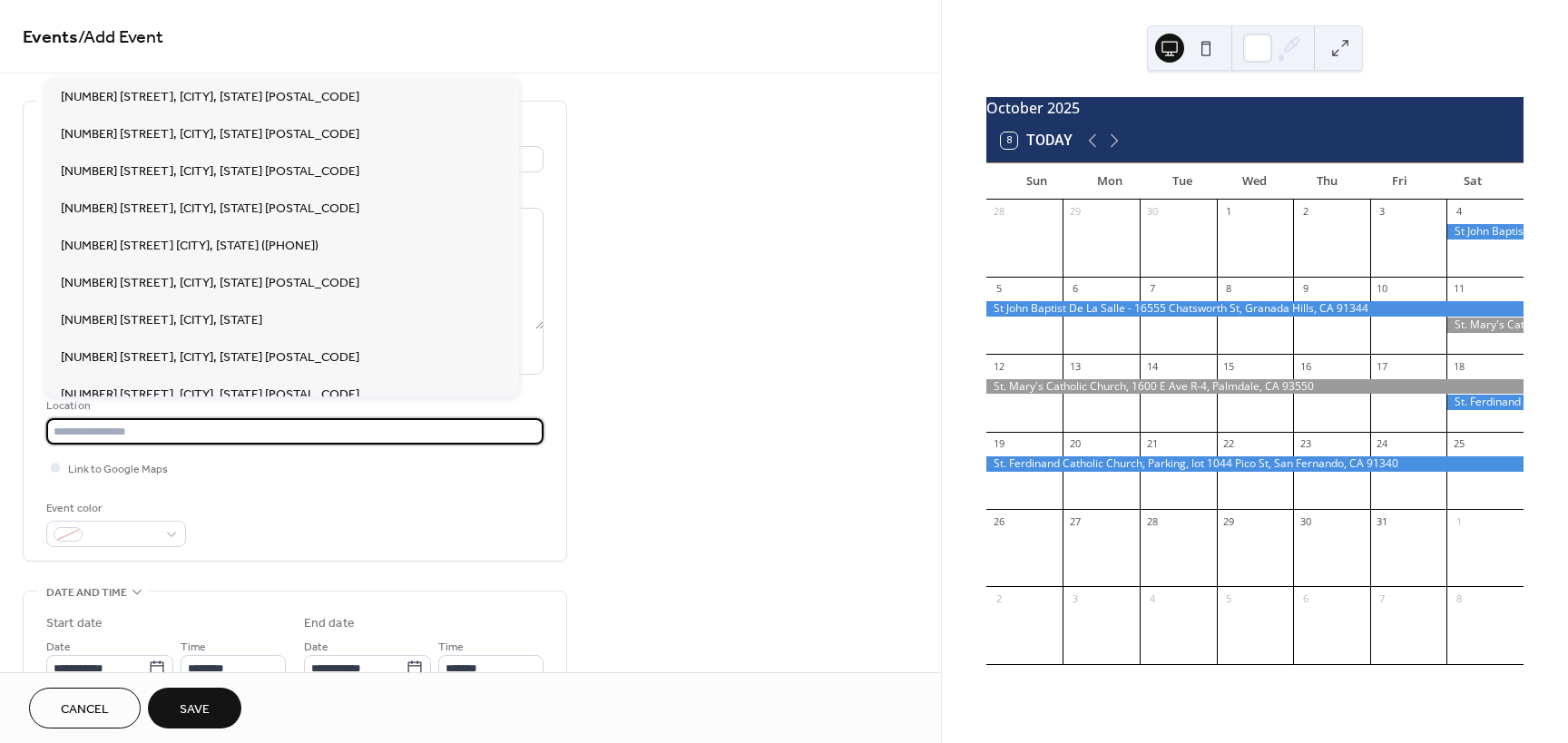 paste on "**********" 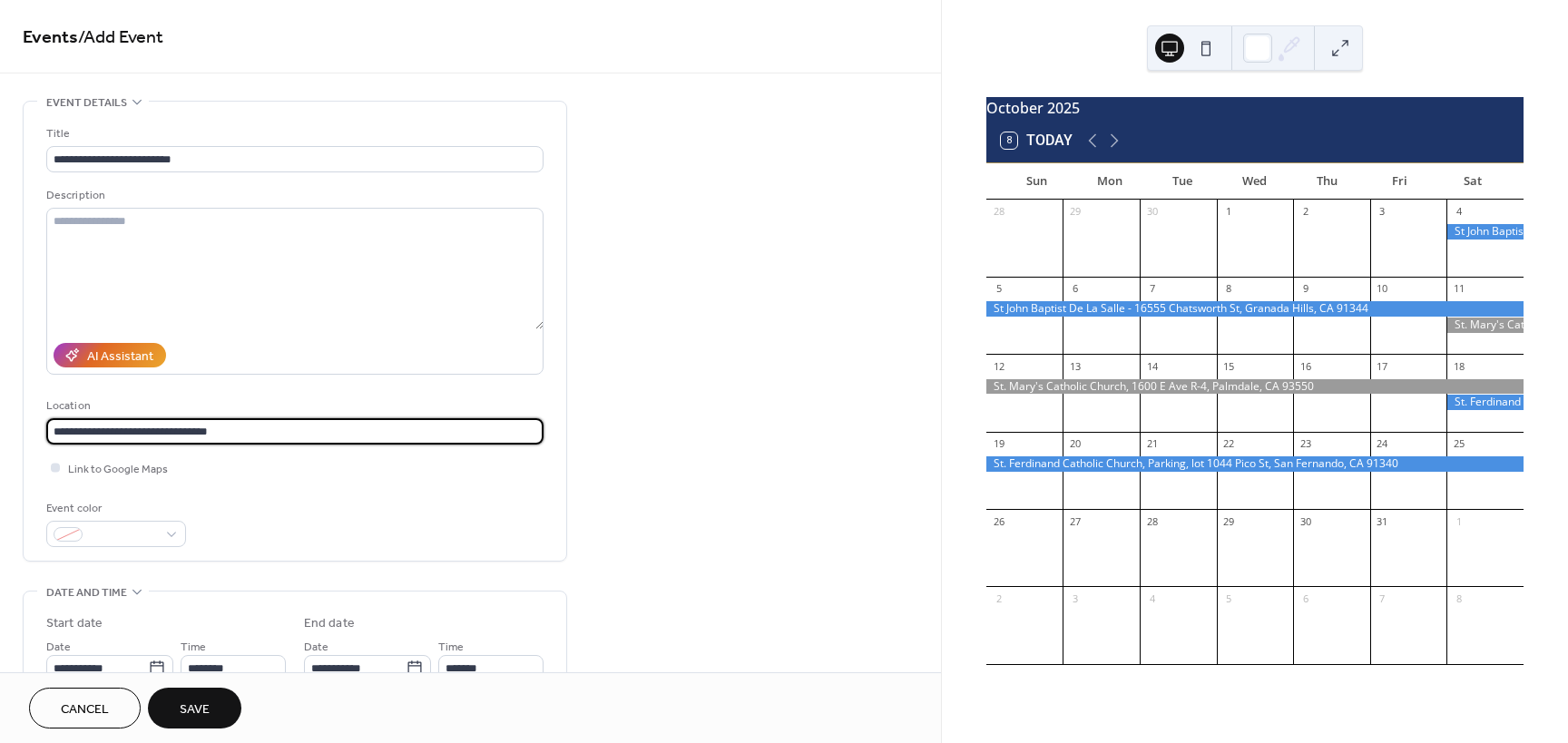 type on "**********" 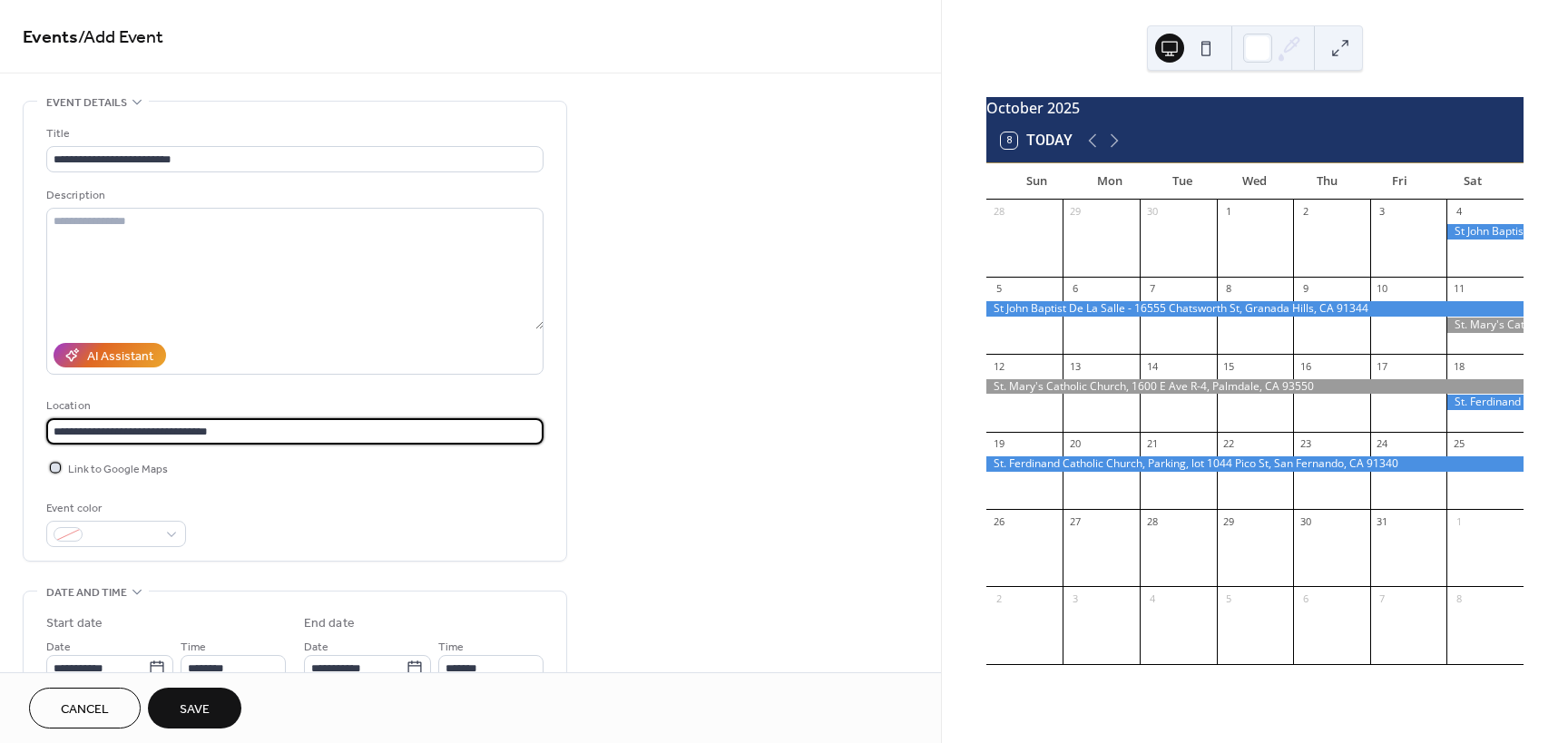 click at bounding box center (55, 467) 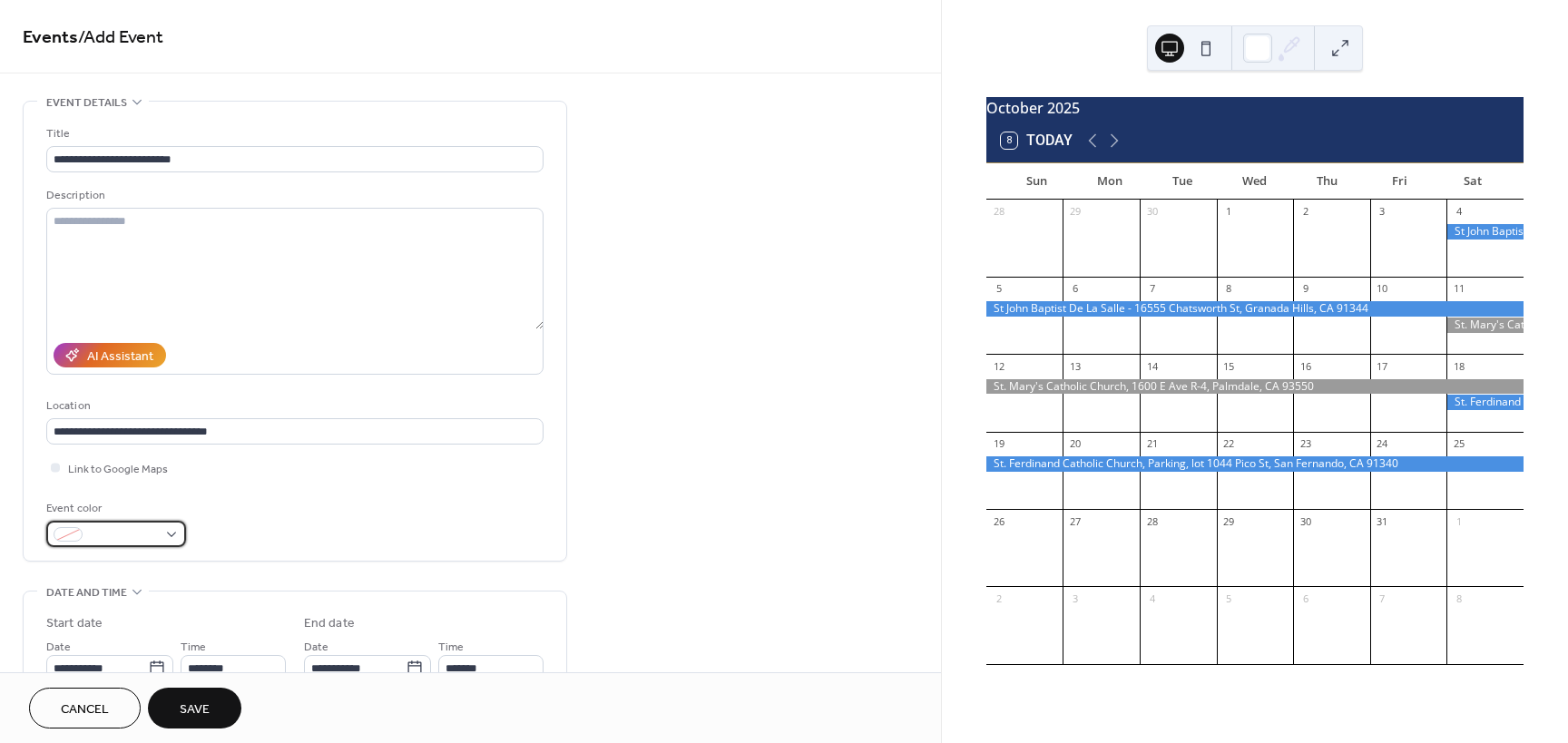 click at bounding box center [68, 534] 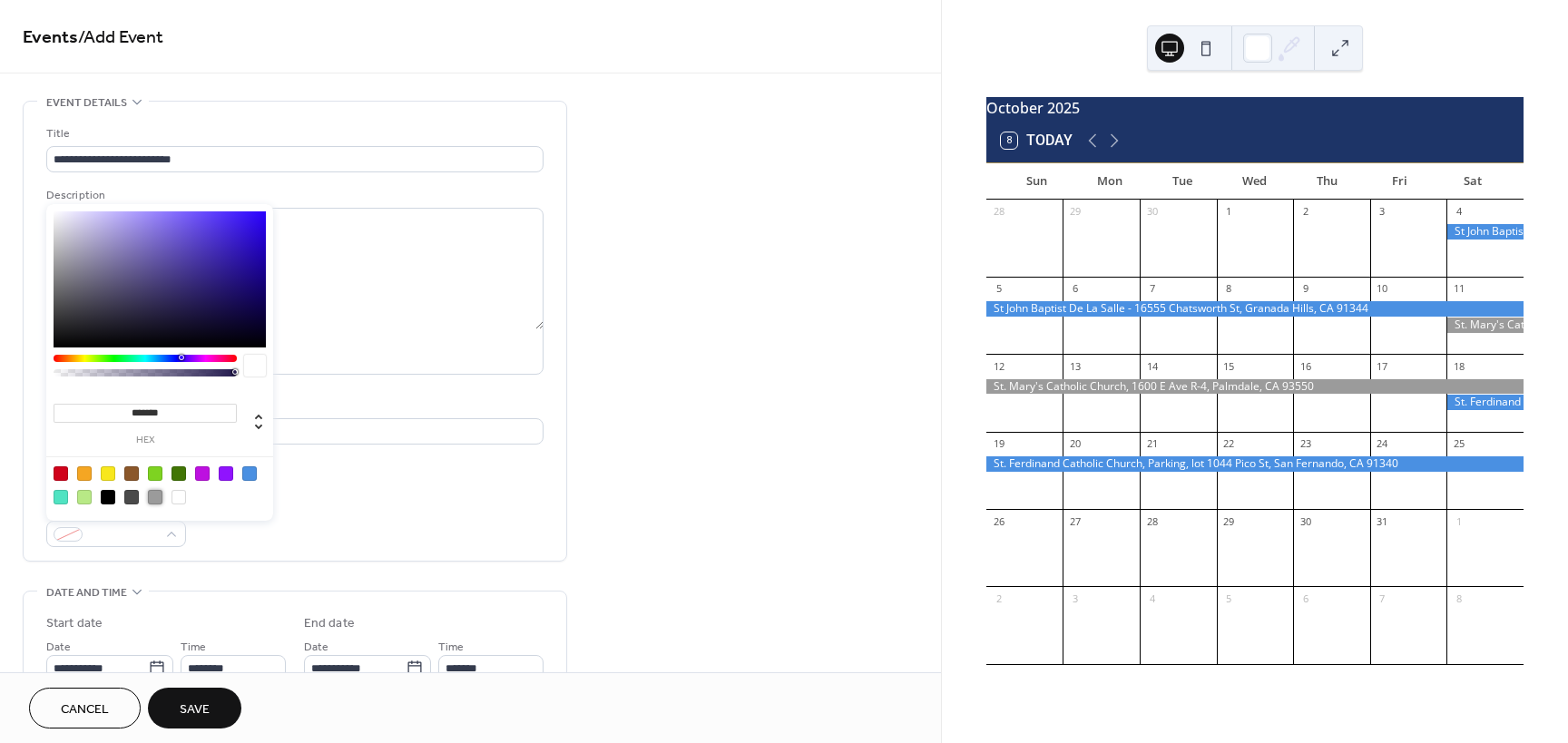 click at bounding box center (155, 497) 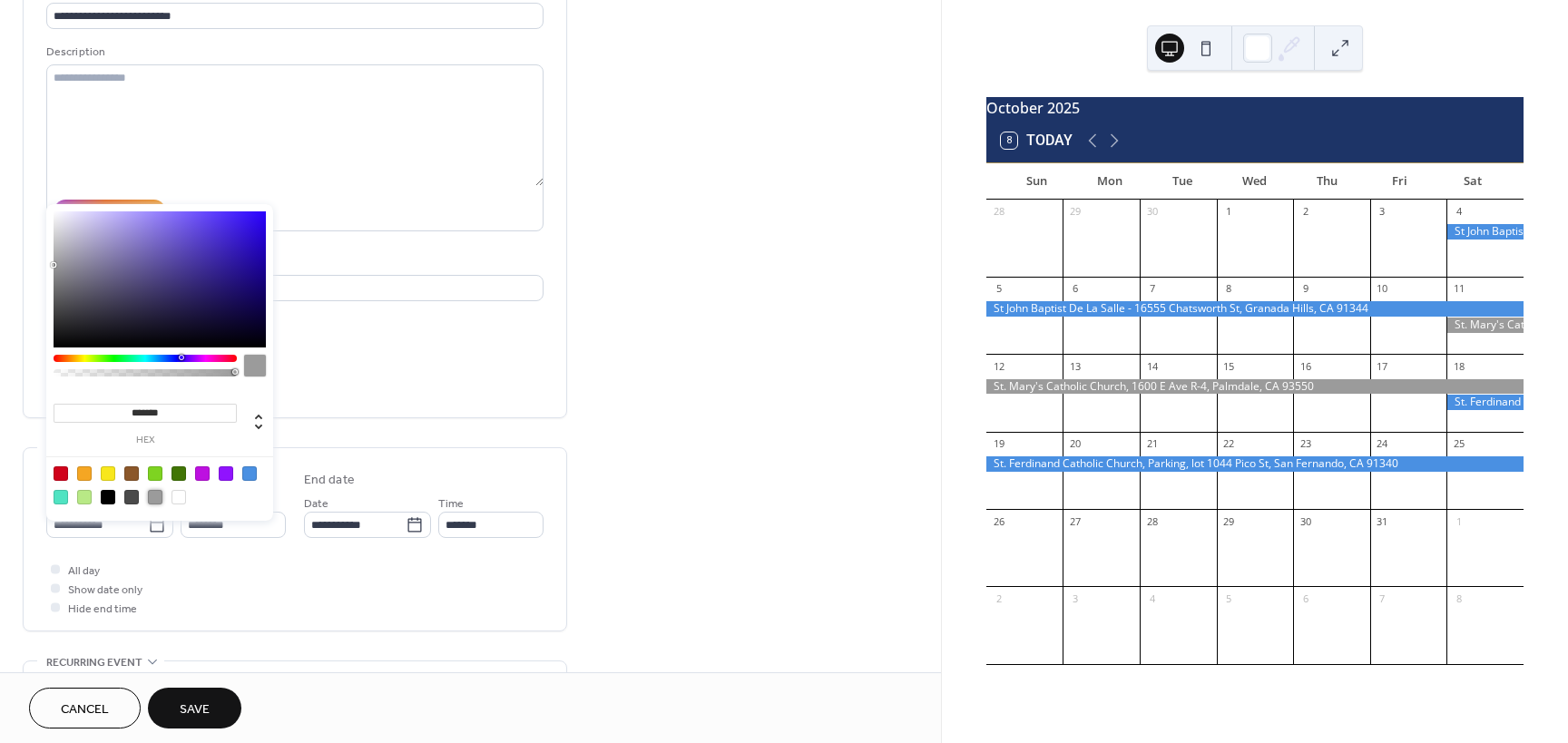 scroll, scrollTop: 272, scrollLeft: 0, axis: vertical 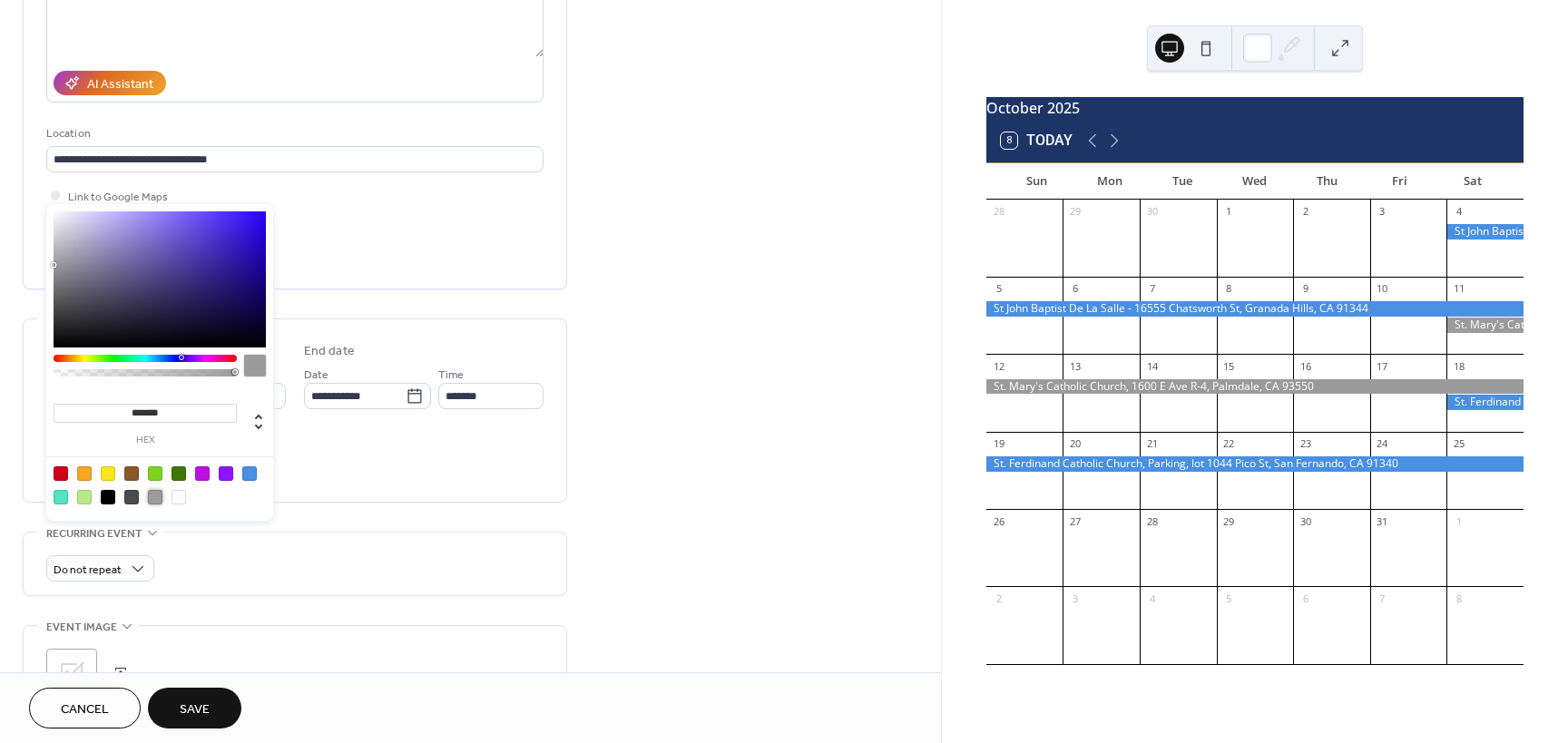 click on "**********" at bounding box center [295, 372] 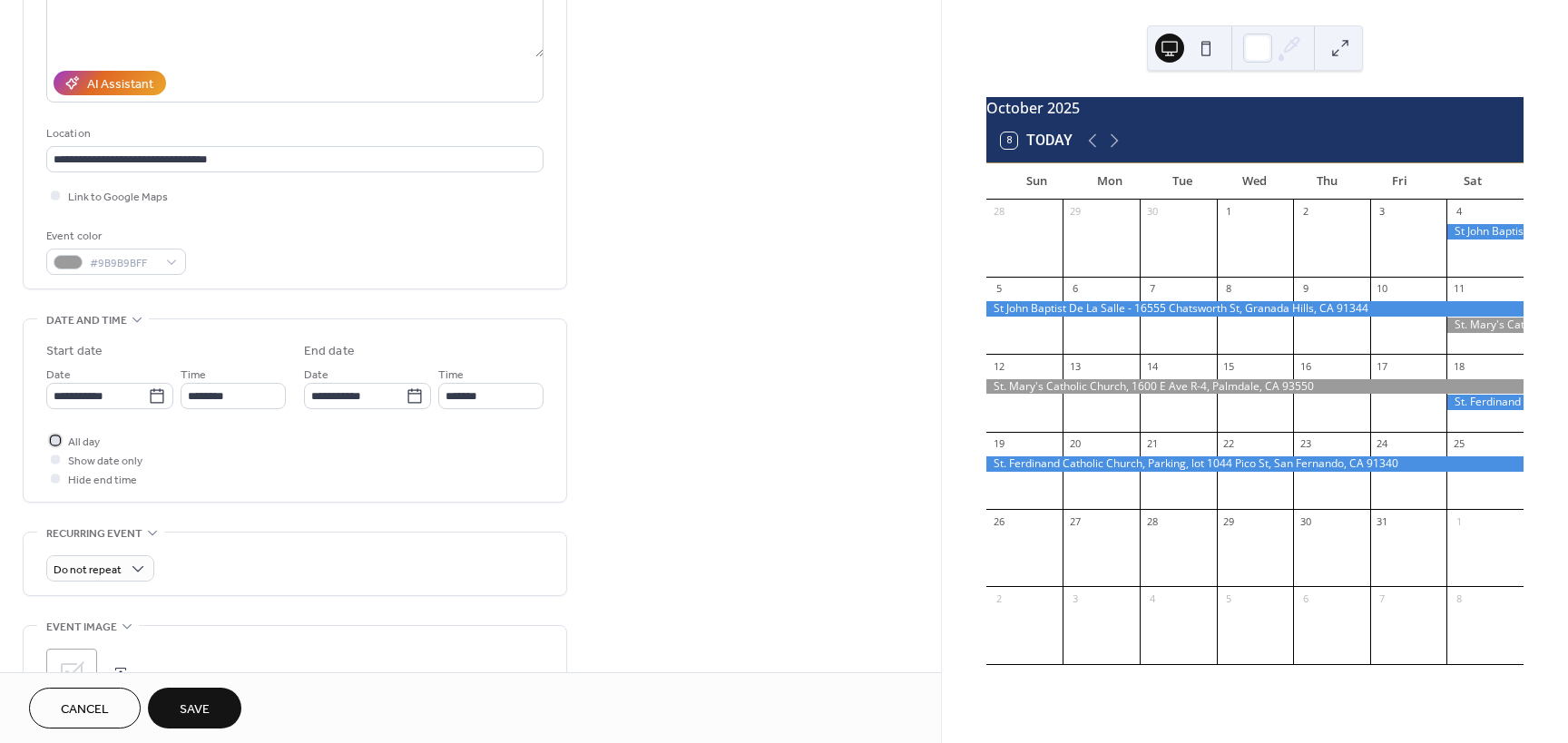 click at bounding box center (55, 440) 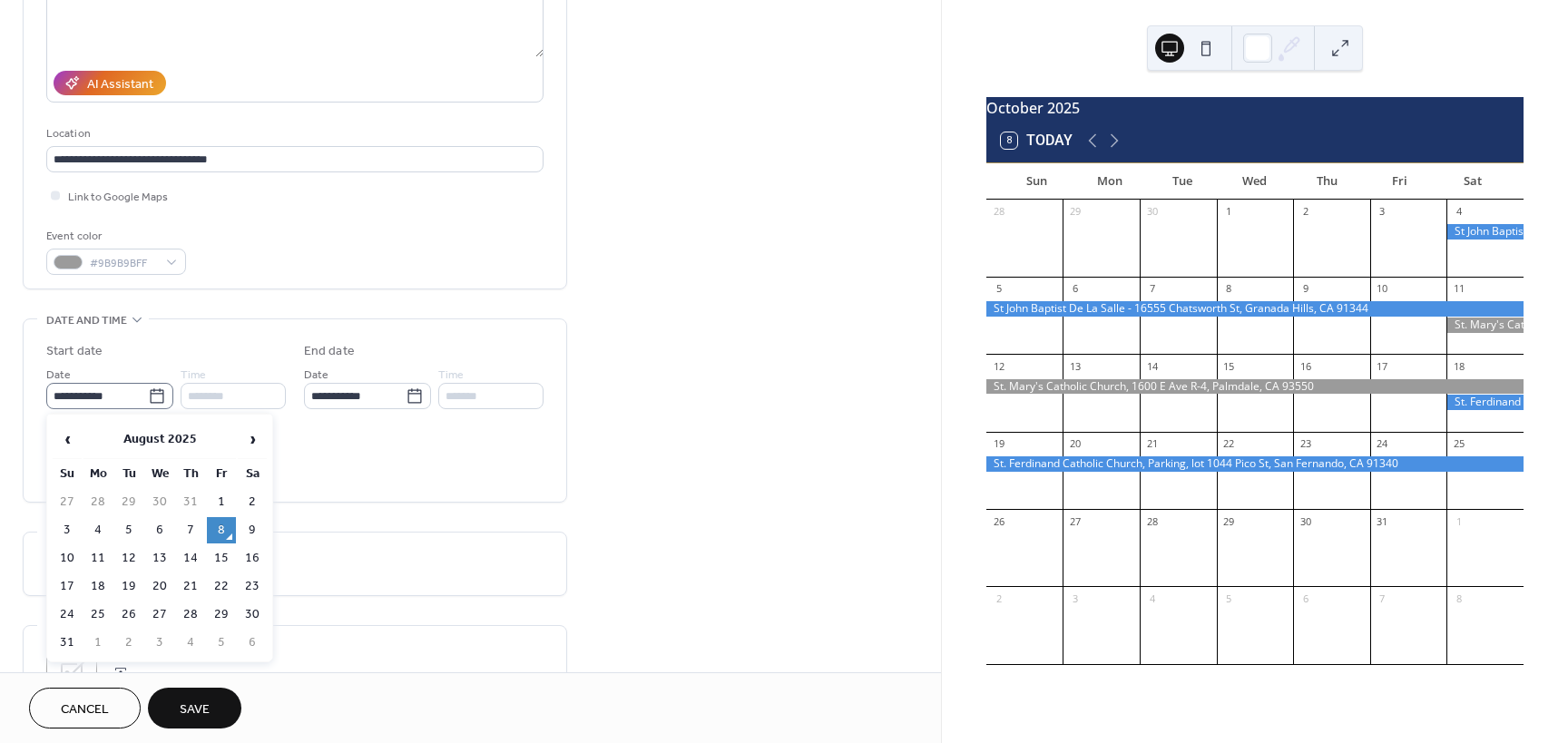 click 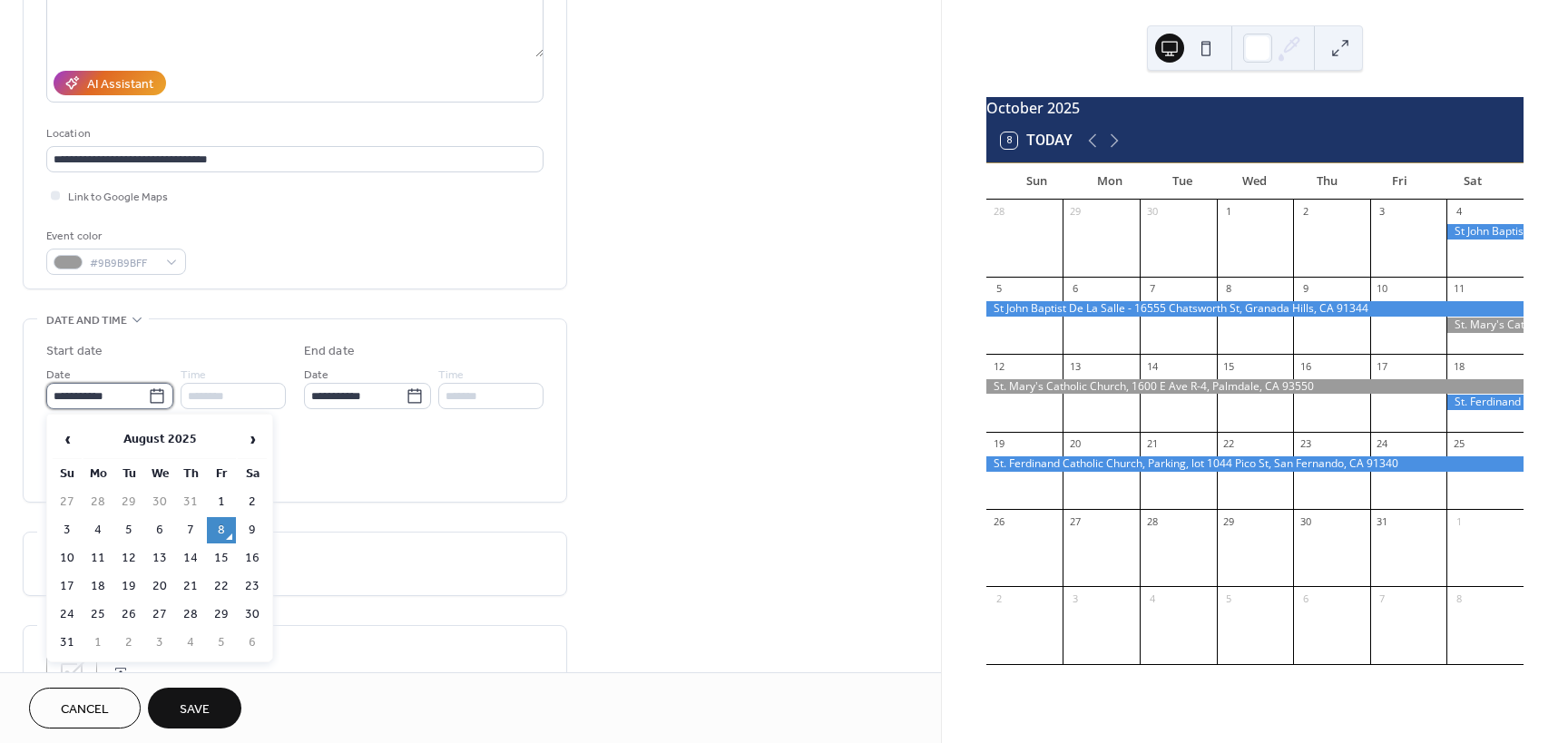 click on "**********" at bounding box center [97, 396] 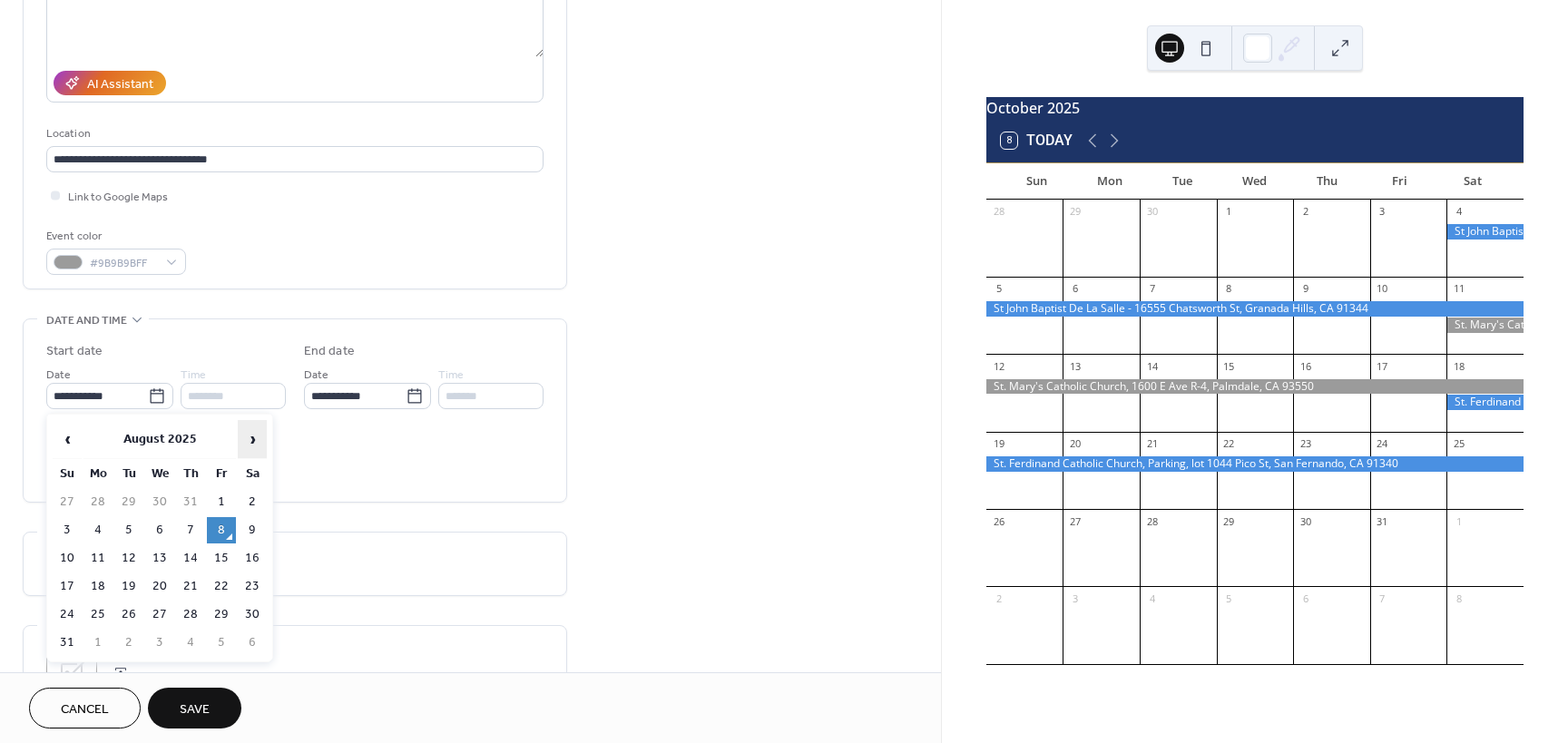 click on "›" at bounding box center [252, 439] 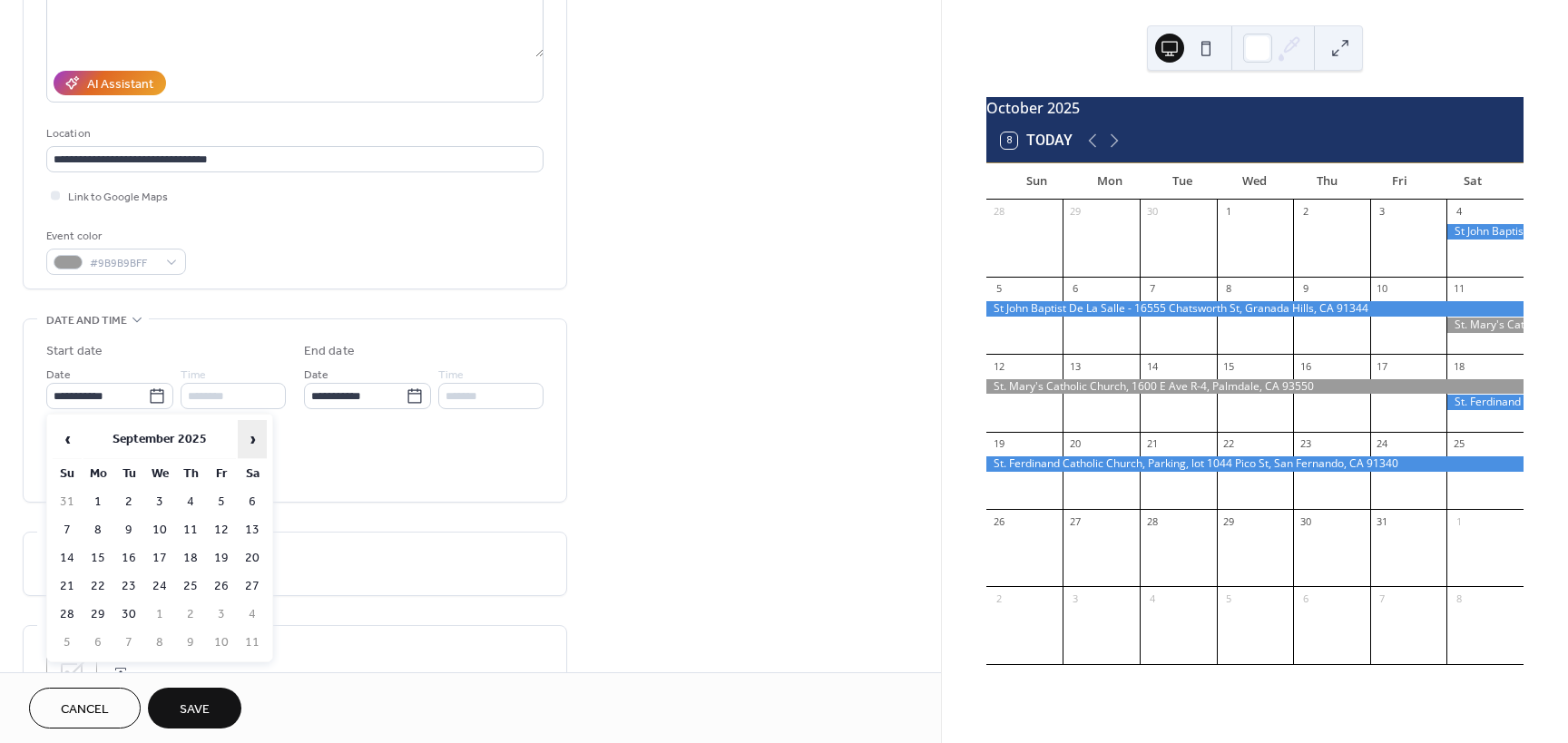 click on "›" at bounding box center (252, 439) 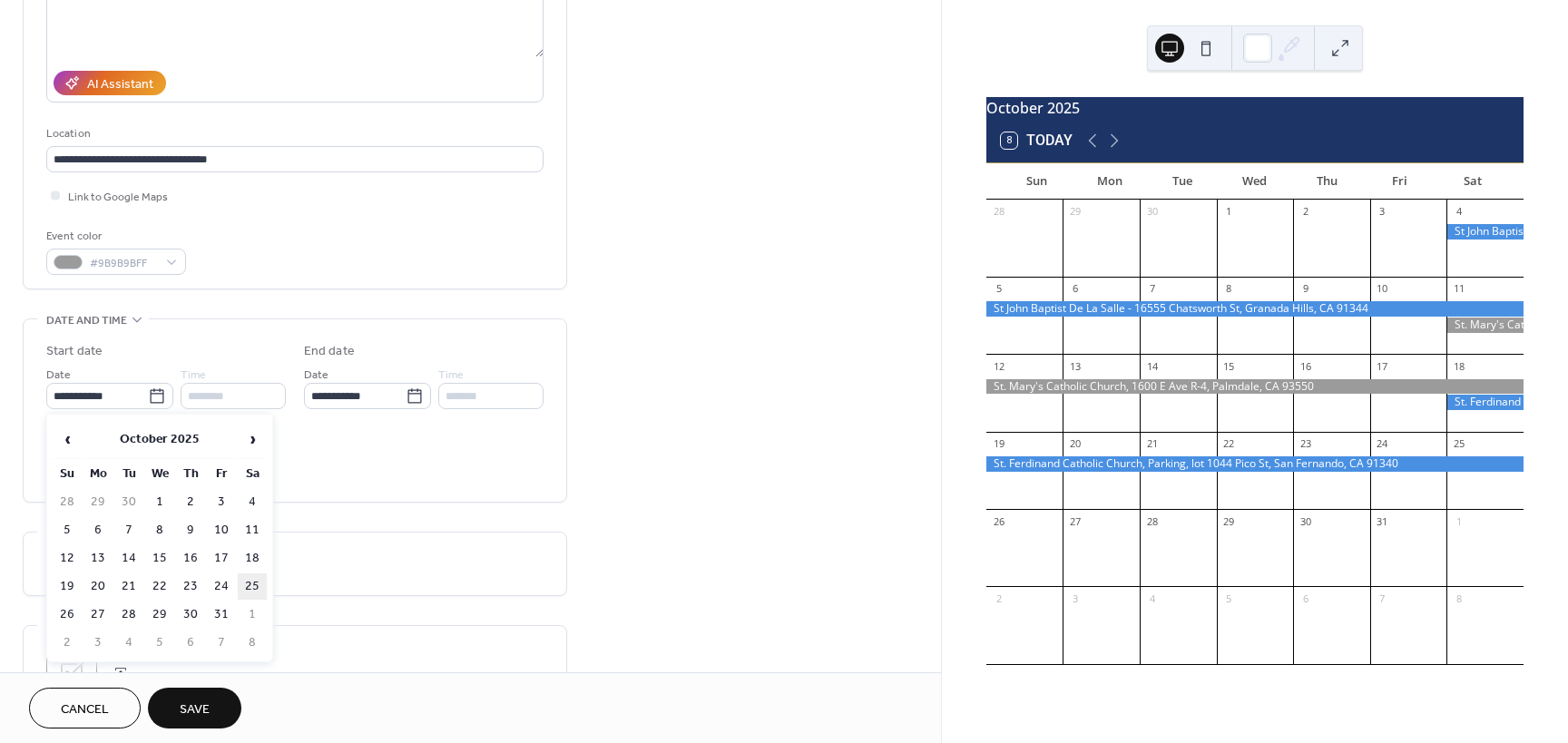 click on "25" at bounding box center [252, 586] 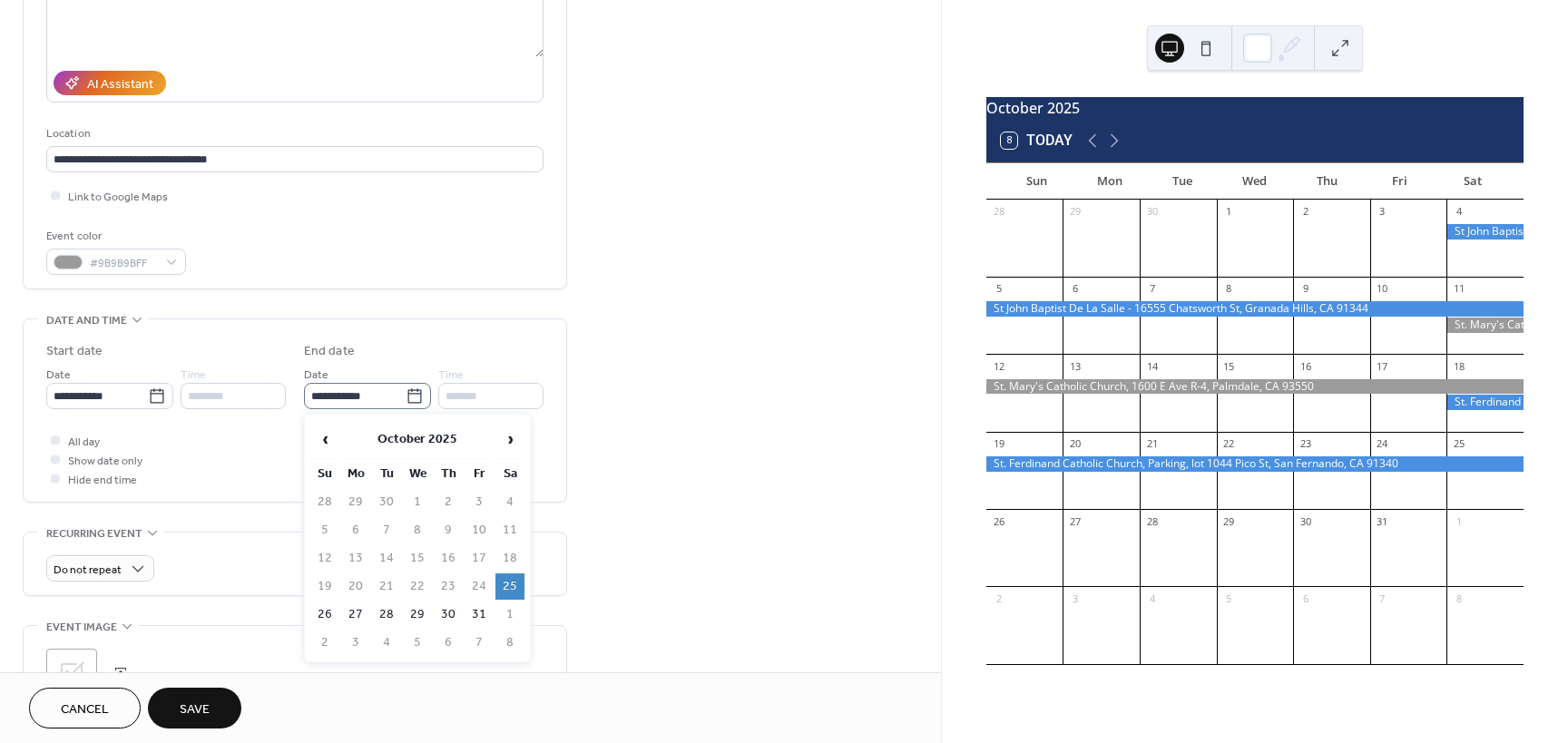 click 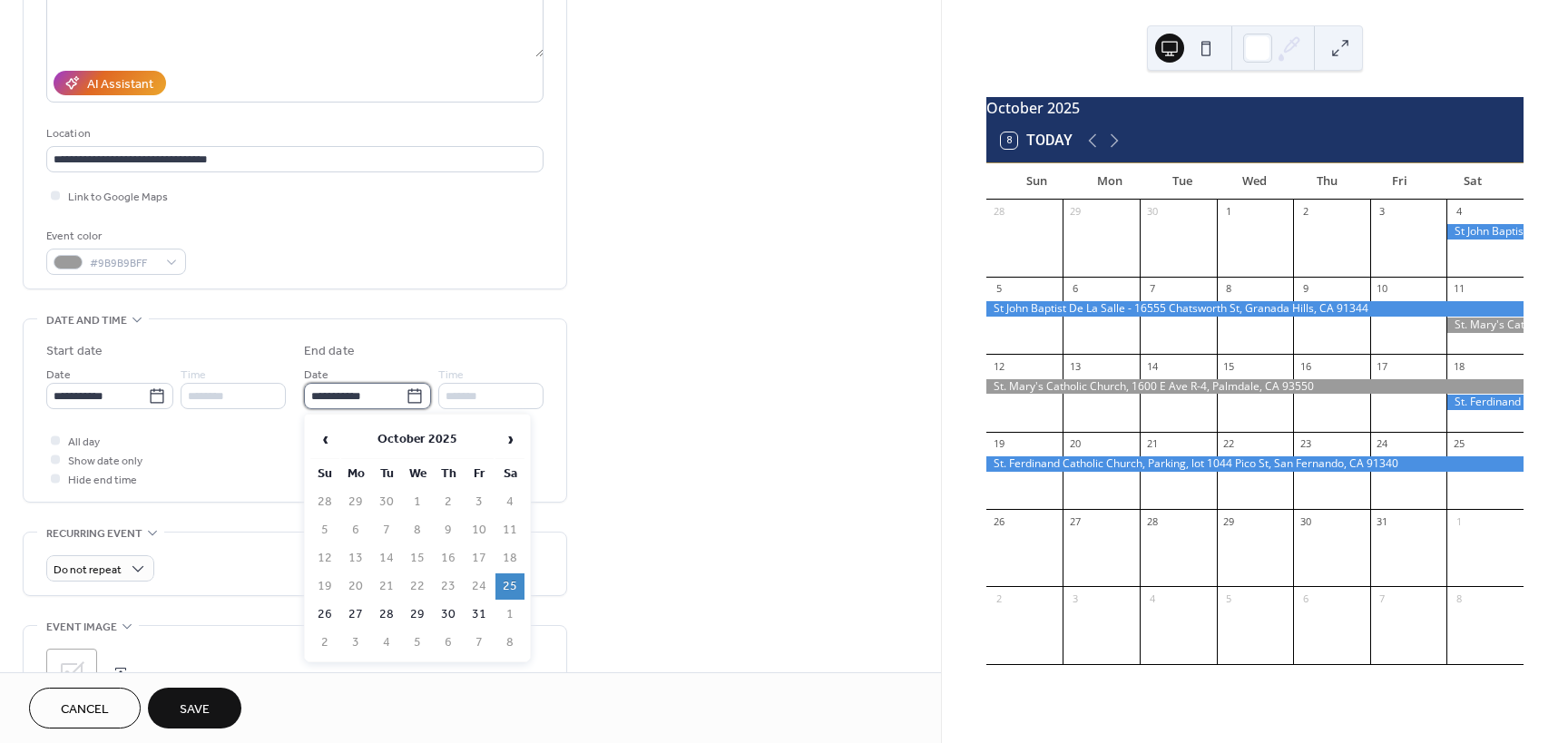 click on "**********" at bounding box center (355, 396) 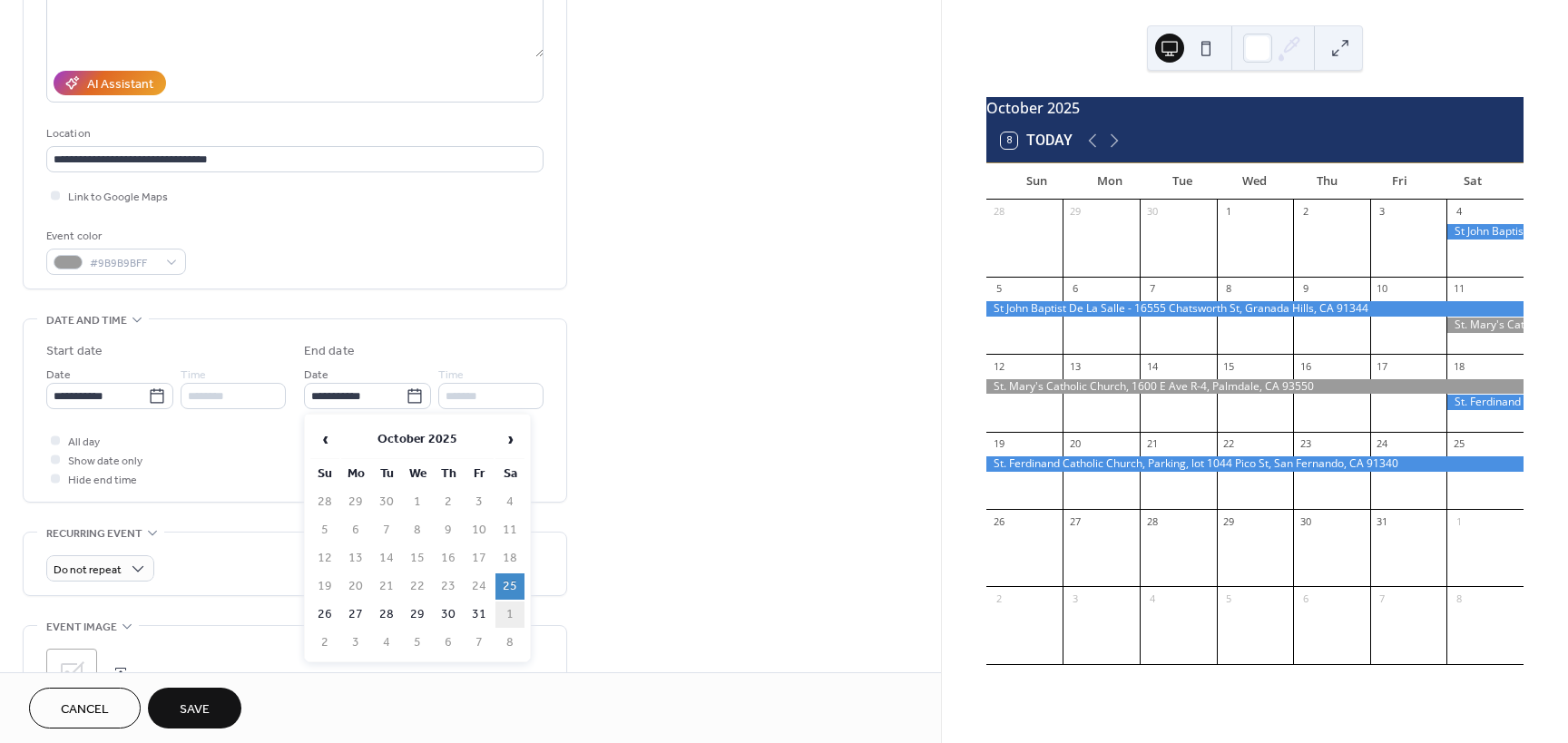 click on "1" at bounding box center [510, 614] 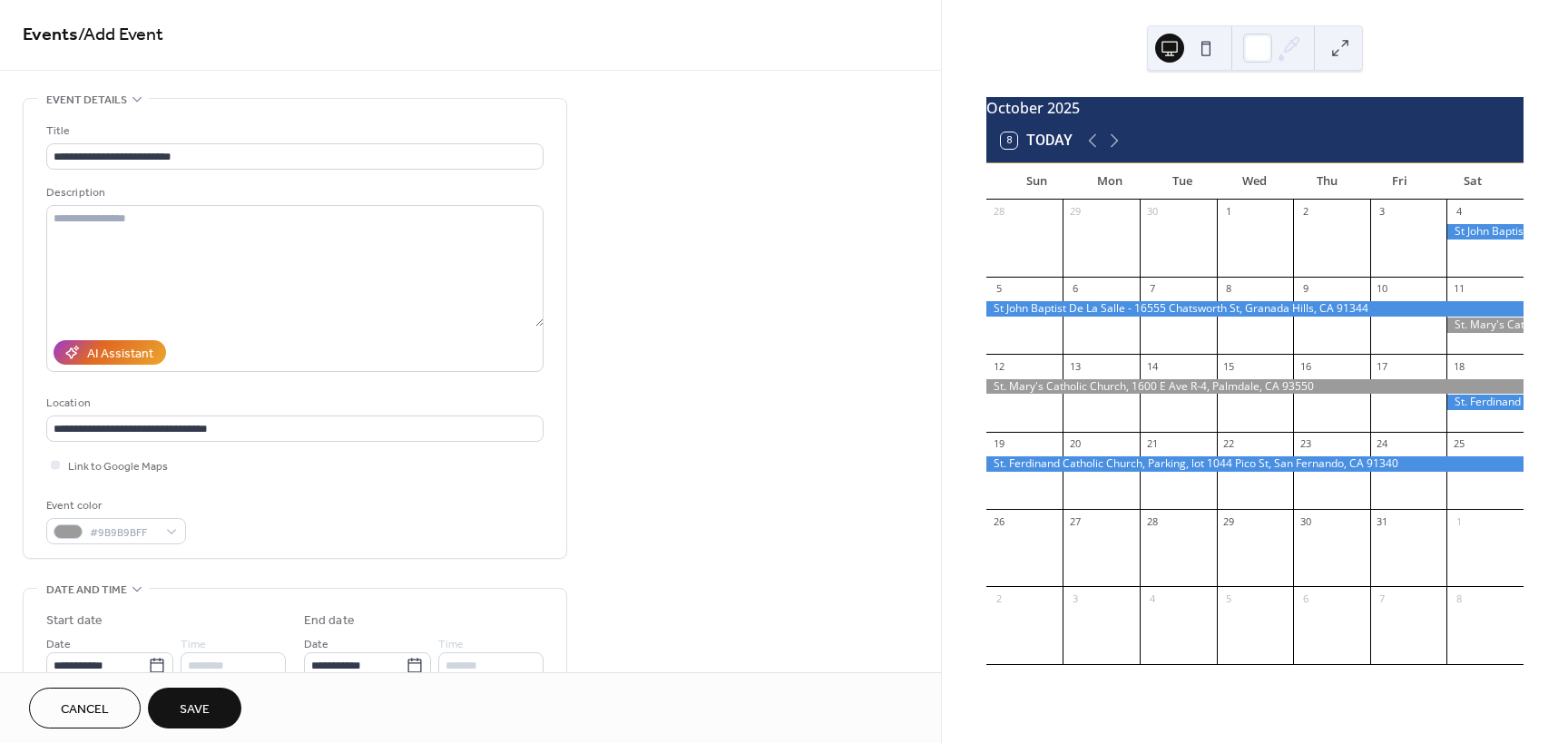 scroll, scrollTop: 0, scrollLeft: 0, axis: both 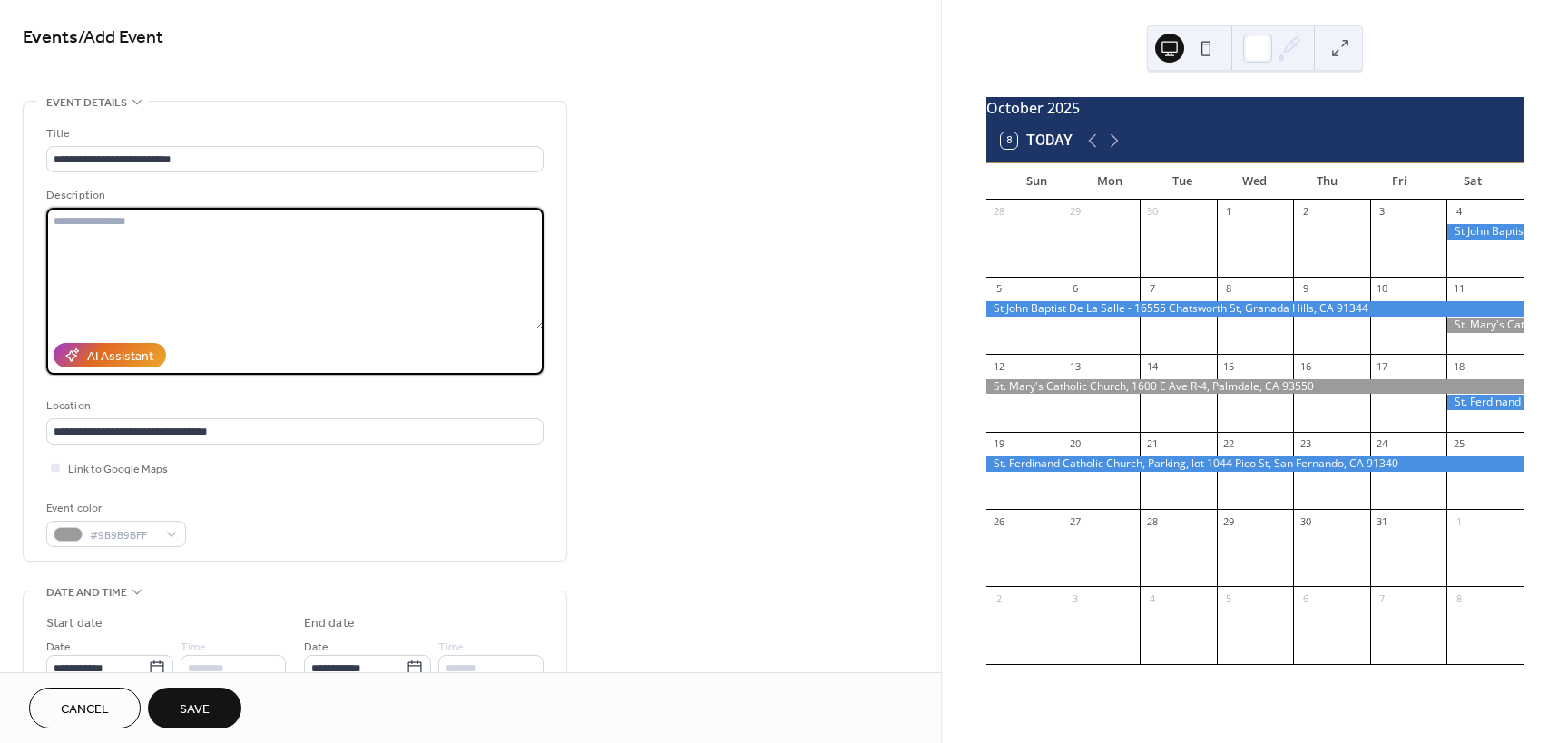 click at bounding box center [295, 269] 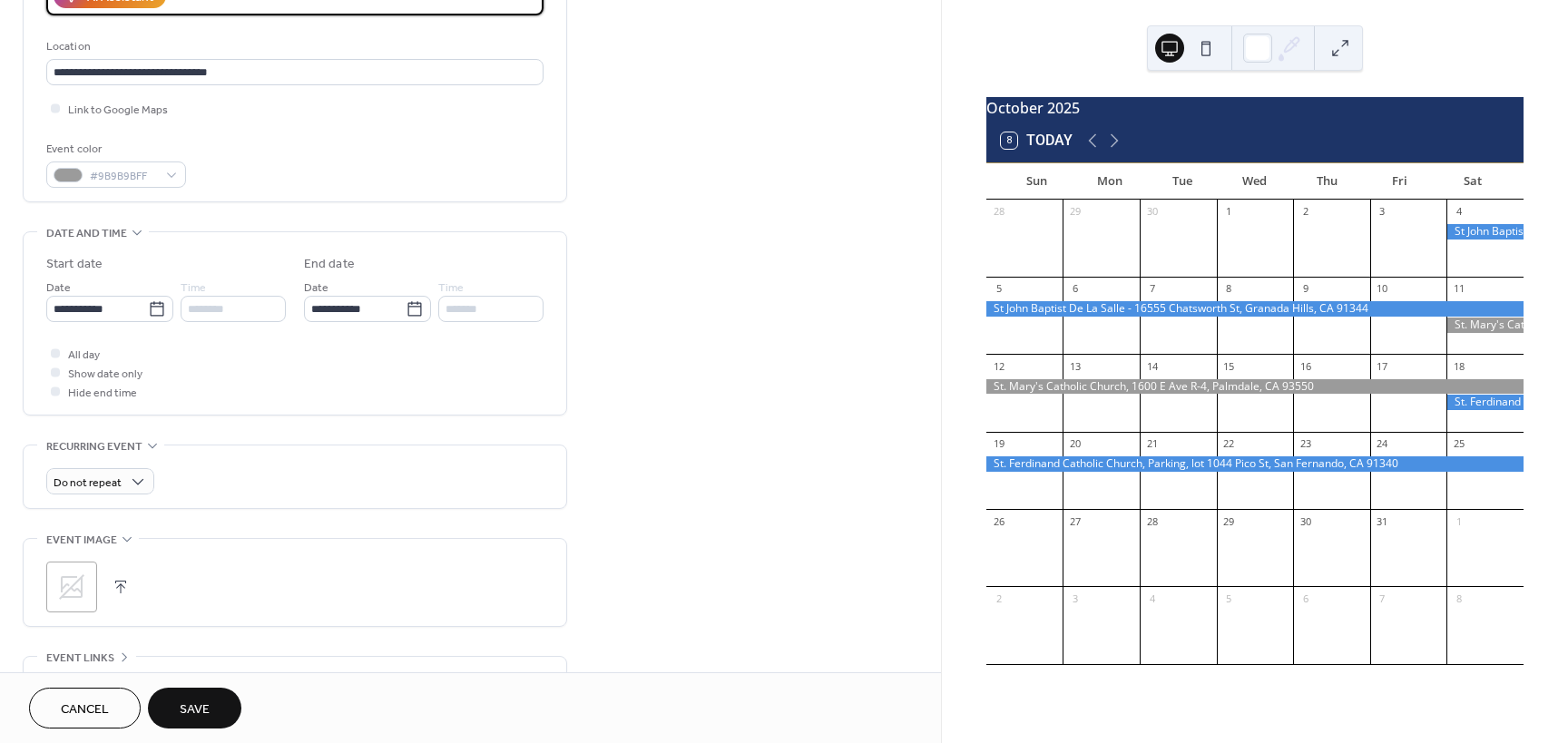 scroll, scrollTop: 363, scrollLeft: 0, axis: vertical 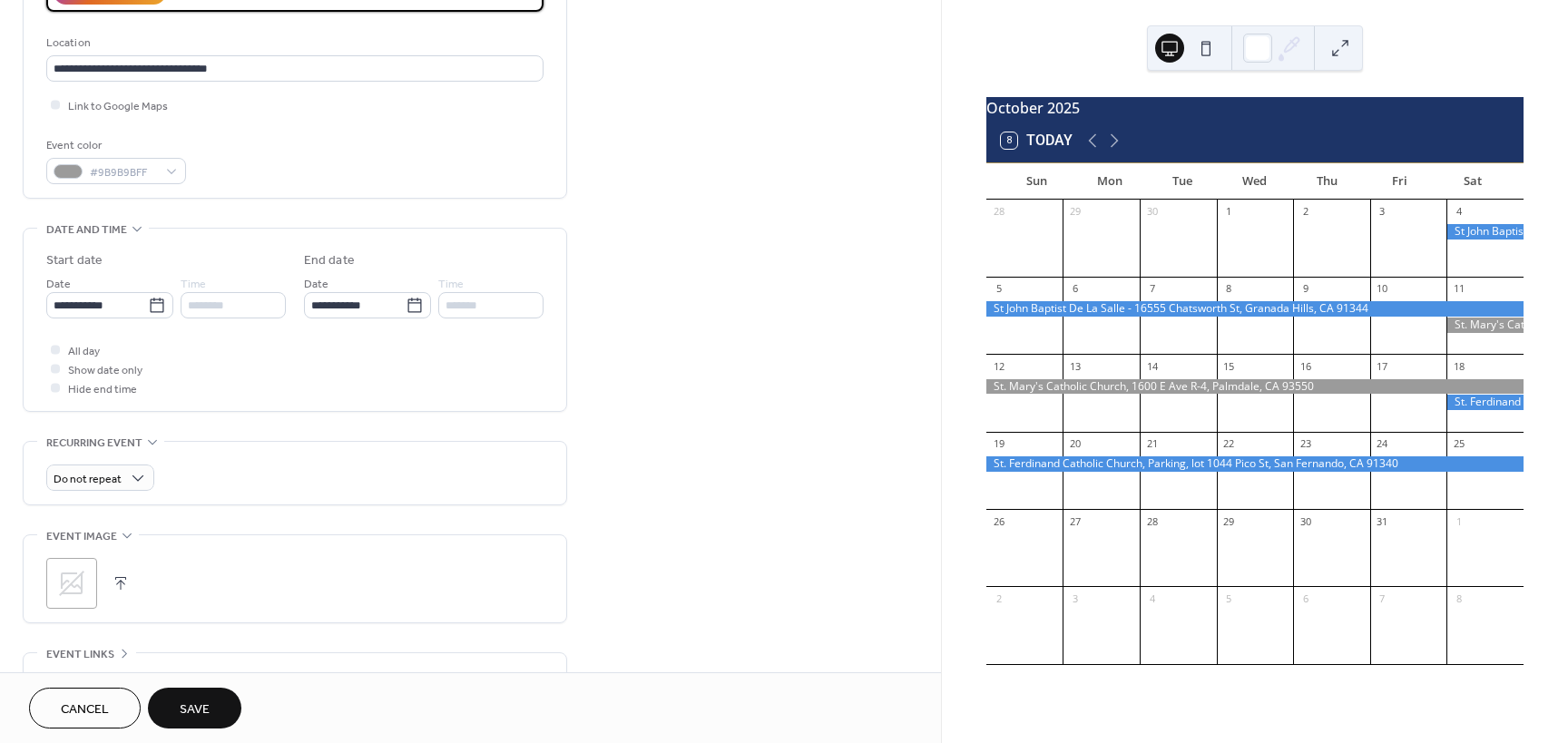 type on "**********" 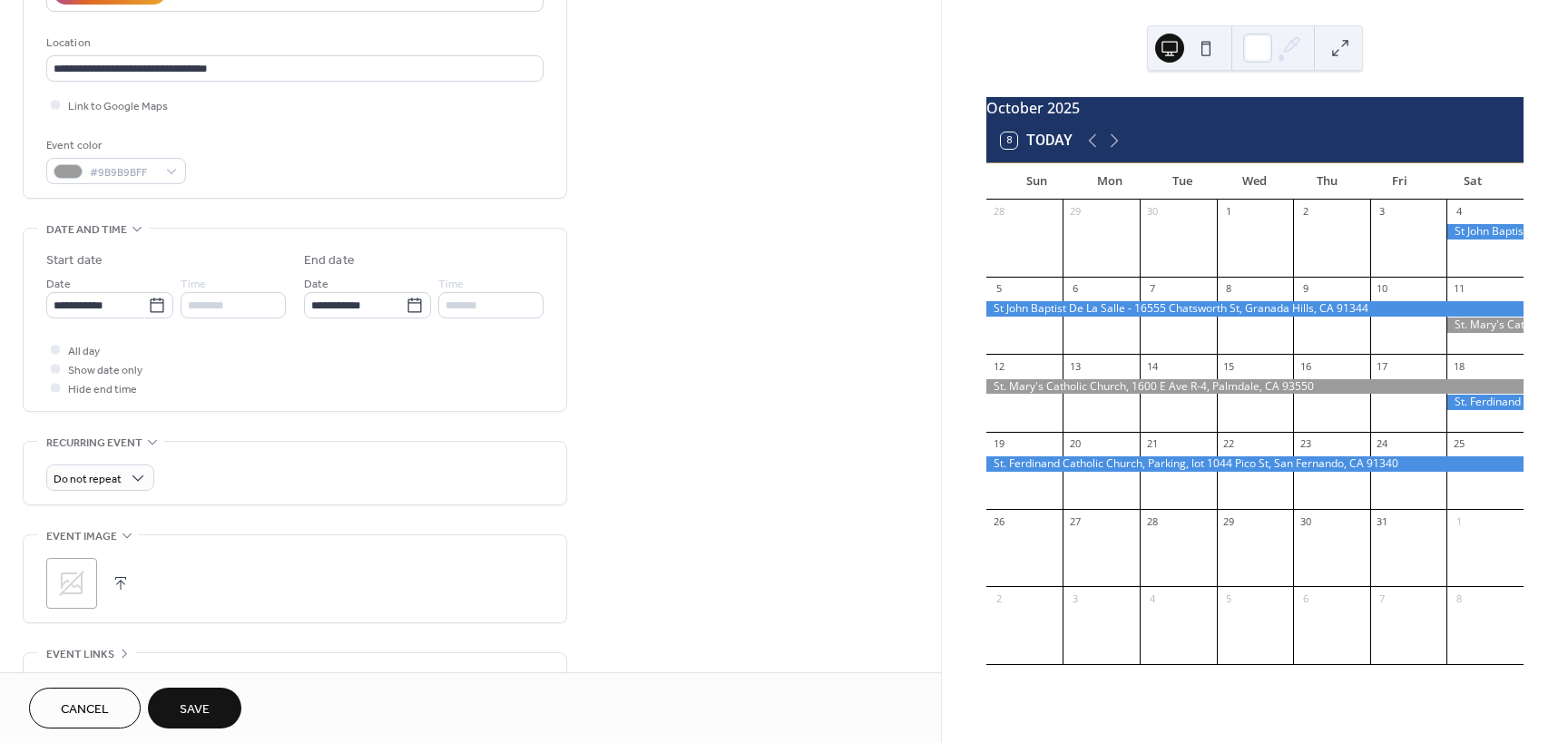 click on "Save" at bounding box center [194, 708] 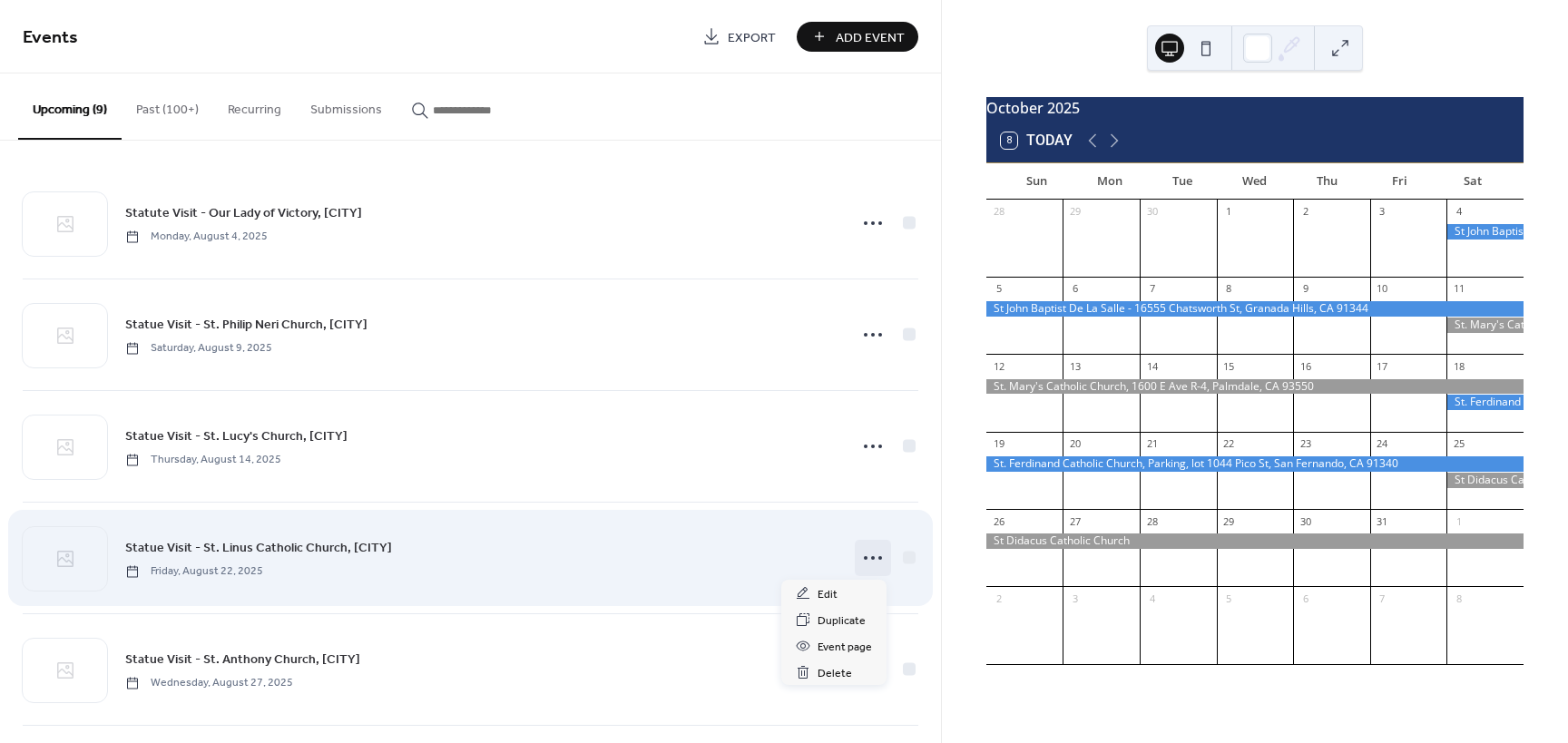click 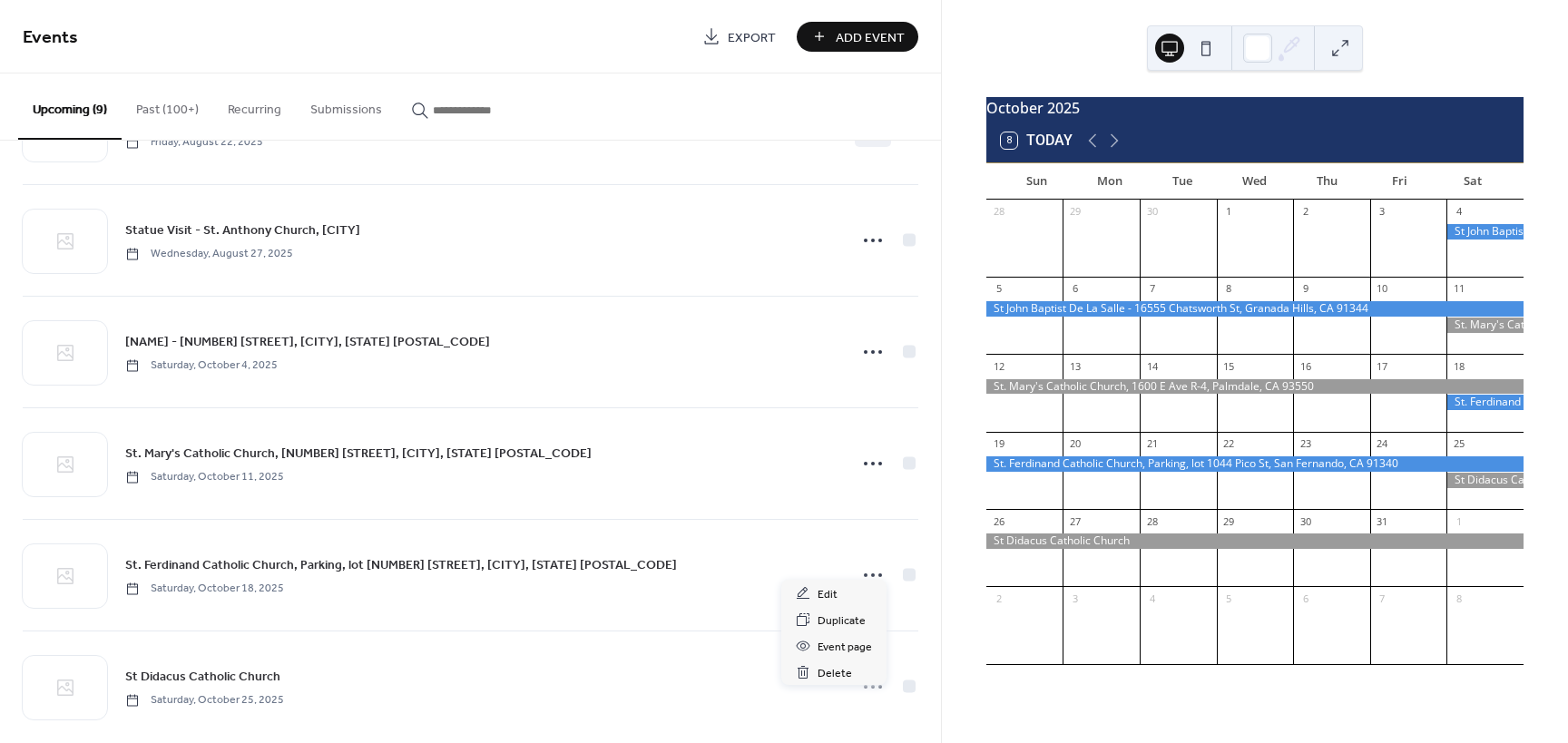 scroll, scrollTop: 455, scrollLeft: 0, axis: vertical 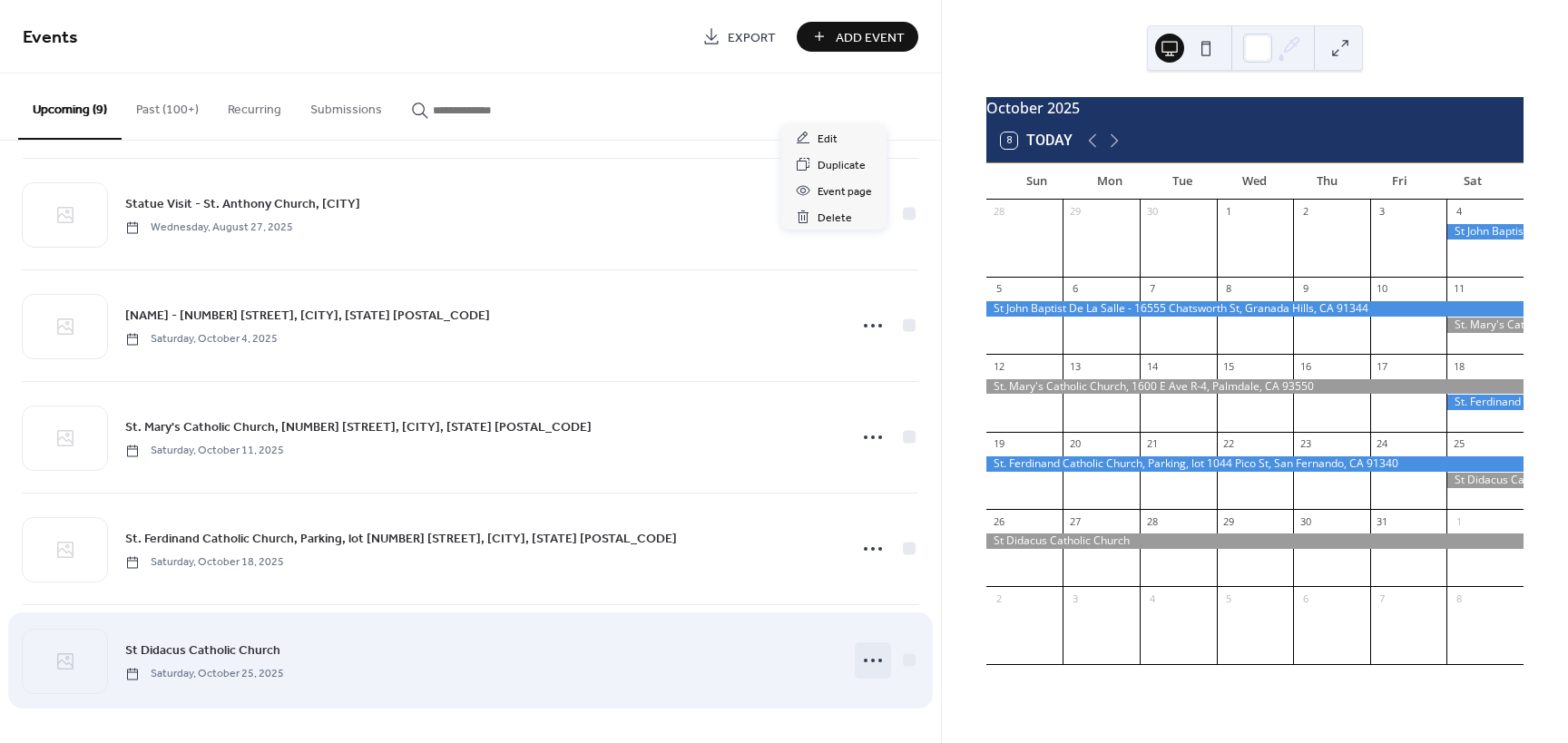click 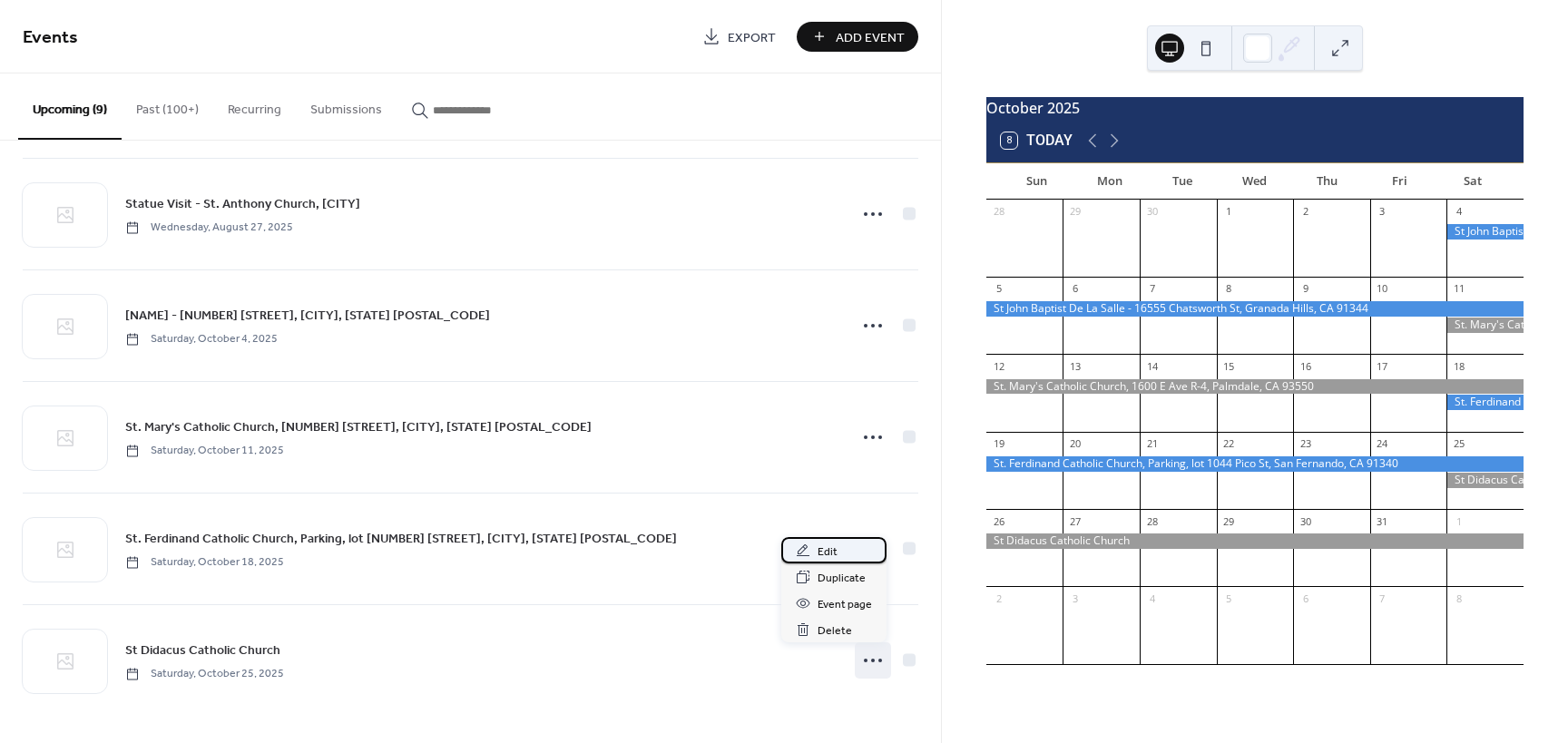 click on "Edit" at bounding box center [828, 552] 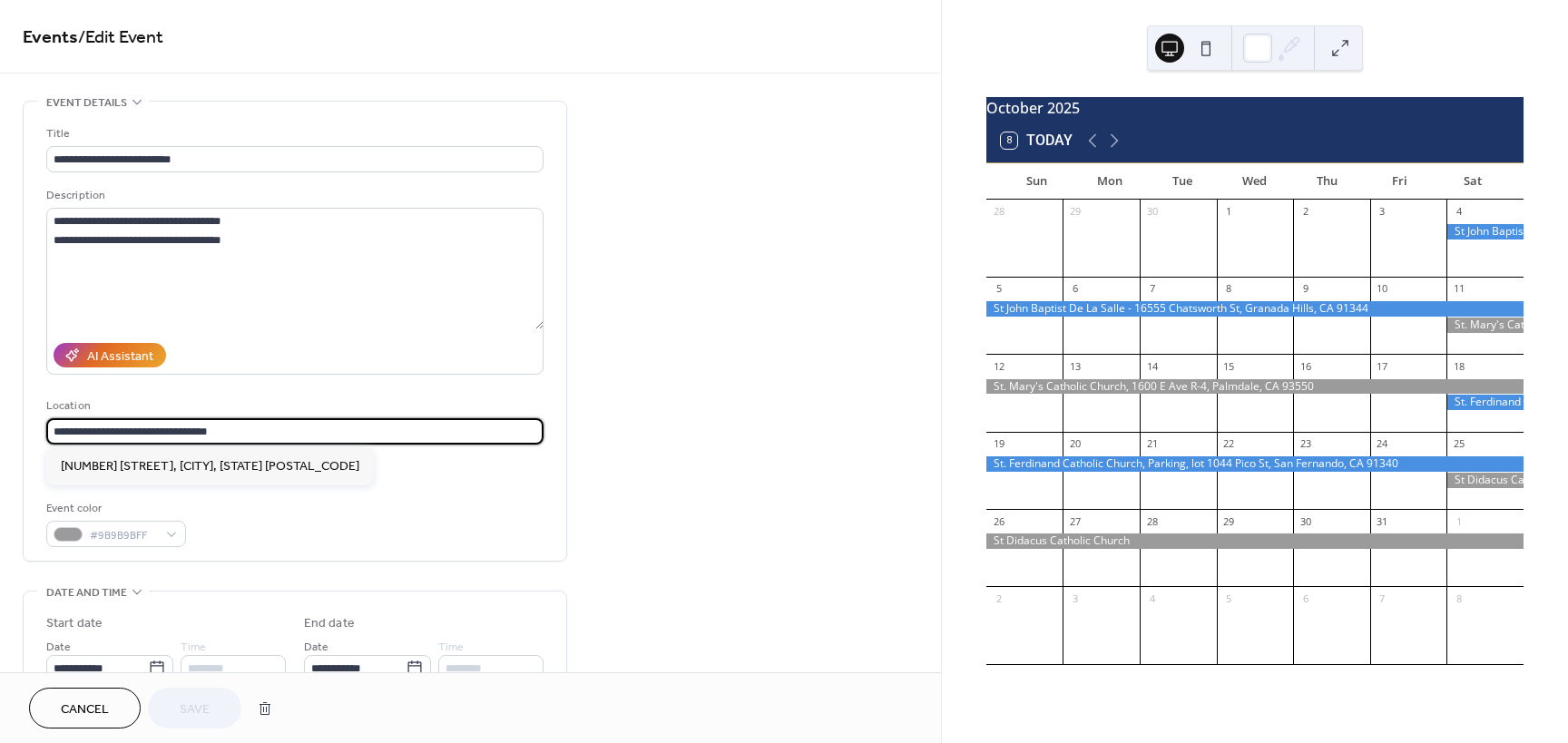 drag, startPoint x: 244, startPoint y: 443, endPoint x: 3, endPoint y: 427, distance: 241.5305 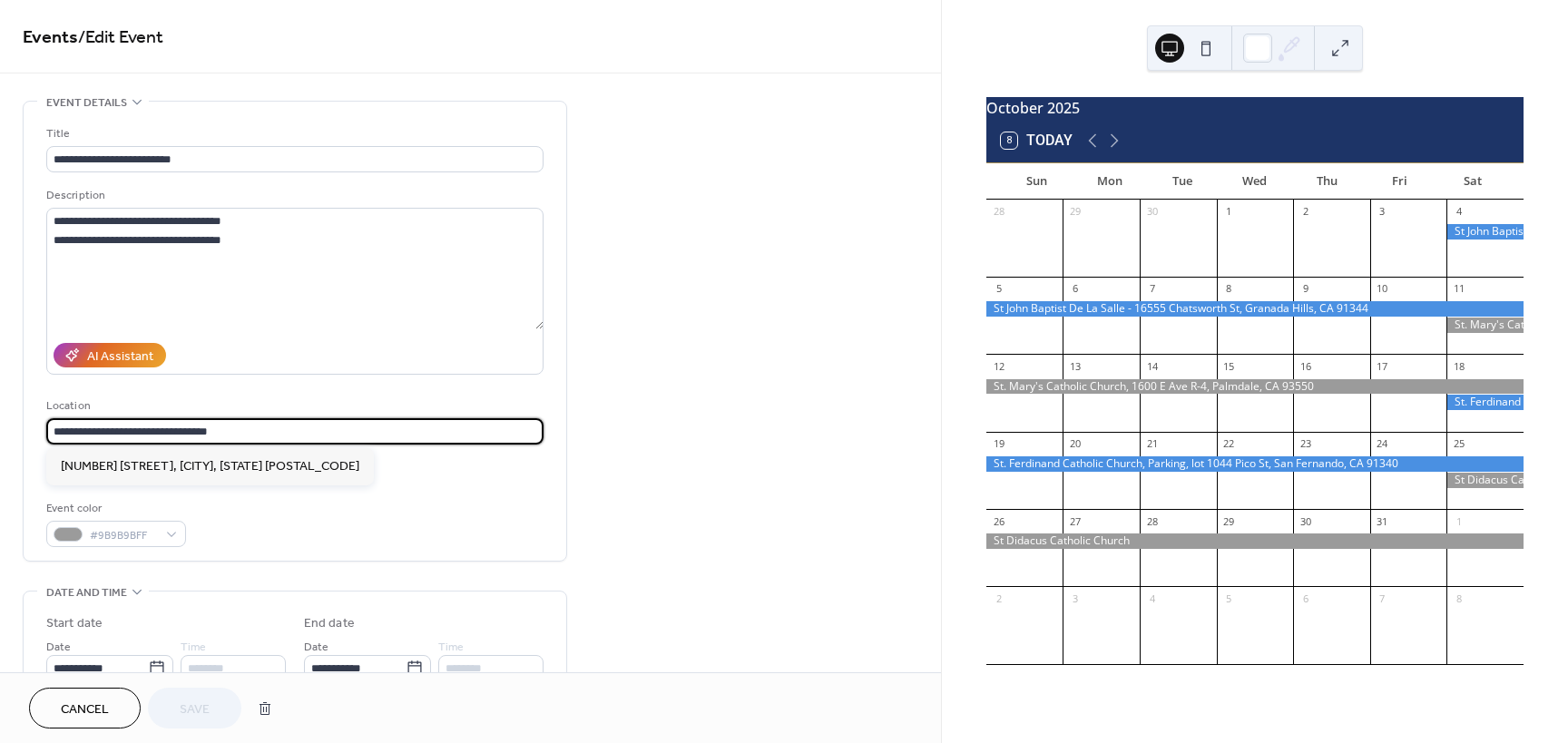 click on "**********" at bounding box center [470, 653] 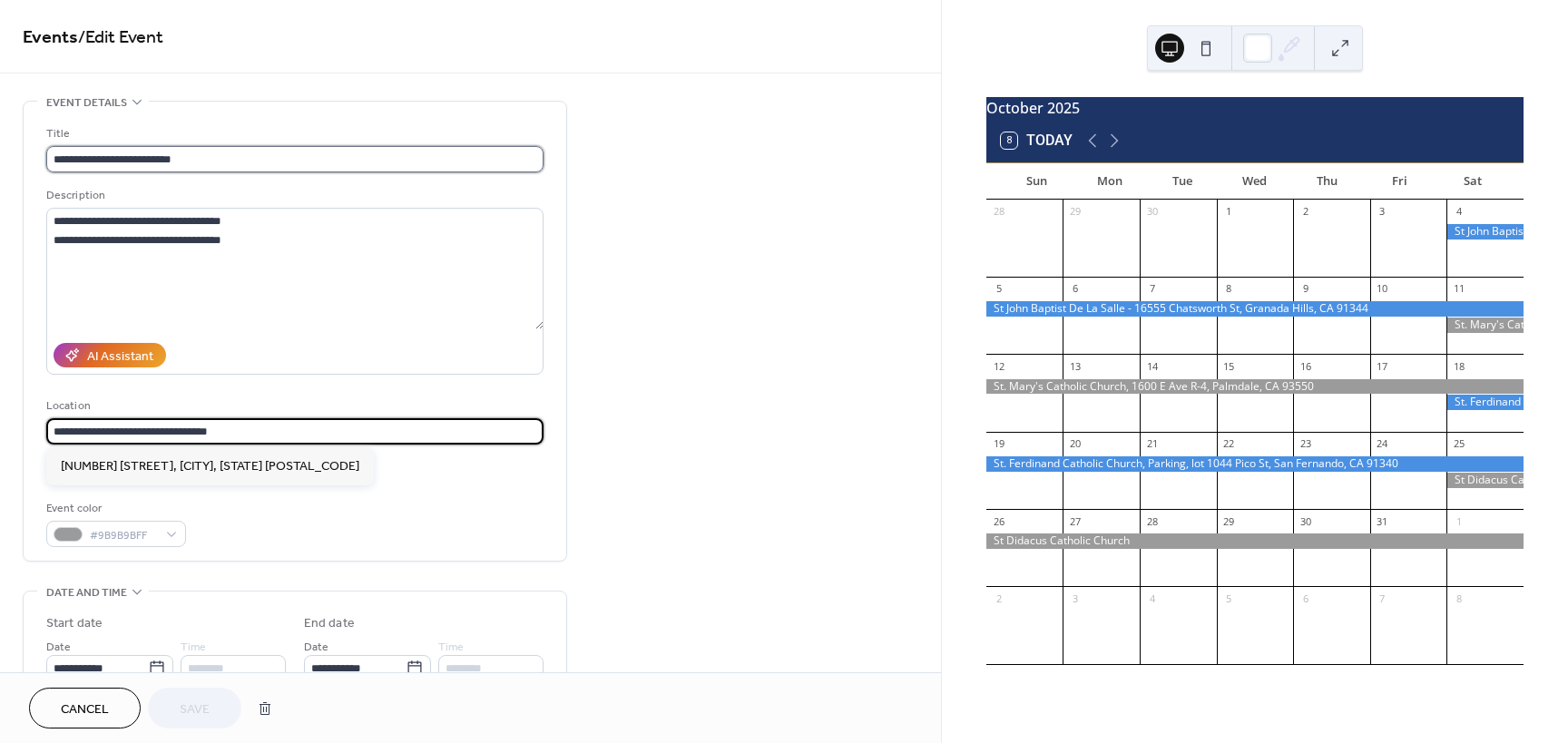 click on "**********" at bounding box center [295, 159] 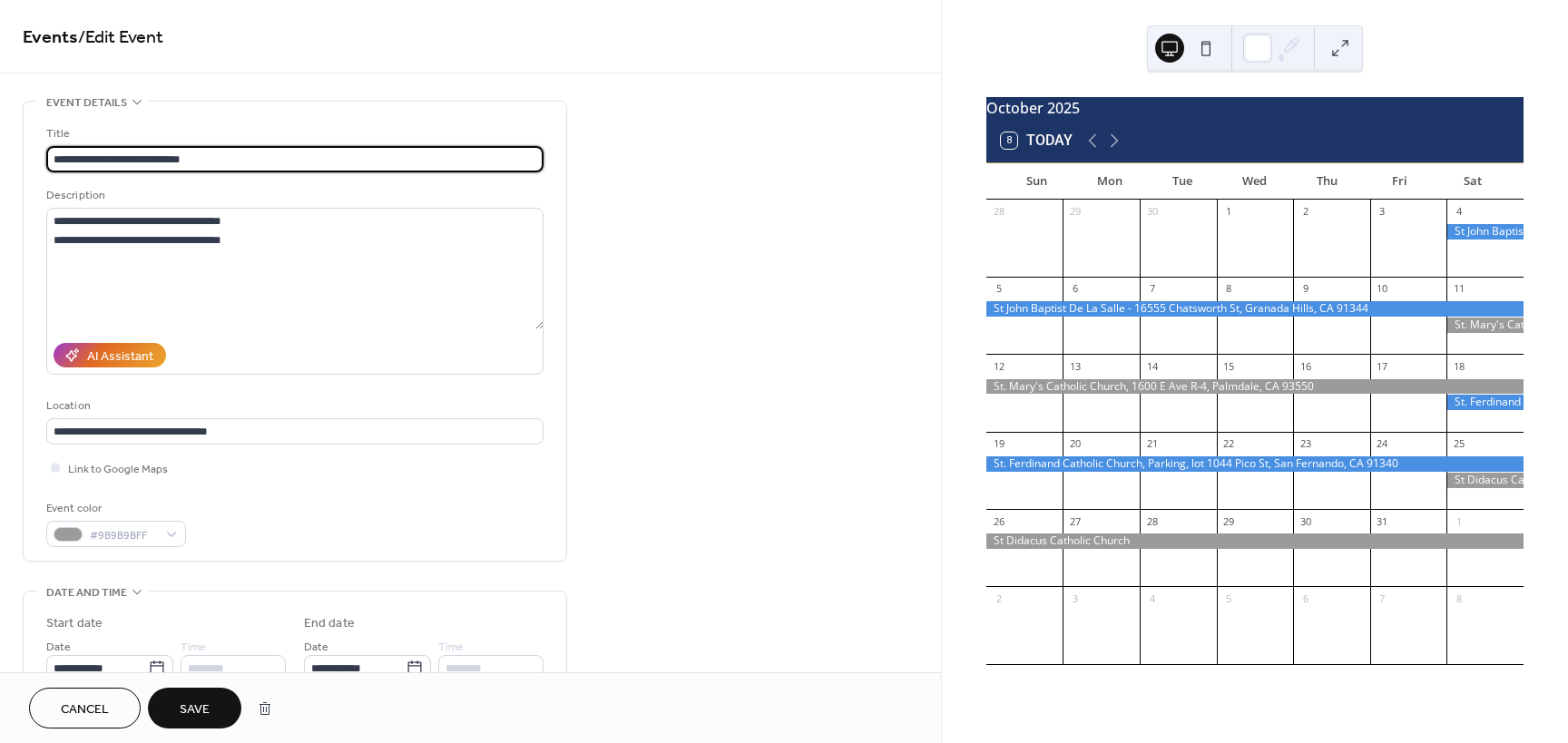 paste on "**********" 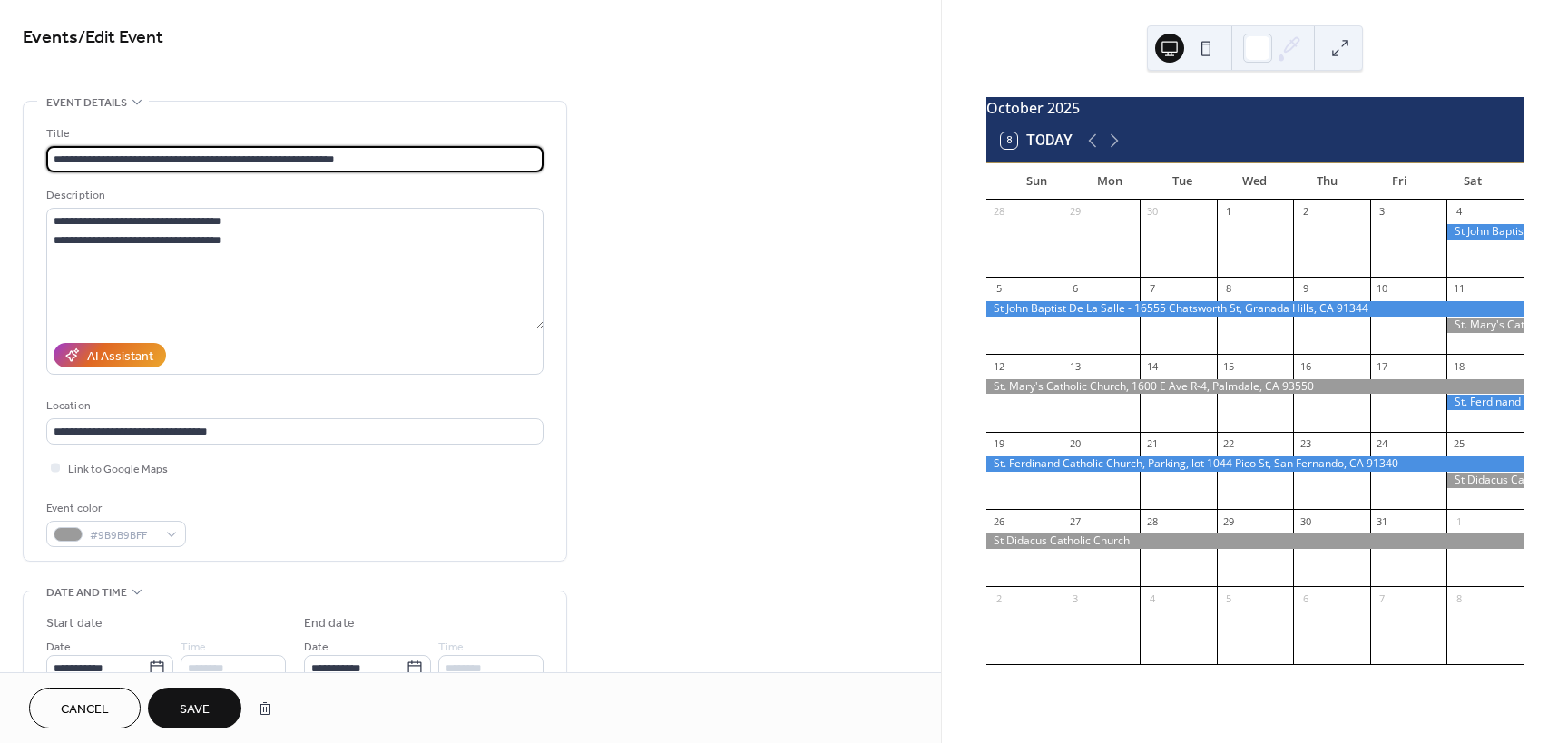 type on "**********" 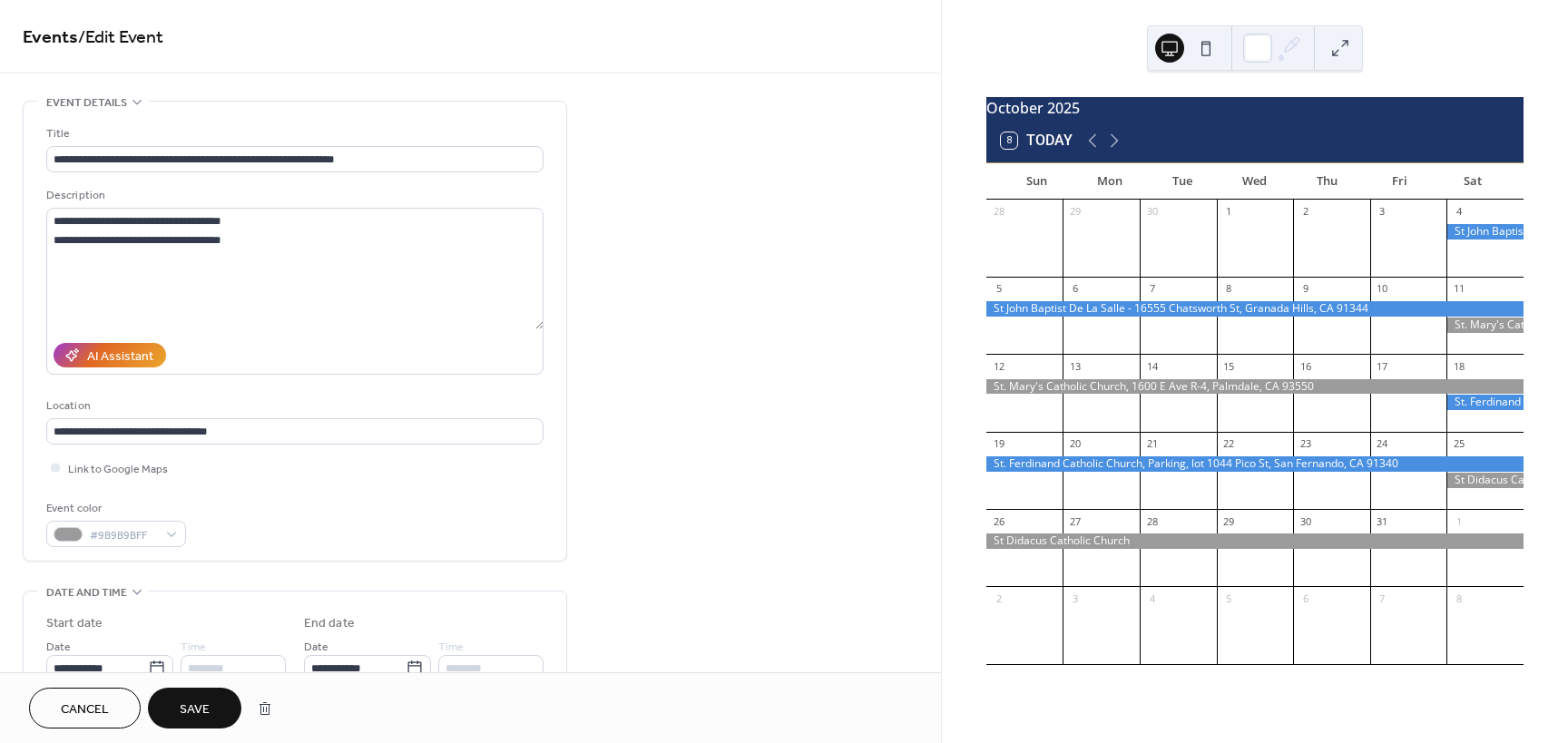 click on "Save" at bounding box center [194, 709] 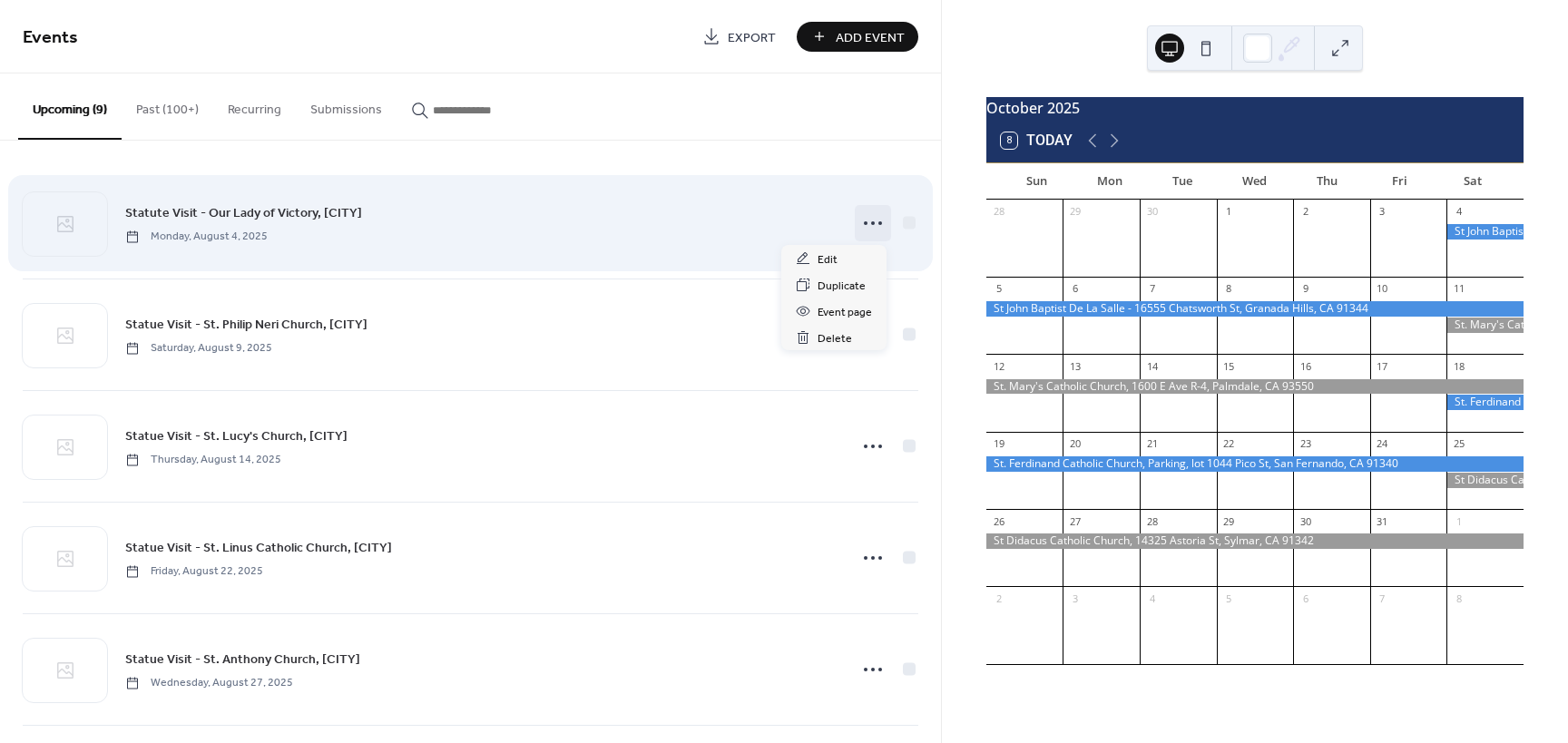 click 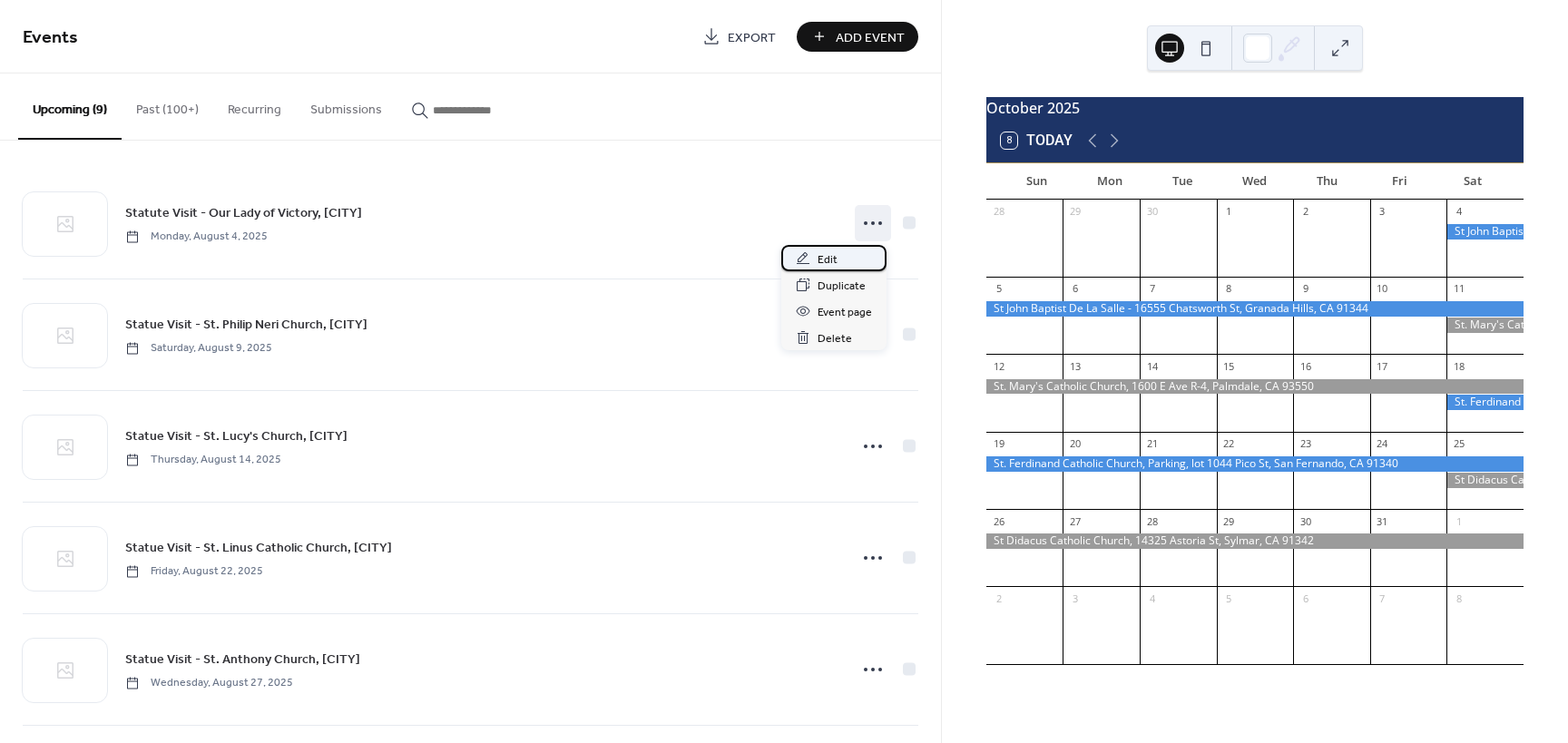 click on "Edit" at bounding box center (828, 259) 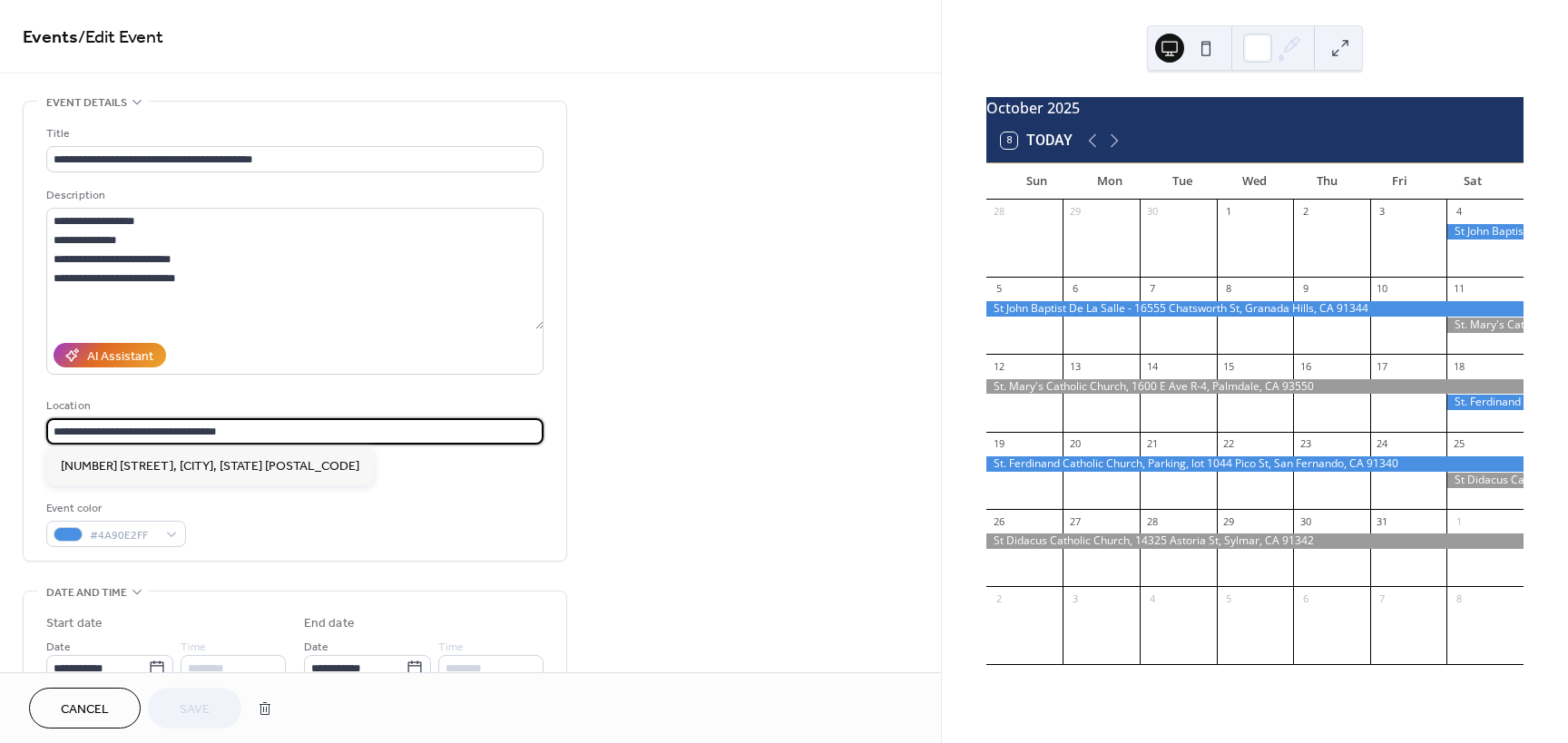 drag, startPoint x: 263, startPoint y: 428, endPoint x: 71, endPoint y: 433, distance: 192.06509 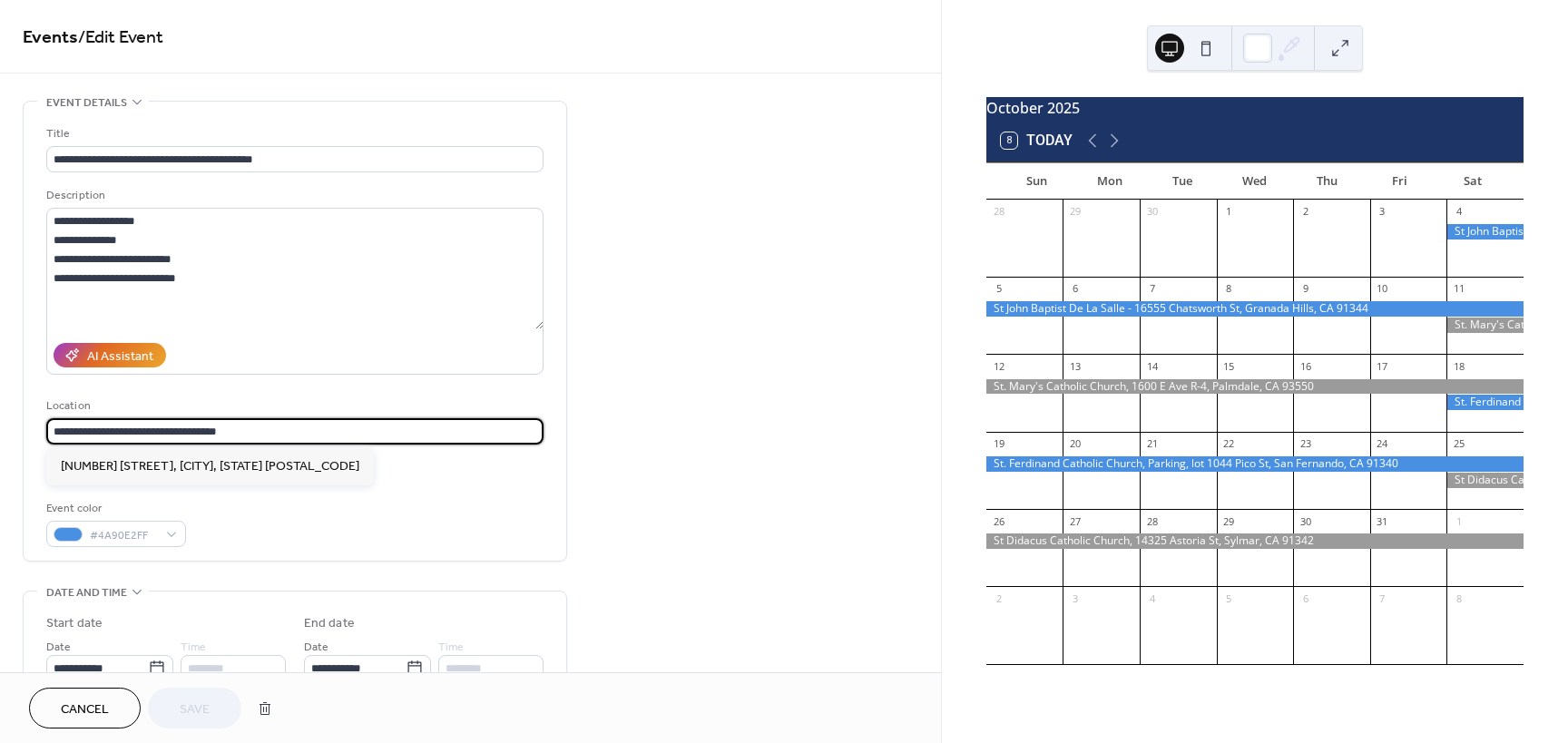 click on "**********" at bounding box center (784, 371) 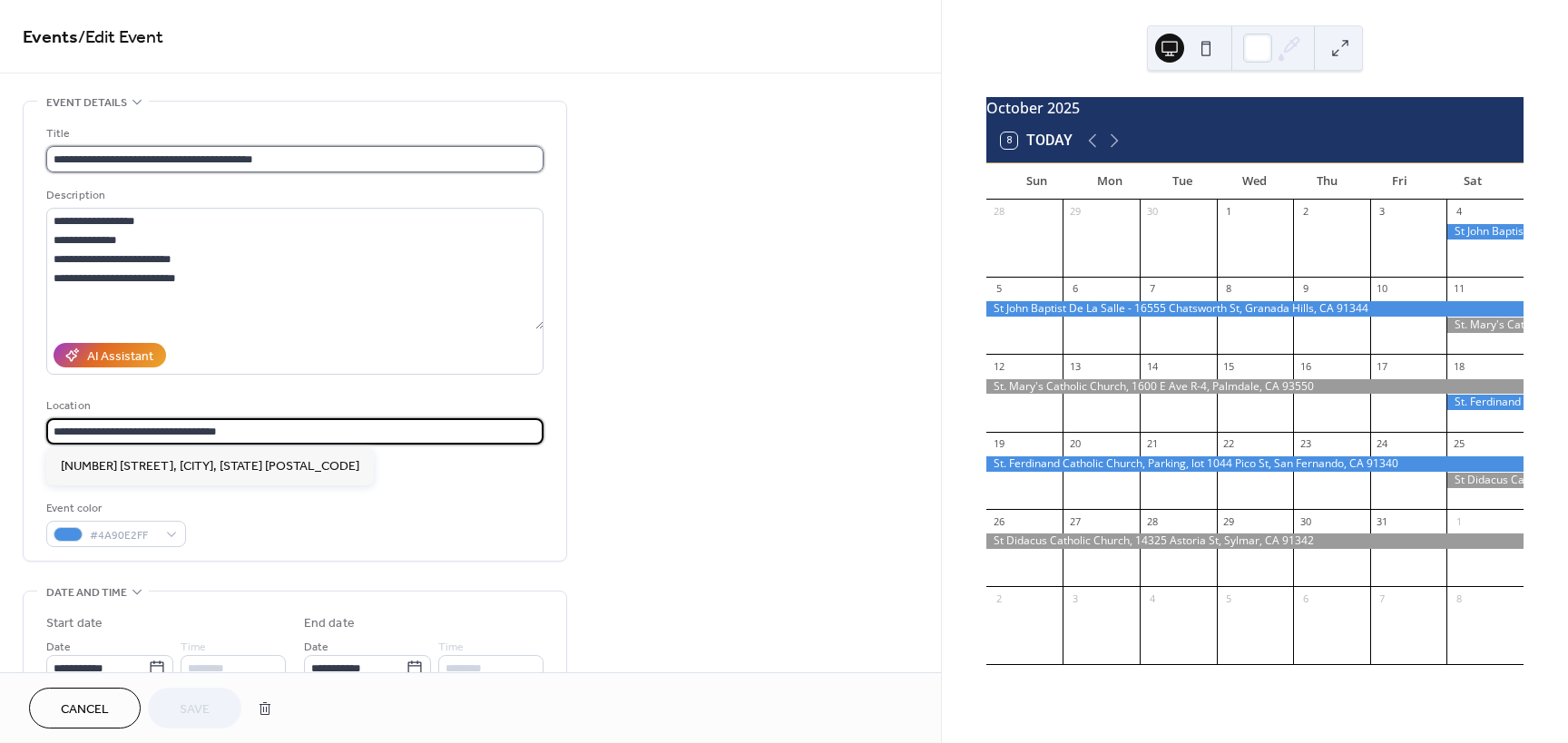 click on "**********" at bounding box center (295, 159) 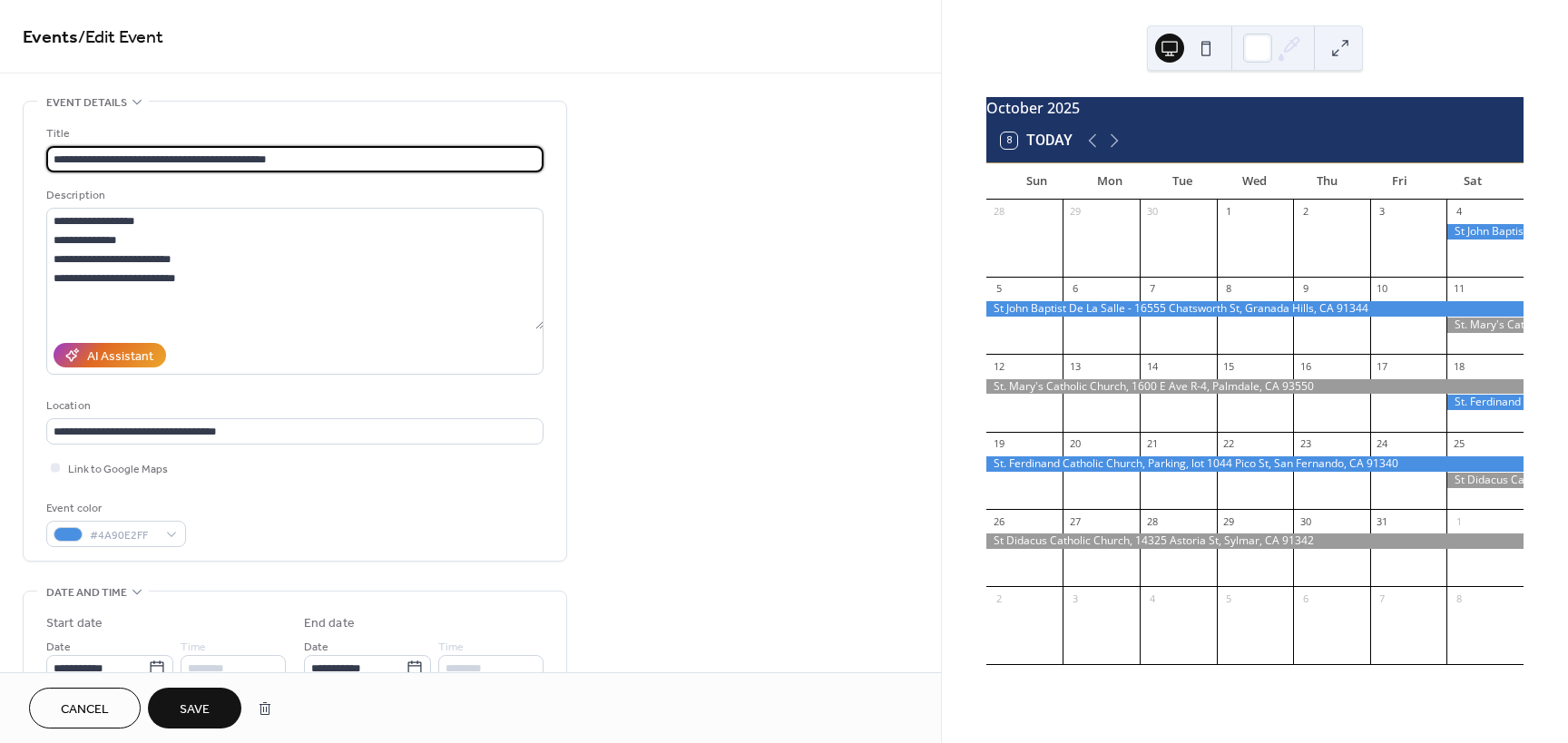 paste on "**********" 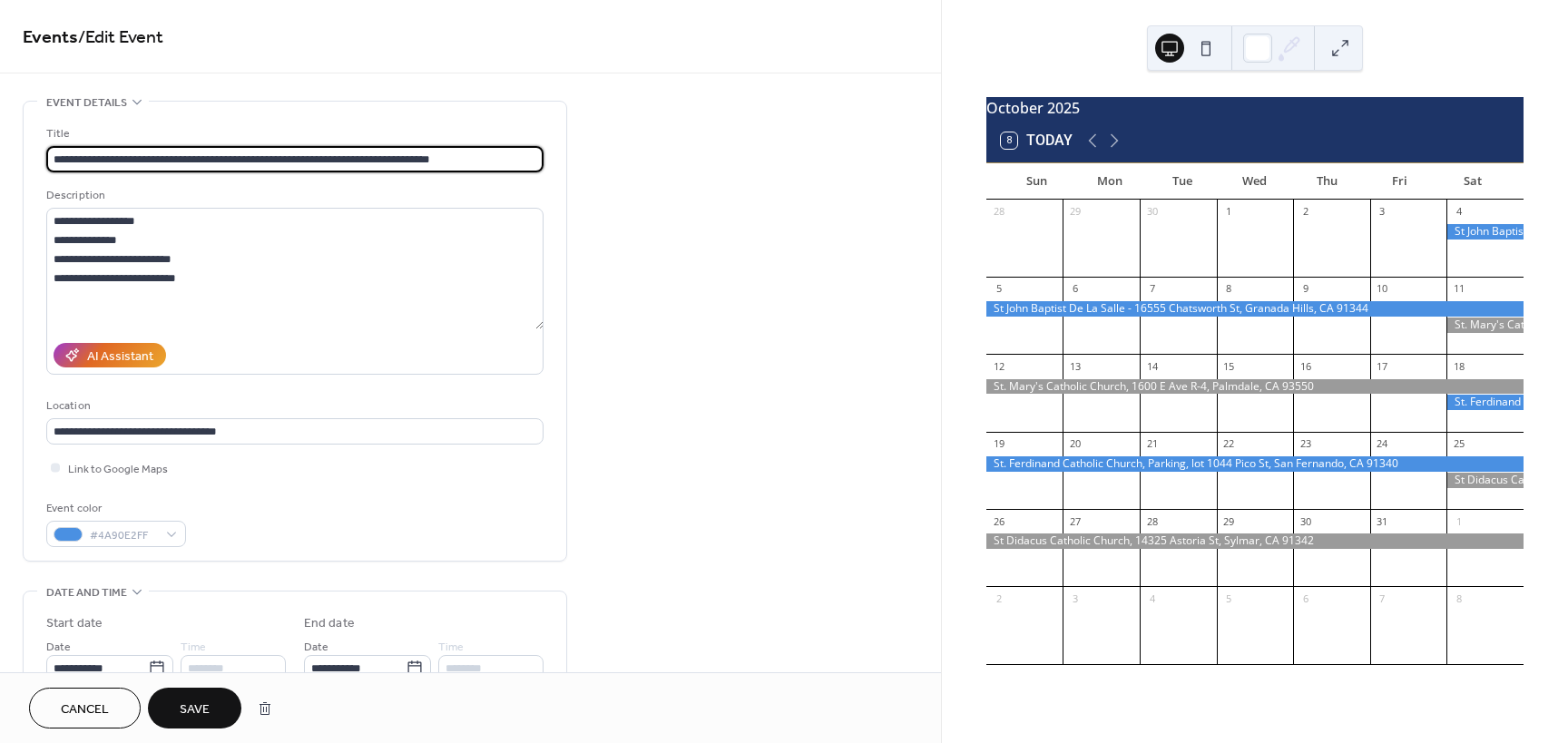 drag, startPoint x: 265, startPoint y: 157, endPoint x: 224, endPoint y: 160, distance: 41.10961 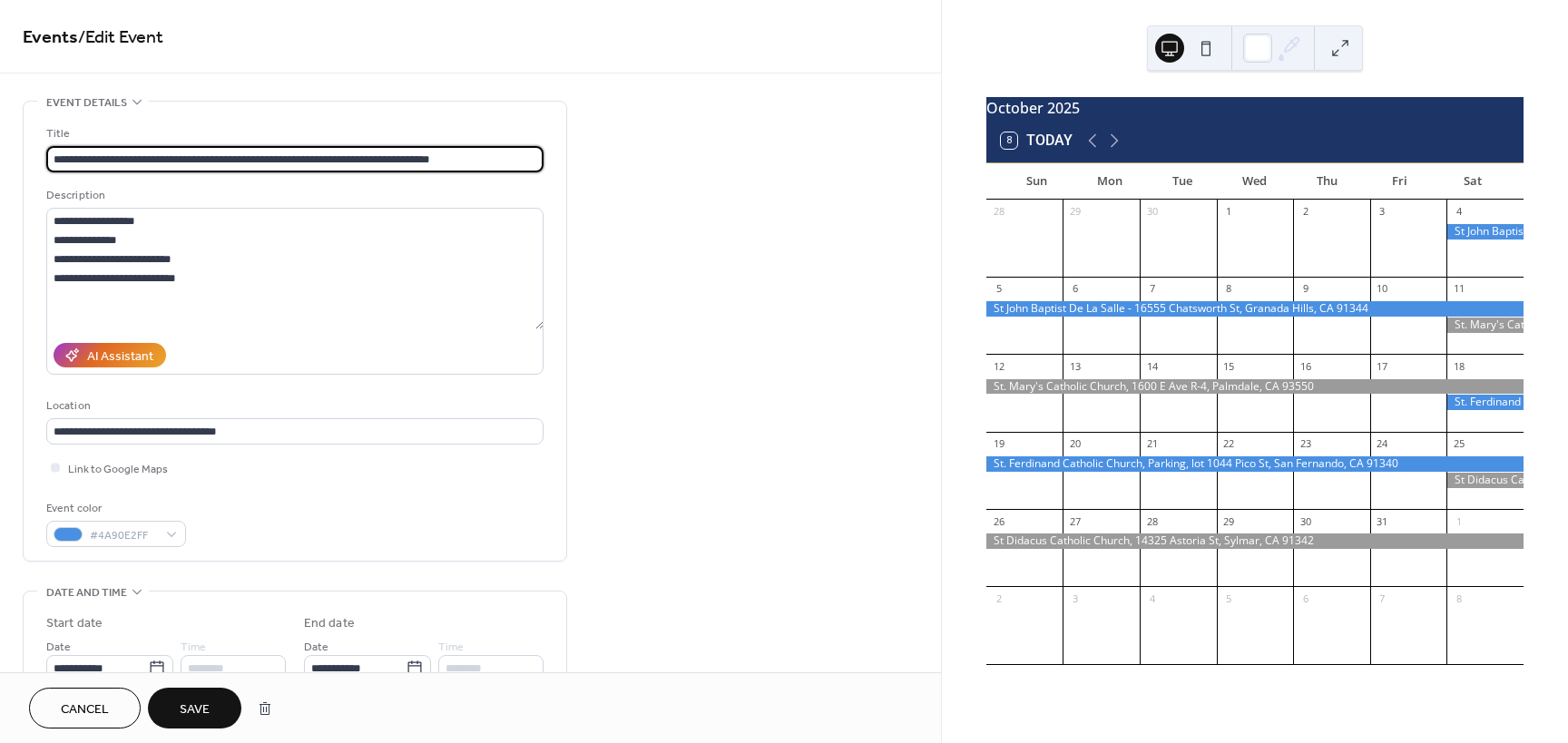 click on "**********" at bounding box center [295, 159] 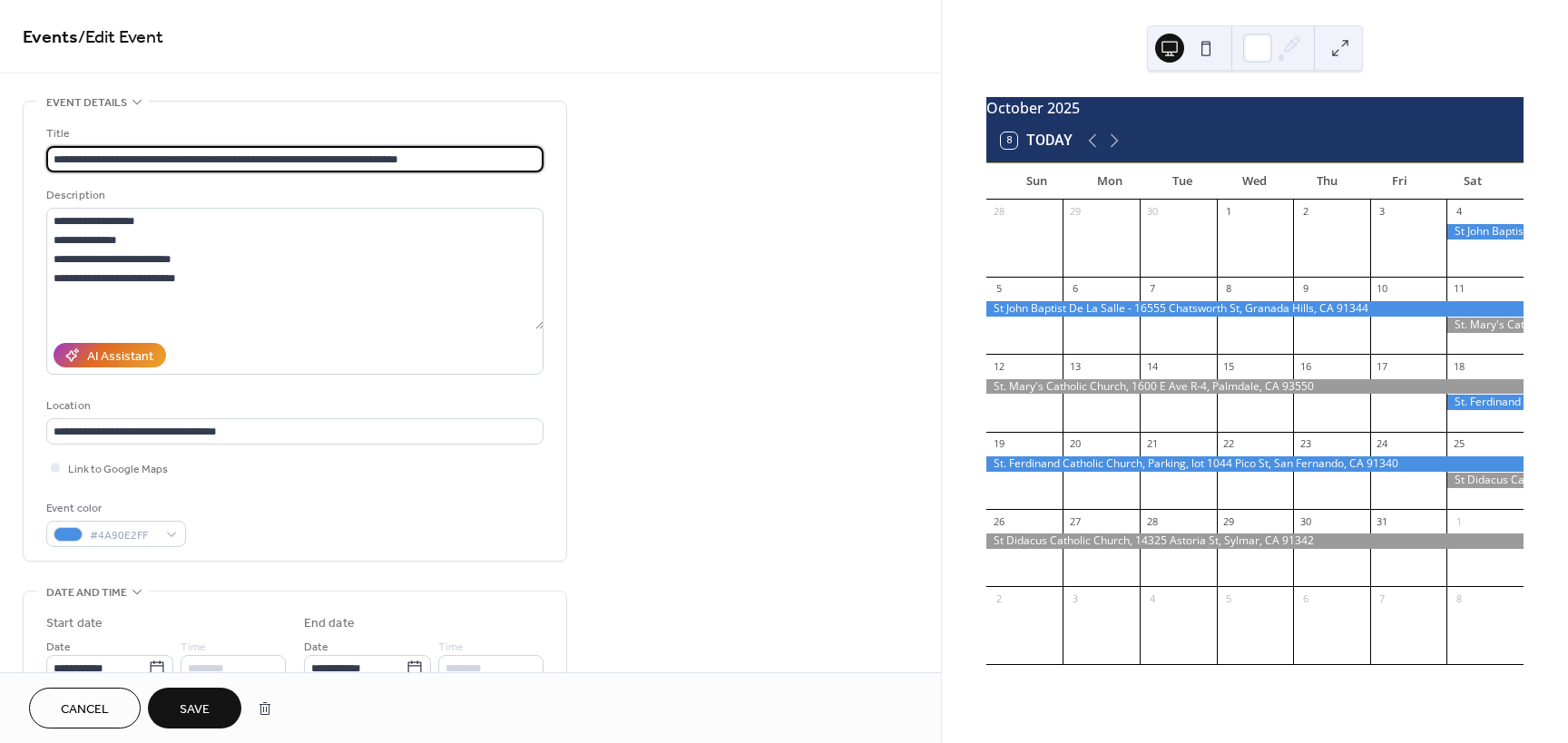 click on "**********" at bounding box center [295, 159] 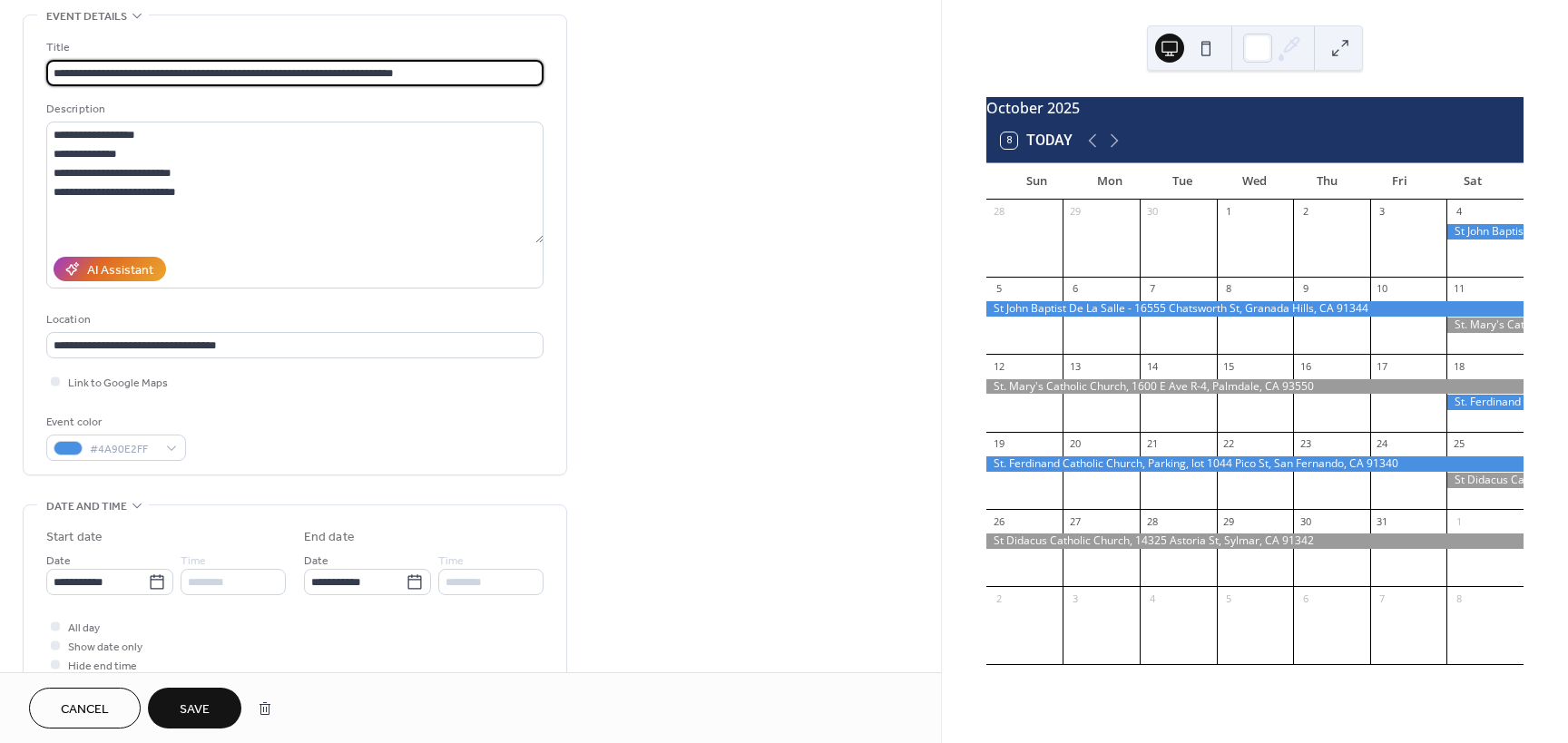 scroll, scrollTop: 91, scrollLeft: 0, axis: vertical 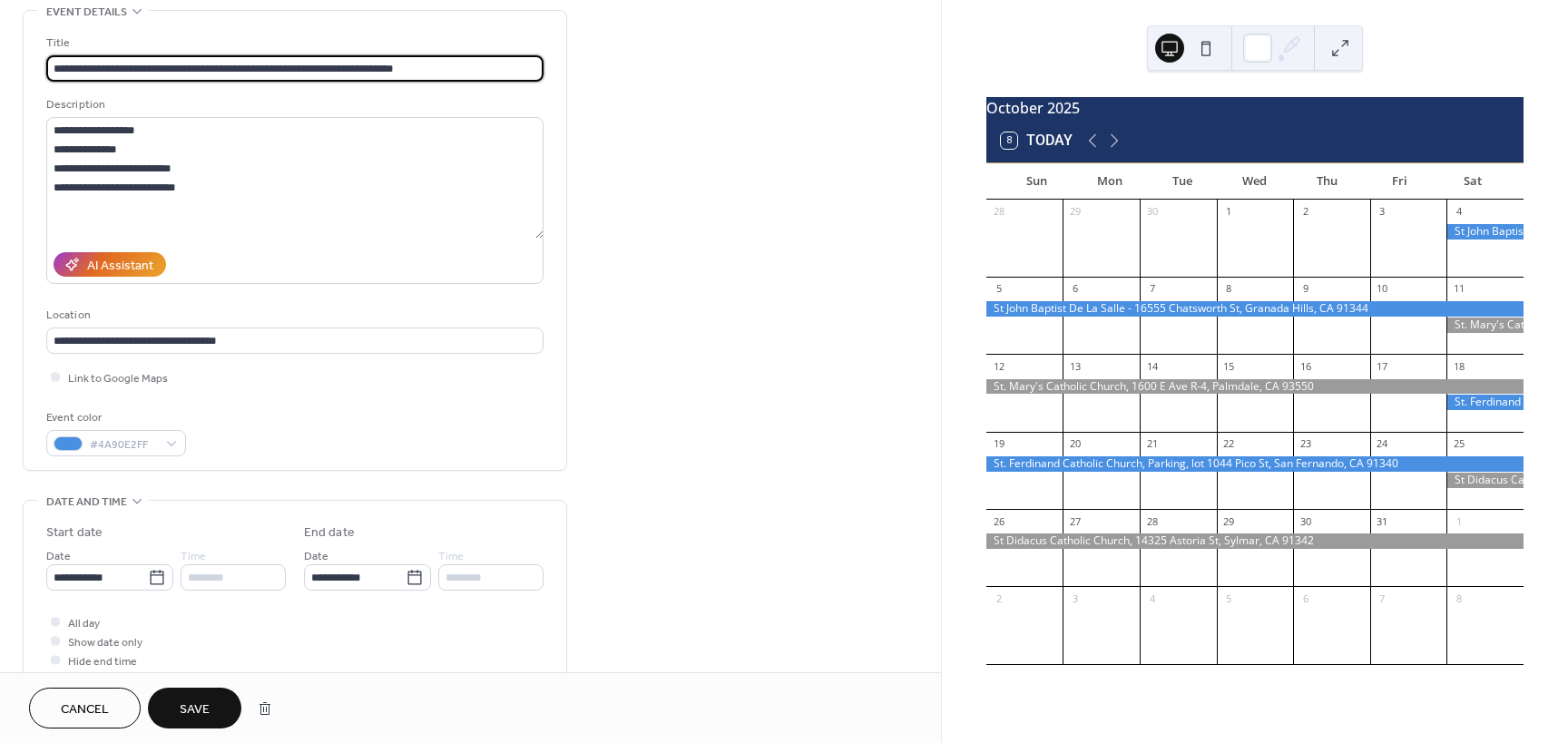 type on "**********" 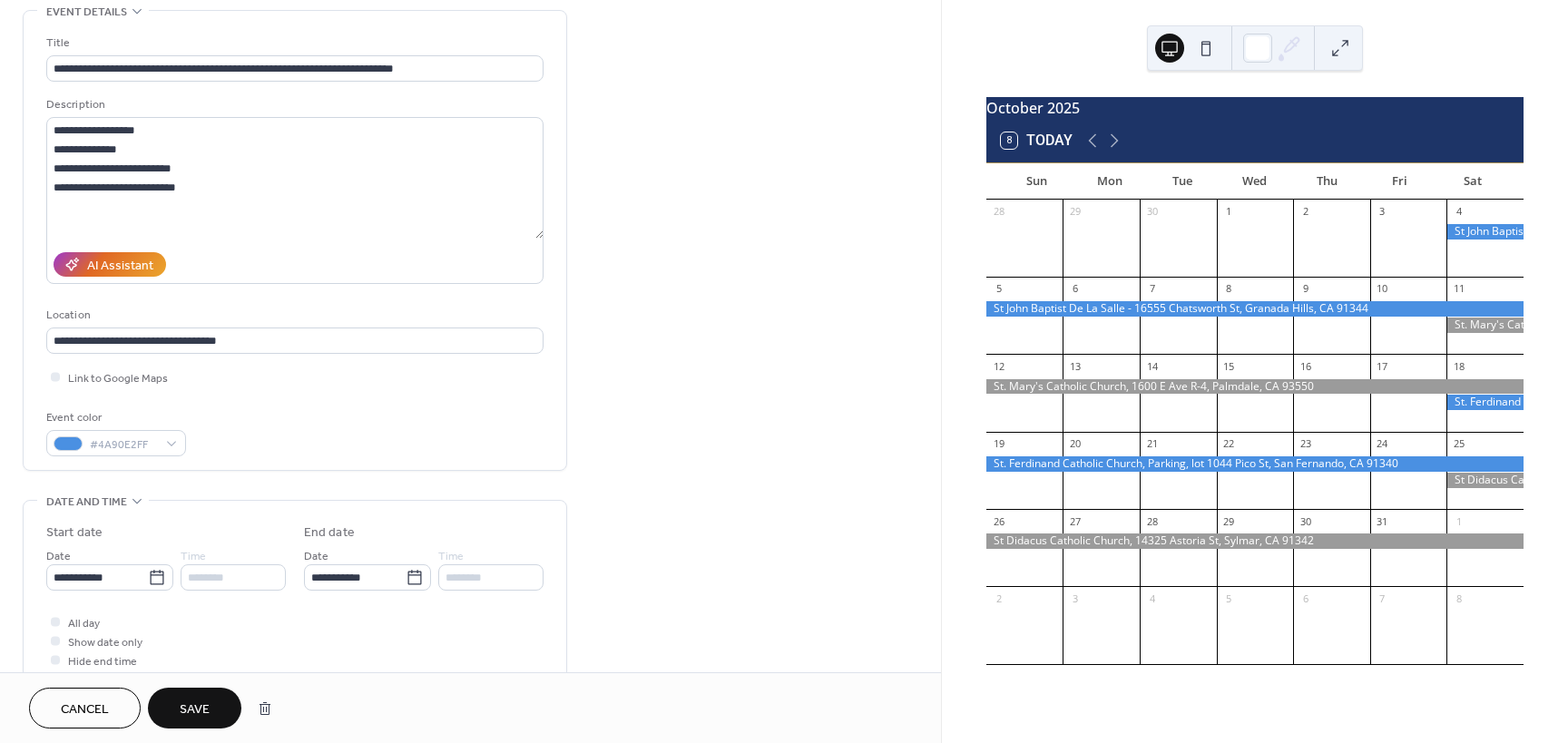 click on "Save" at bounding box center (194, 709) 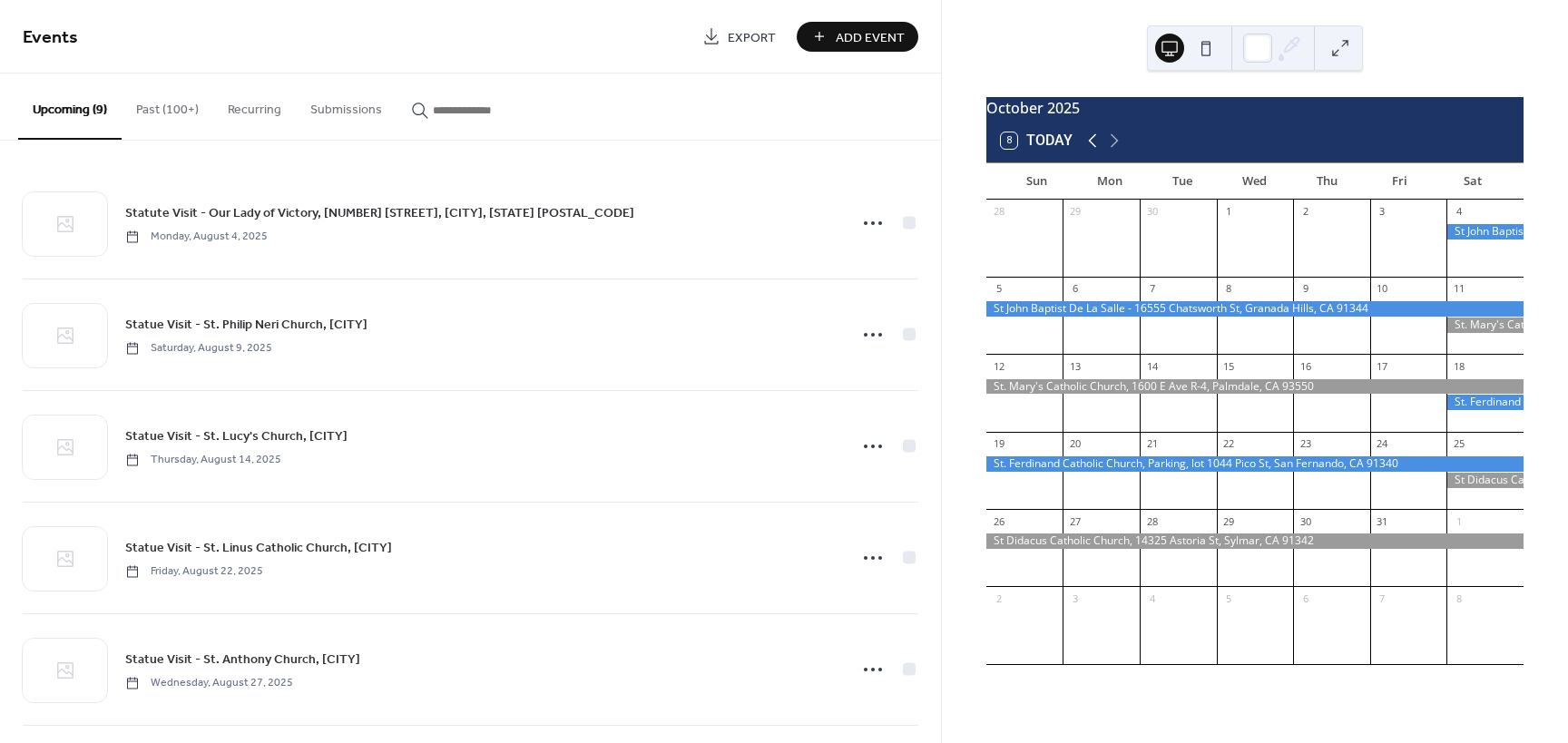 click 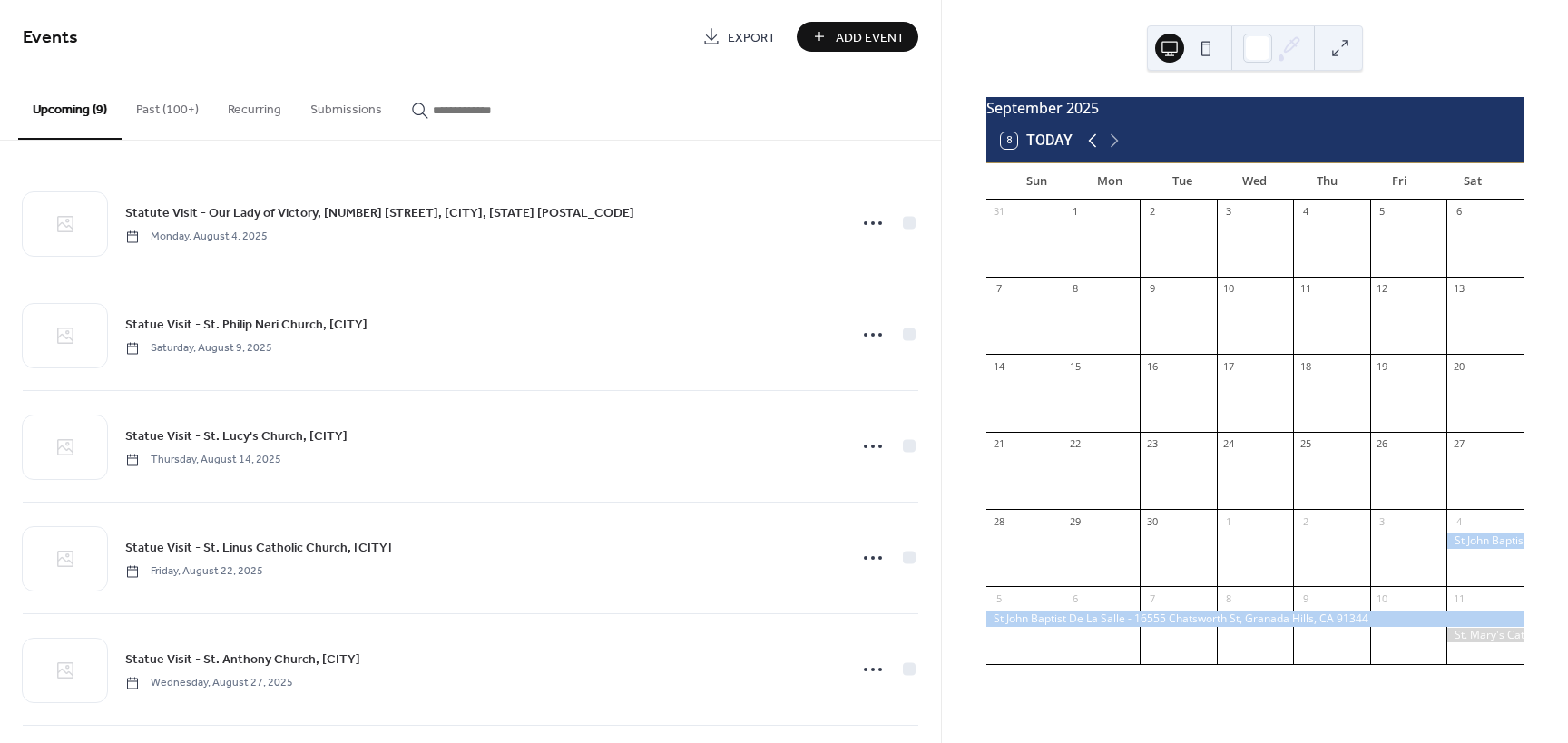 click 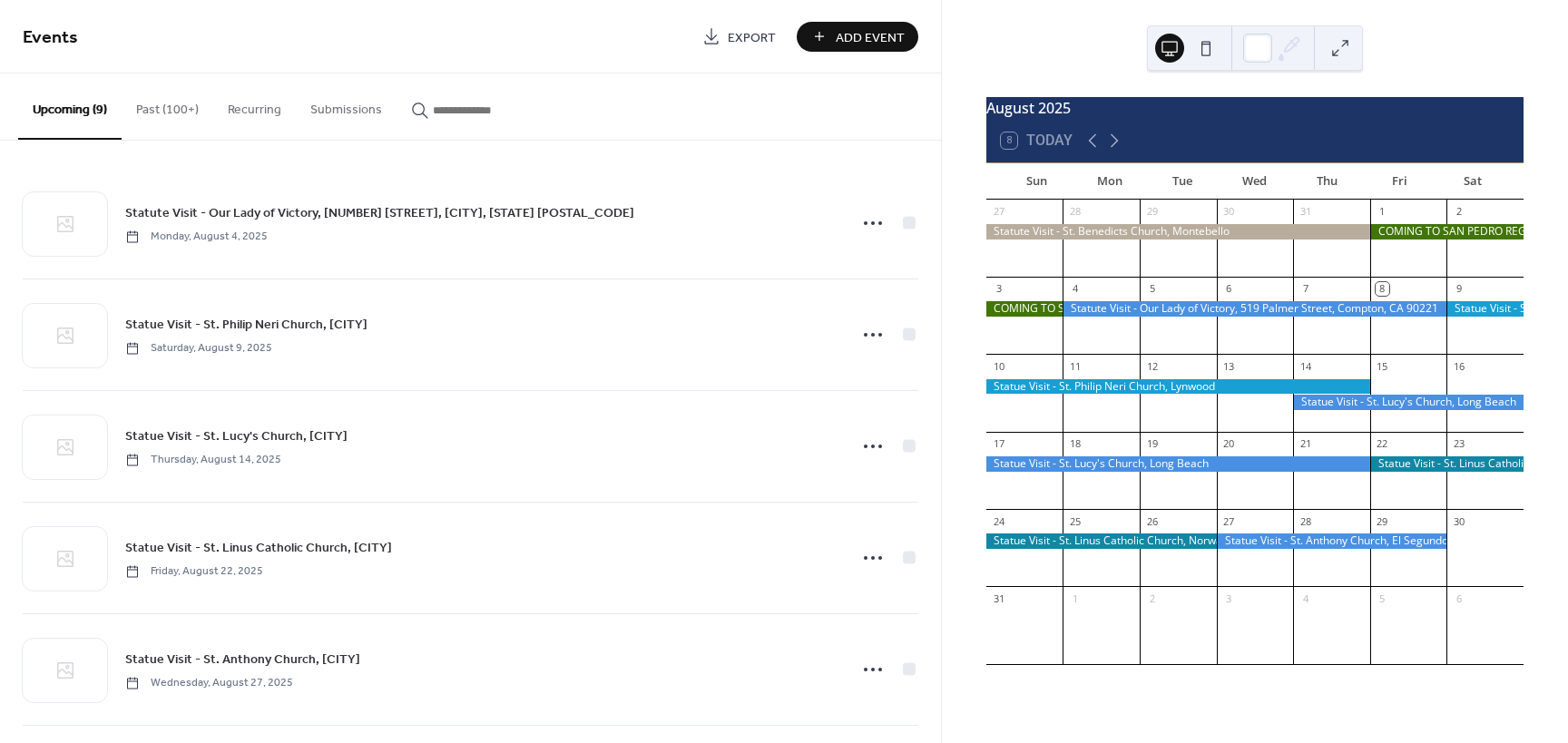 click at bounding box center [1485, 308] 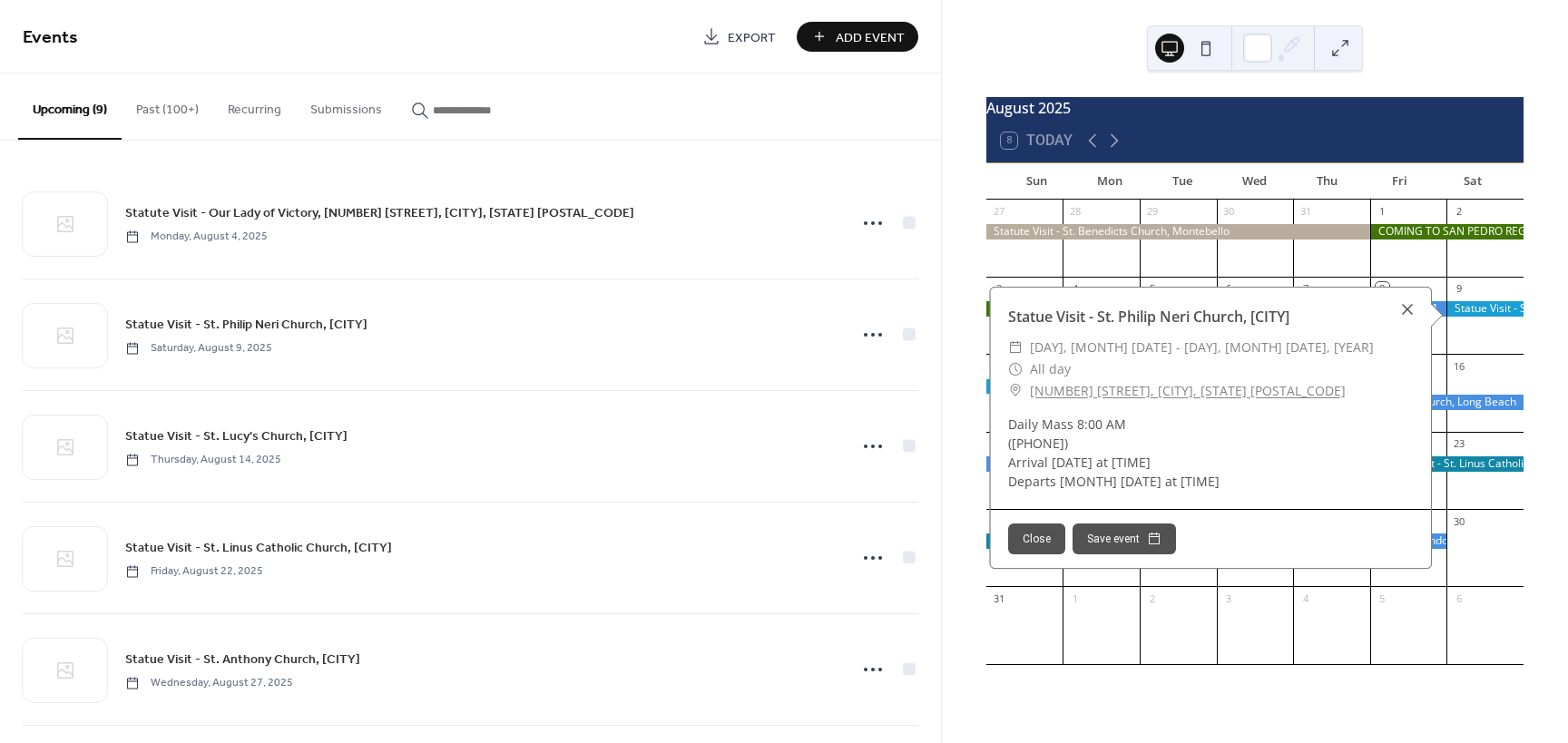 click at bounding box center (1407, 309) 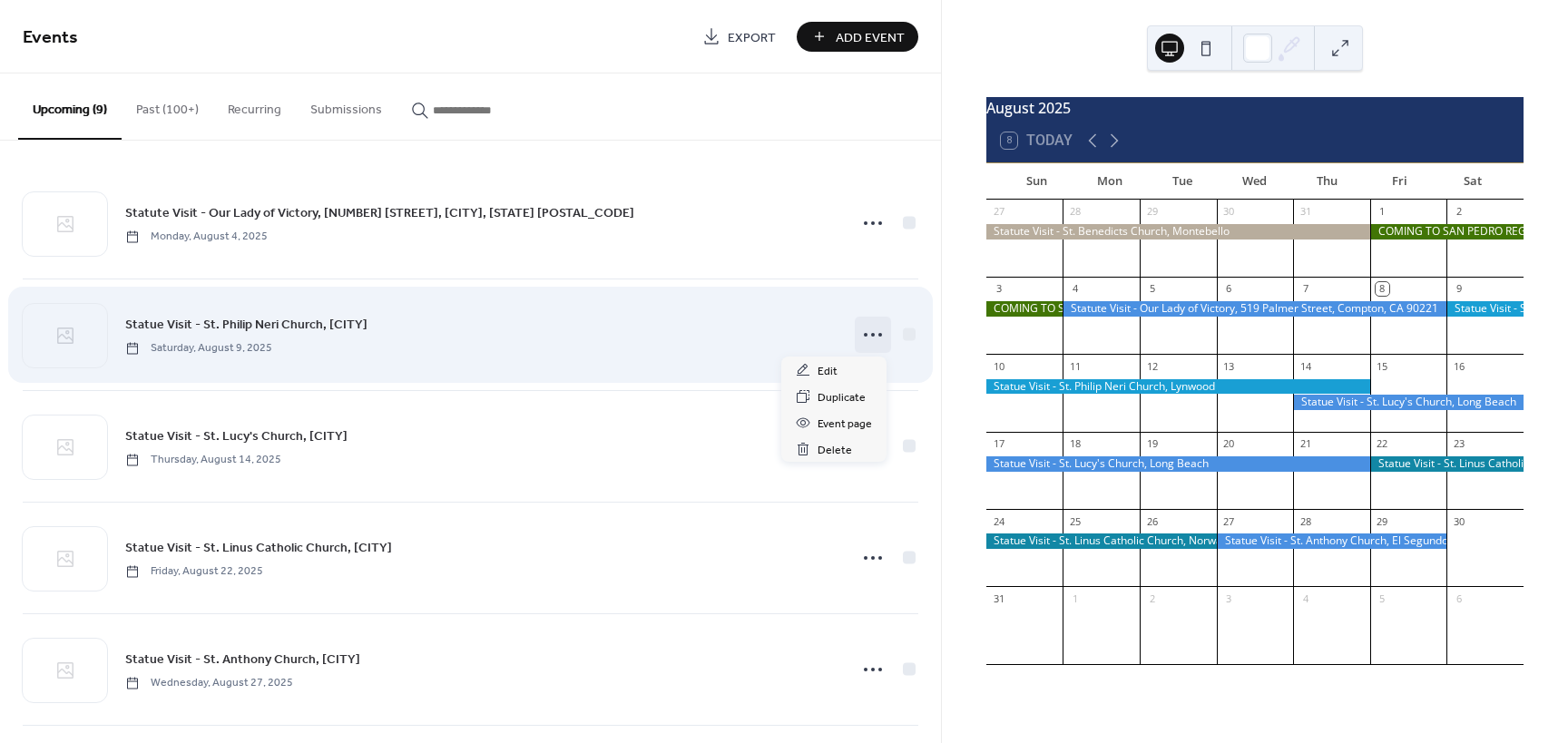 click 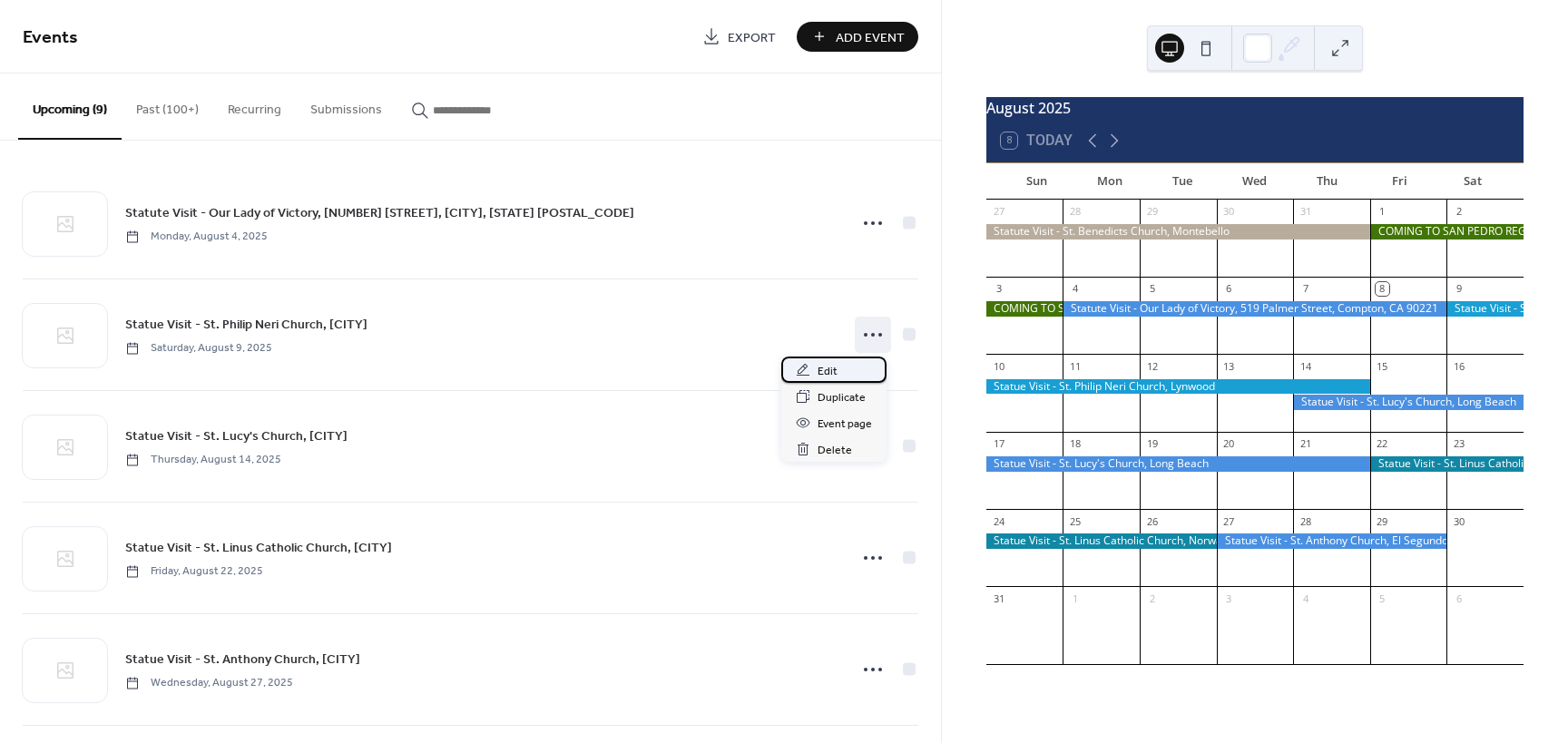 click on "Edit" at bounding box center [828, 371] 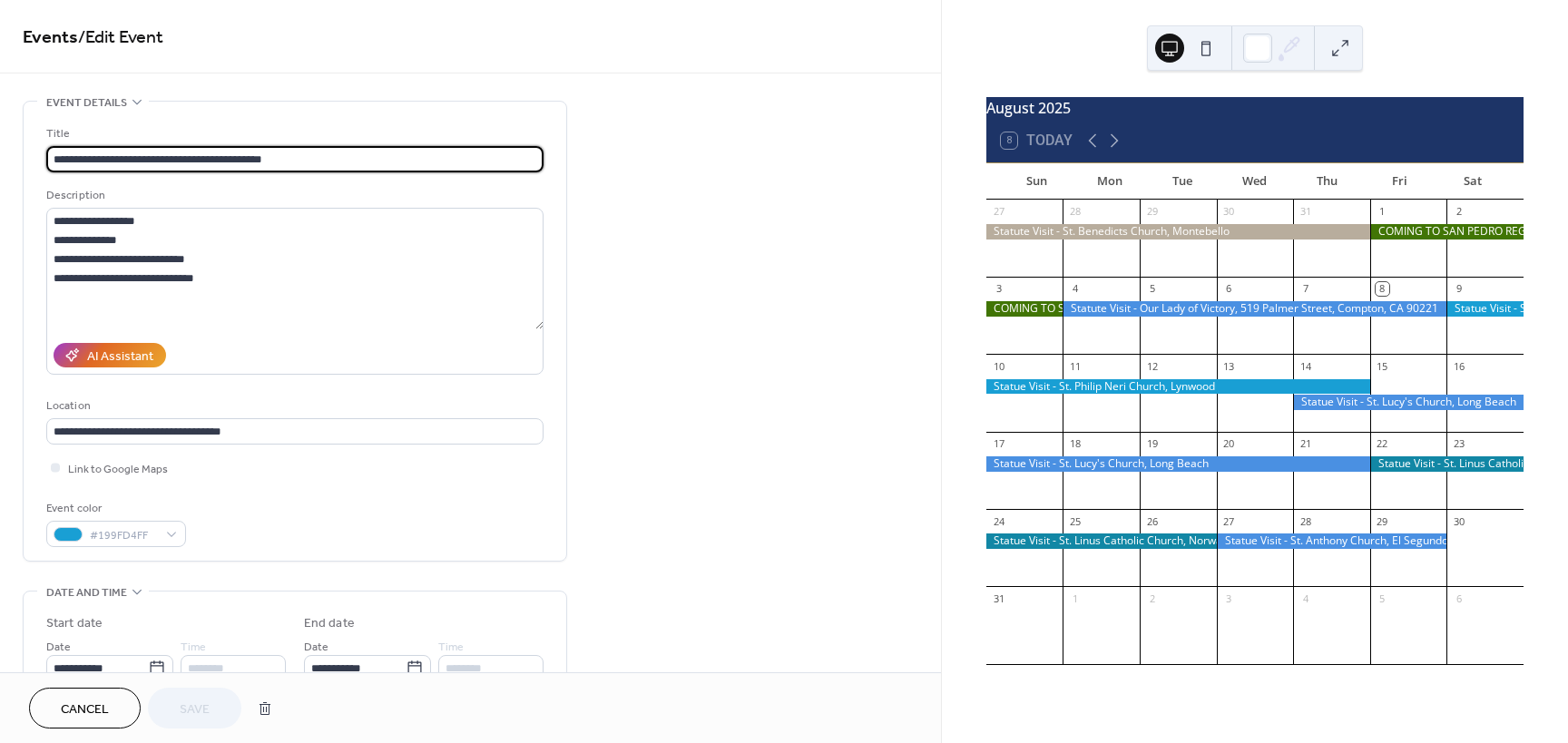 drag, startPoint x: 299, startPoint y: 163, endPoint x: 226, endPoint y: 157, distance: 73.2462 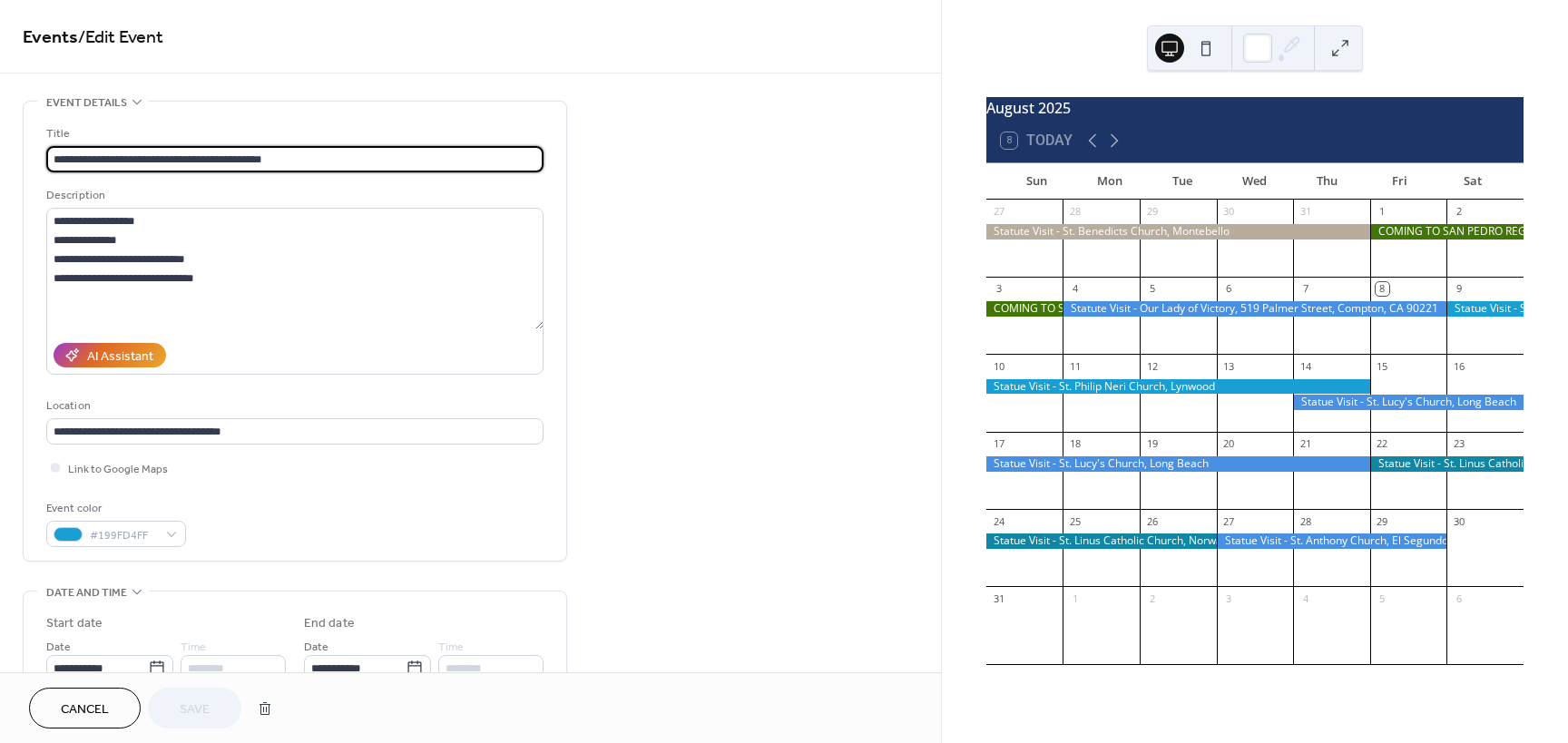click on "**********" at bounding box center (295, 159) 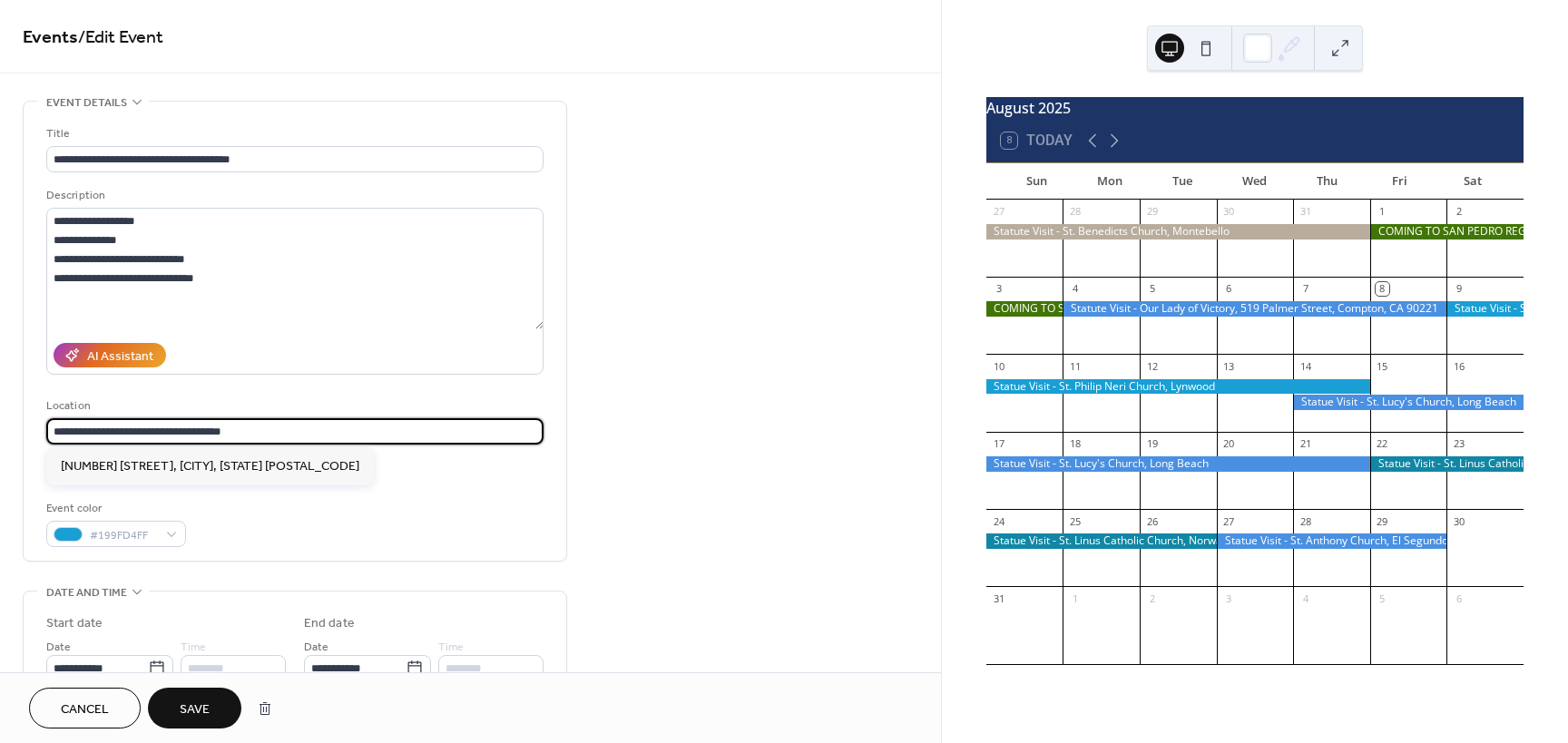 drag, startPoint x: 270, startPoint y: 427, endPoint x: -45, endPoint y: 419, distance: 315.1016 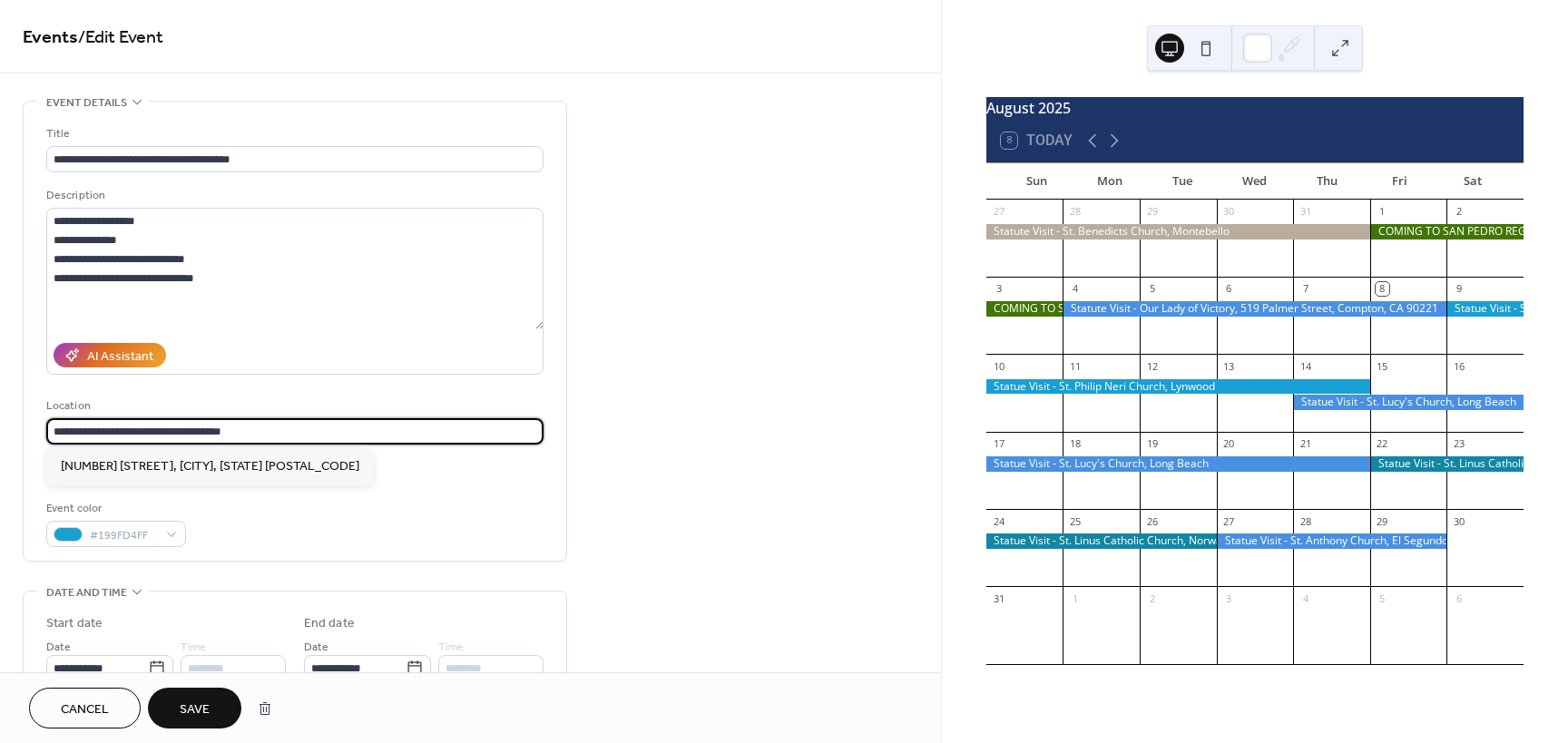 click on "**********" at bounding box center [784, 371] 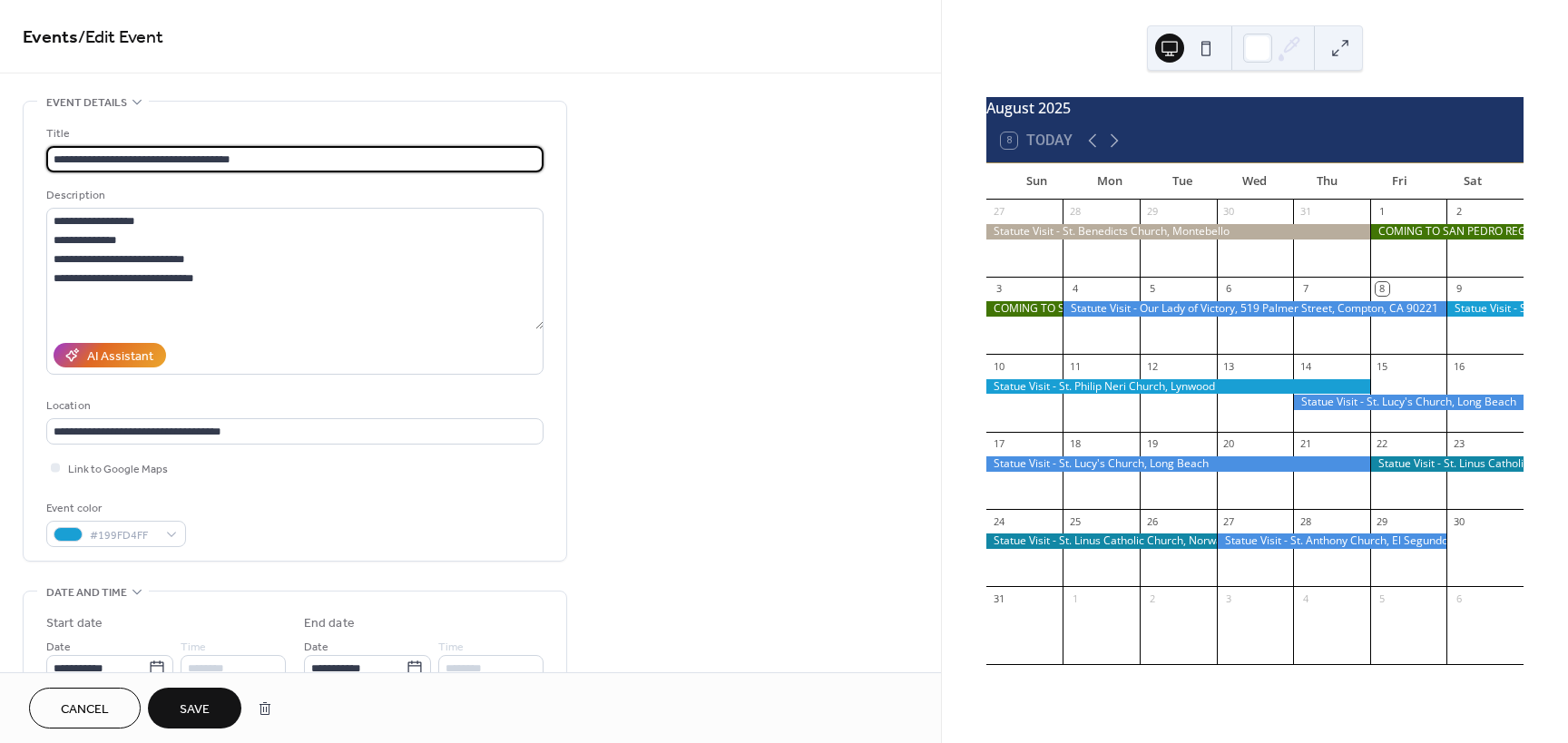 click on "**********" at bounding box center [295, 159] 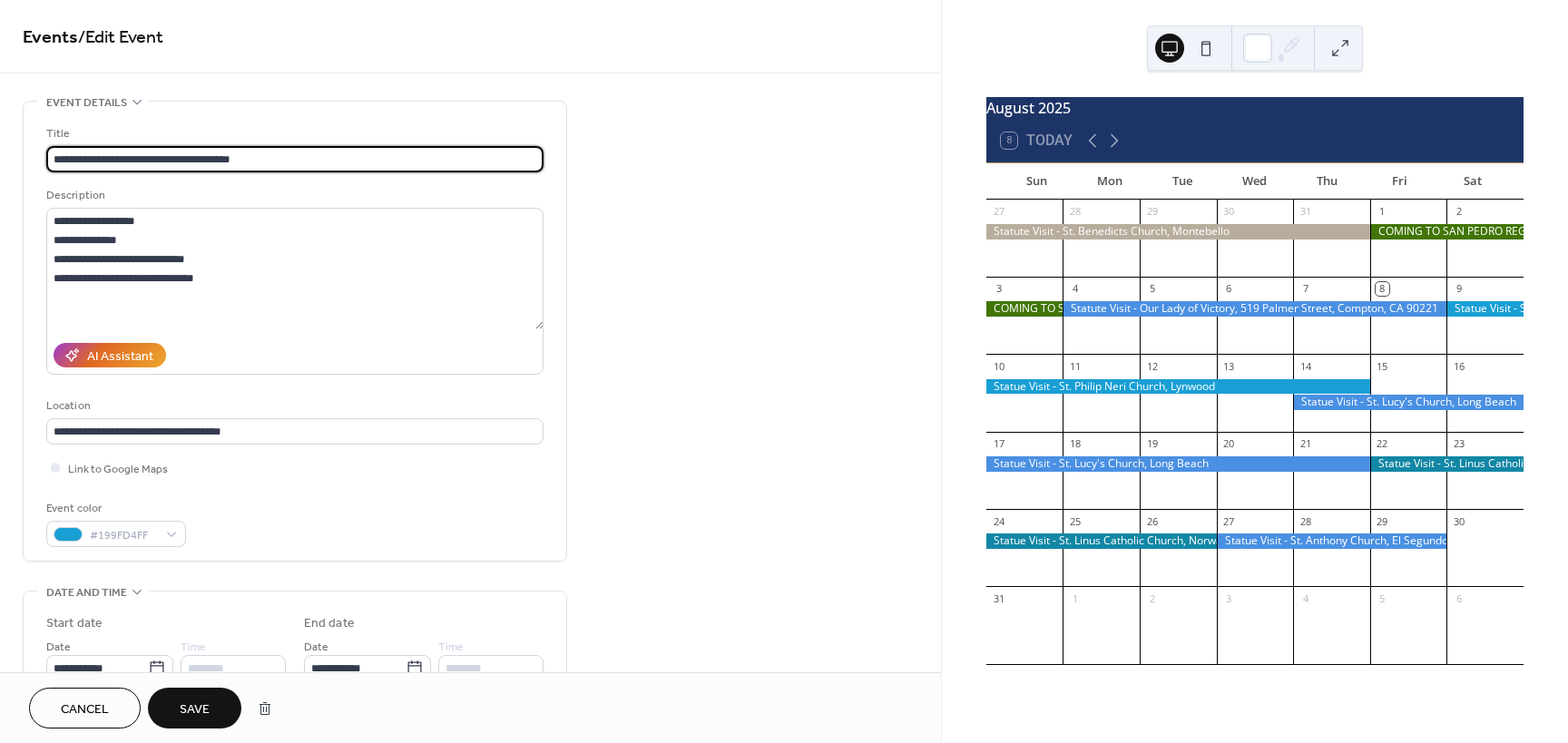 paste on "**********" 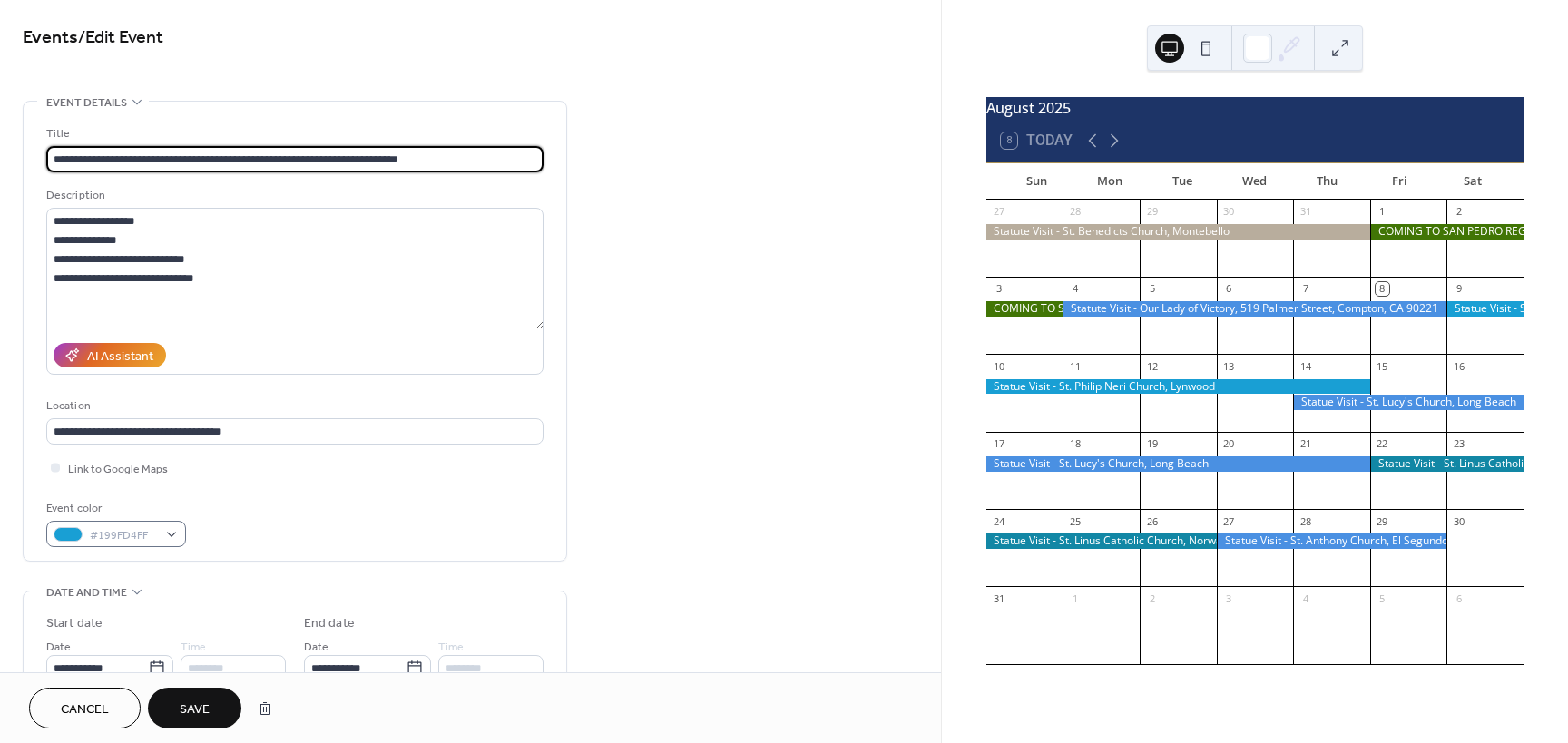 type on "**********" 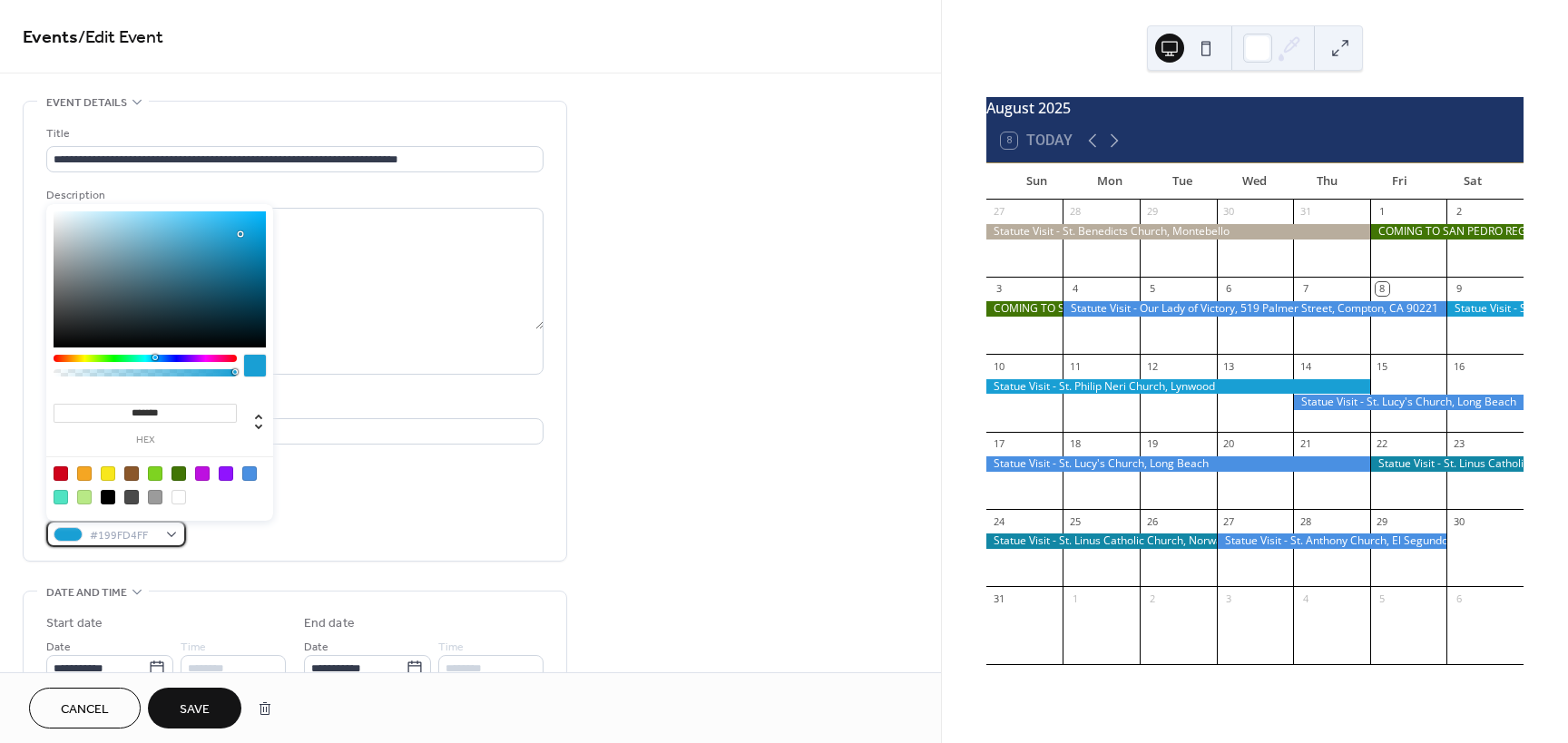 click at bounding box center [68, 534] 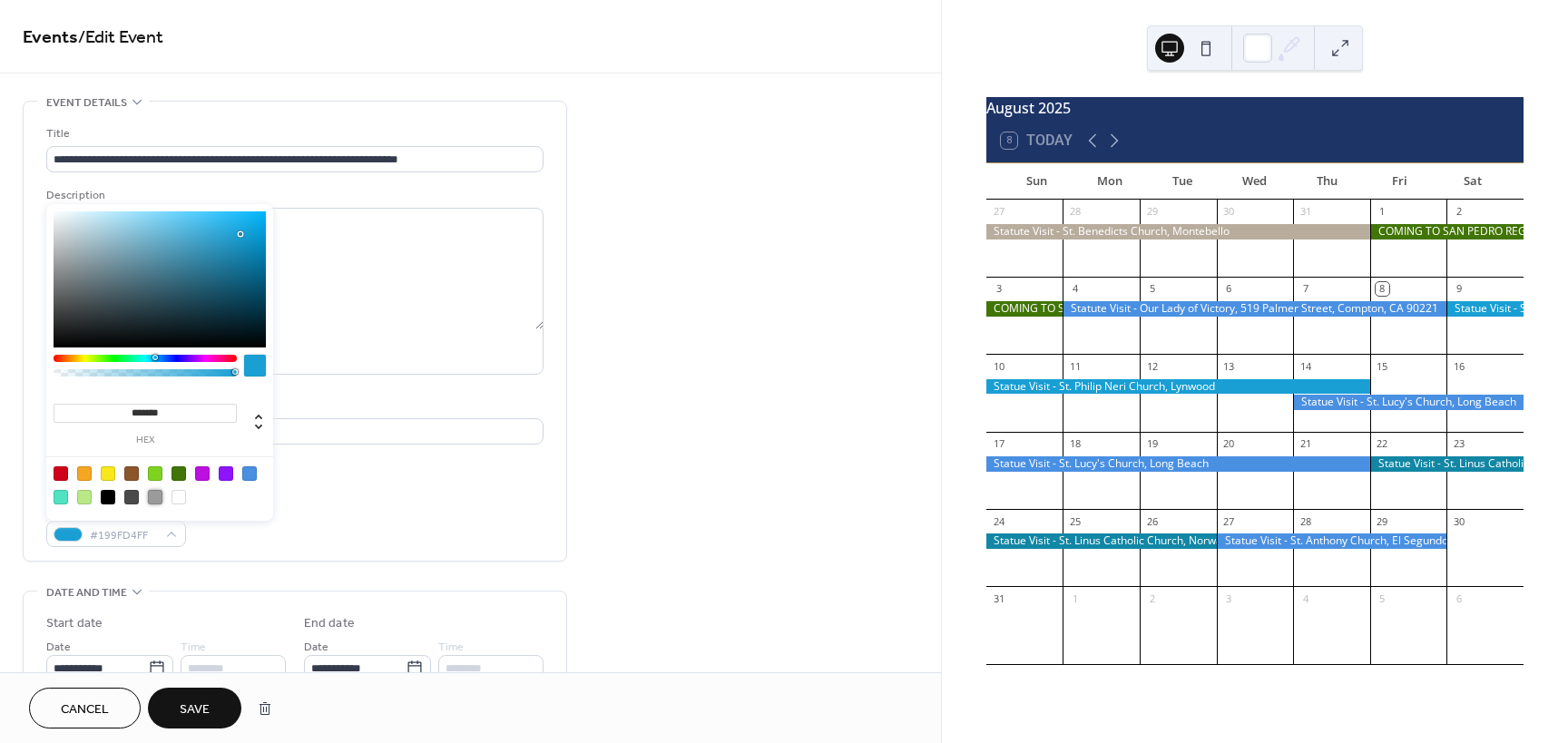click at bounding box center [155, 497] 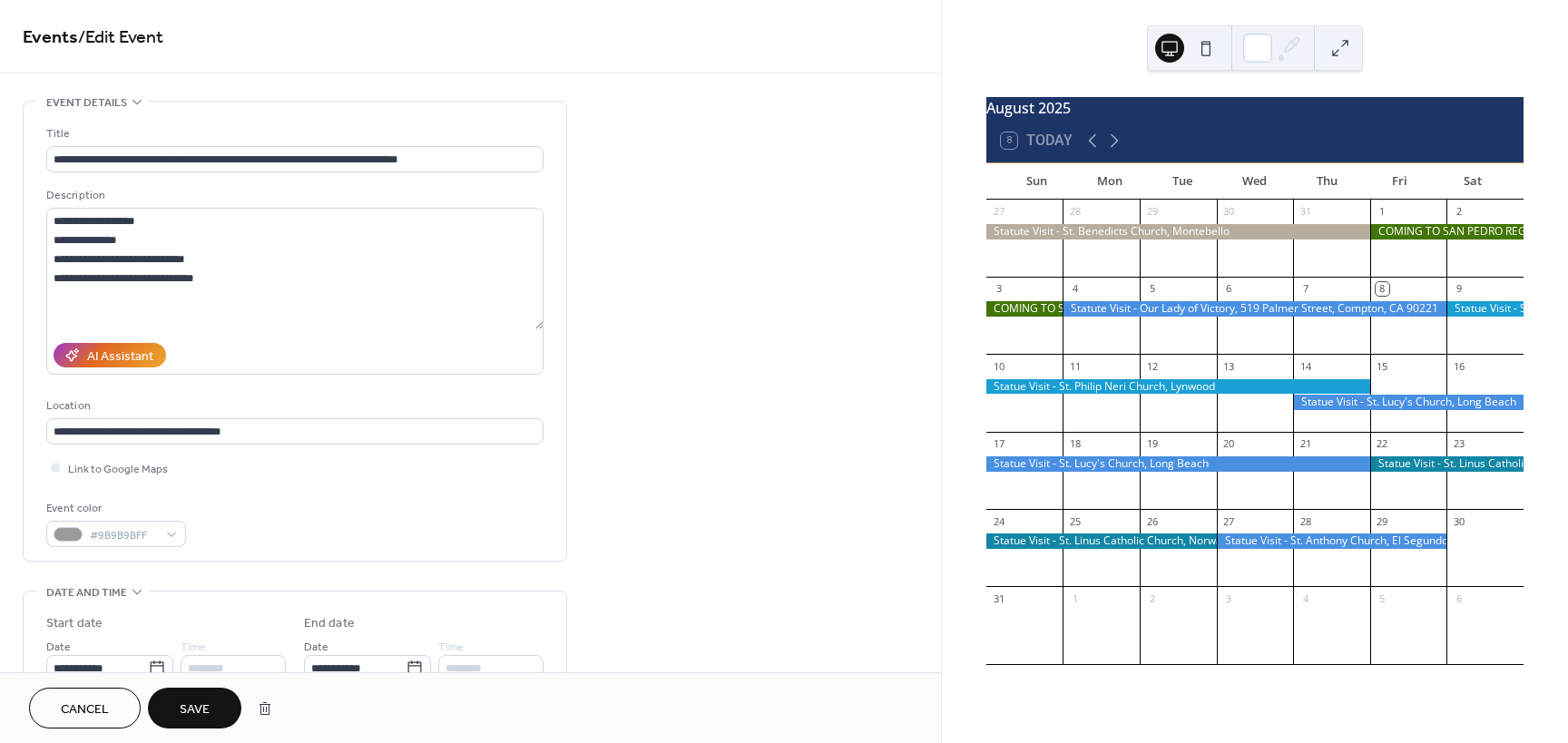 click on "Save" at bounding box center (194, 709) 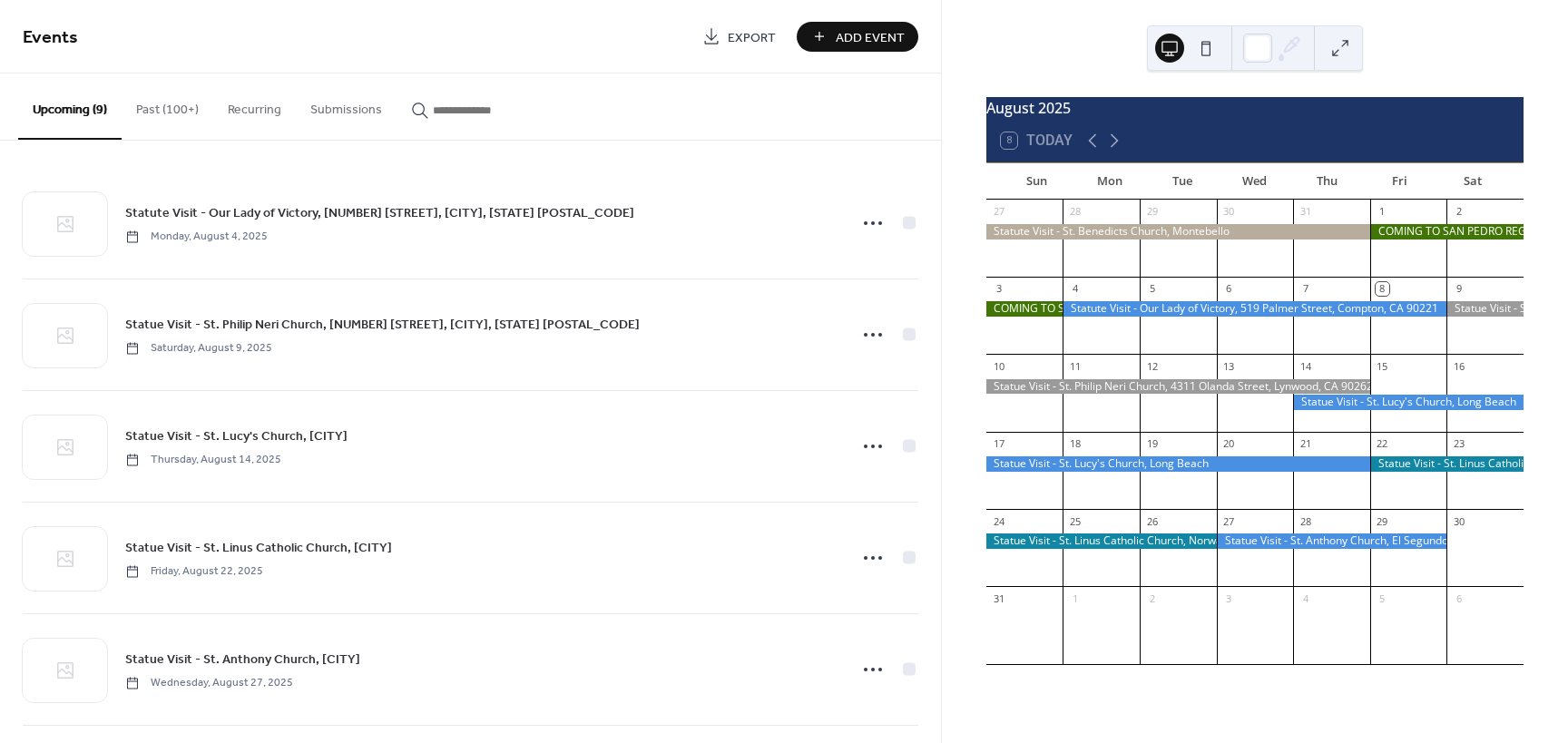 click at bounding box center [1178, 231] 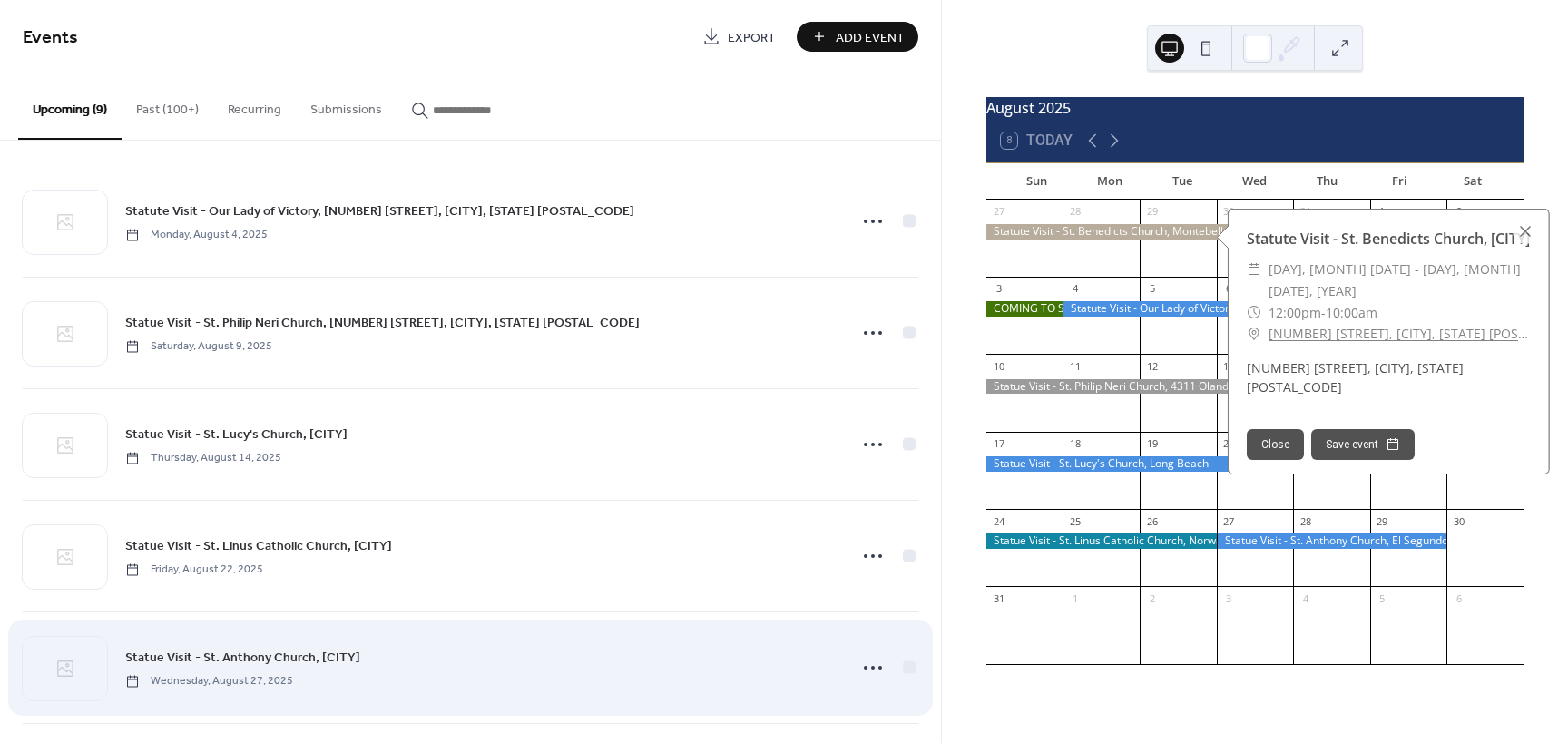 scroll, scrollTop: 0, scrollLeft: 0, axis: both 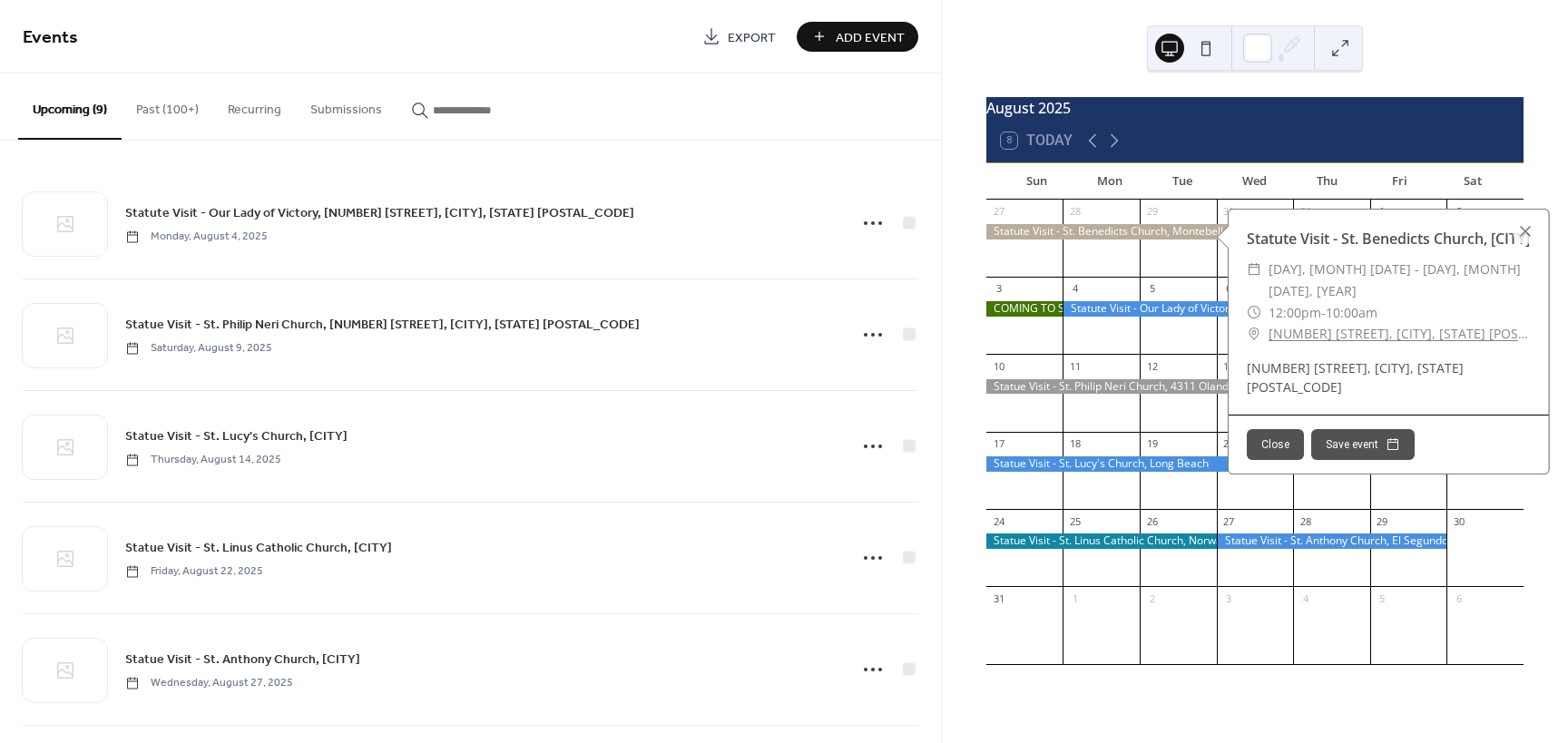 click on "[MONTH] [YEAR] [DAY] Today Sun Mon Tue Wed Thu Fri Sat [DATE] [DATE] [DATE] [DATE] [DATE] [DATE] [DATE] [DATE] [DATE] [DATE] [DATE] [DATE] [DATE] [DATE] [DATE] [DATE] [DATE] [DATE] [DATE] [DATE] [DATE] [DATE] [DATE] [DATE] [DATE] [DATE] [DATE] [DATE] [DATE] [DATE] [DATE] [DATE] [DATE] [DATE] [DATE] [DATE] [DATE] [DATE] [DATE] [DATE] [DATE] [DATE] [DATE] [DATE] [DATE] Statute Visit - St. Benedicts Church, [CITY] ​ [DAY], [MONTH] [DATE] - [DAY], [MONTH] [DATE], [YEAR] ​ [TIME] - [TIME] ​  [NUMBER] [STREET], [CITY], [STATE] [POSTAL_CODE]  [NUMBER] [STREET], [CITY], [STATE] [POSTAL_CODE] Close Save event" at bounding box center [1255, 371] 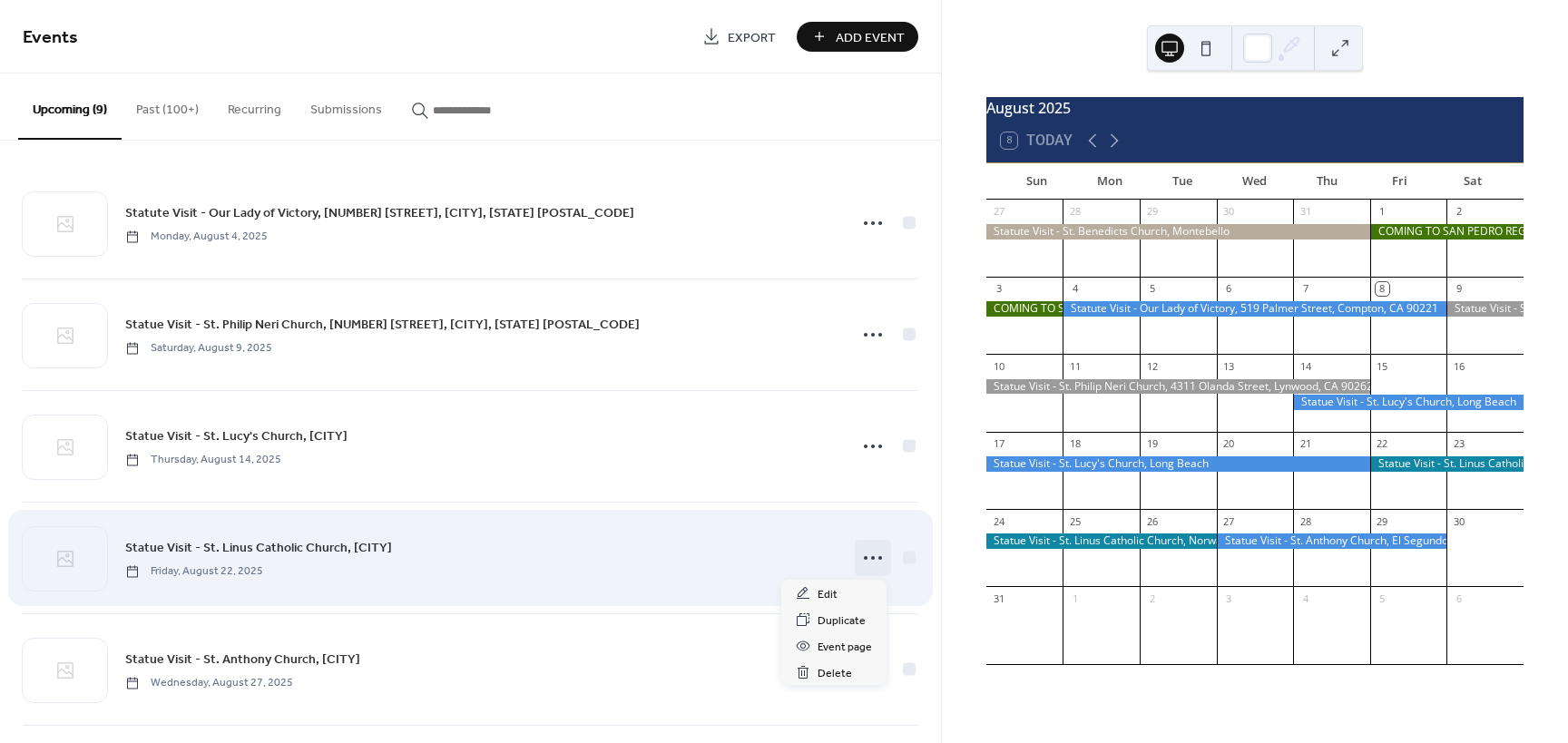 click 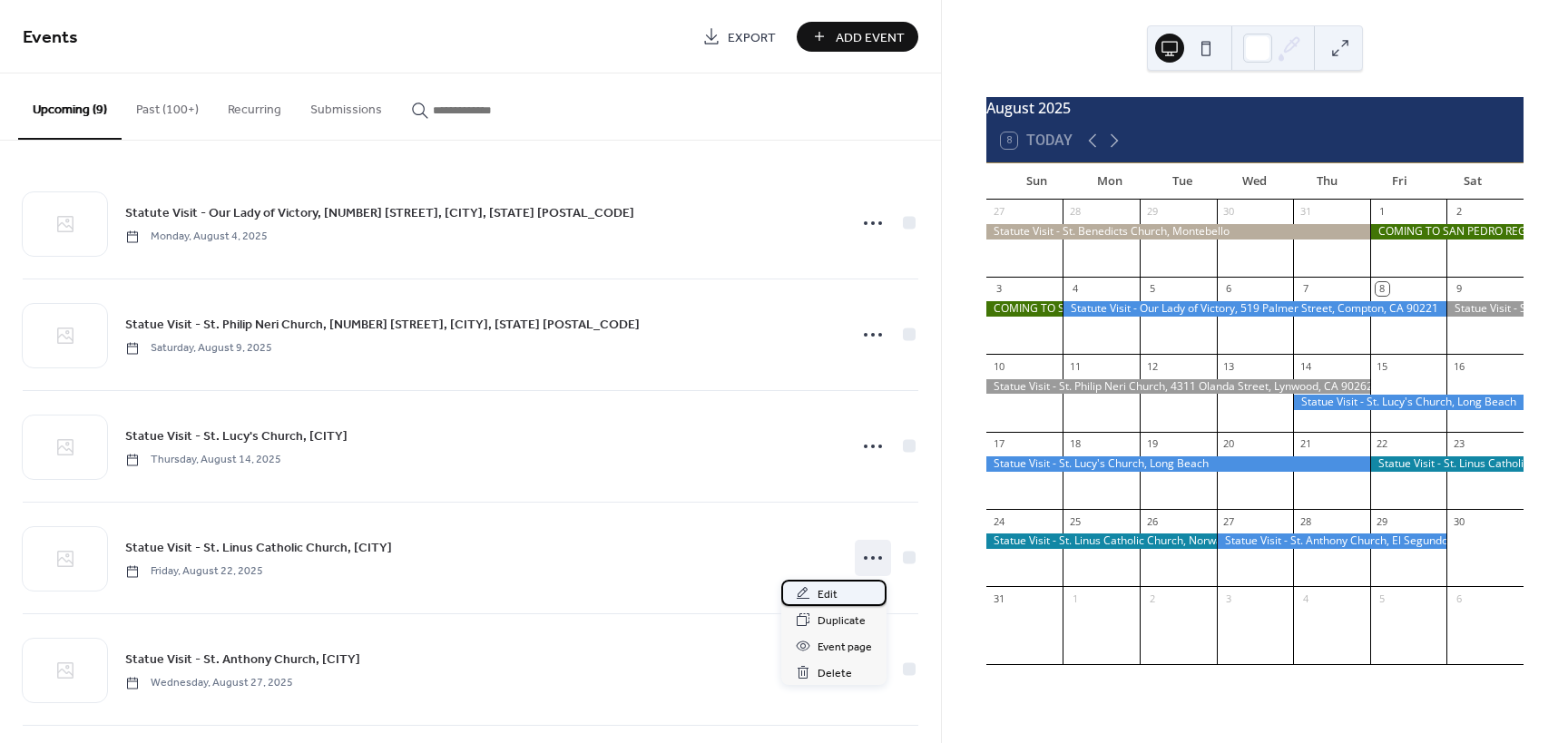 click on "Edit" at bounding box center (828, 594) 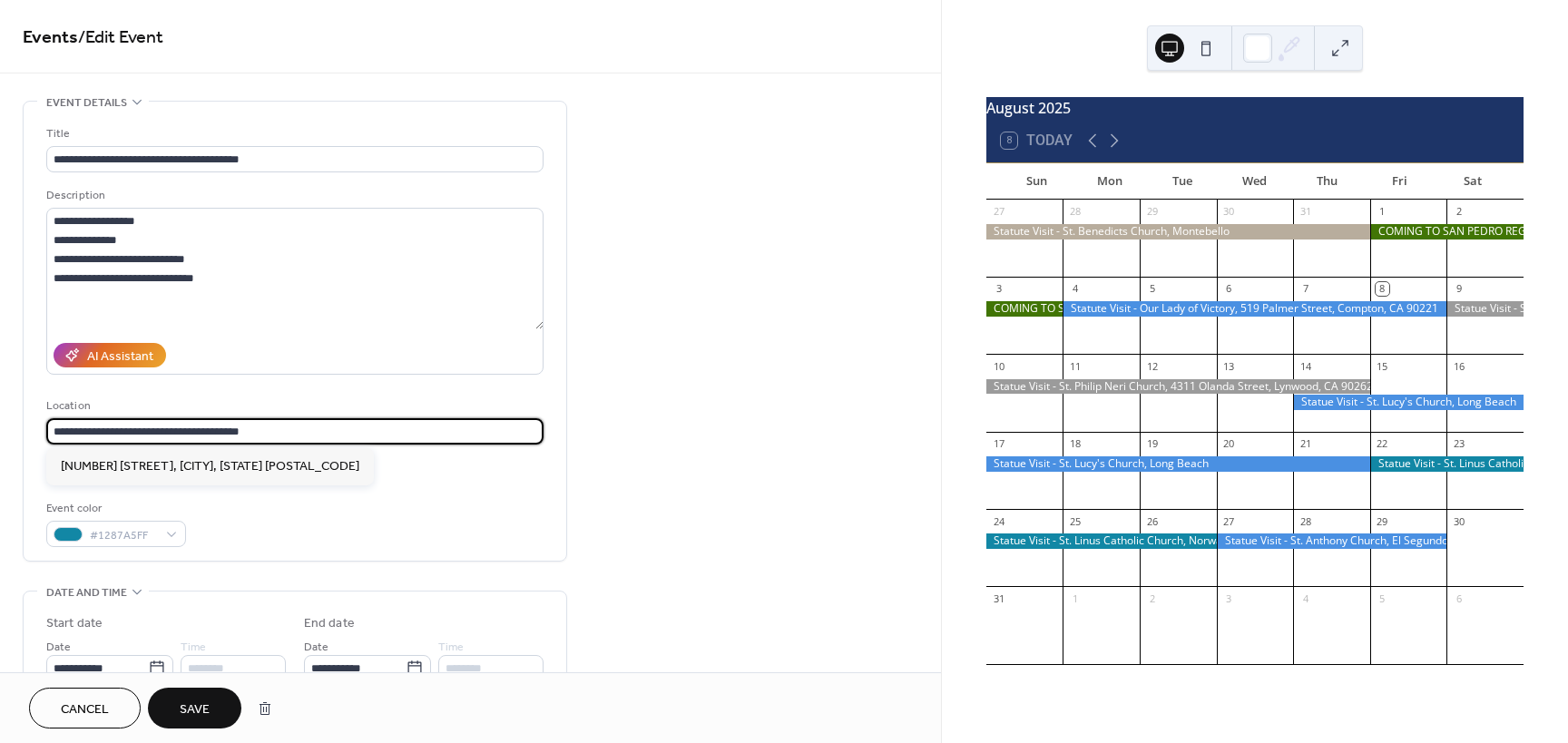 drag, startPoint x: 281, startPoint y: 430, endPoint x: -45, endPoint y: 425, distance: 326.03834 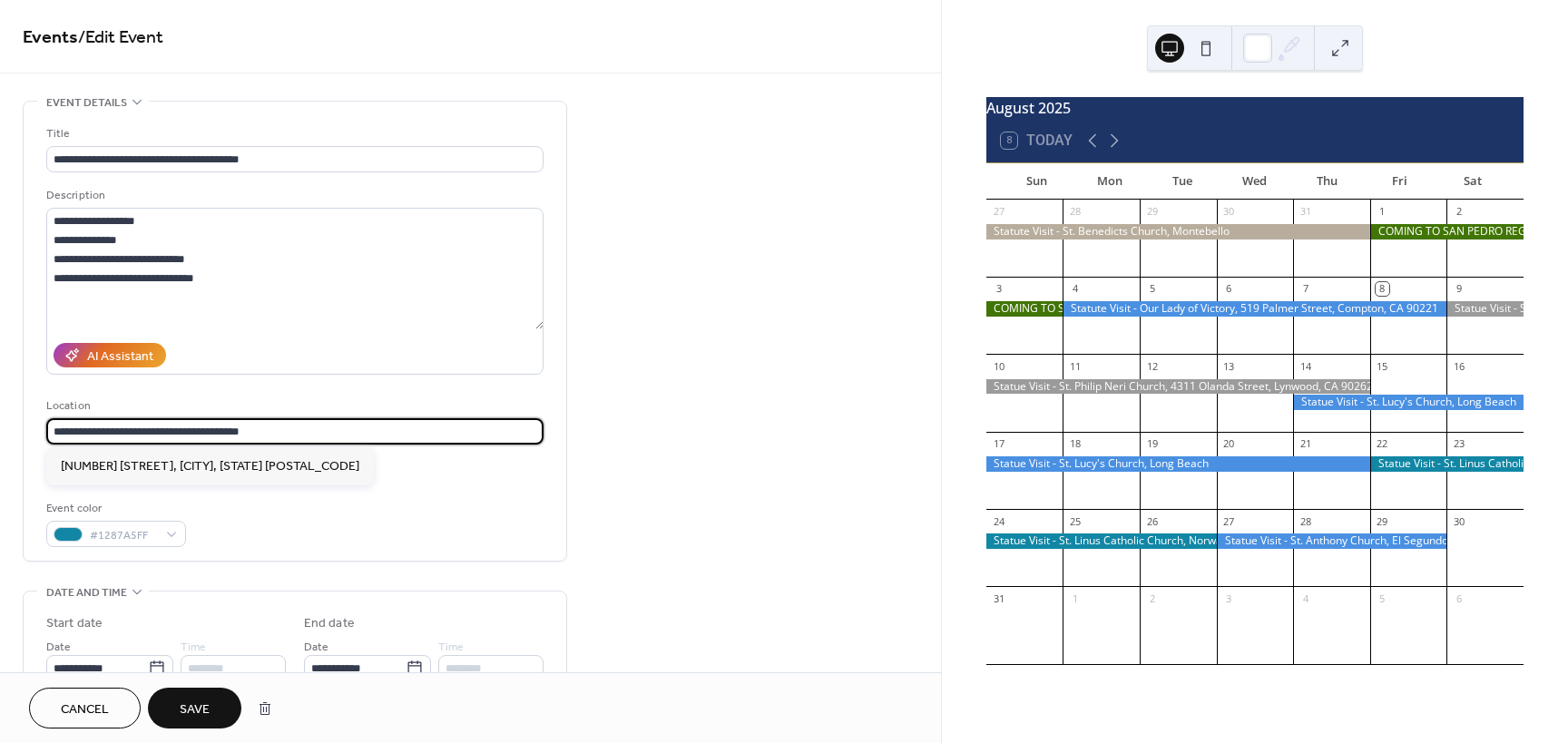 click on "**********" at bounding box center (784, 371) 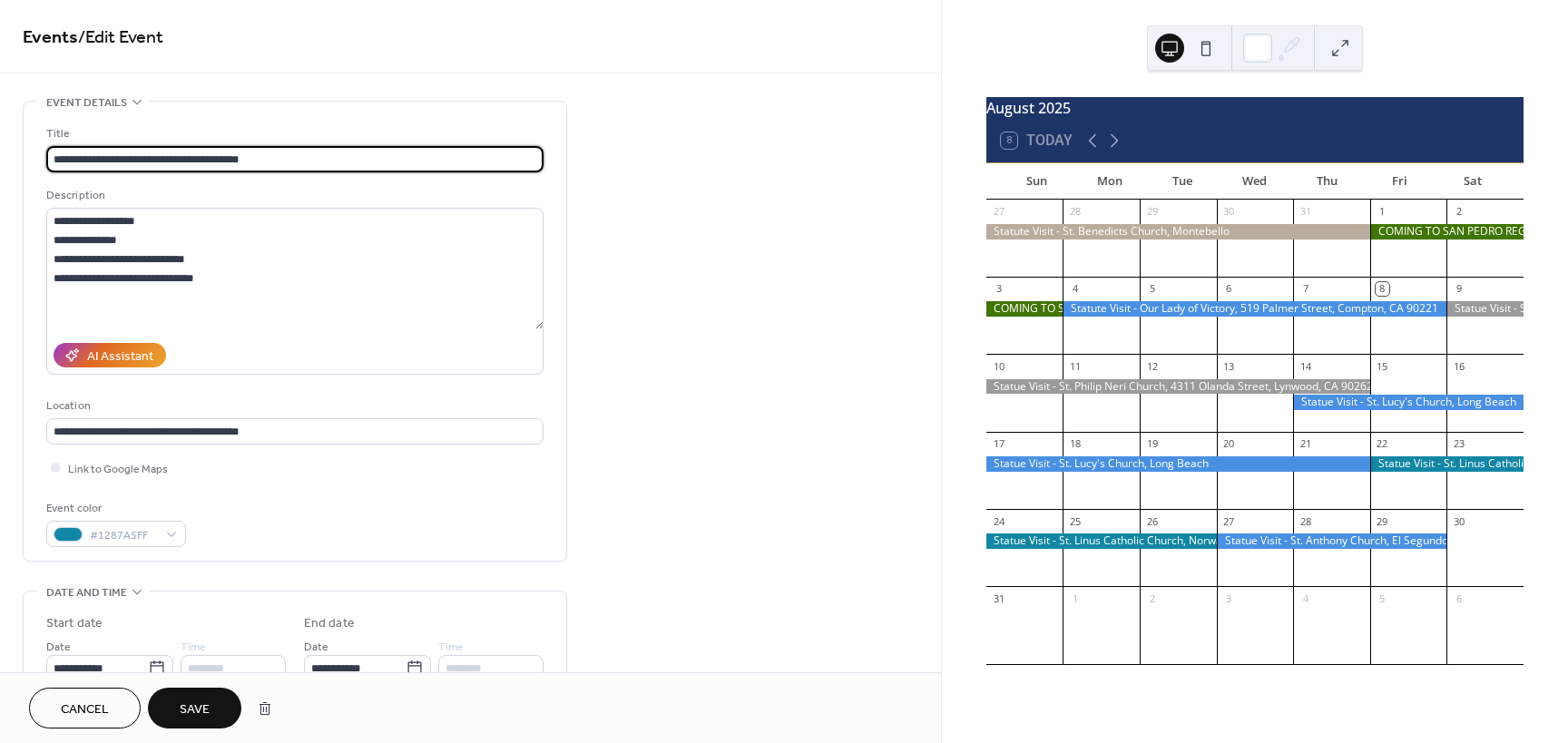 click on "**********" at bounding box center [295, 159] 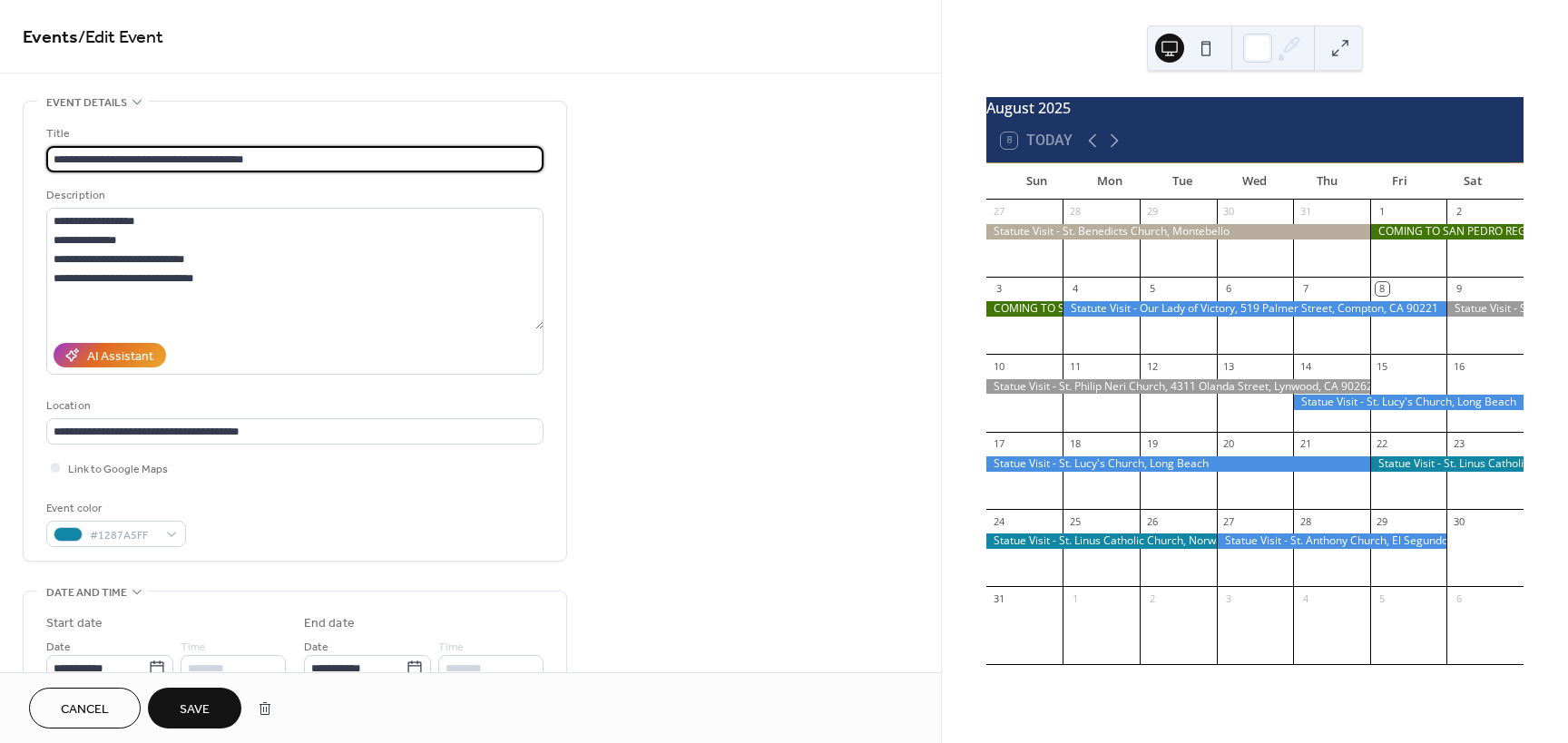 paste on "**********" 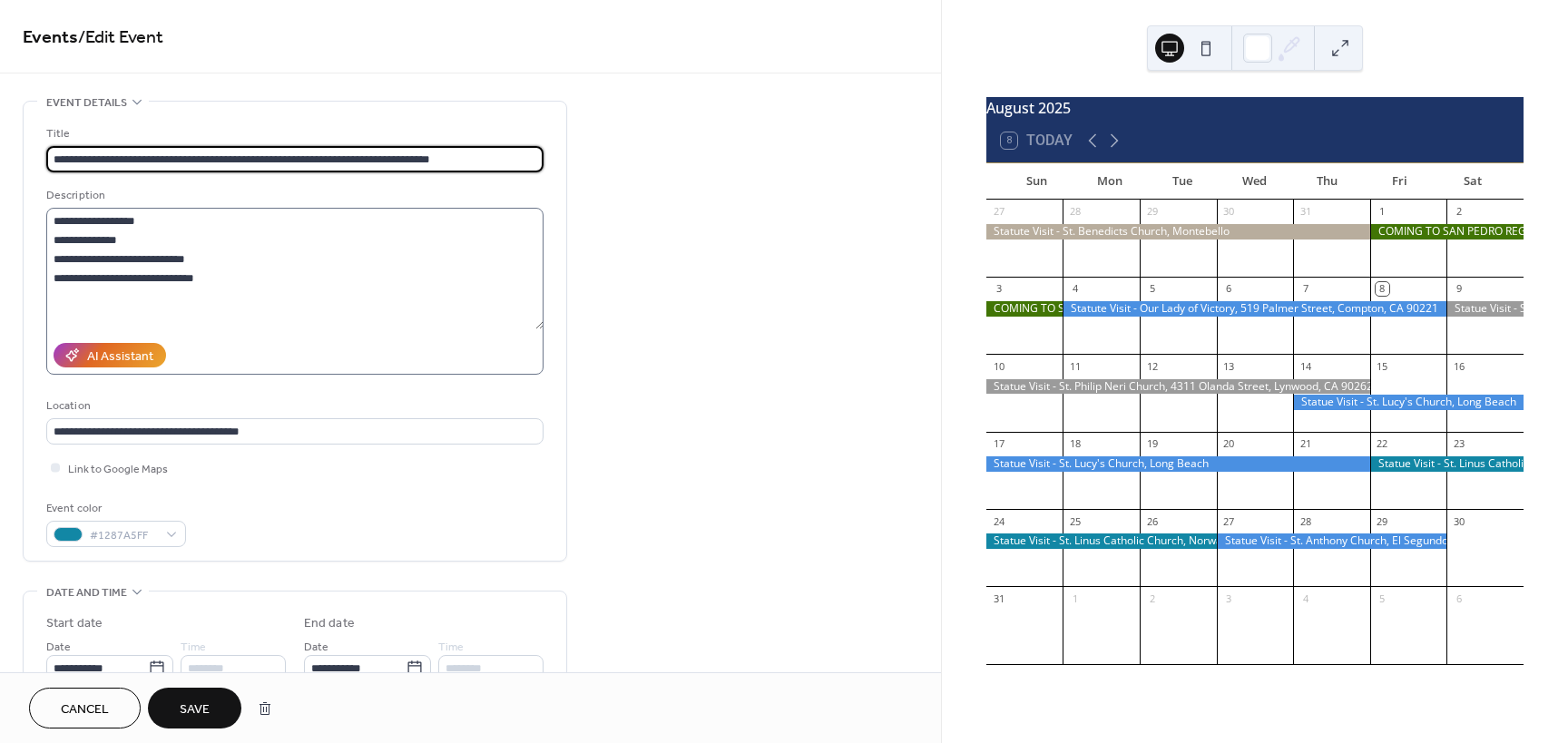 type on "**********" 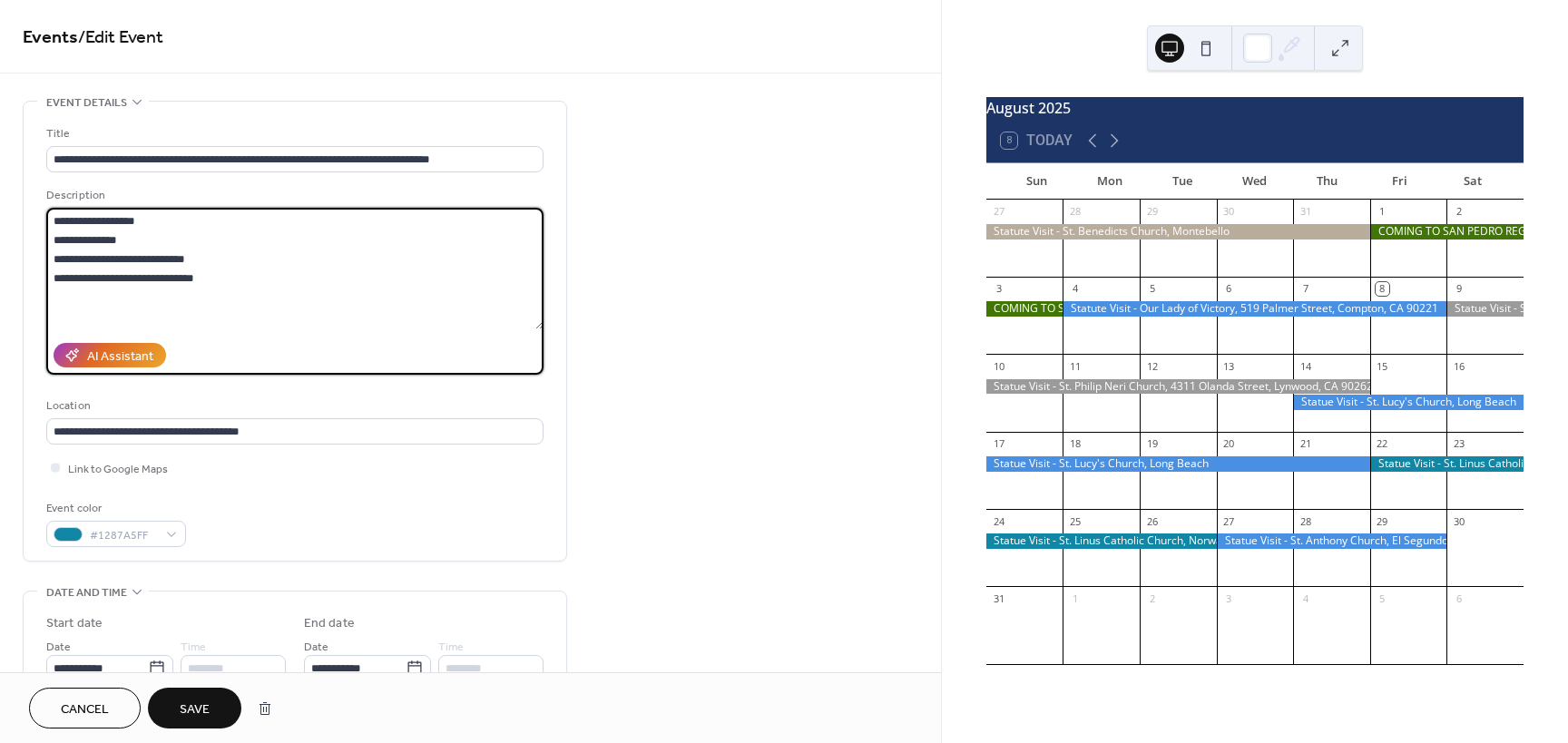 click on "**********" at bounding box center [295, 269] 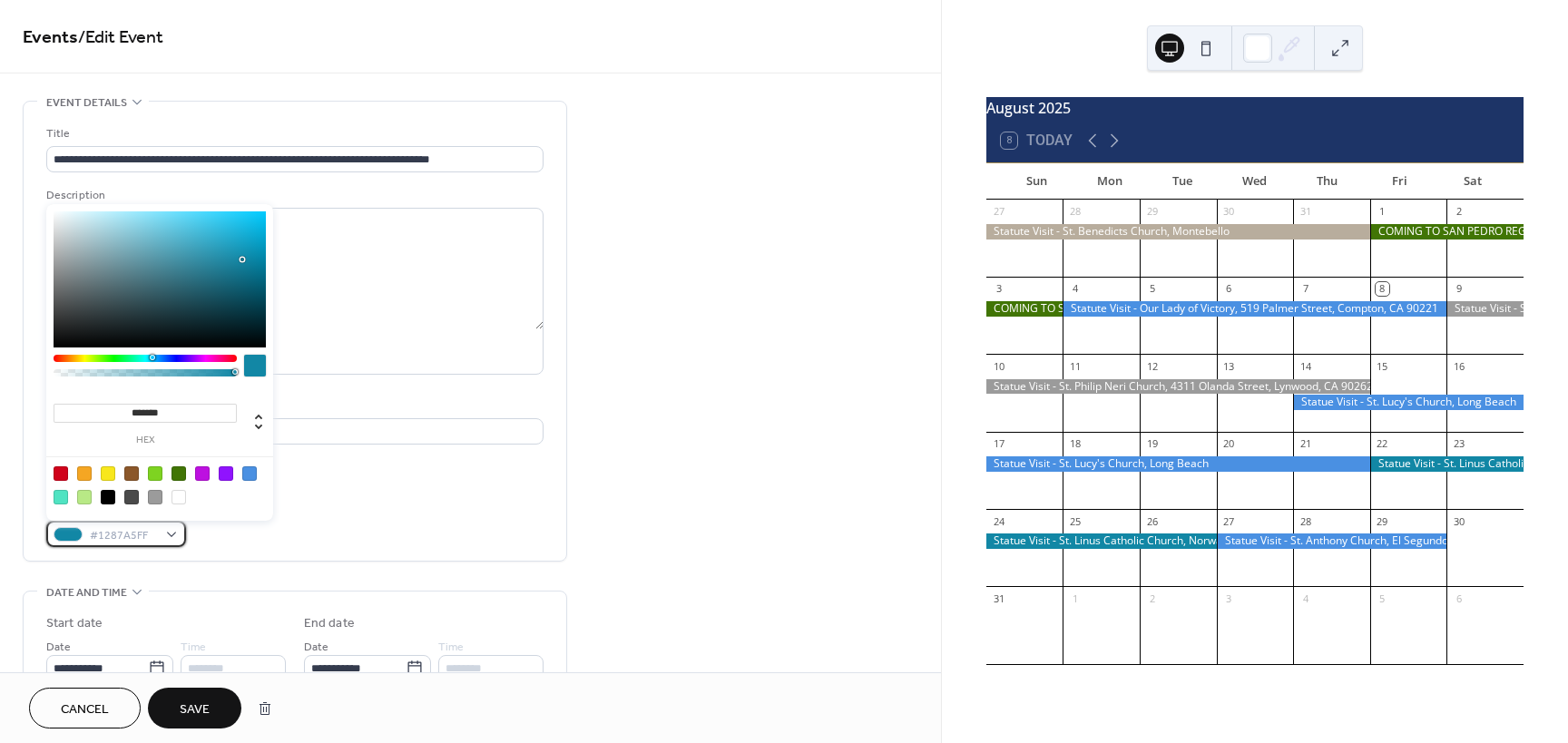 click at bounding box center (68, 534) 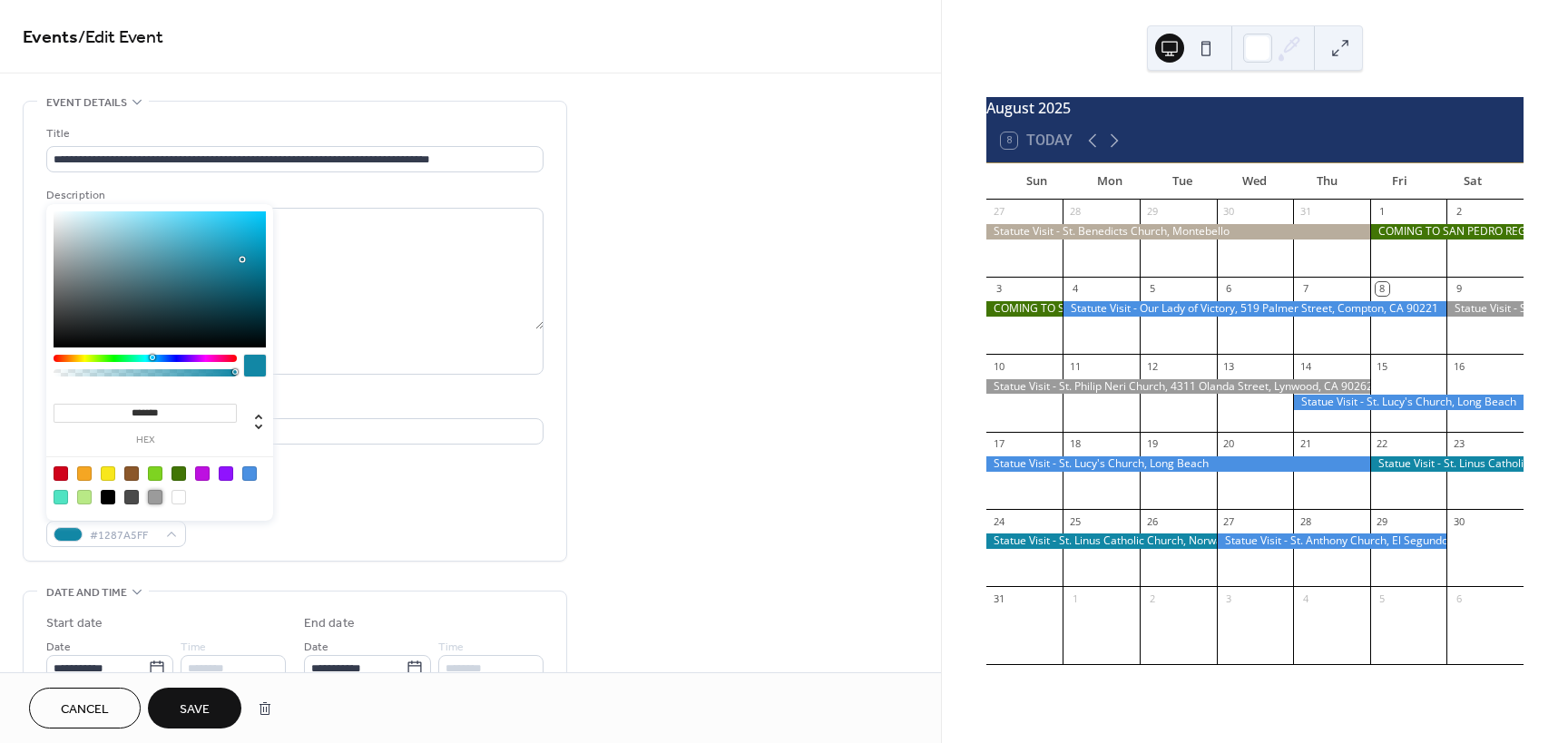 click at bounding box center [155, 497] 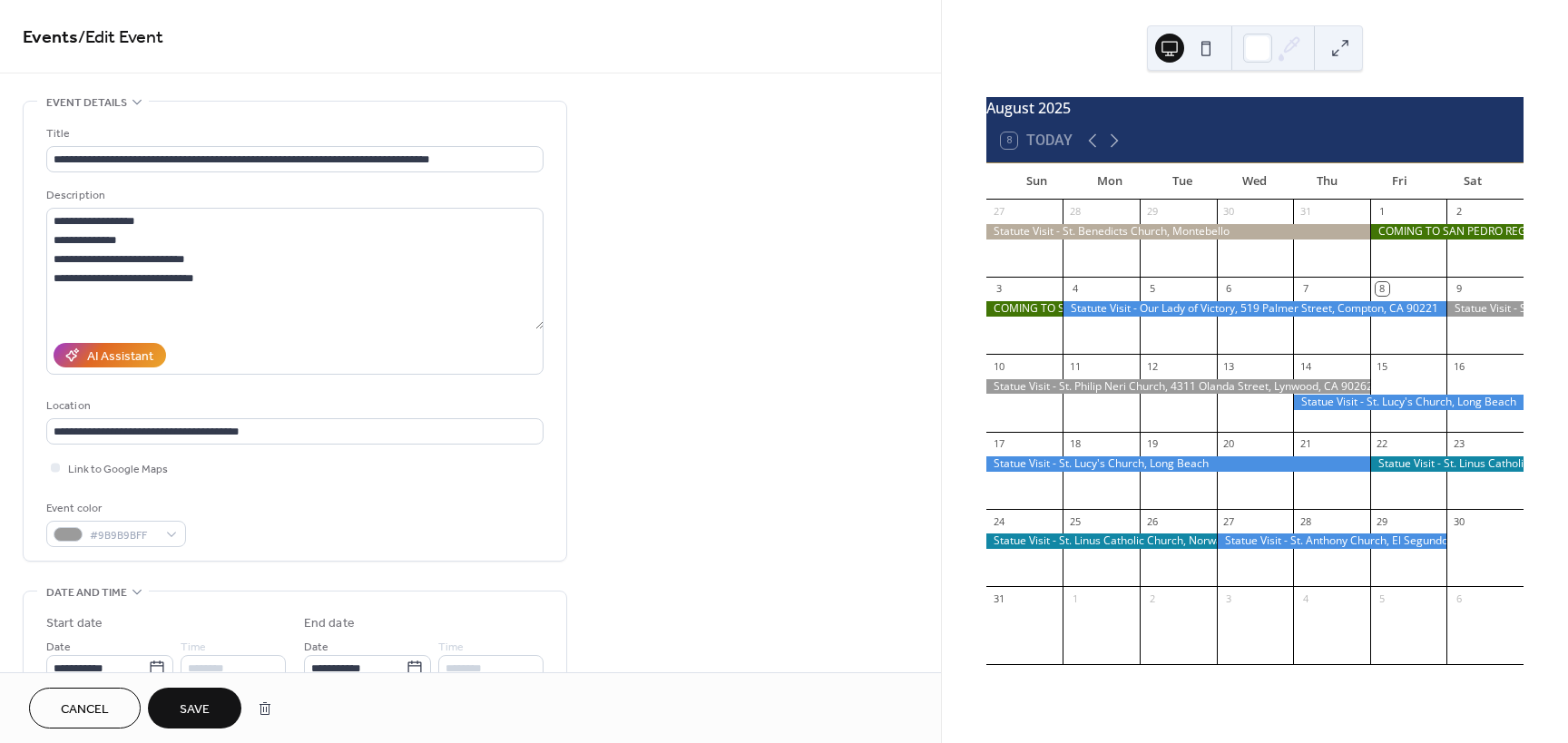 click on "Save" at bounding box center (194, 709) 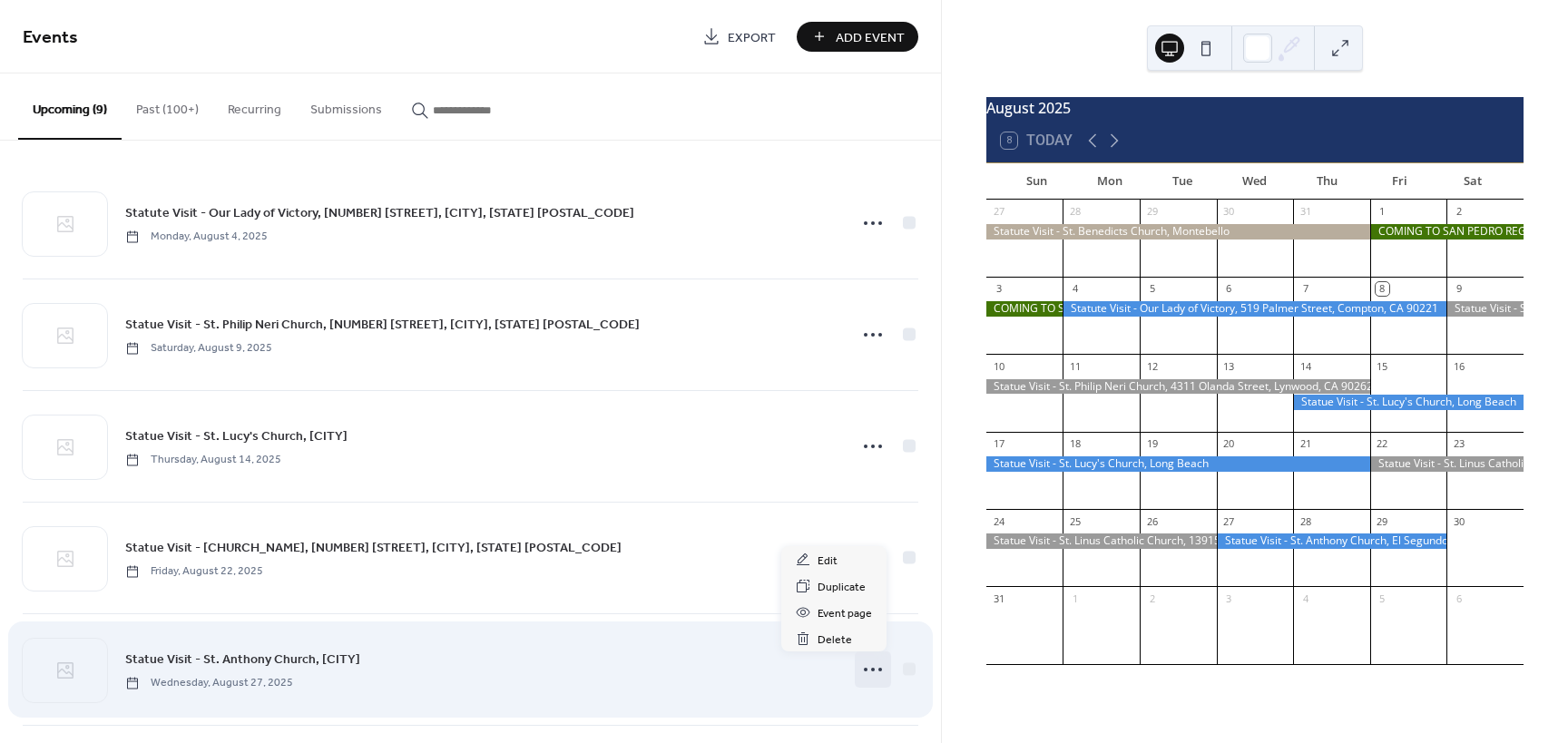 click 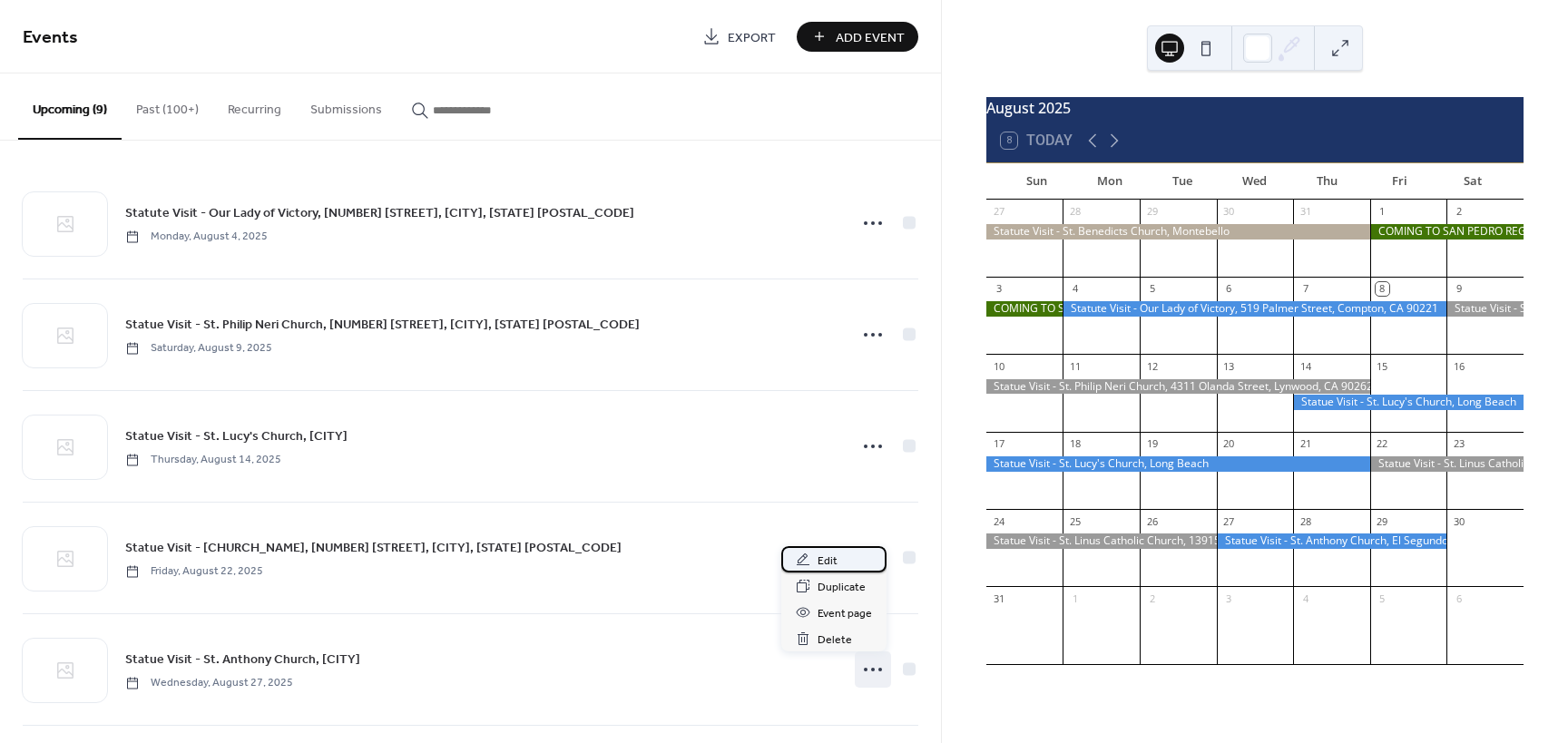 click on "Edit" at bounding box center [828, 561] 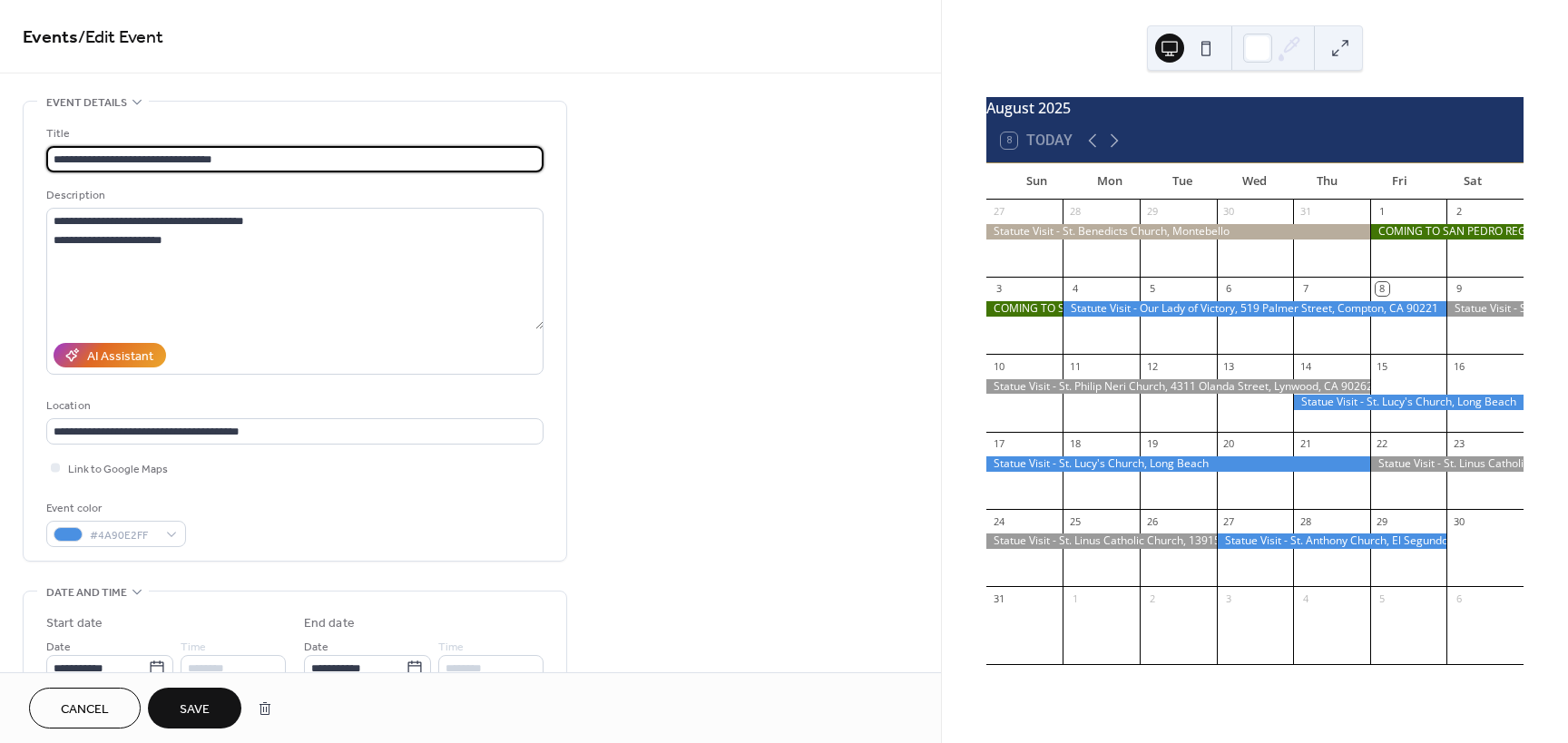 drag, startPoint x: 119, startPoint y: 159, endPoint x: 39, endPoint y: 156, distance: 80.05623 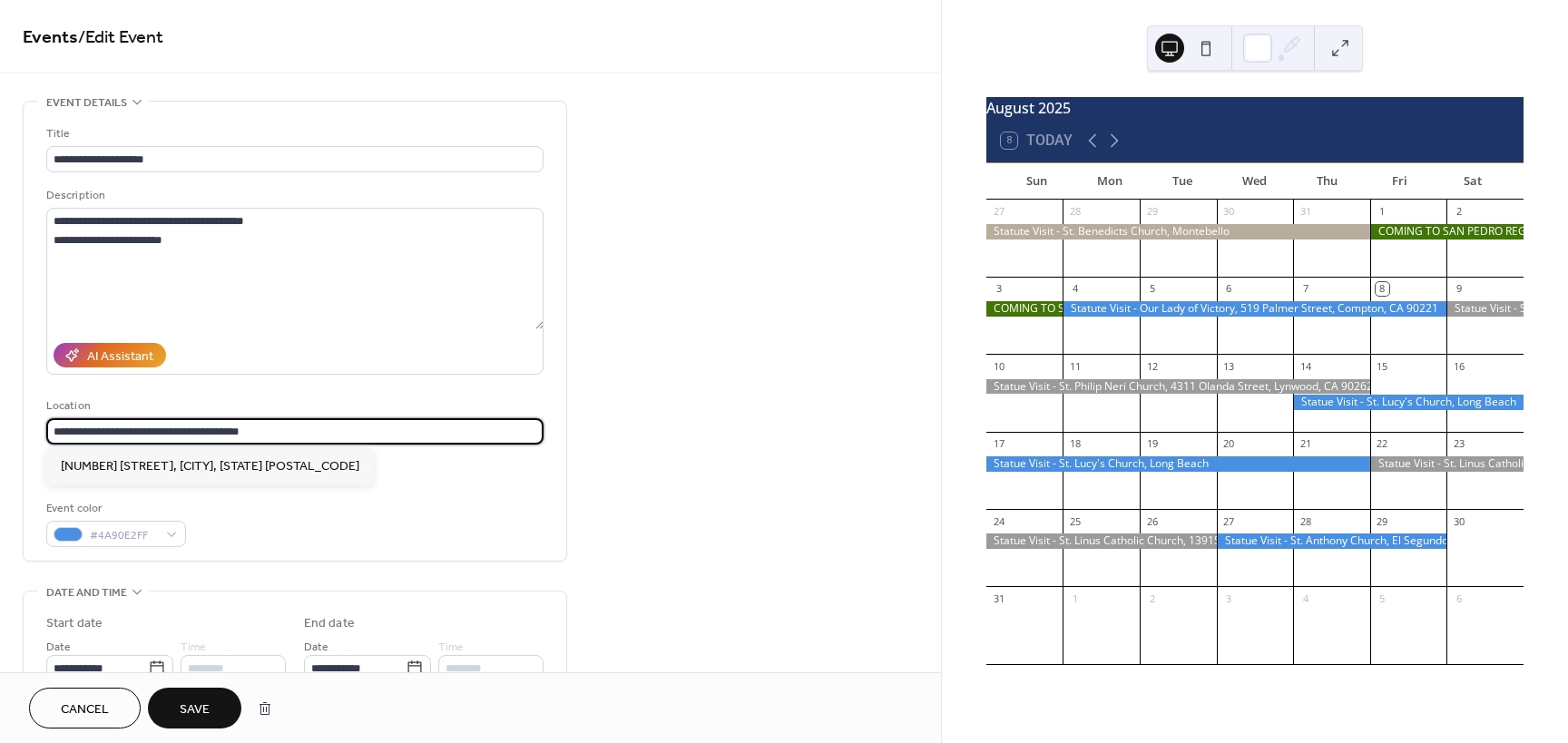 drag, startPoint x: 309, startPoint y: 432, endPoint x: 41, endPoint y: 432, distance: 268 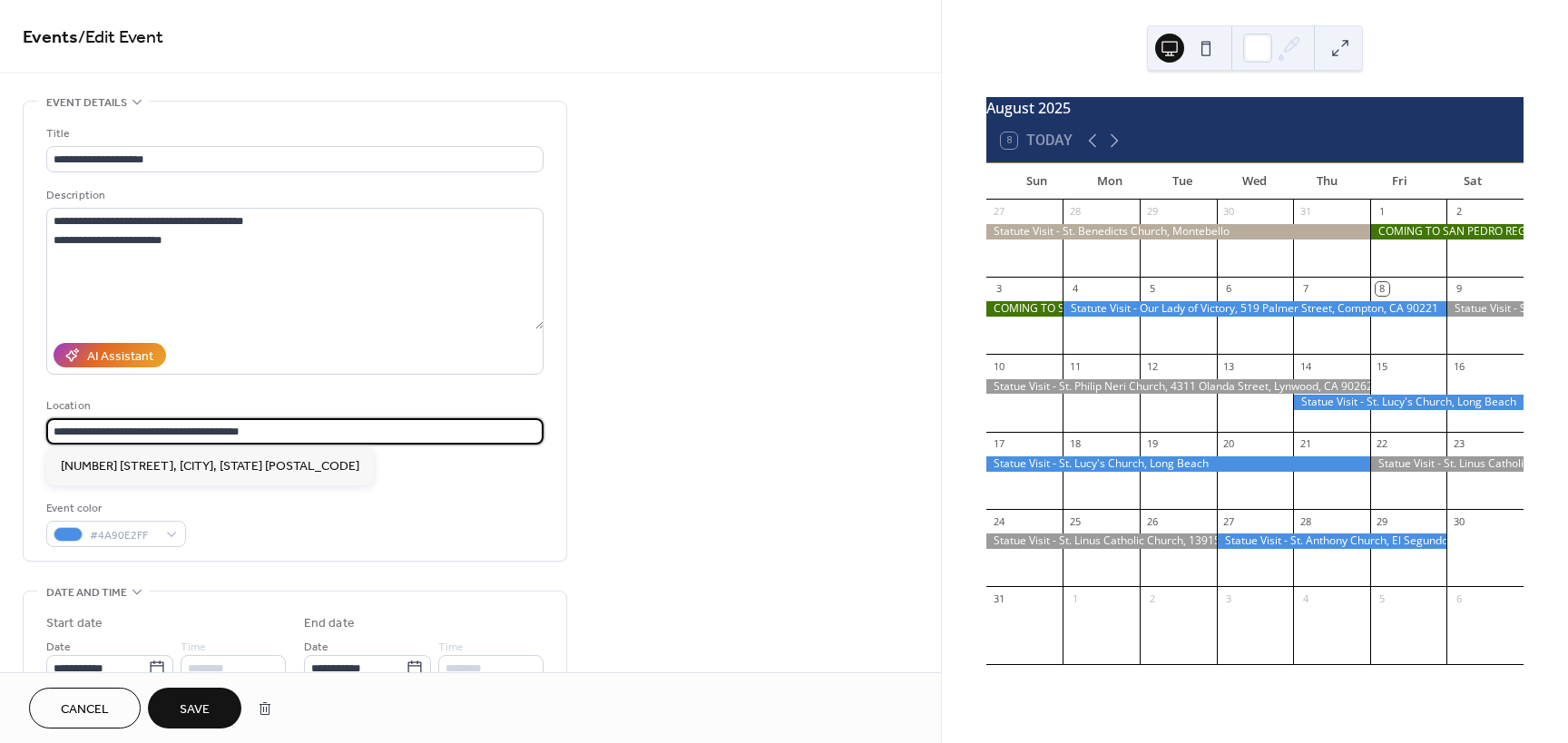 click on "**********" at bounding box center [295, 331] 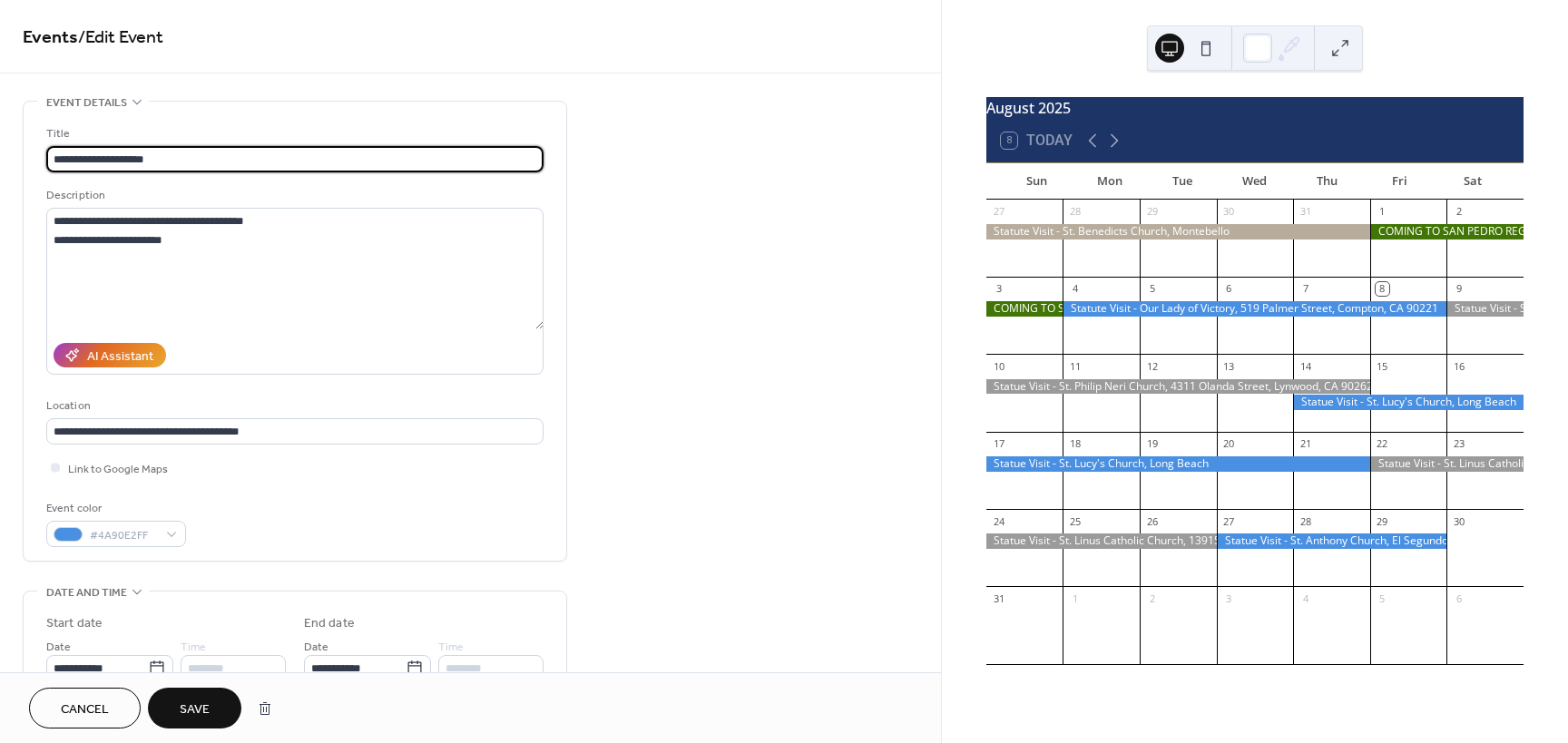 click on "**********" at bounding box center [295, 159] 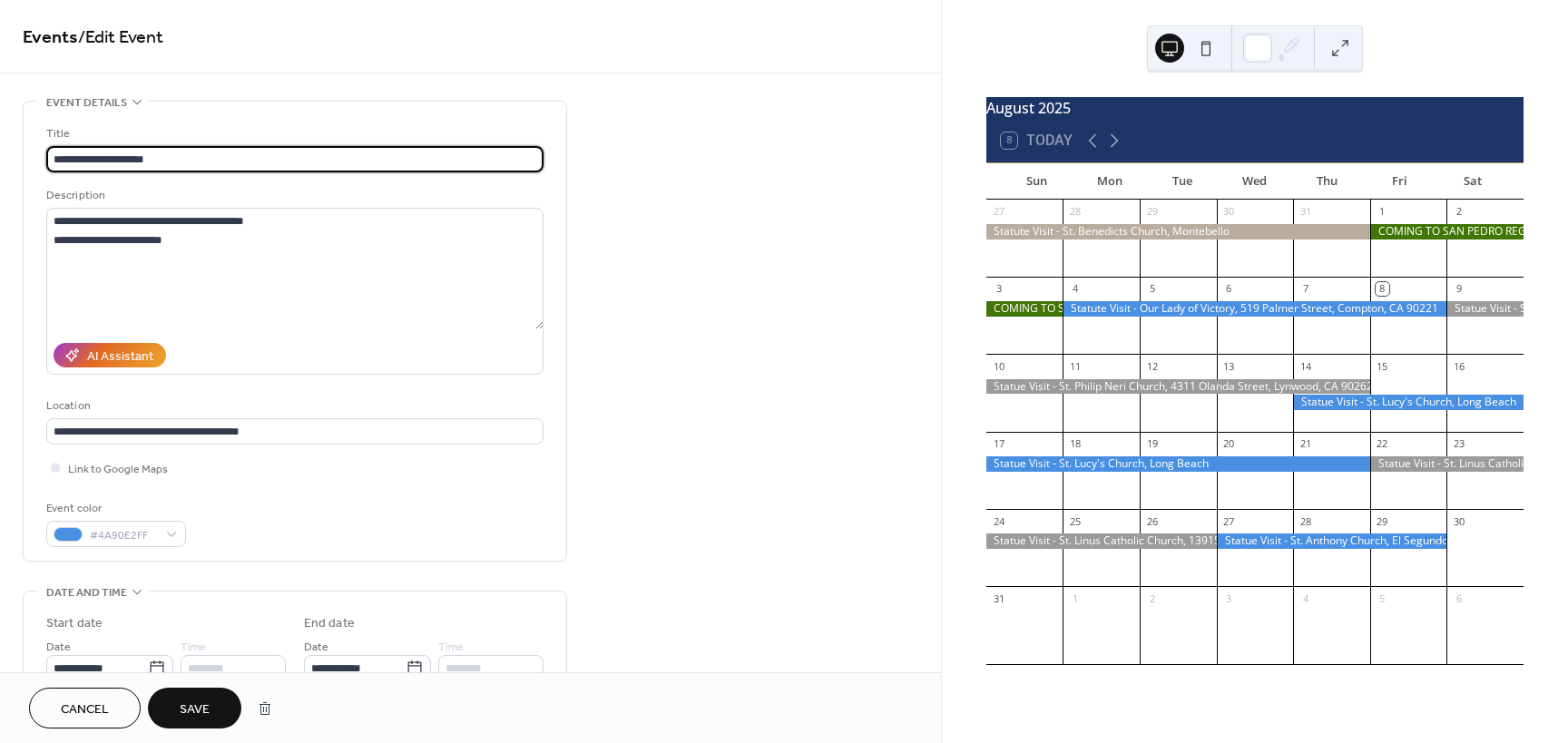 paste on "**********" 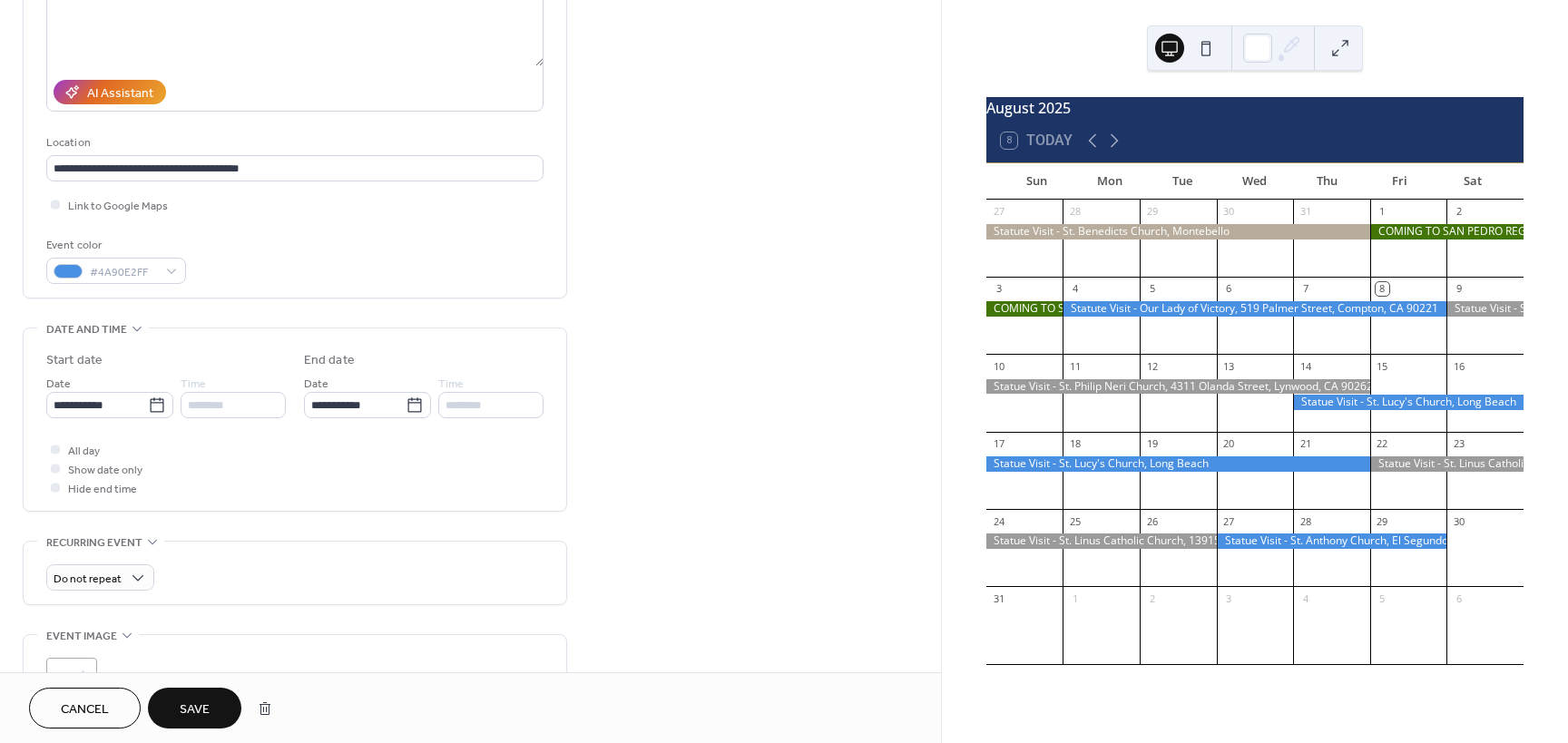 scroll, scrollTop: 272, scrollLeft: 0, axis: vertical 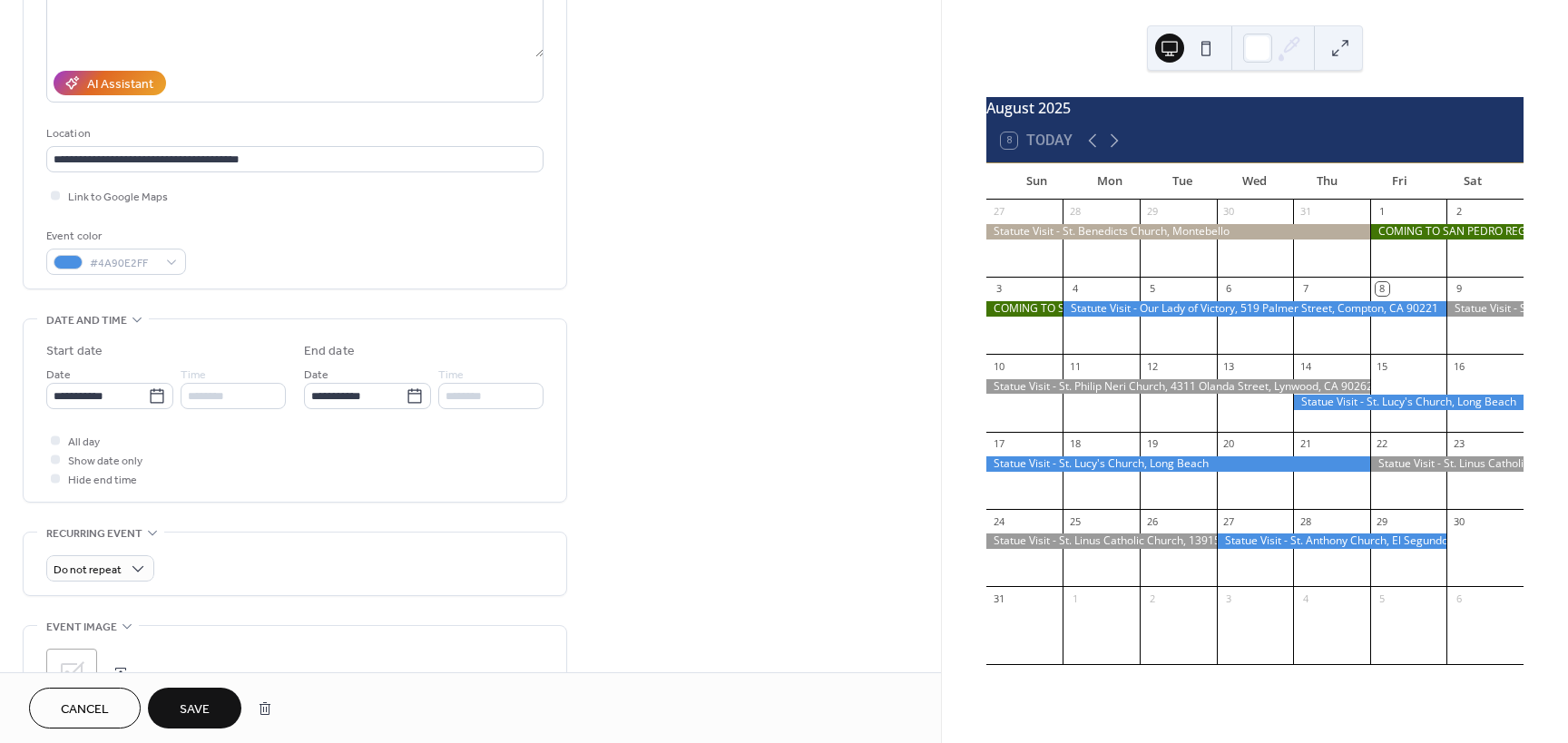 type on "**********" 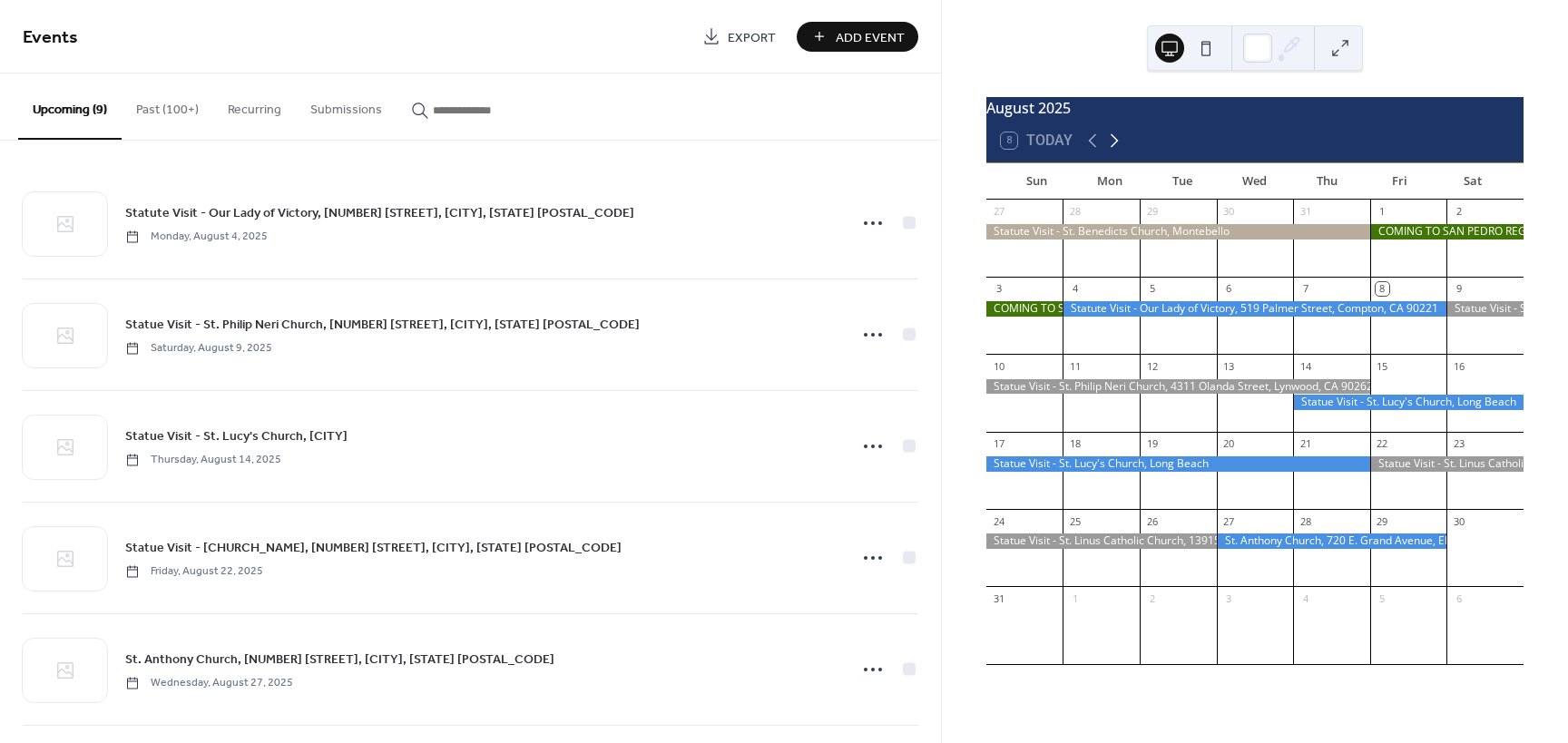 click 